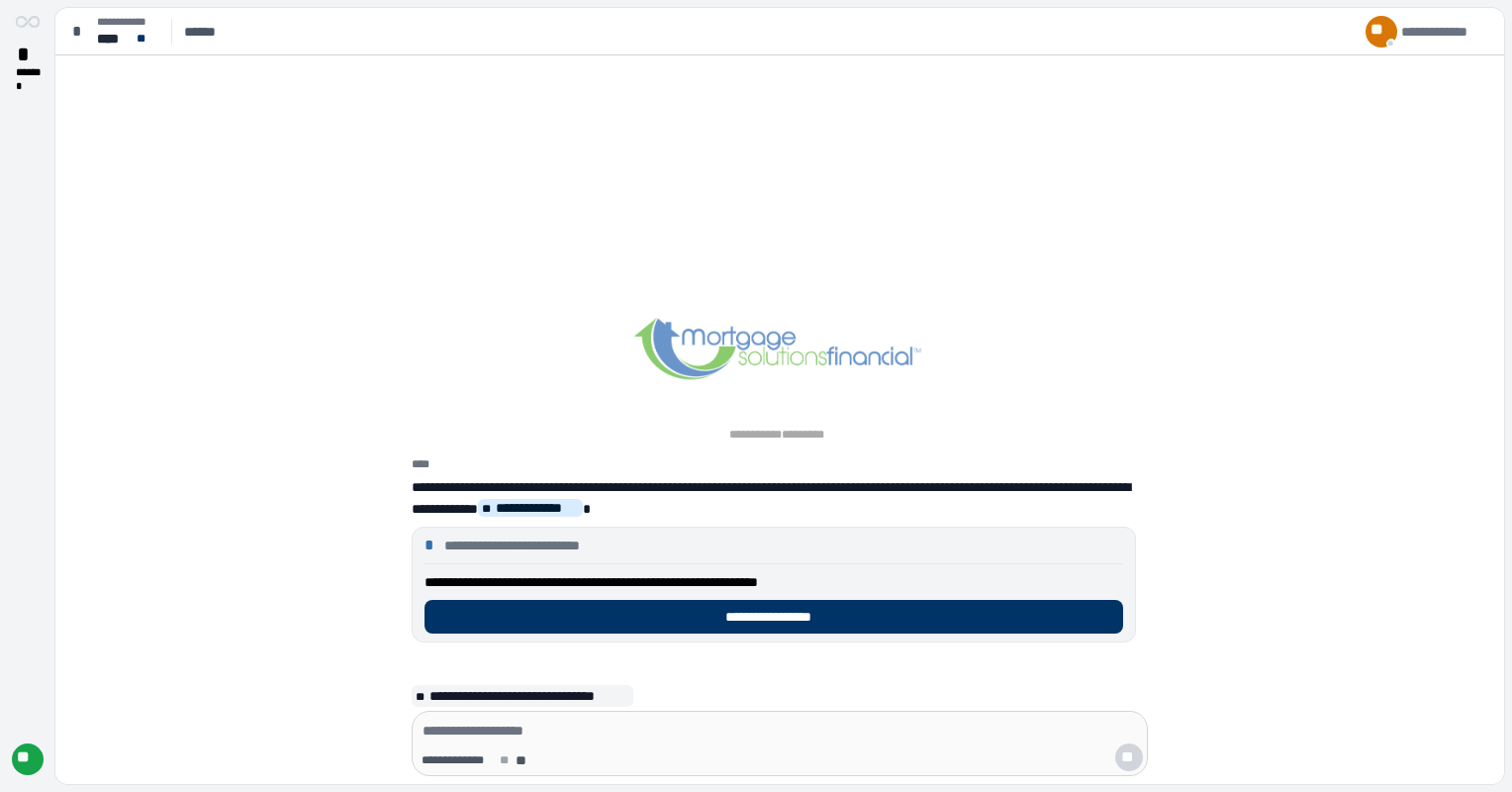 scroll, scrollTop: 0, scrollLeft: 0, axis: both 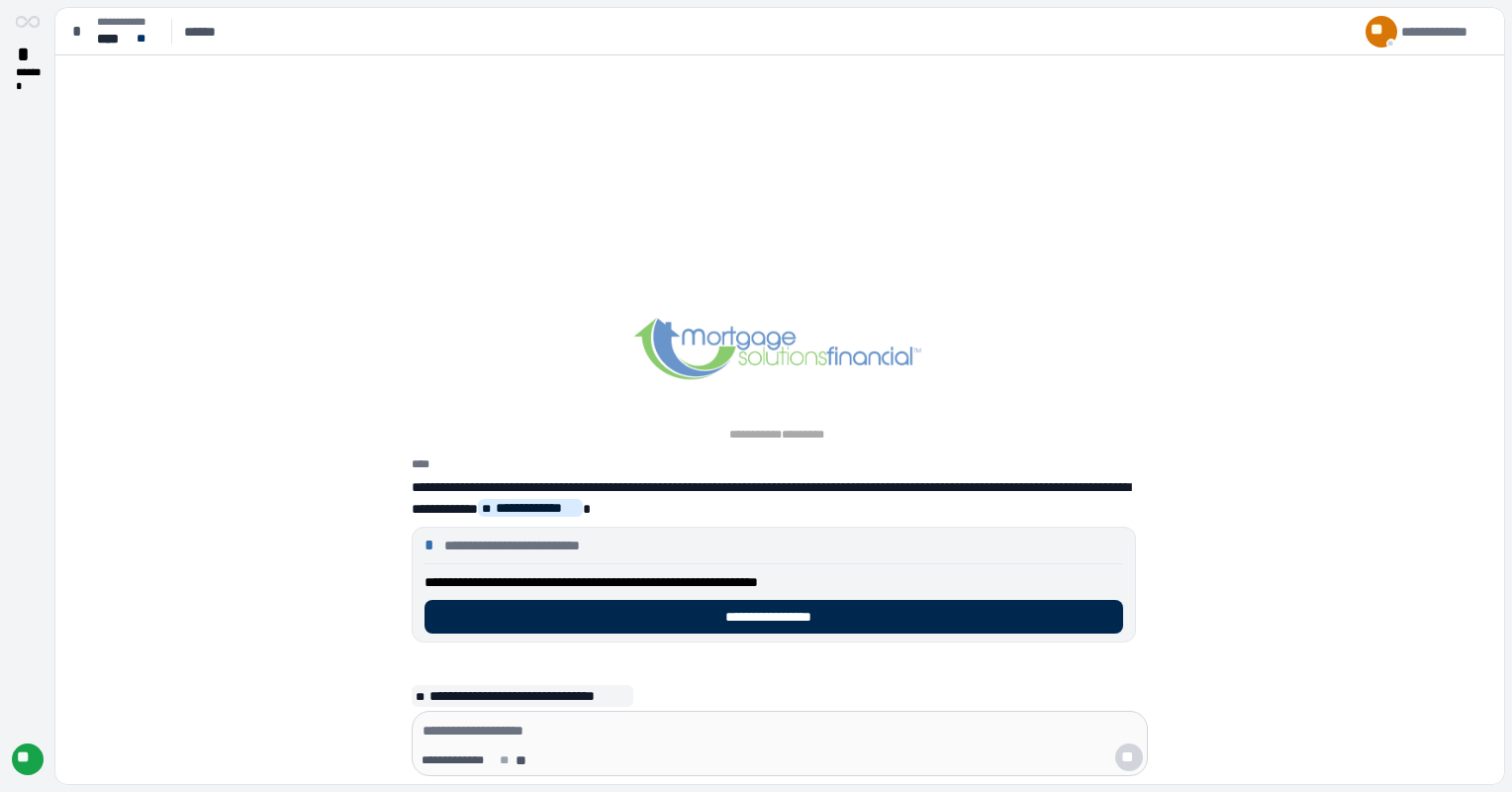 click on "**********" at bounding box center (774, 617) 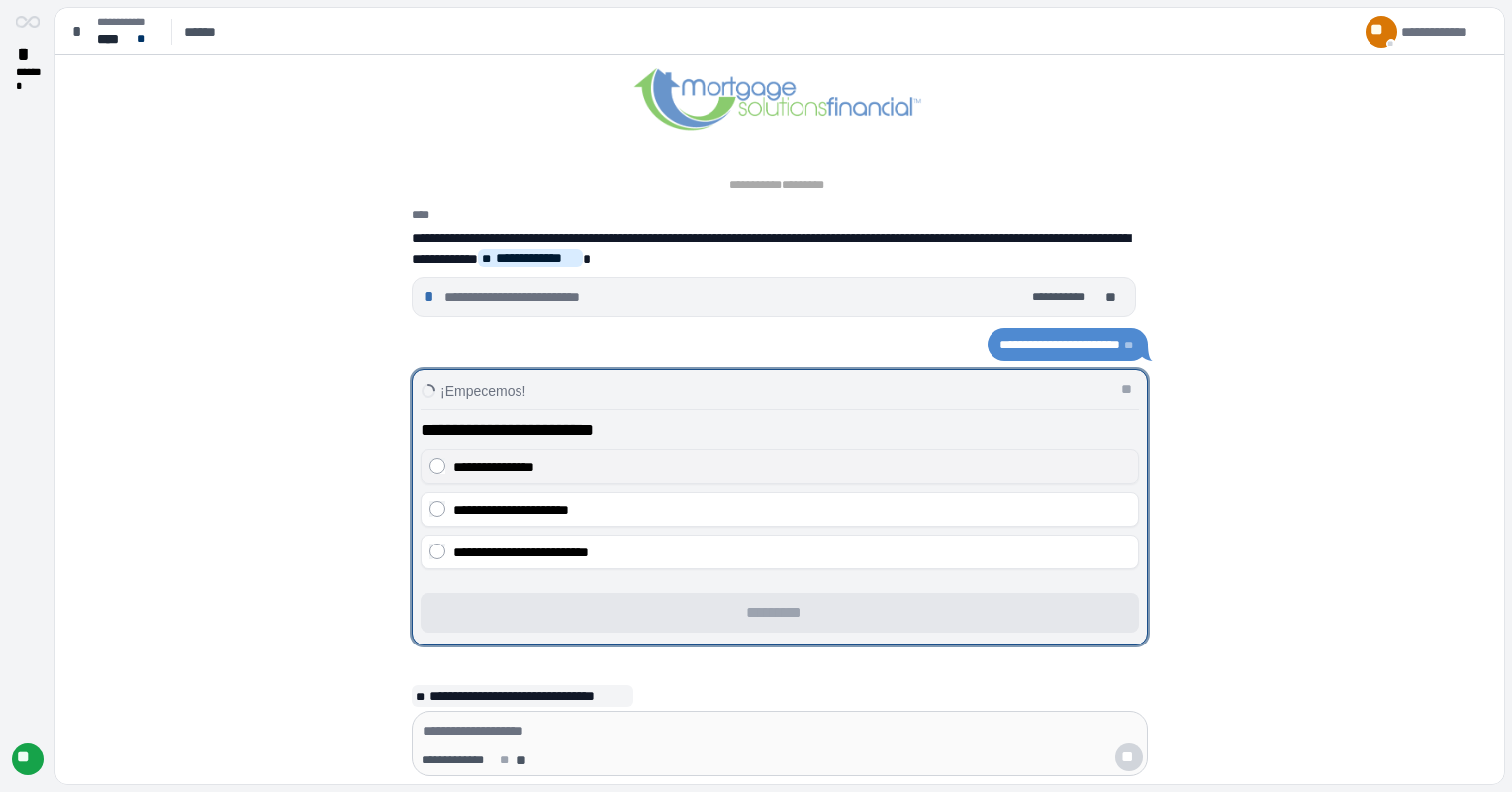 click on "**********" at bounding box center (494, 467) 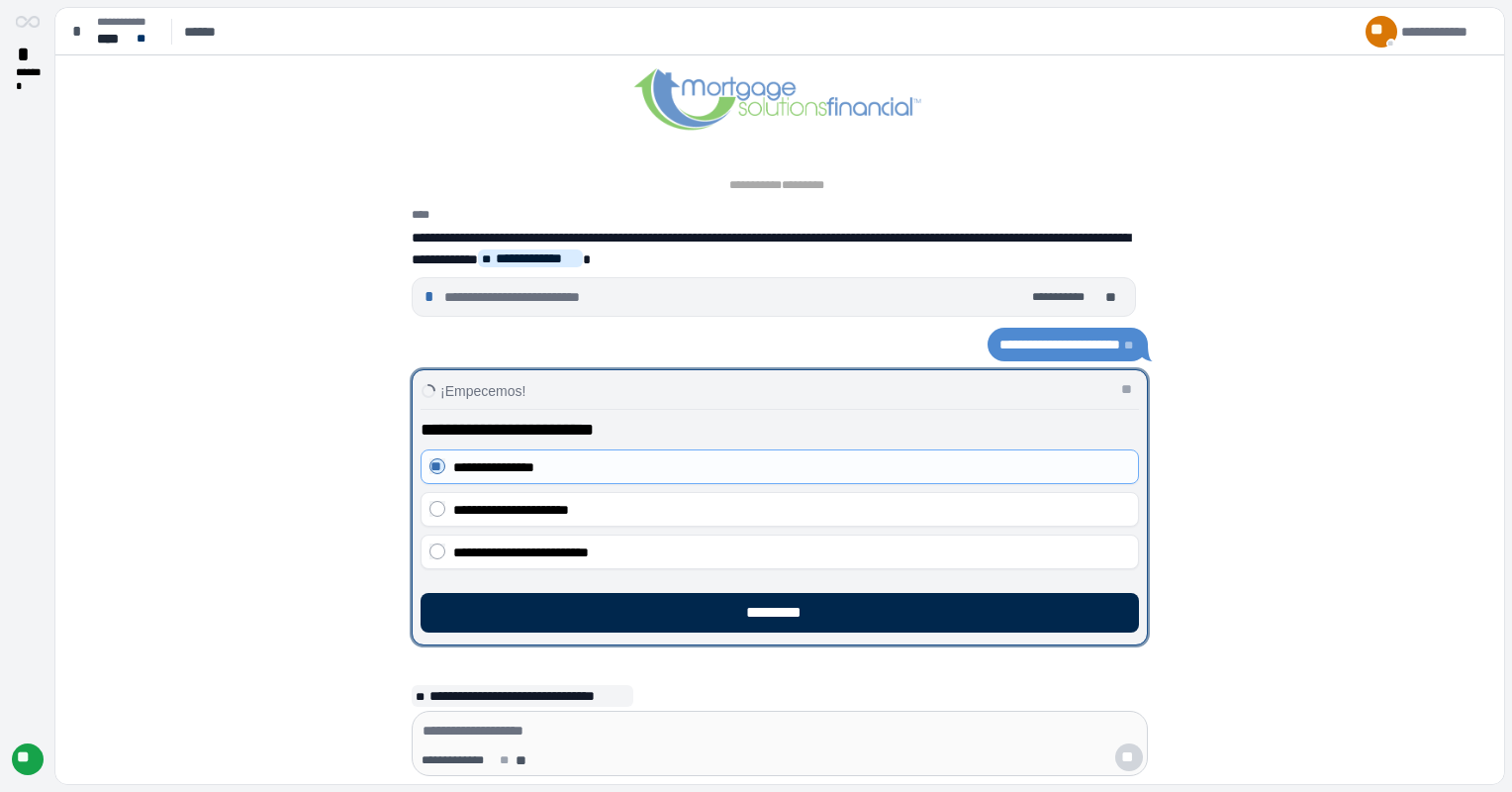 click on "*********" at bounding box center (780, 613) 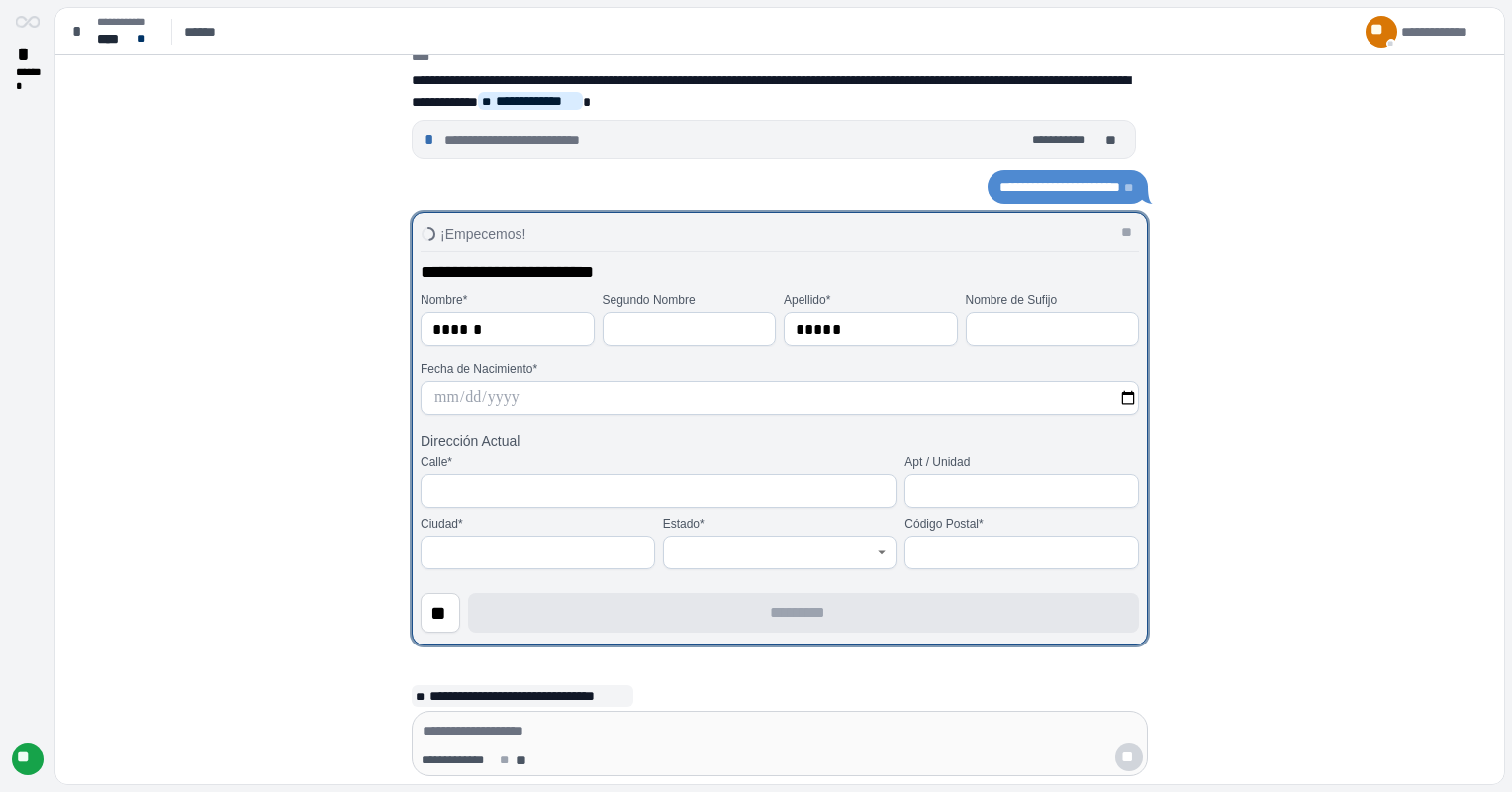 click at bounding box center [780, 398] 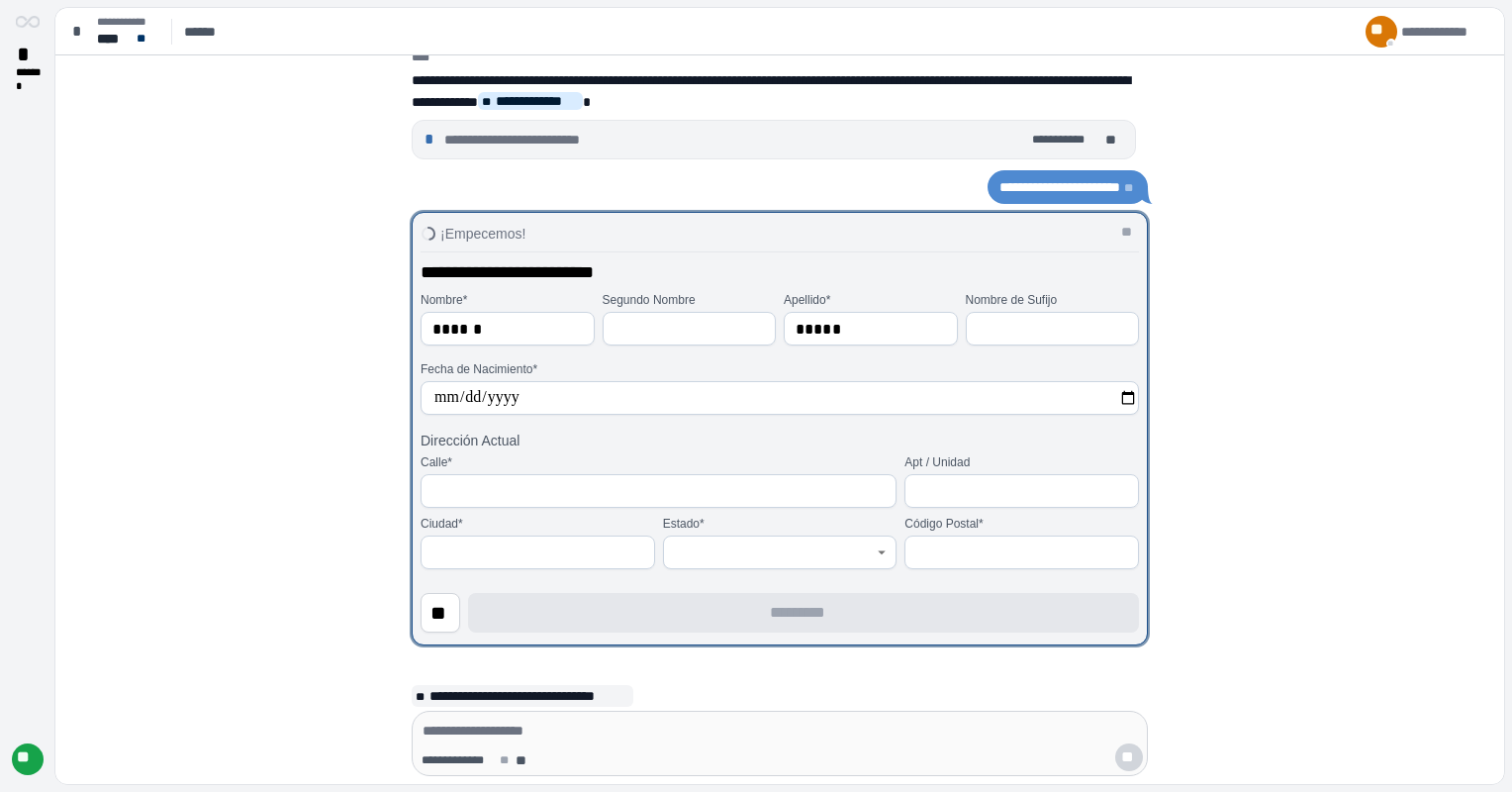 type on "**********" 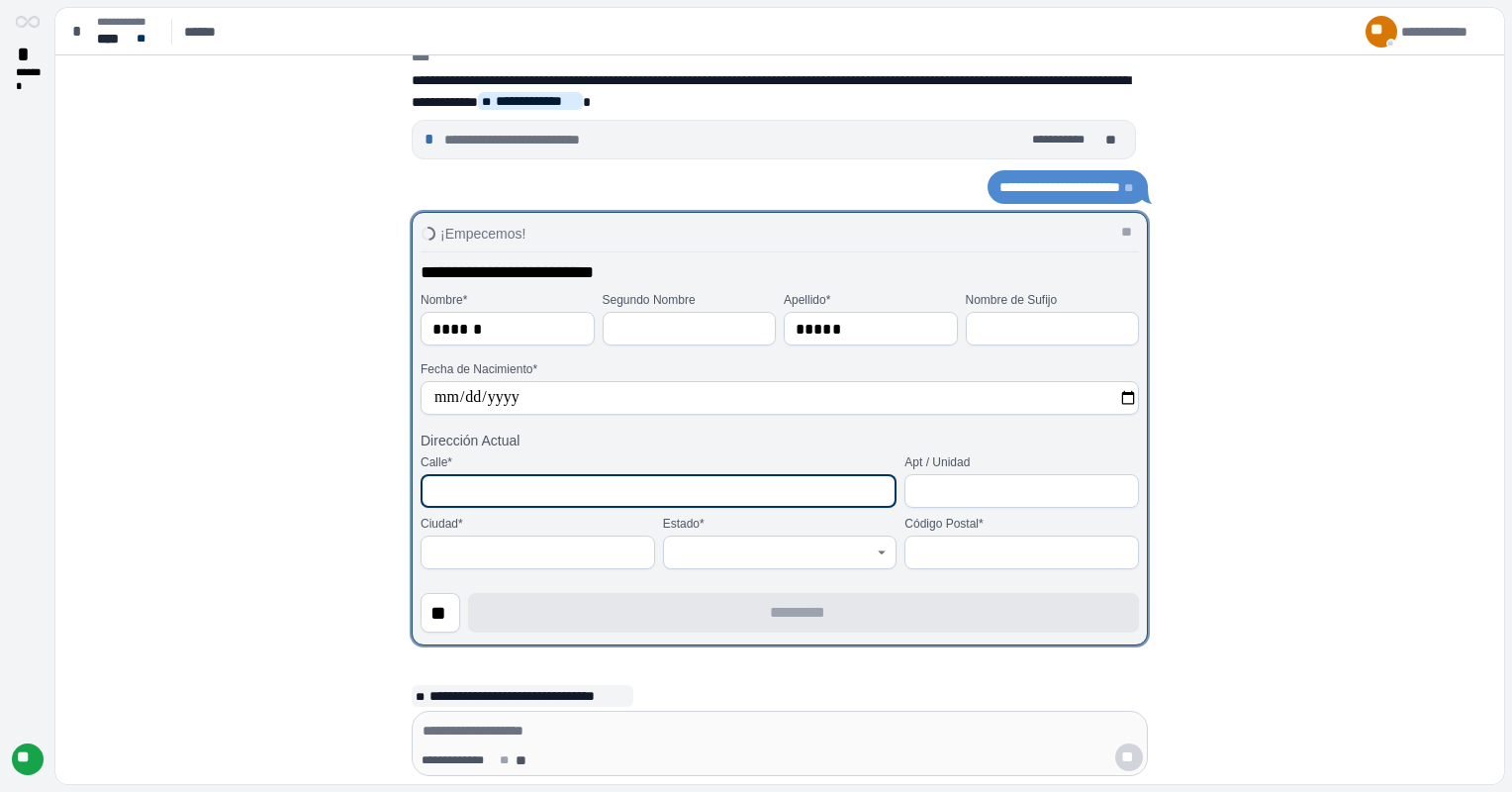 click at bounding box center (658, 491) 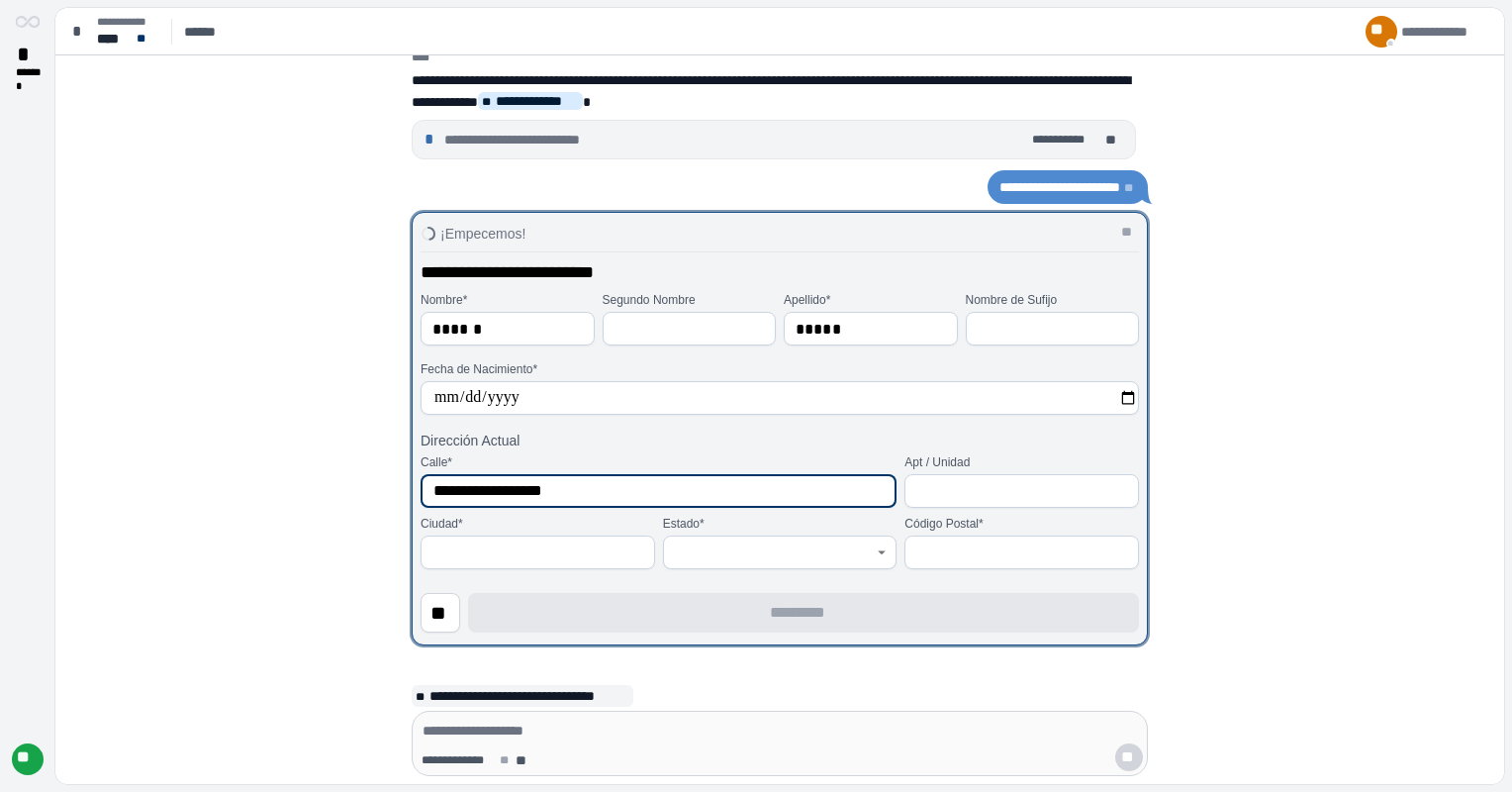 type on "**********" 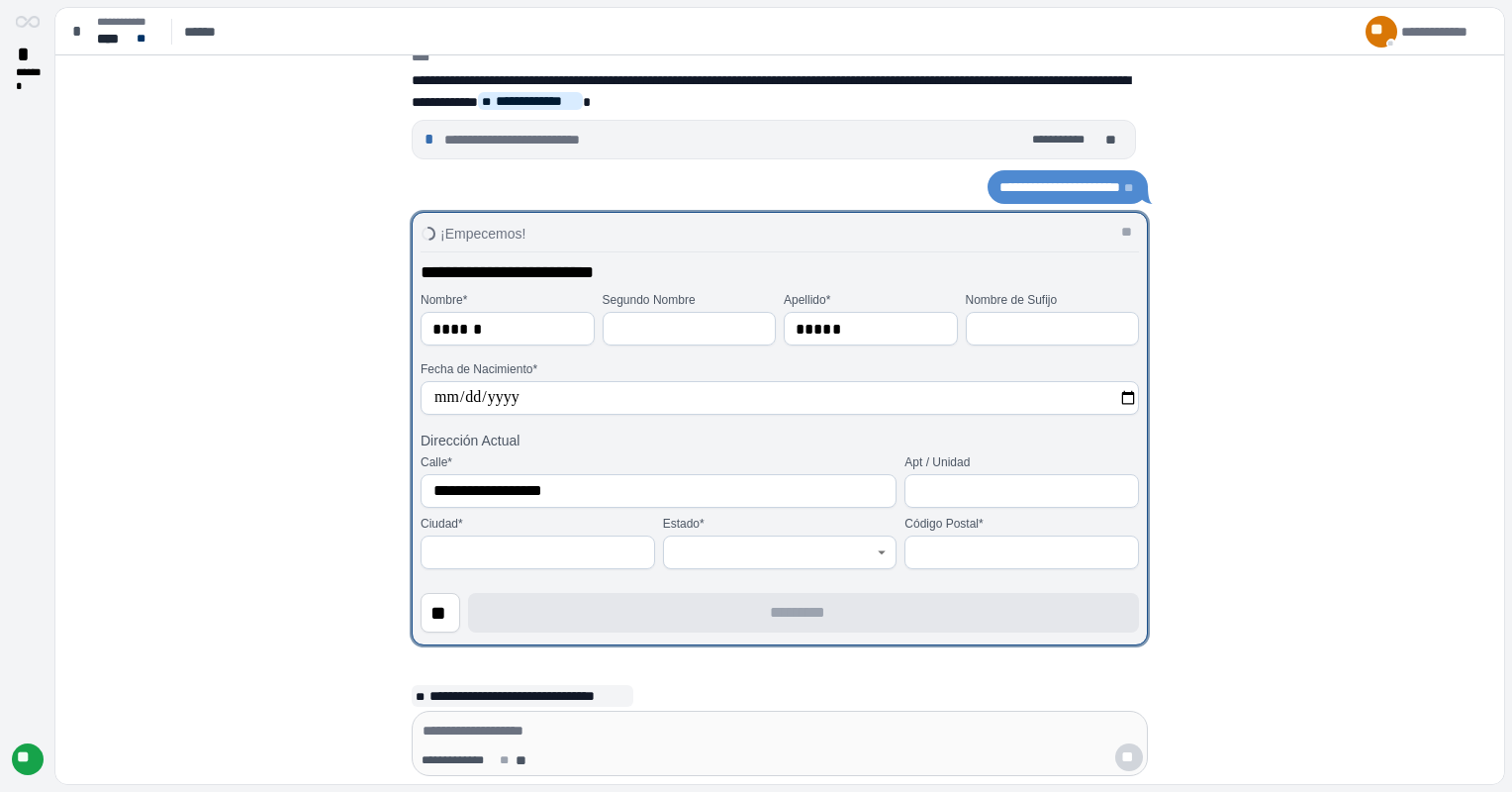click at bounding box center (1021, 552) 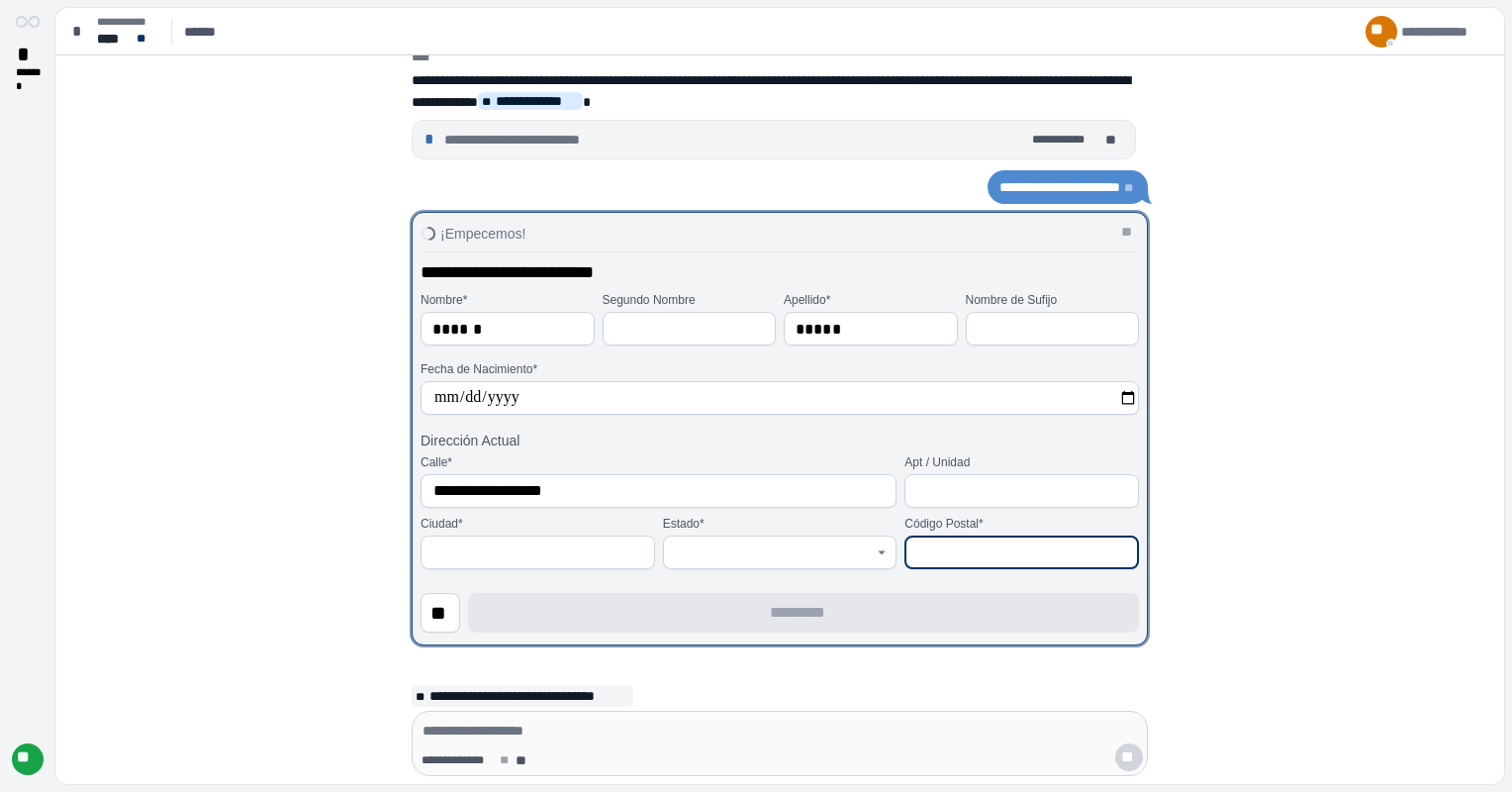 click at bounding box center (537, 552) 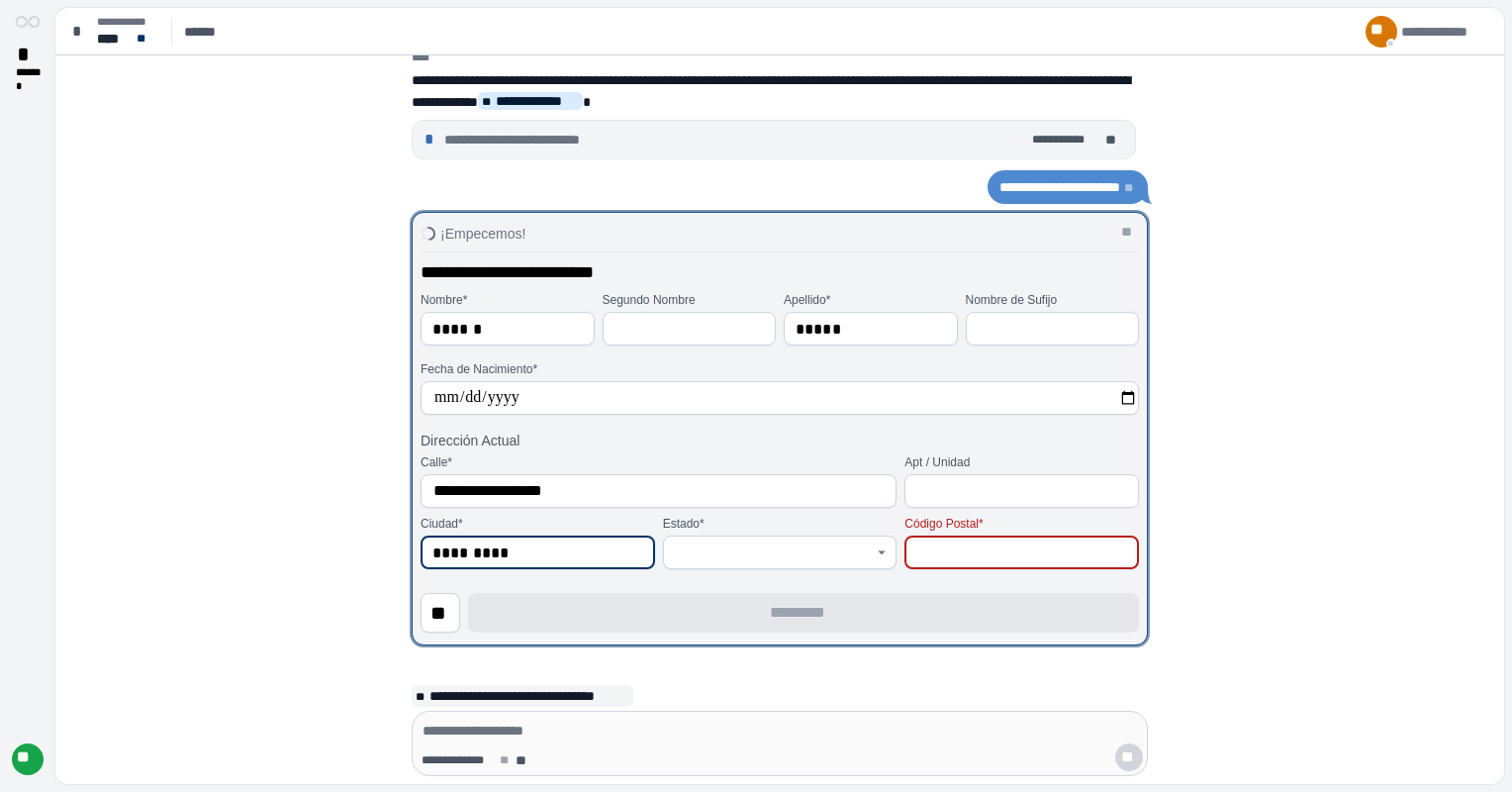 type on "*********" 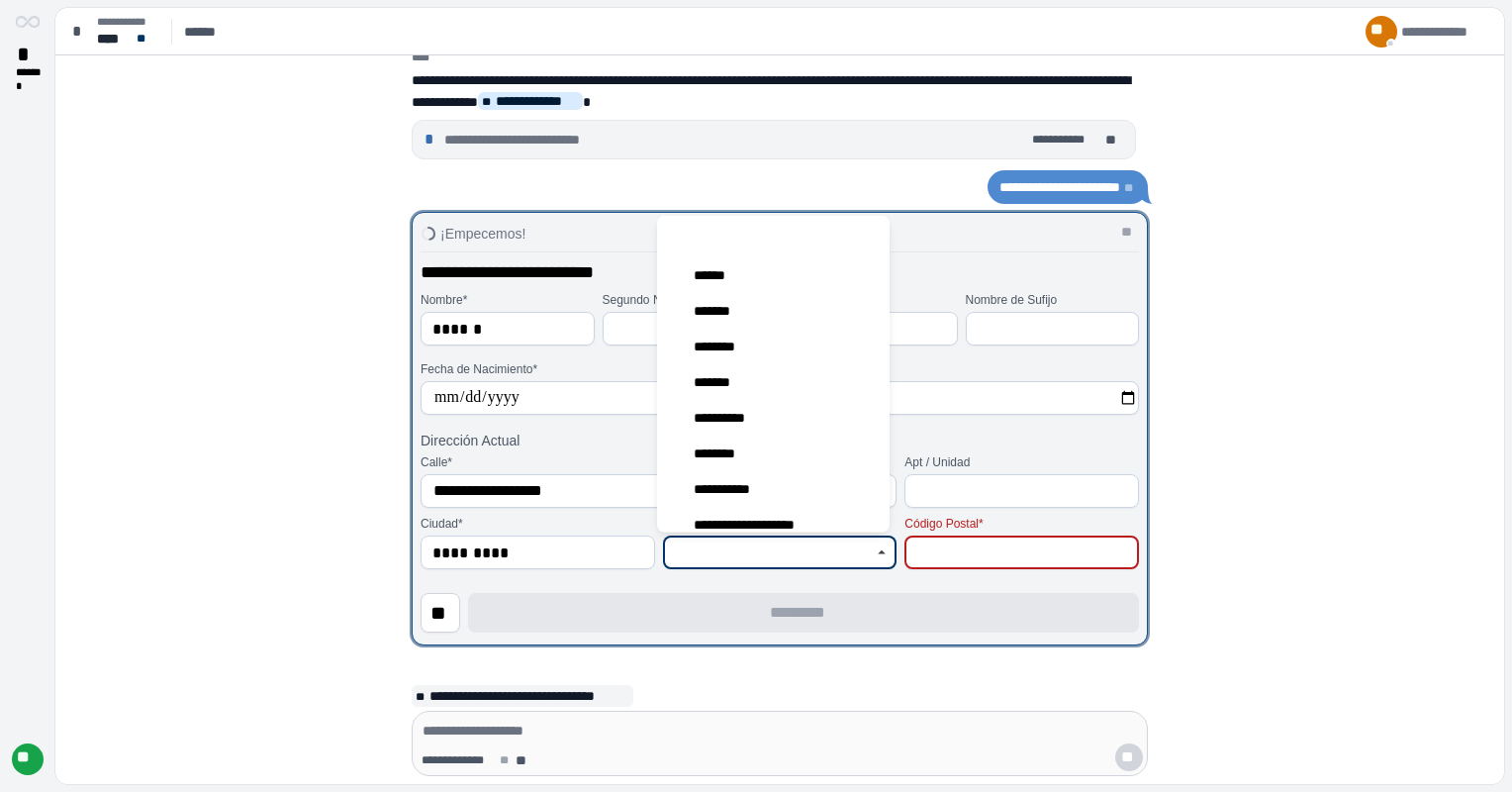 click at bounding box center [769, 552] 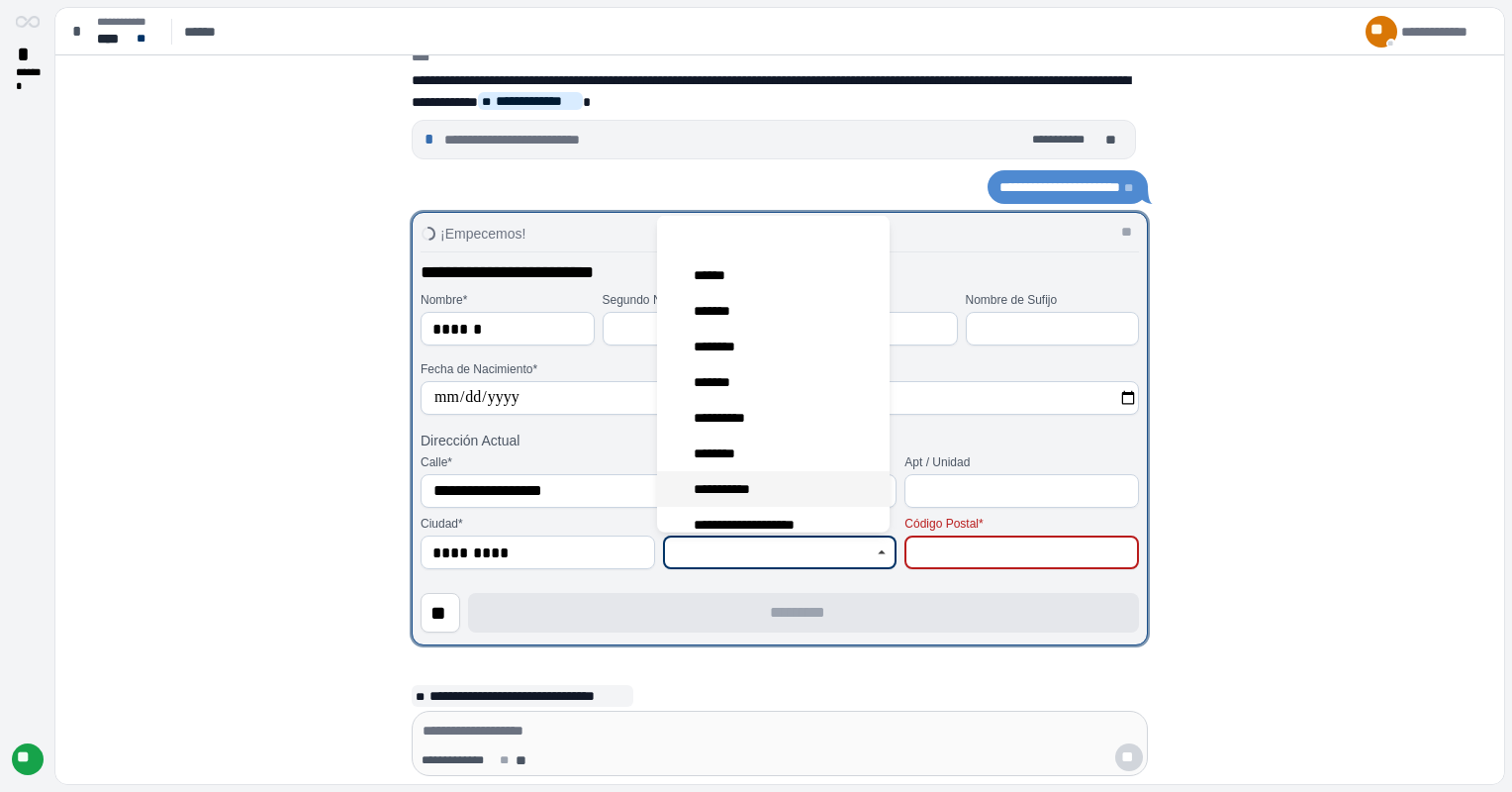 click on "**********" at bounding box center [730, 489] 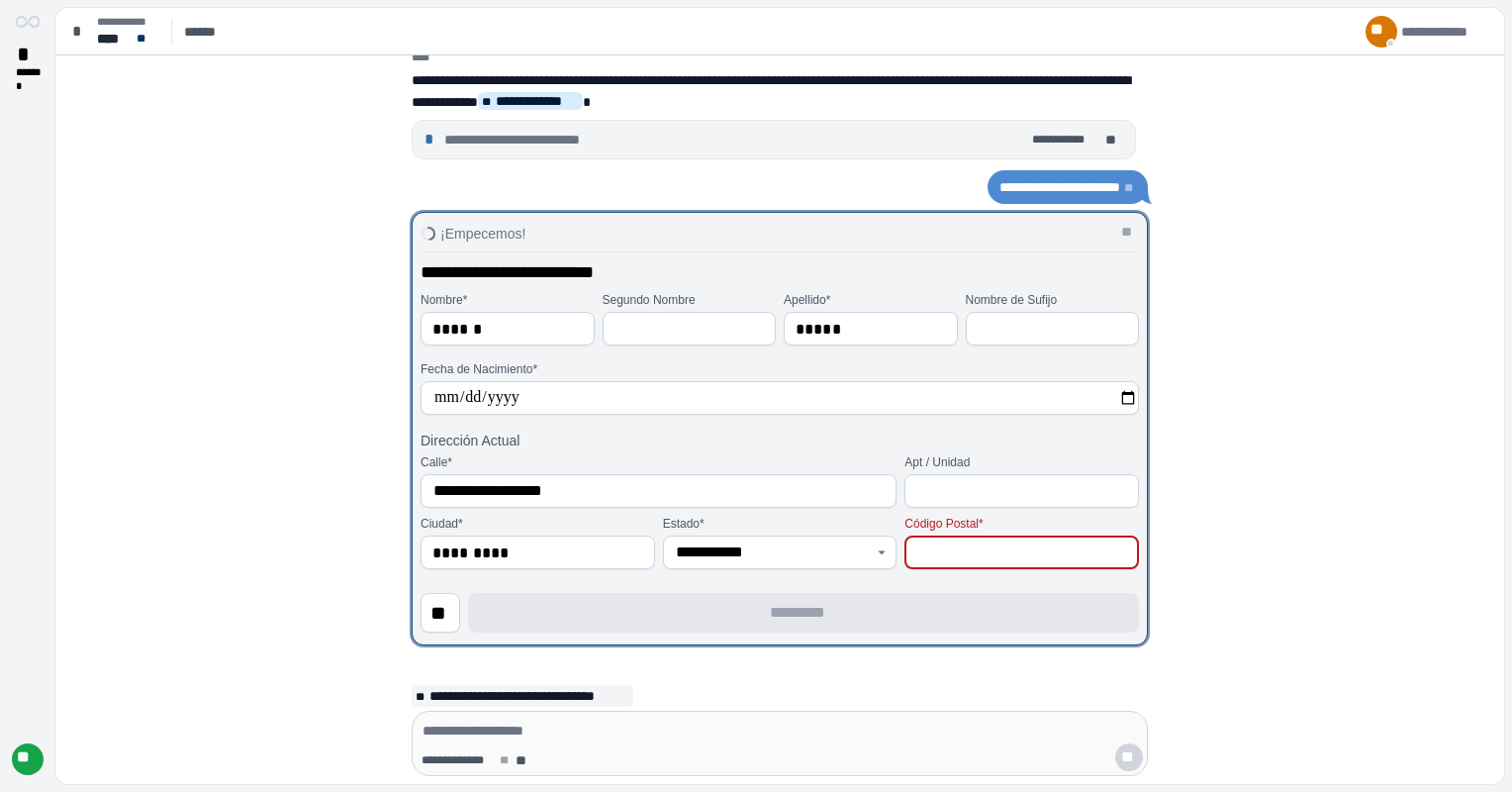 click at bounding box center (1021, 552) 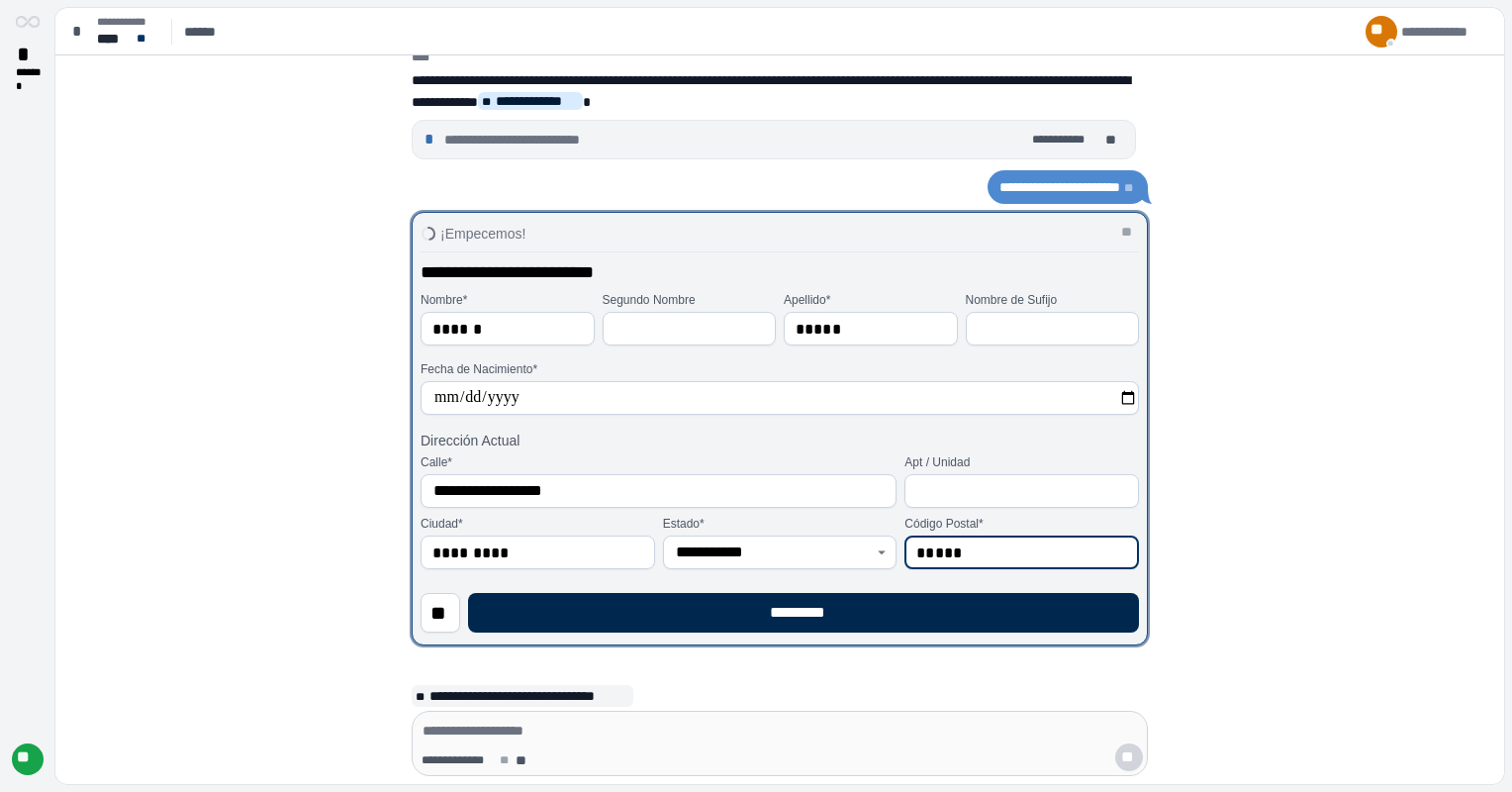 type on "*****" 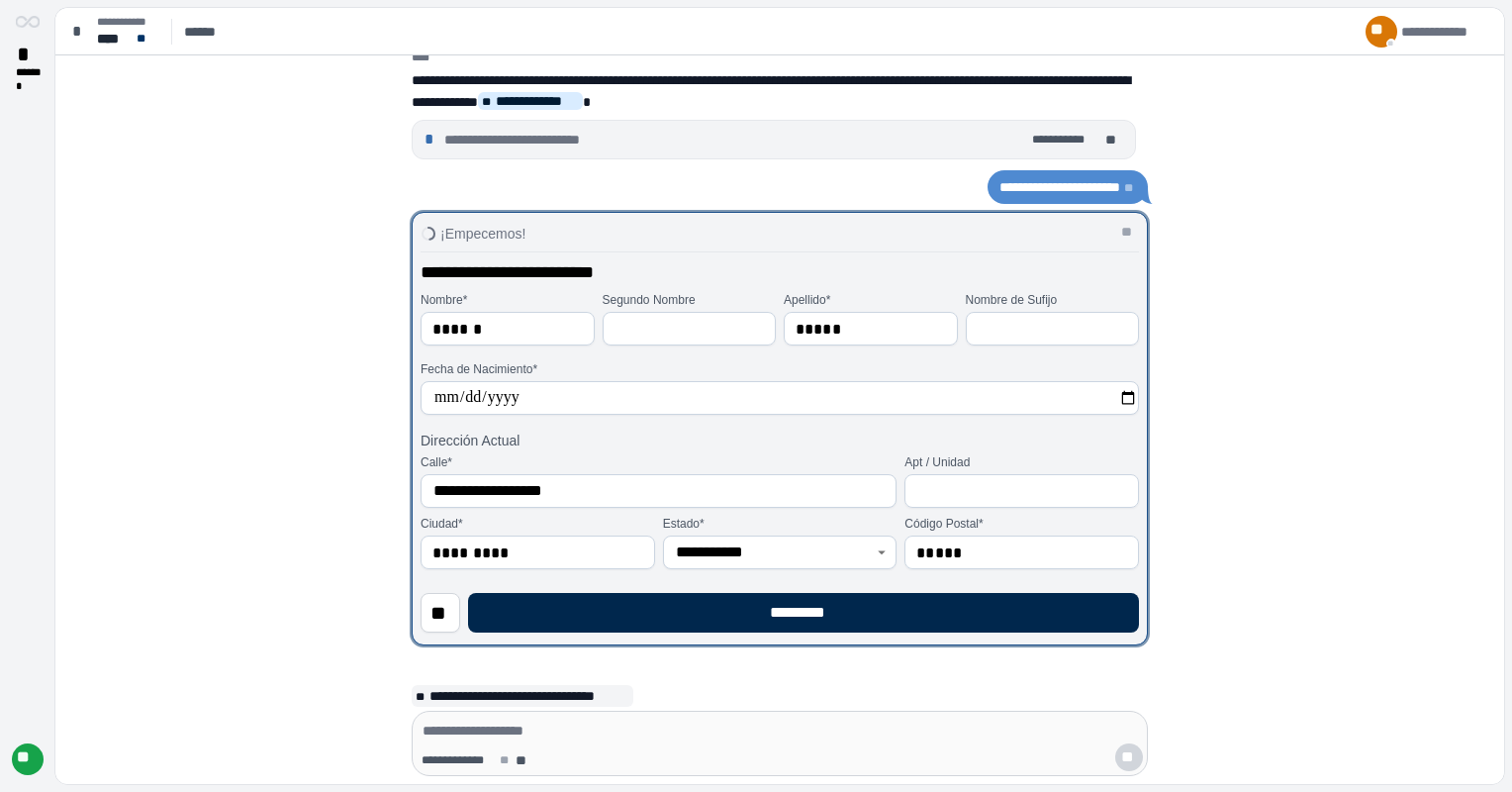 click on "*********" at bounding box center [803, 613] 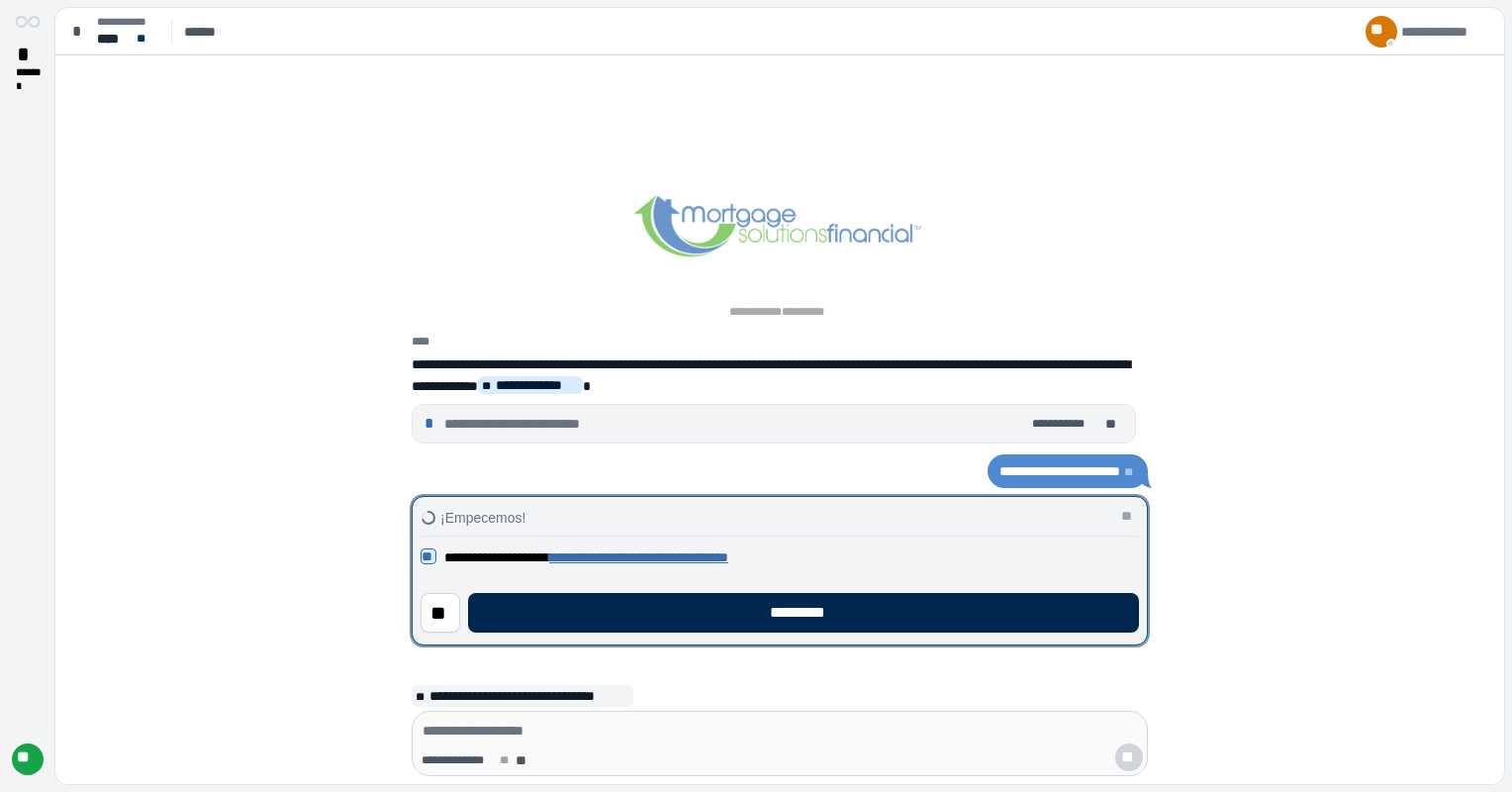 click on "*********" at bounding box center [803, 613] 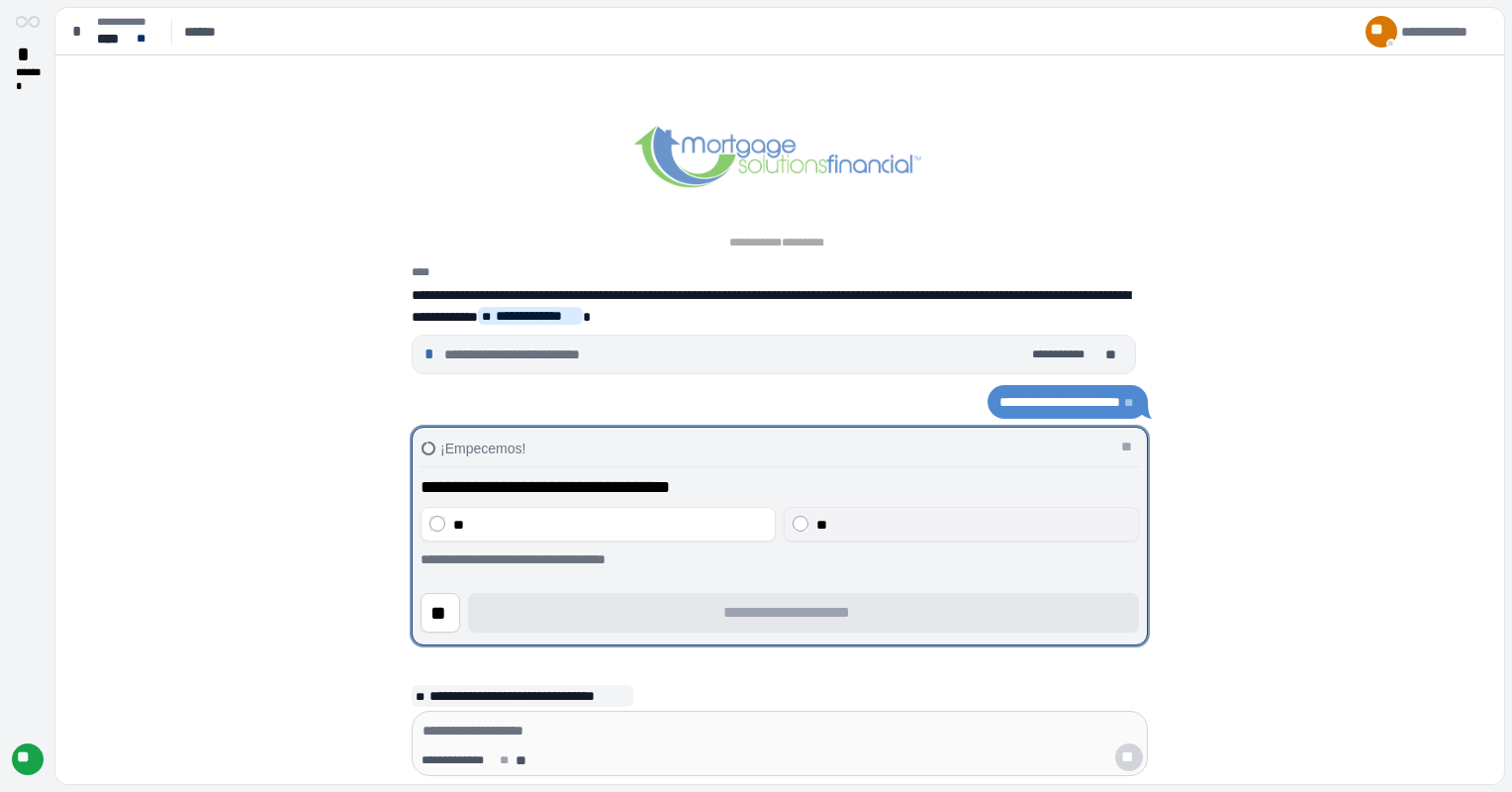 click on "**" at bounding box center [821, 525] 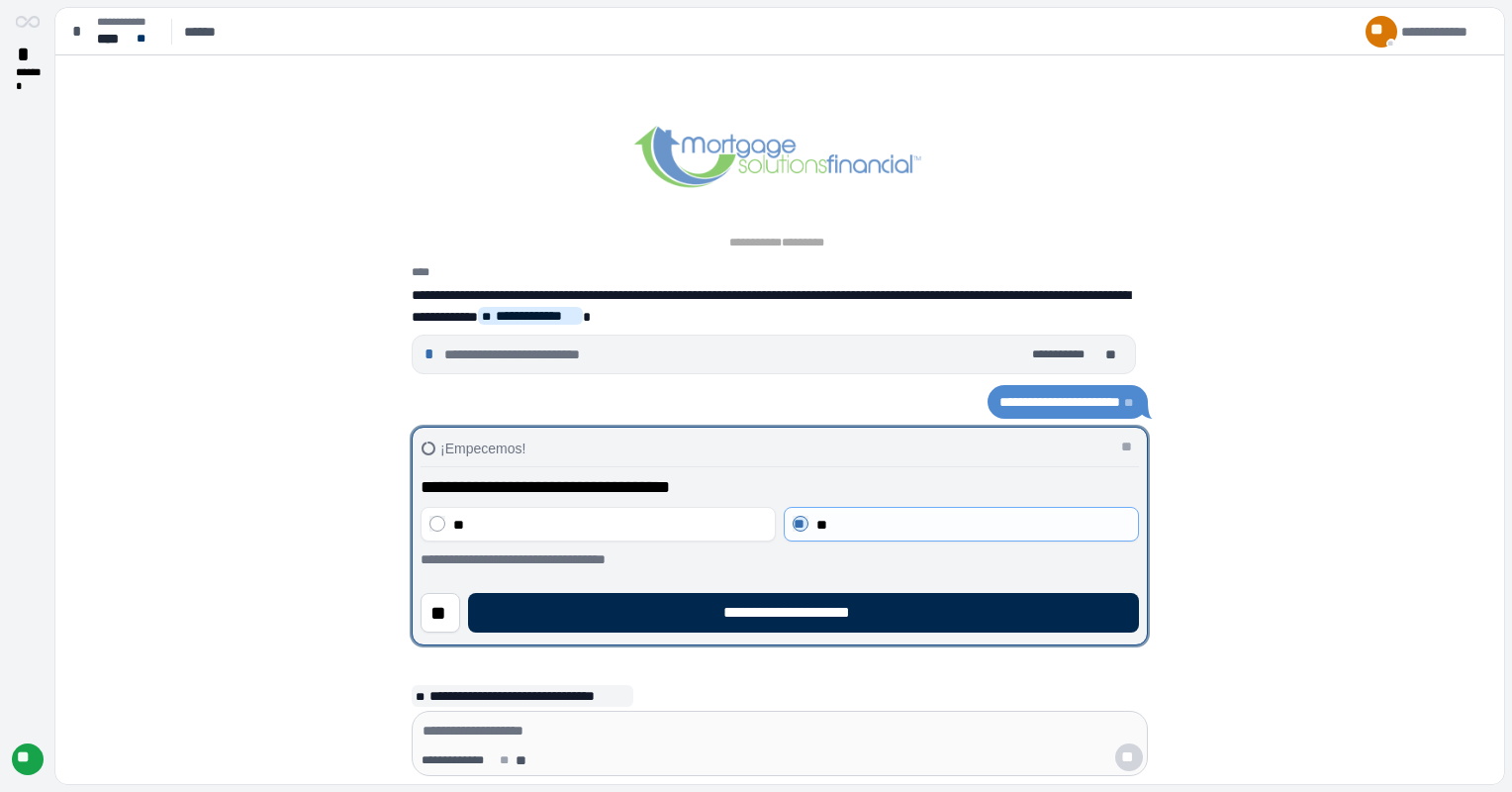 click on "**********" at bounding box center [803, 613] 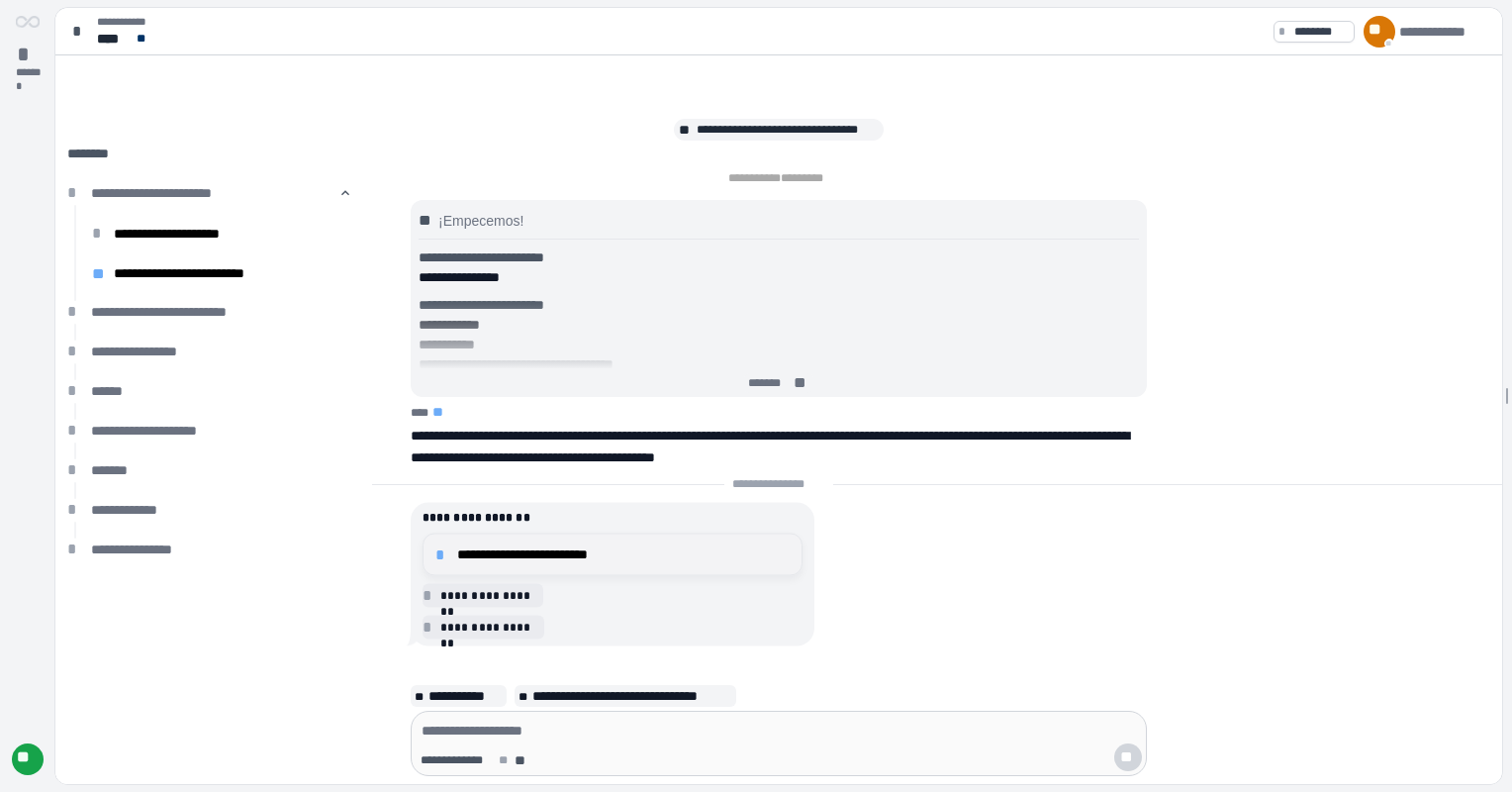 click on "**********" at bounding box center [623, 554] 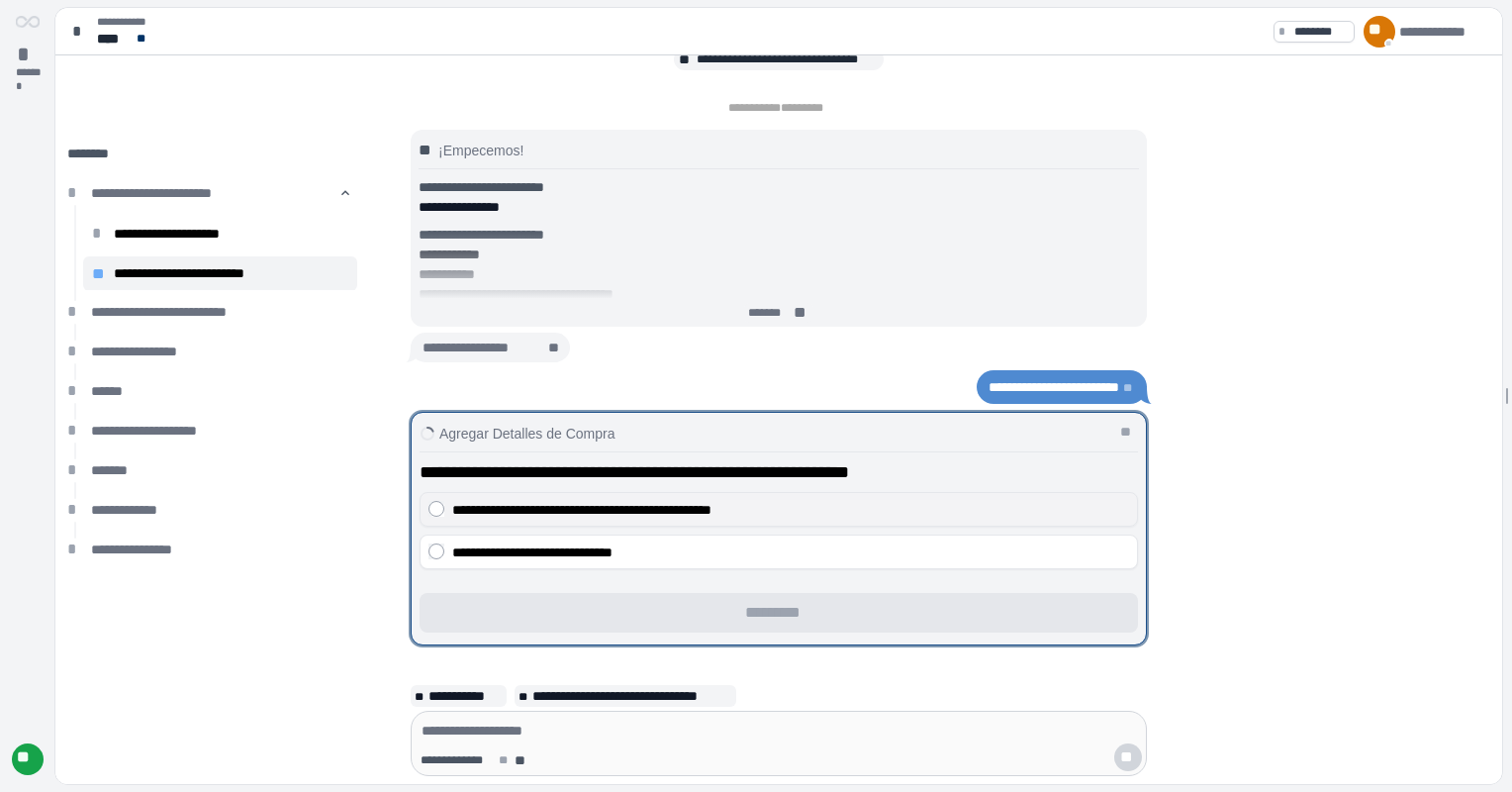 click on "**********" at bounding box center (582, 510) 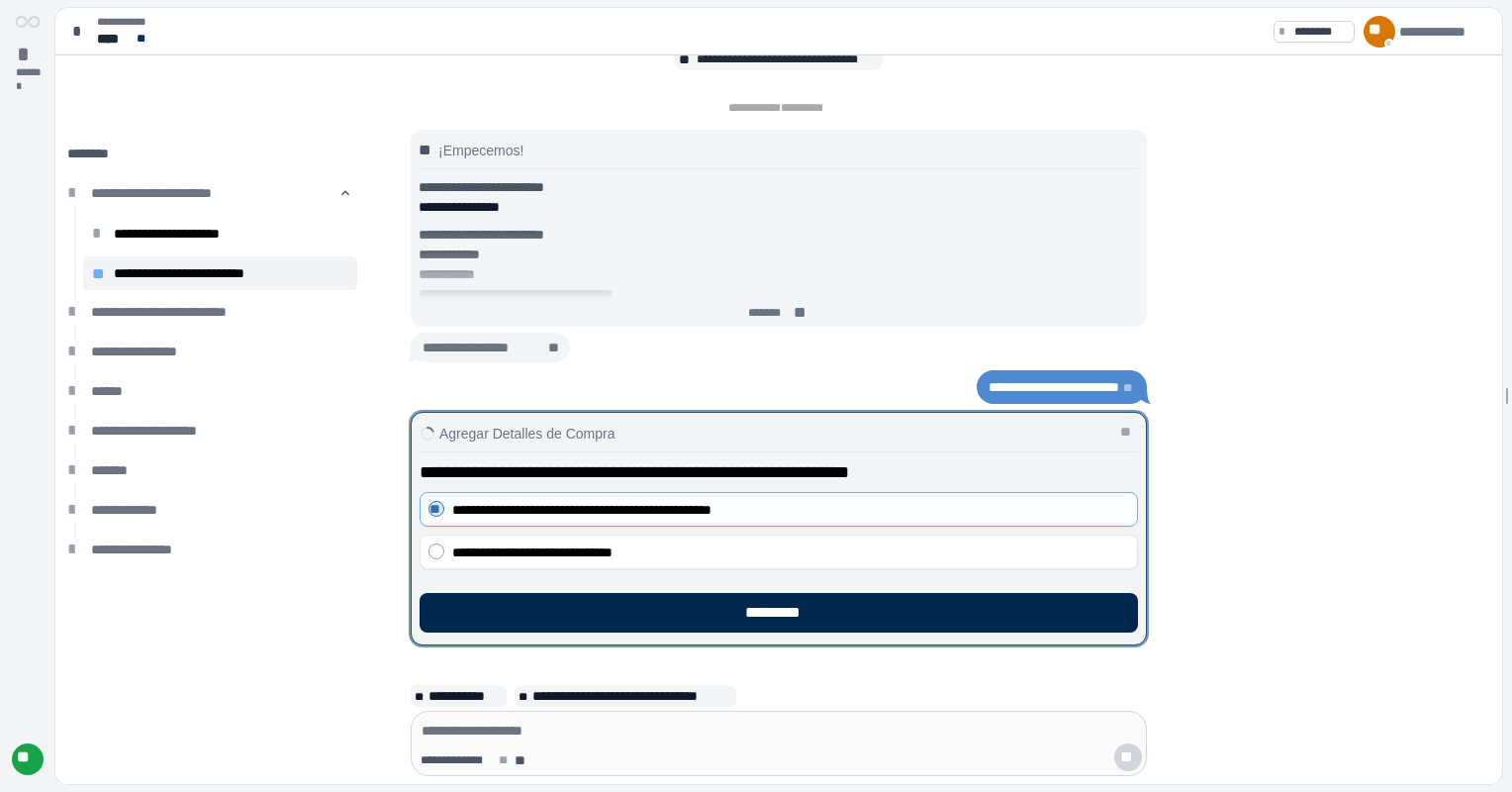 click on "*********" at bounding box center [779, 613] 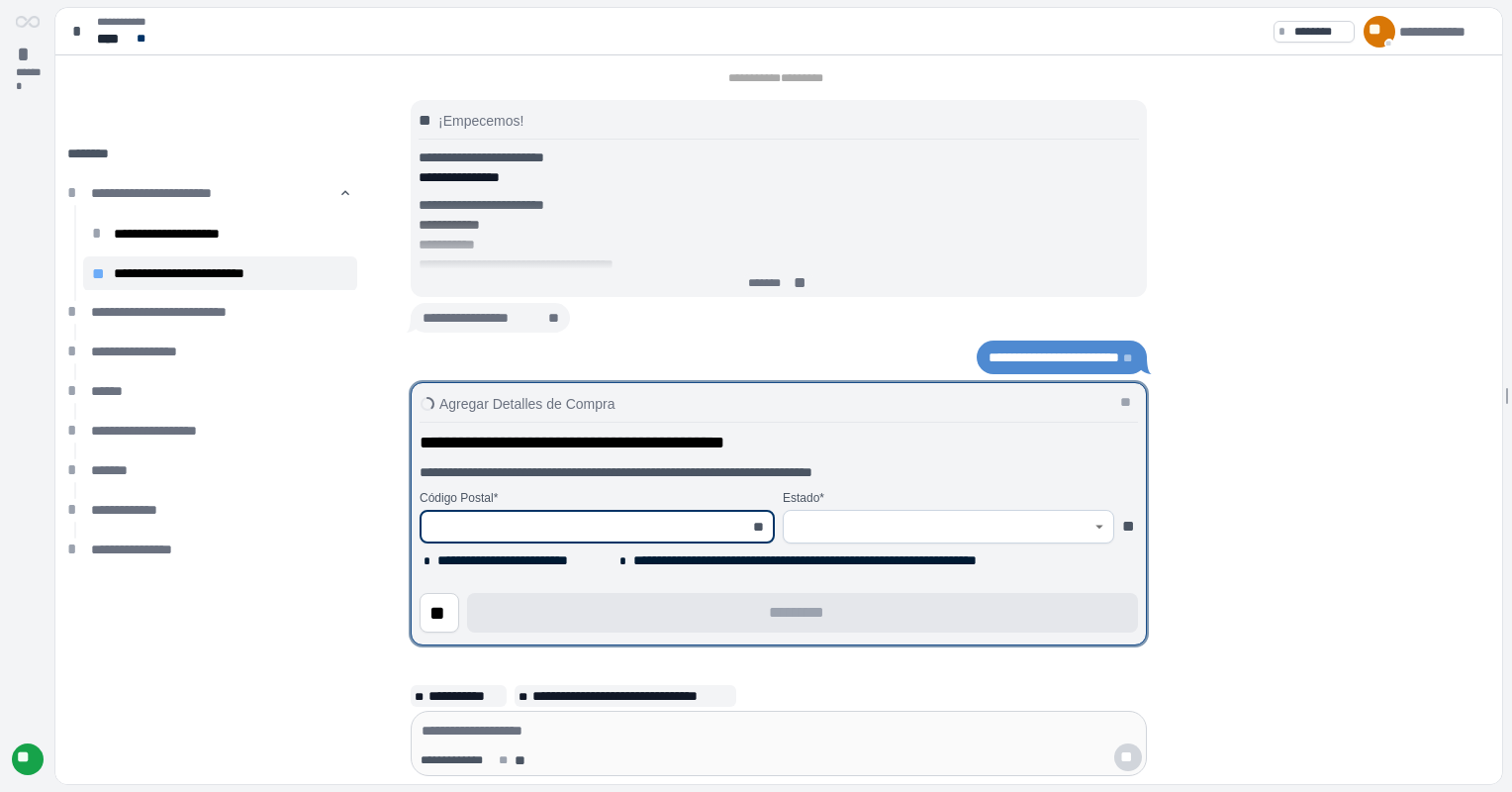 click at bounding box center (586, 527) 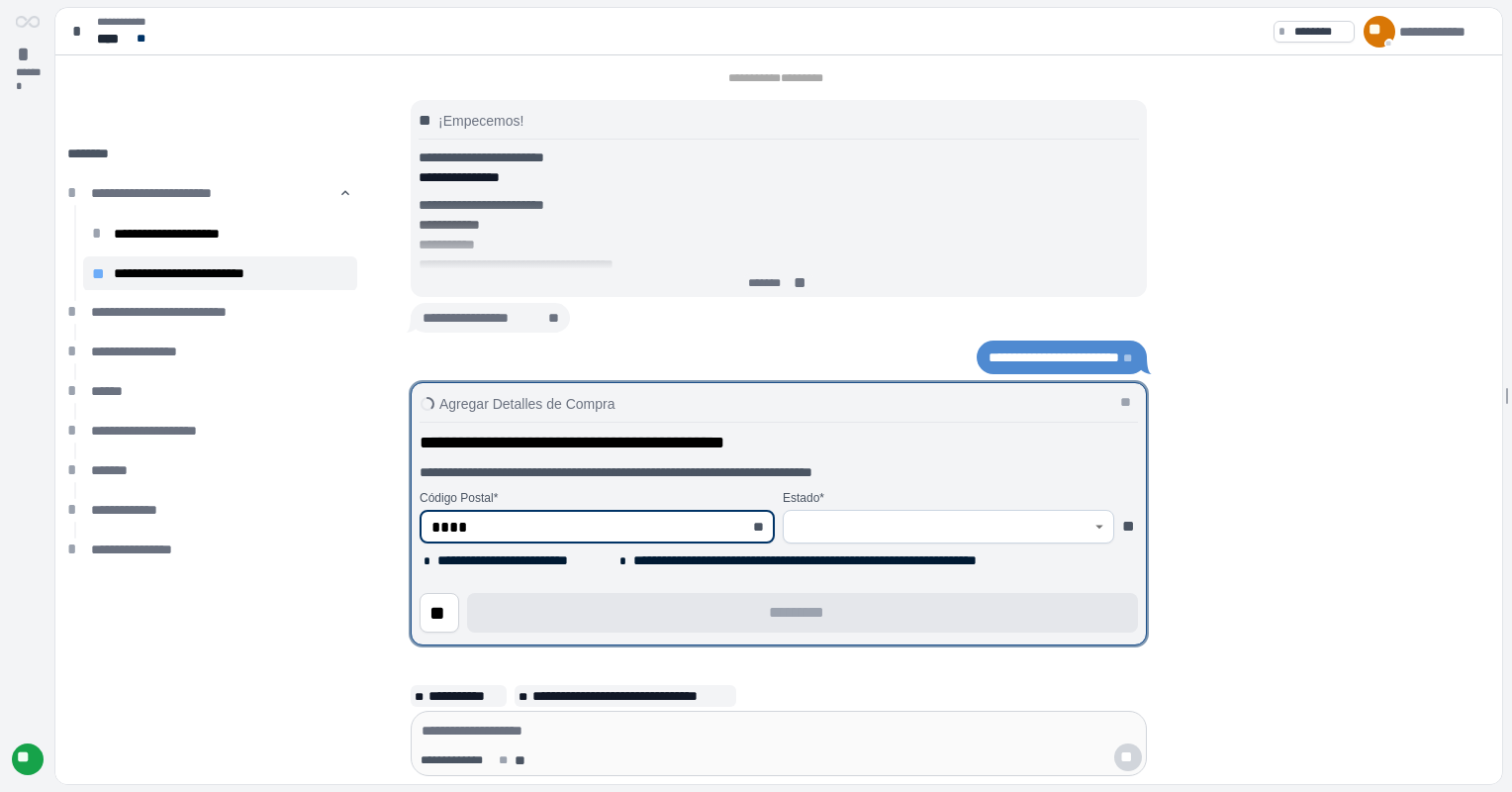 type on "*****" 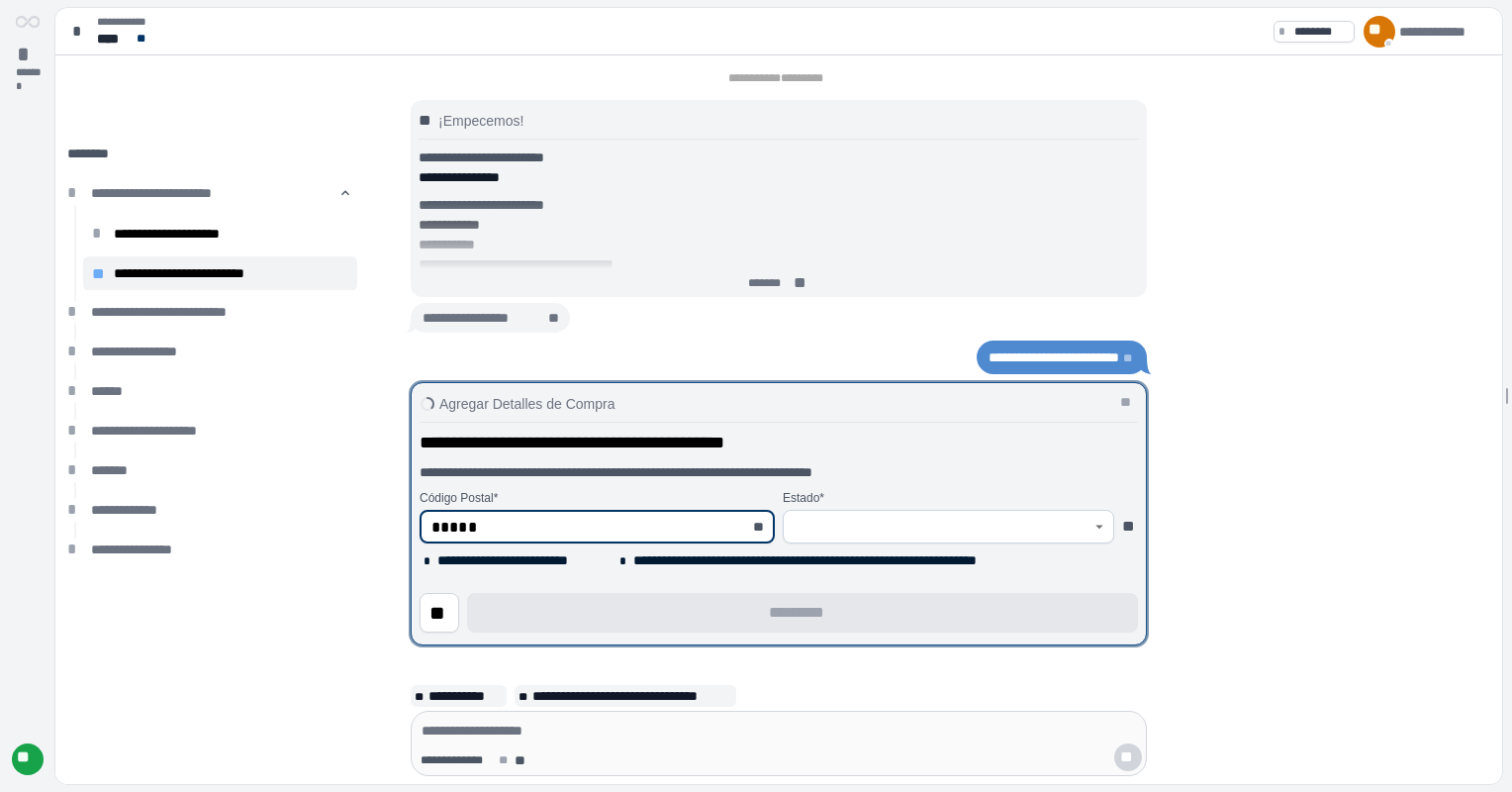 type on "********" 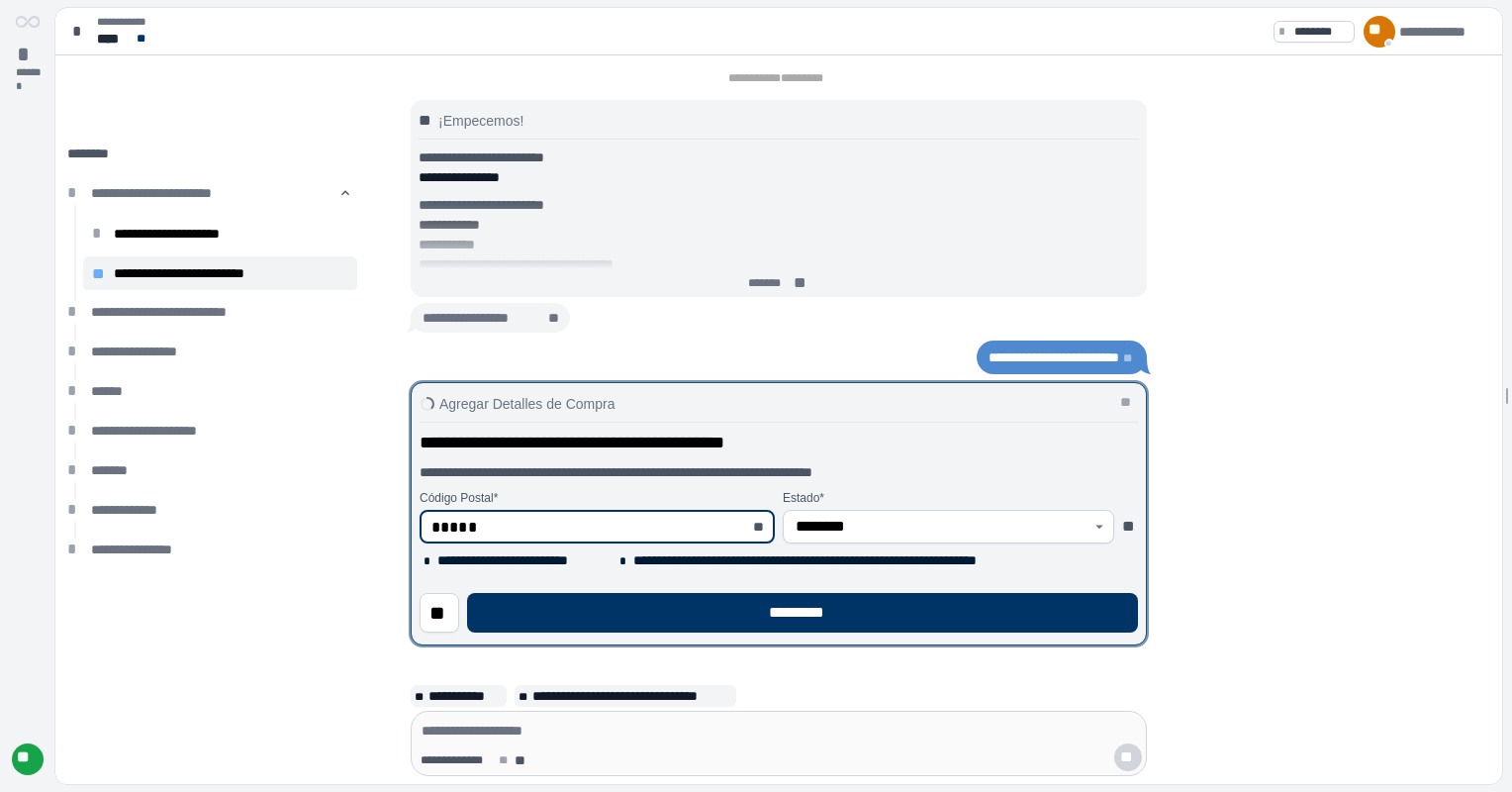 click on "********" at bounding box center [948, 527] 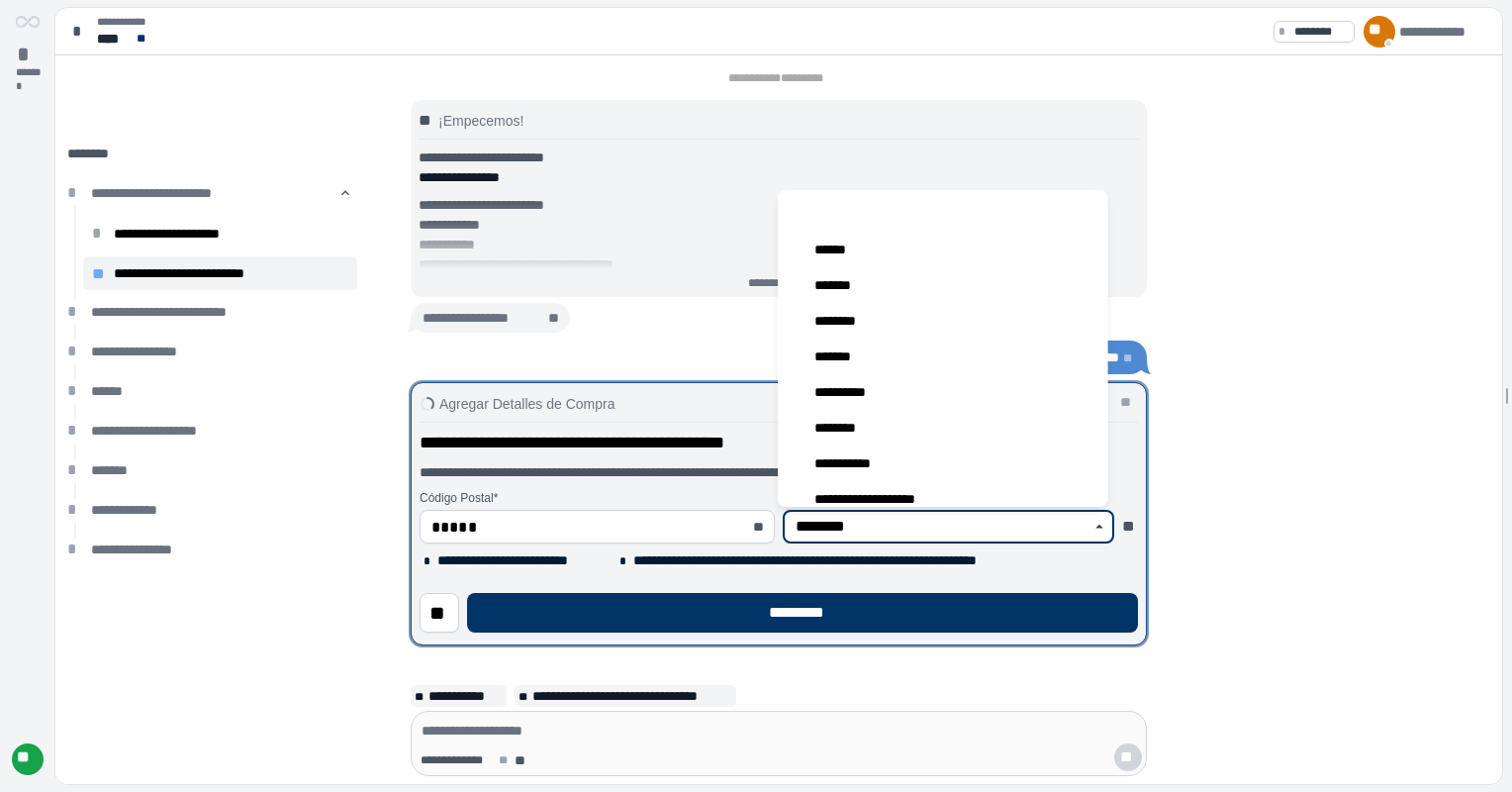 scroll, scrollTop: 653, scrollLeft: 0, axis: vertical 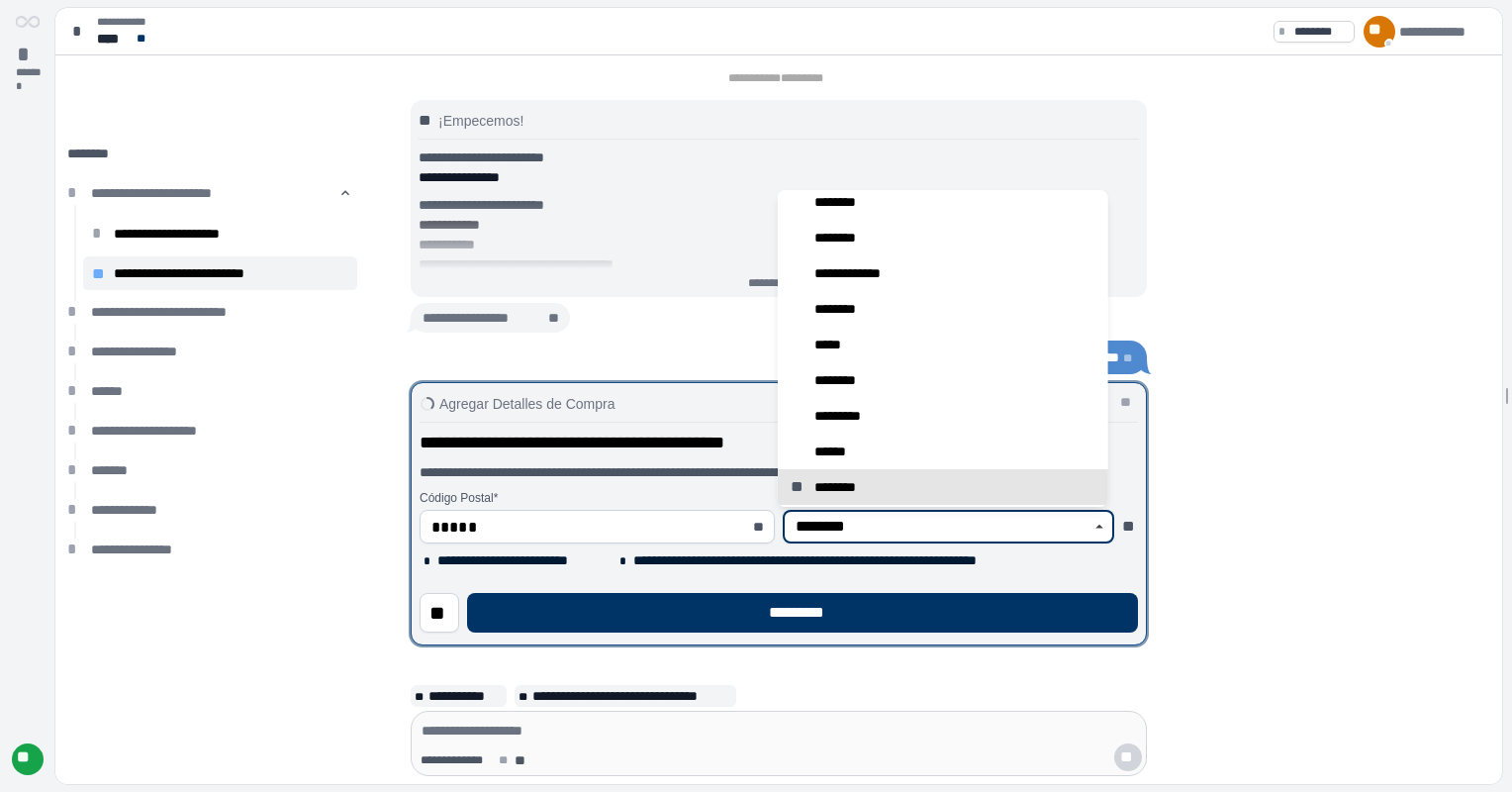 click on "** ********" at bounding box center (943, 487) 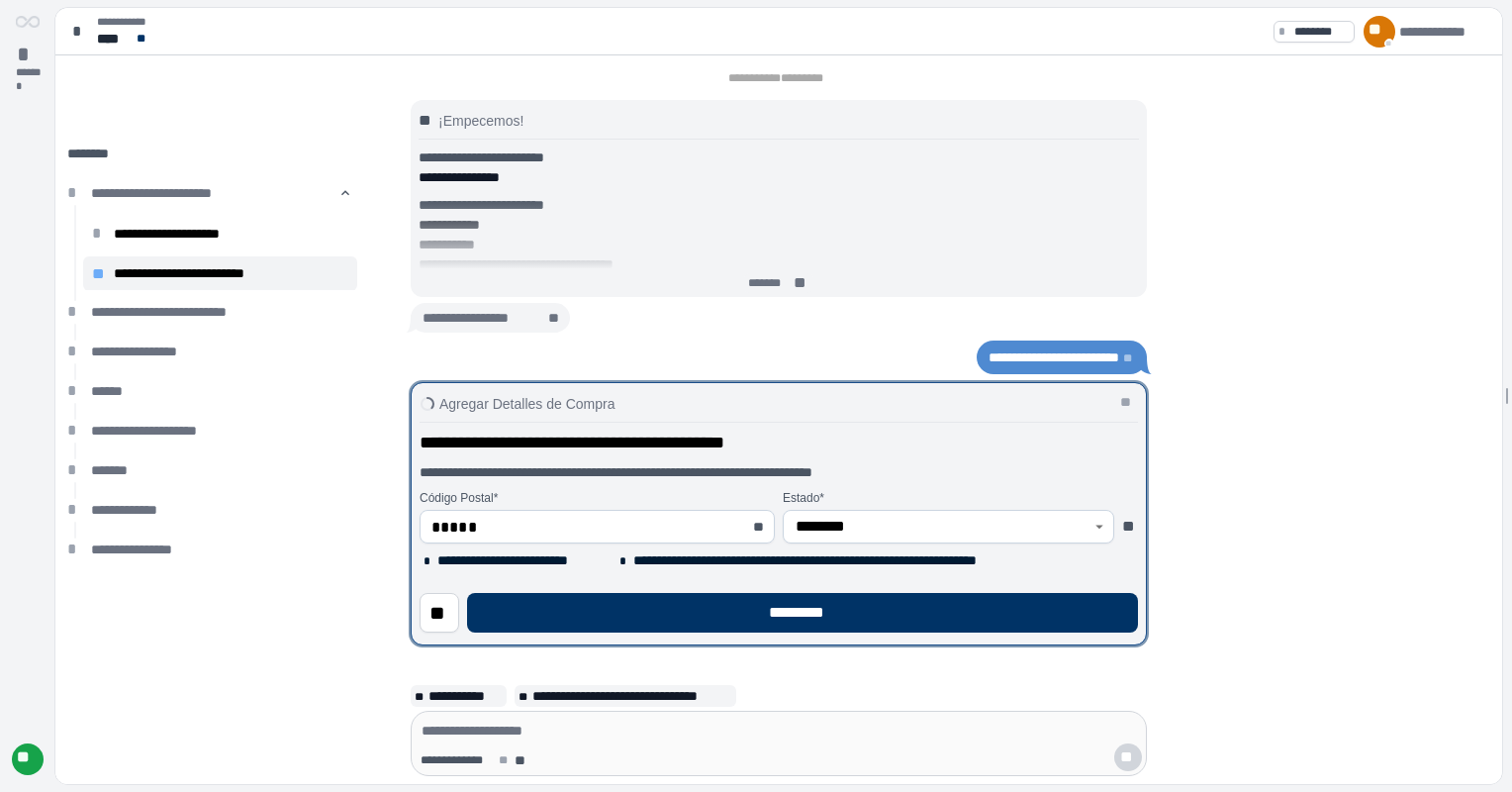 click on "Precio de Compra" at bounding box center [779, 500] 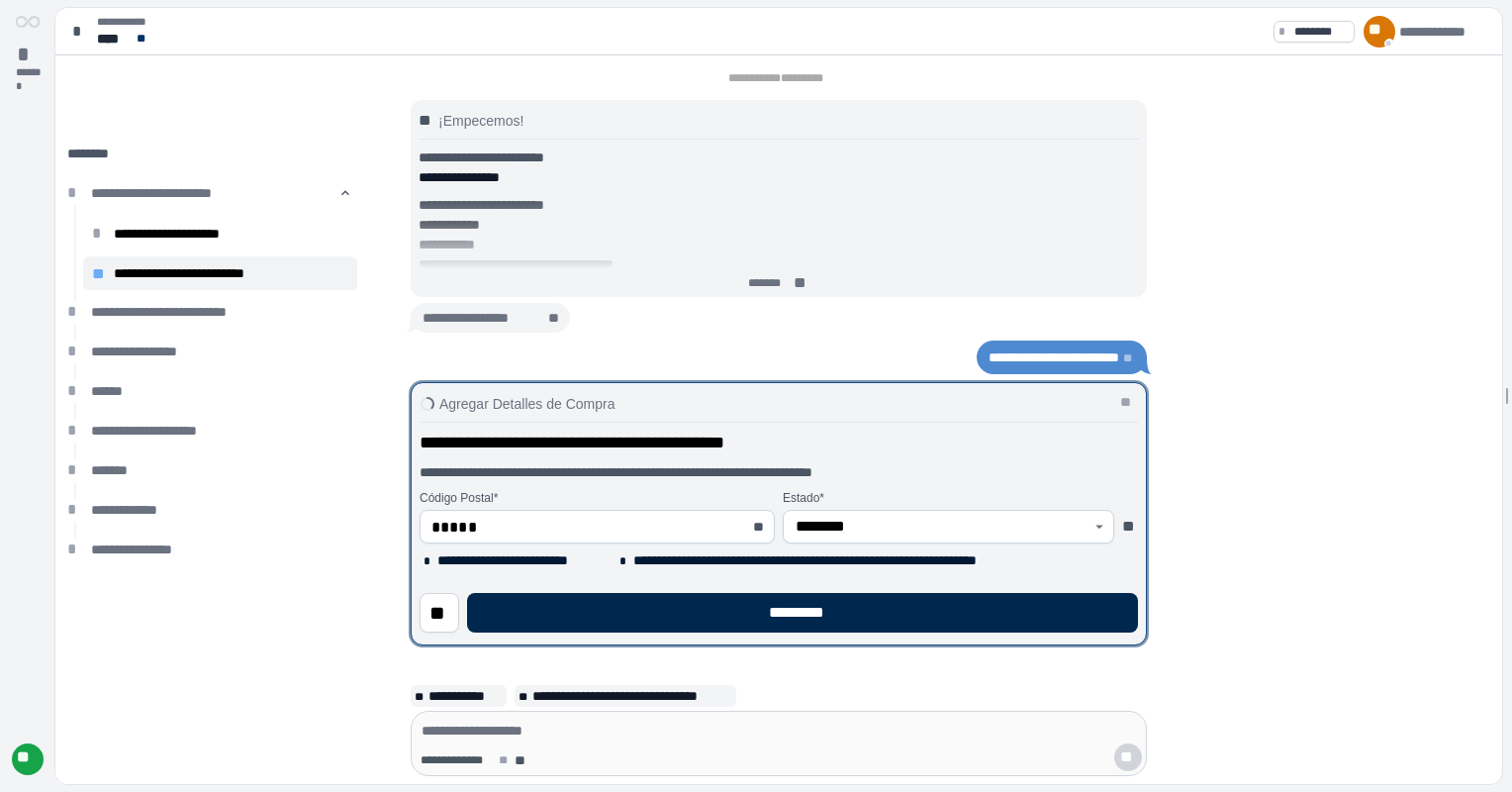 click on "*********" at bounding box center [803, 613] 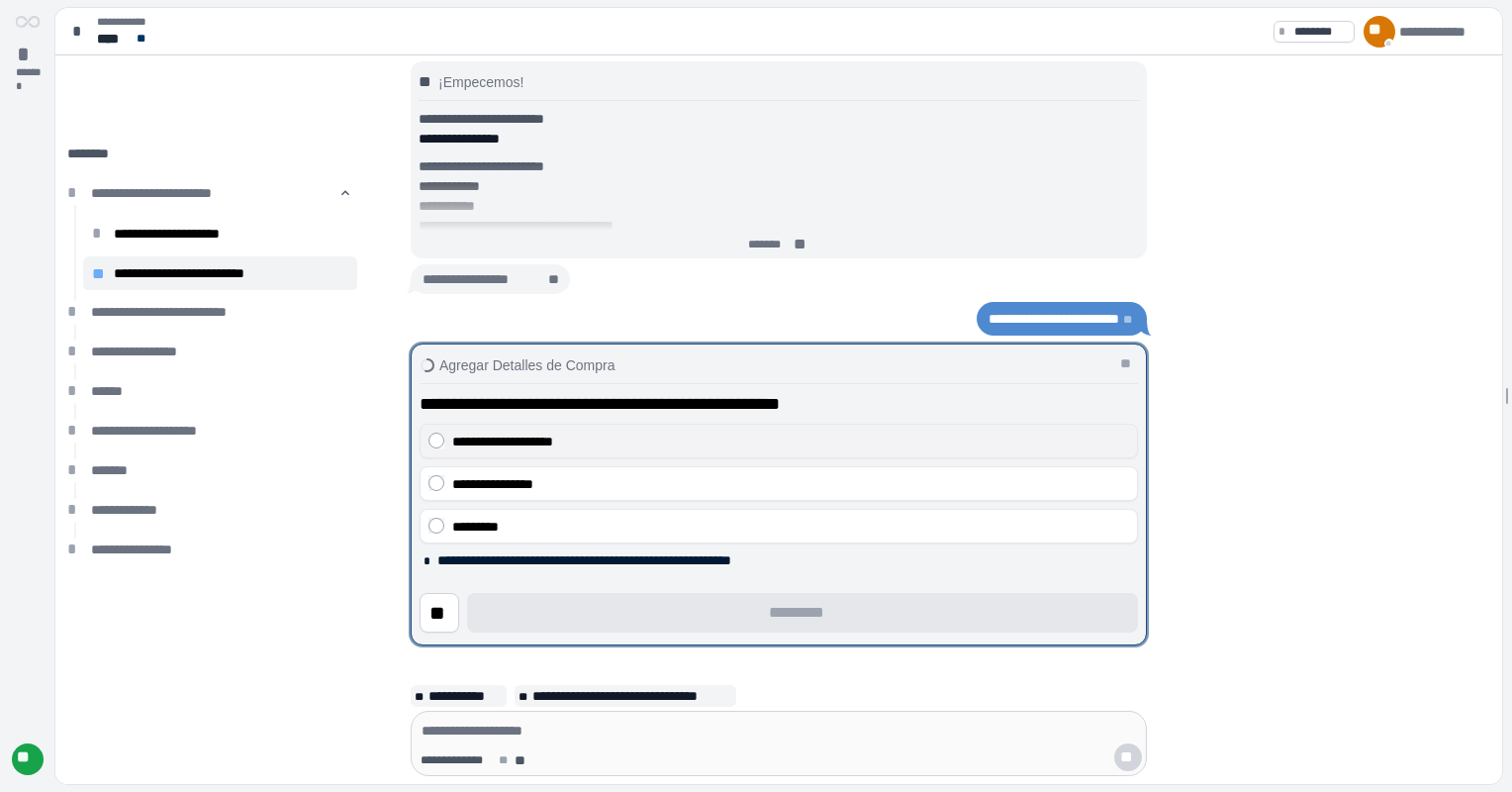 click on "**********" at bounding box center (503, 442) 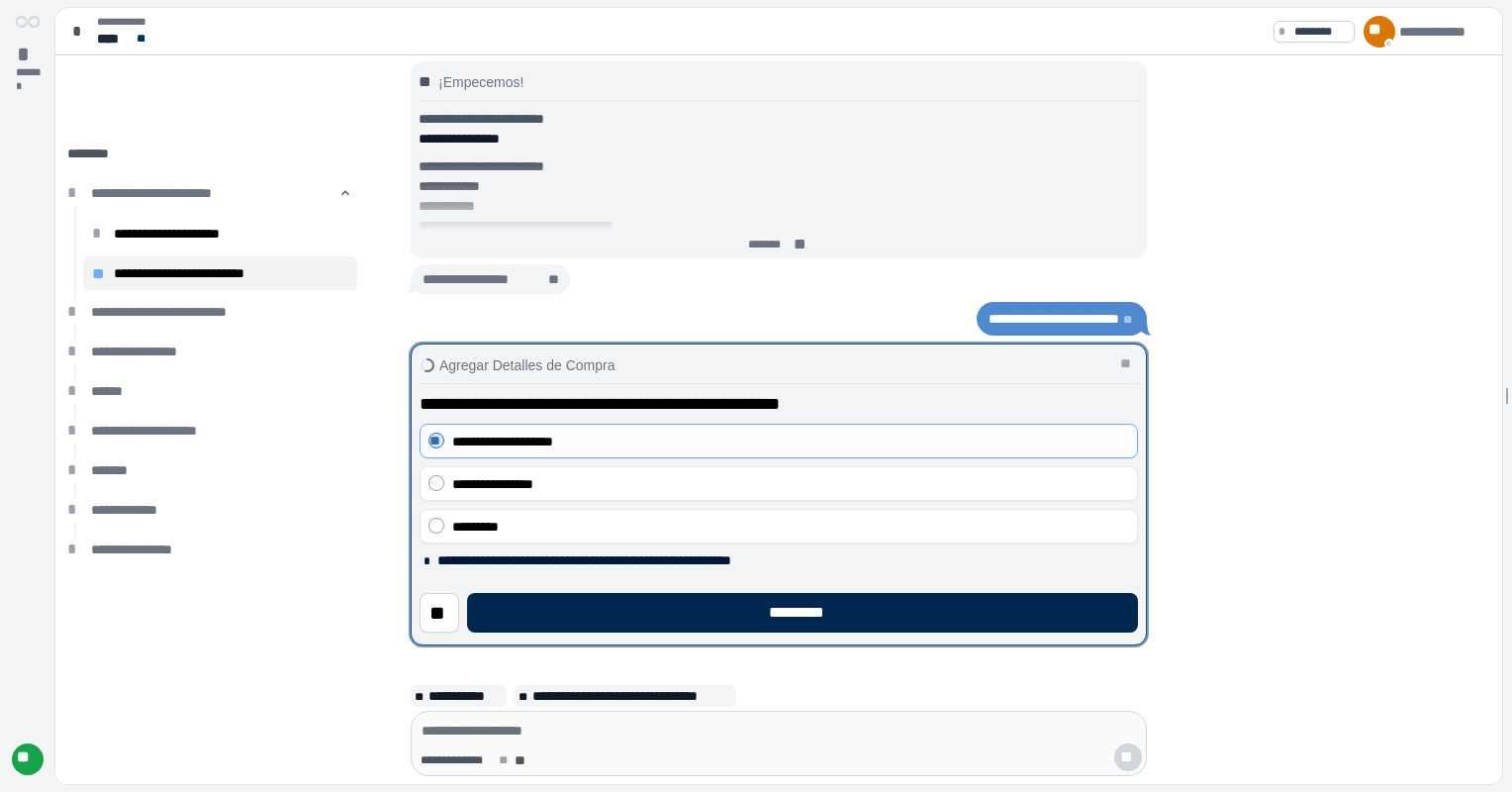 click on "*********" at bounding box center (803, 613) 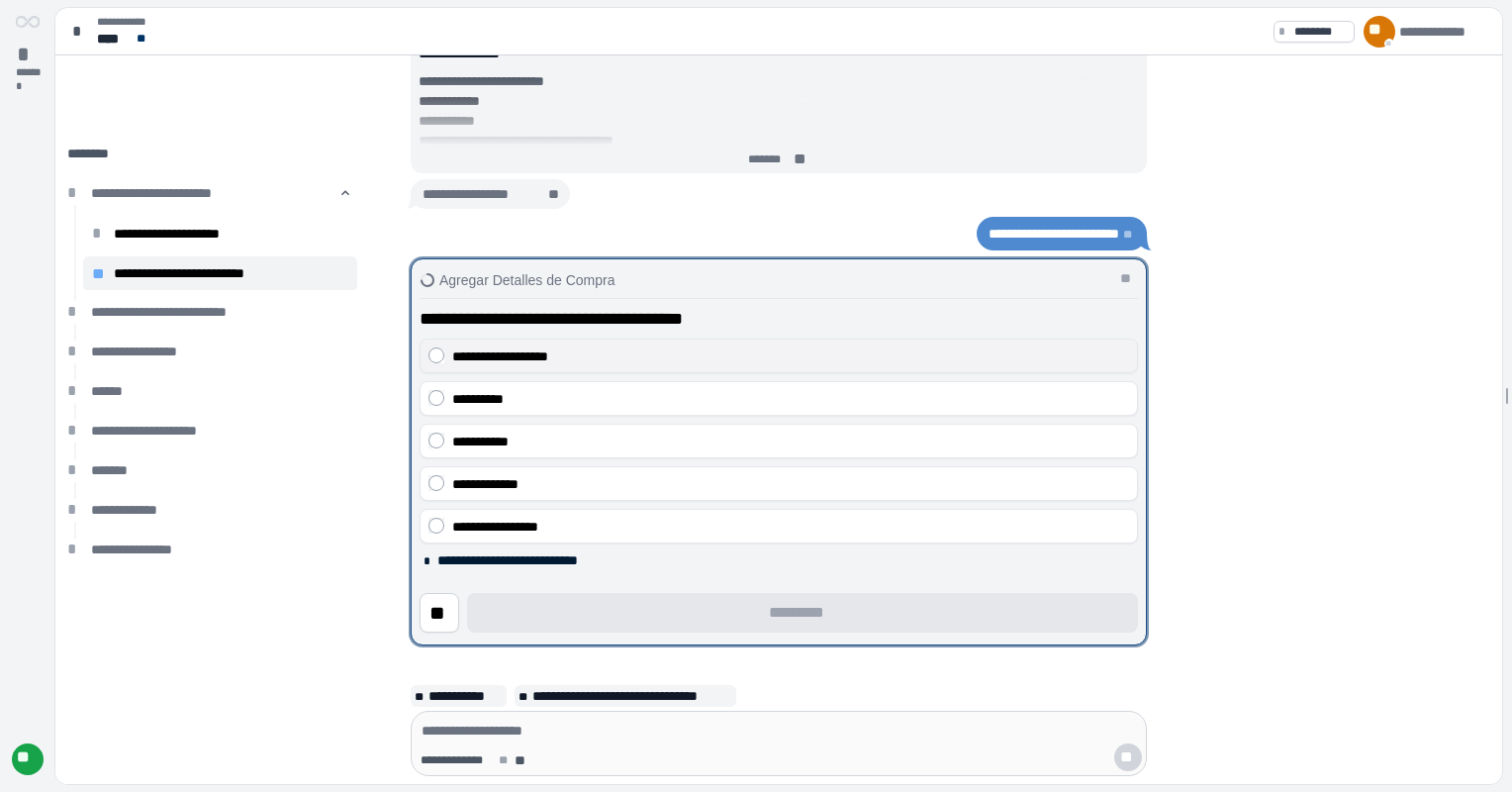 click on "**********" at bounding box center (500, 356) 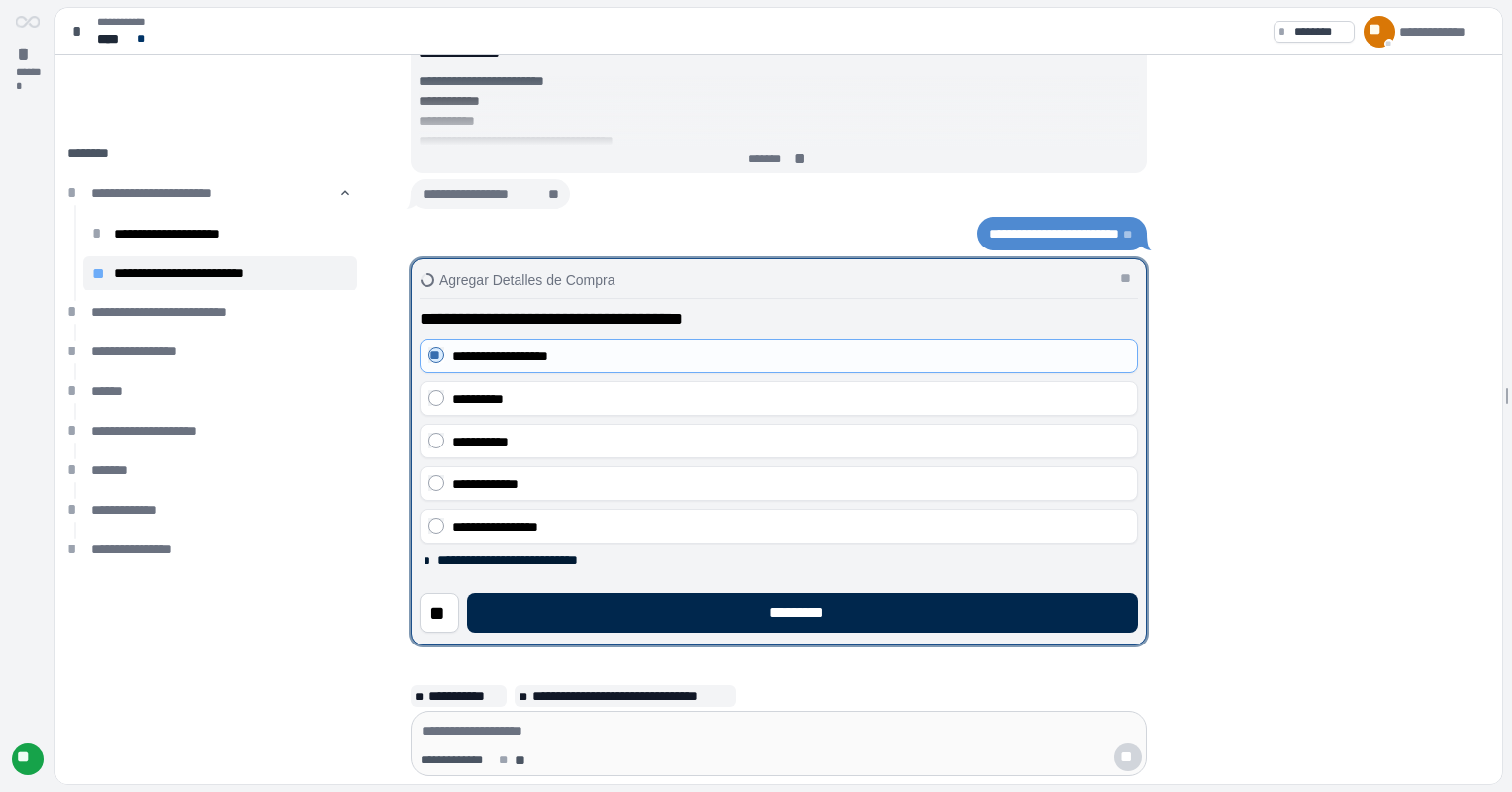 click on "*********" at bounding box center [803, 613] 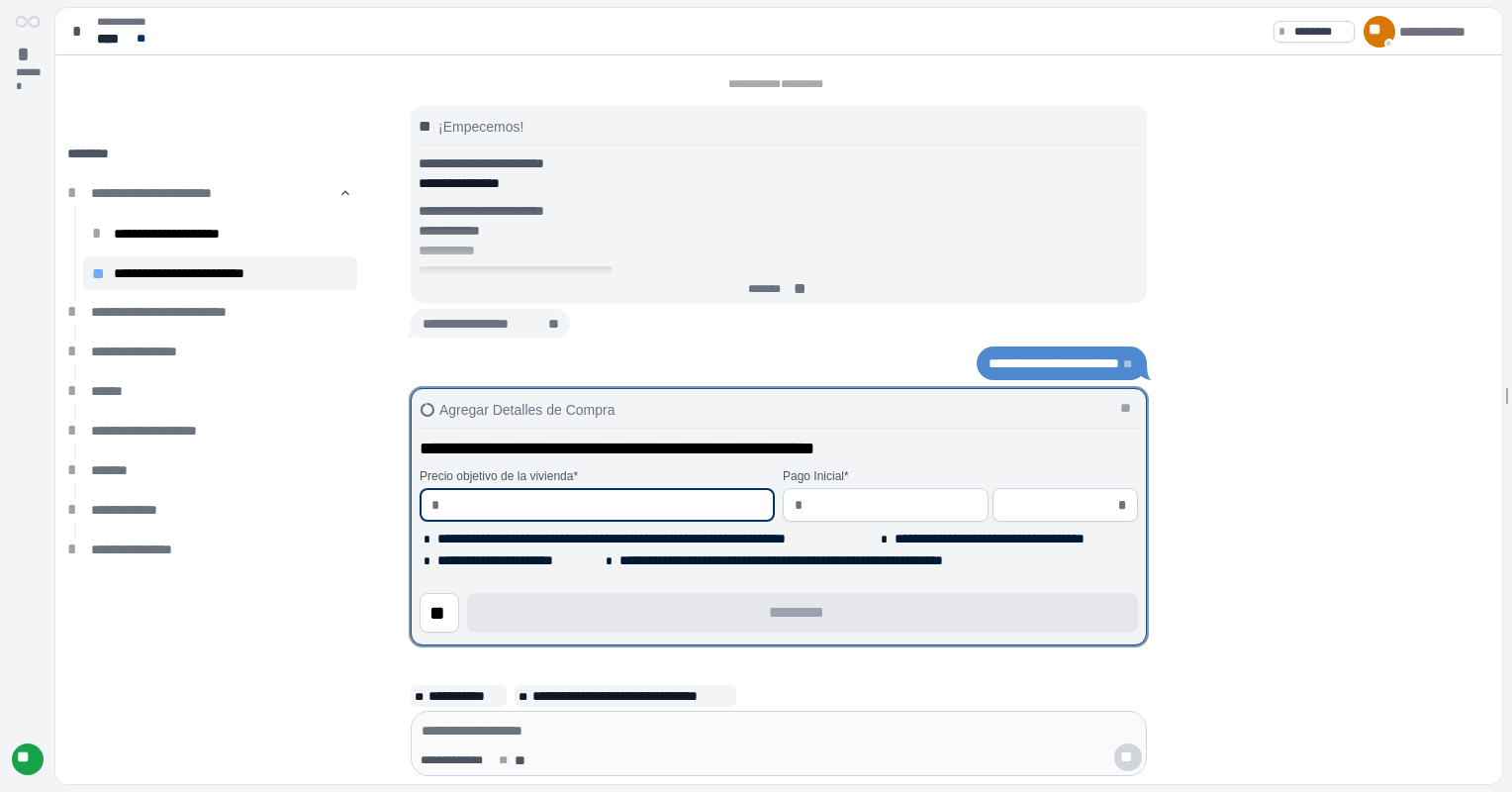 click at bounding box center [605, 505] 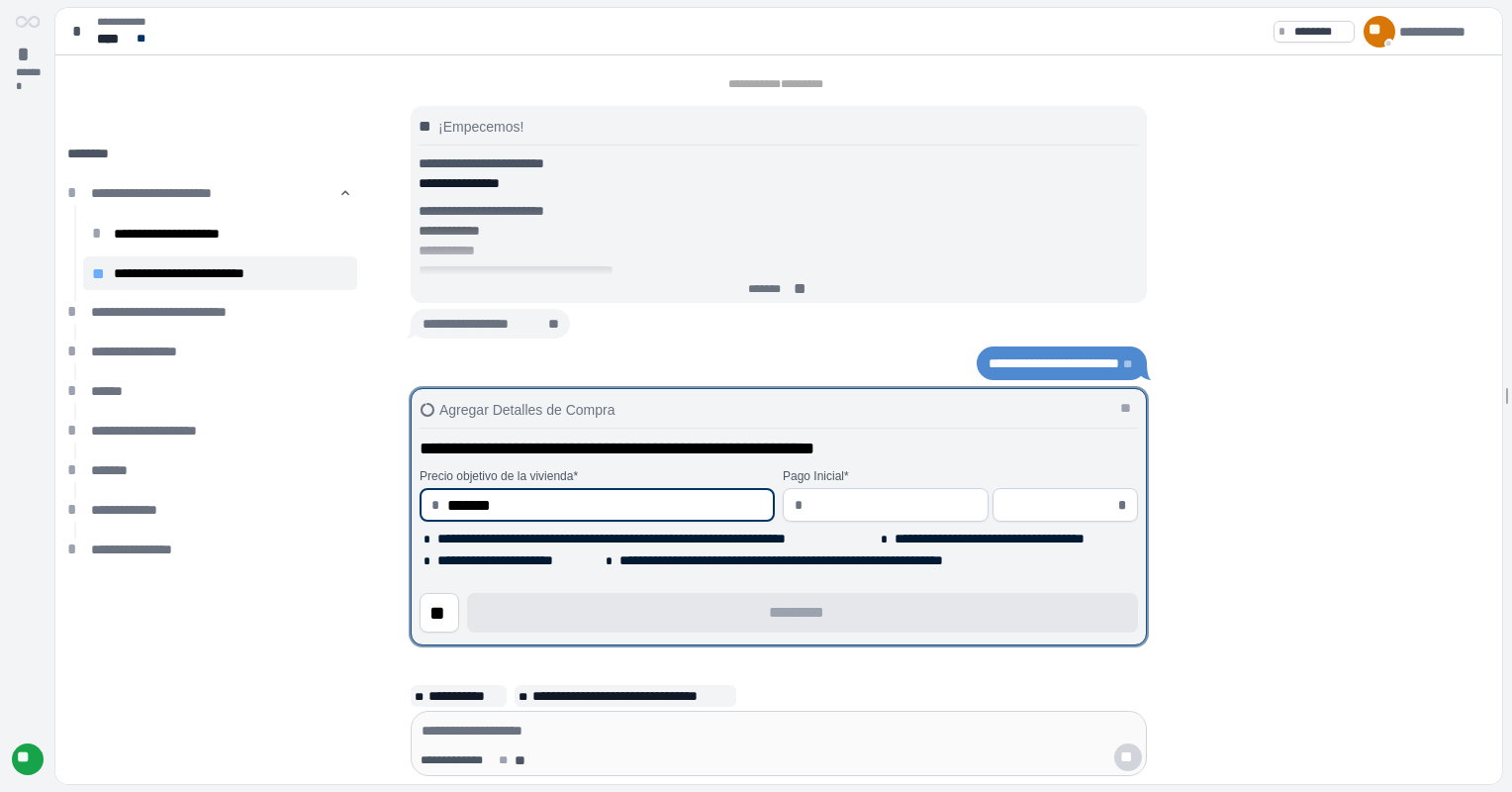 type on "**********" 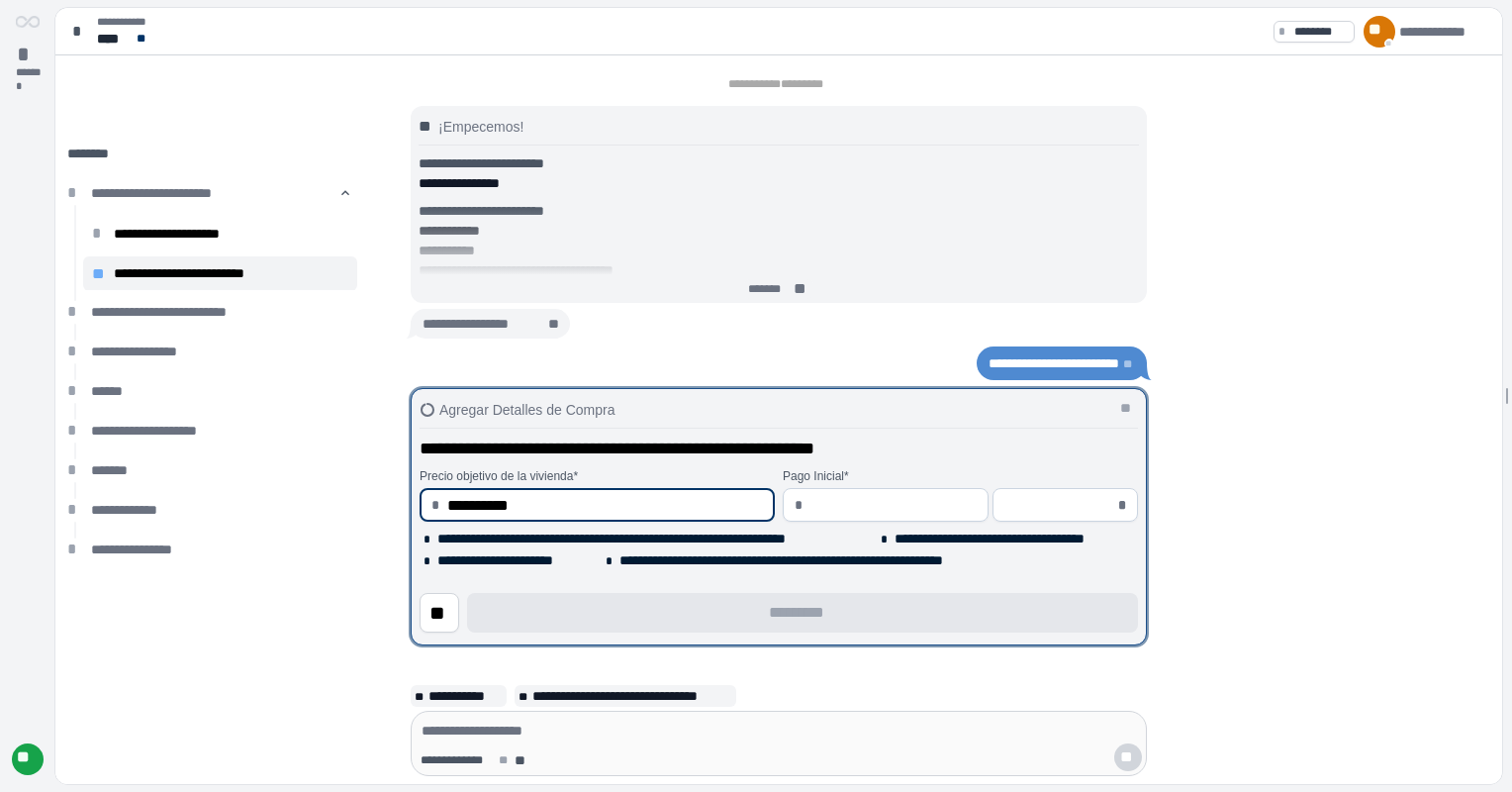 click at bounding box center (1059, 505) 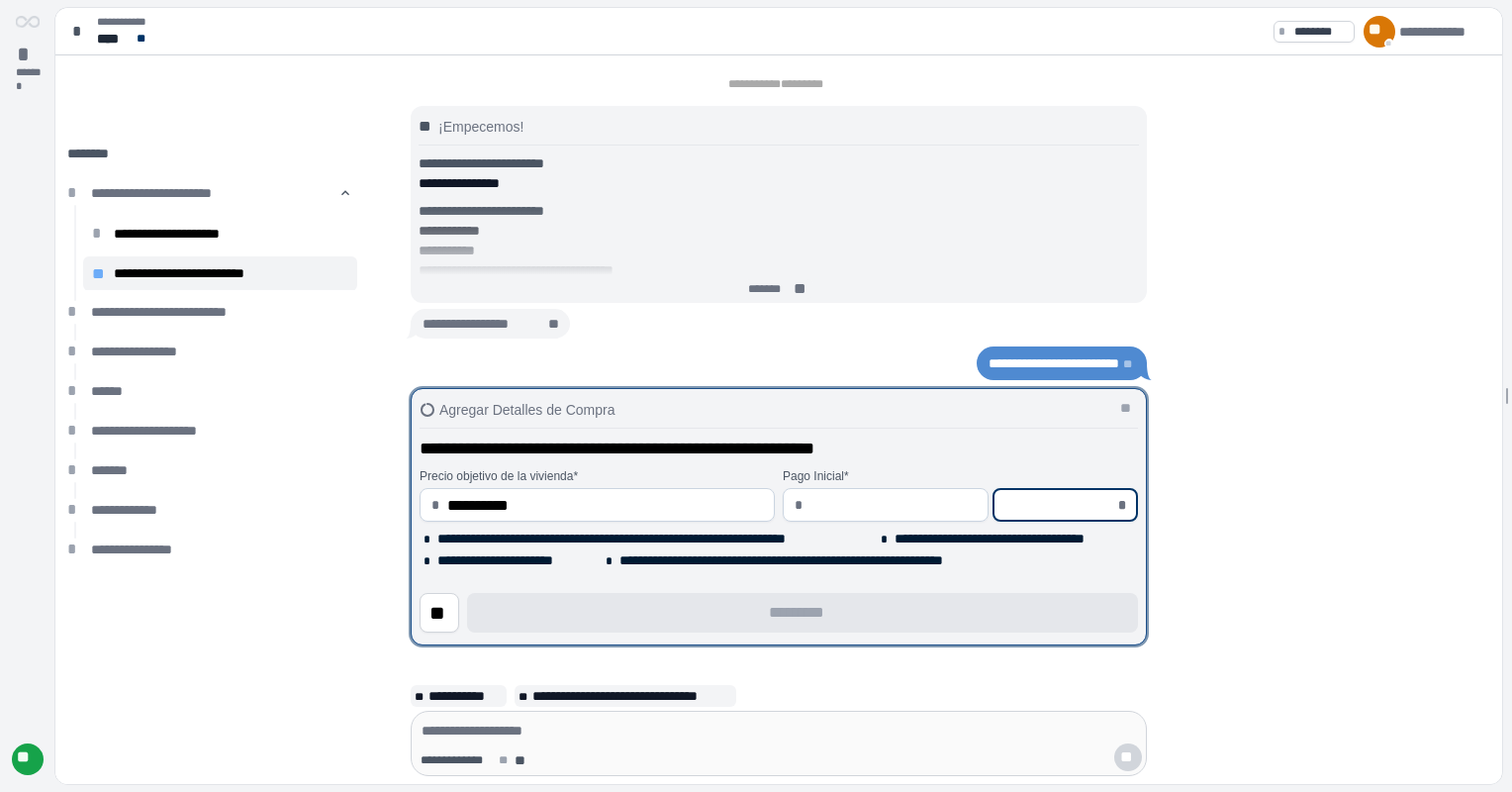 type on "********" 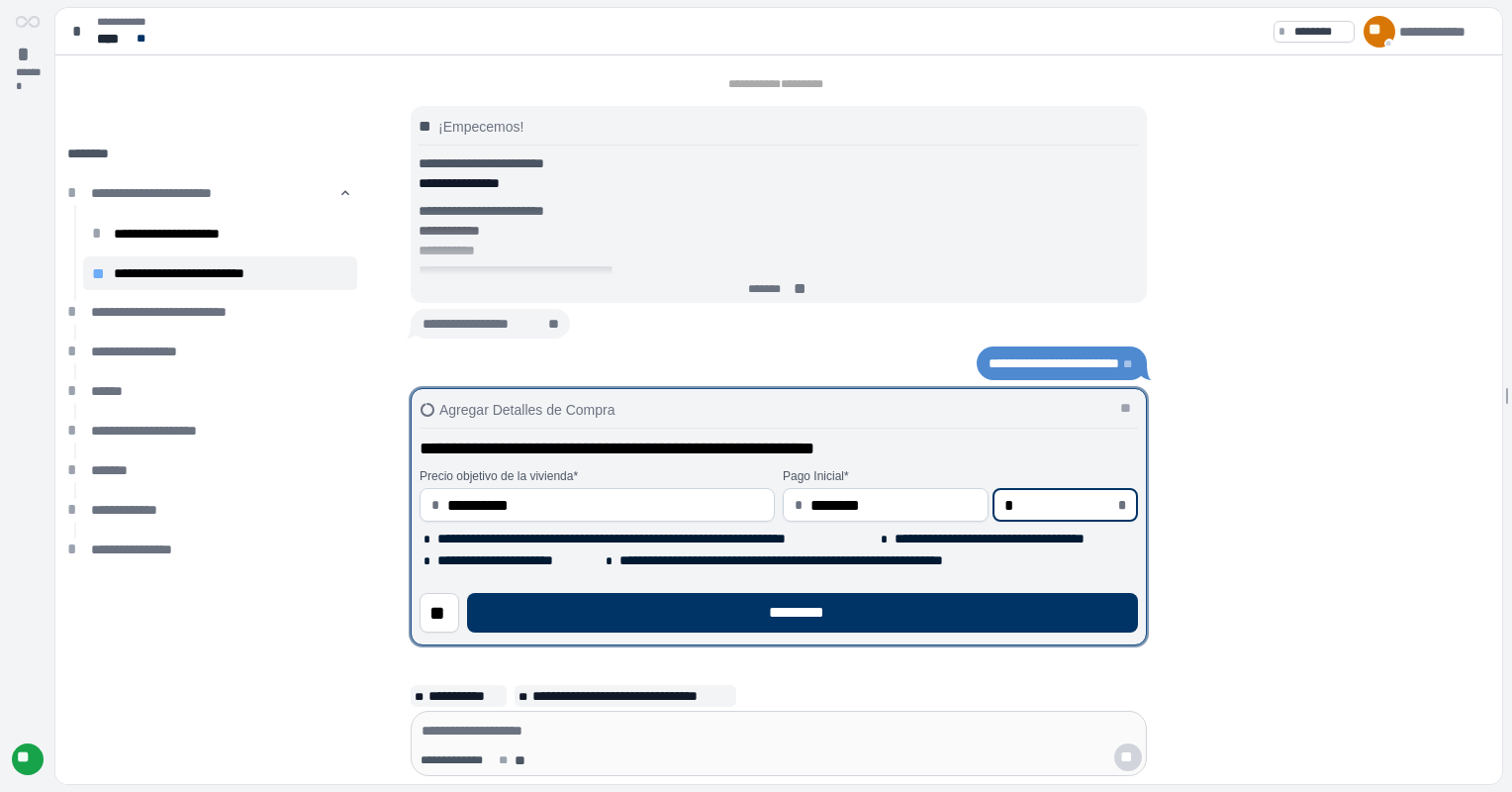 type on "**" 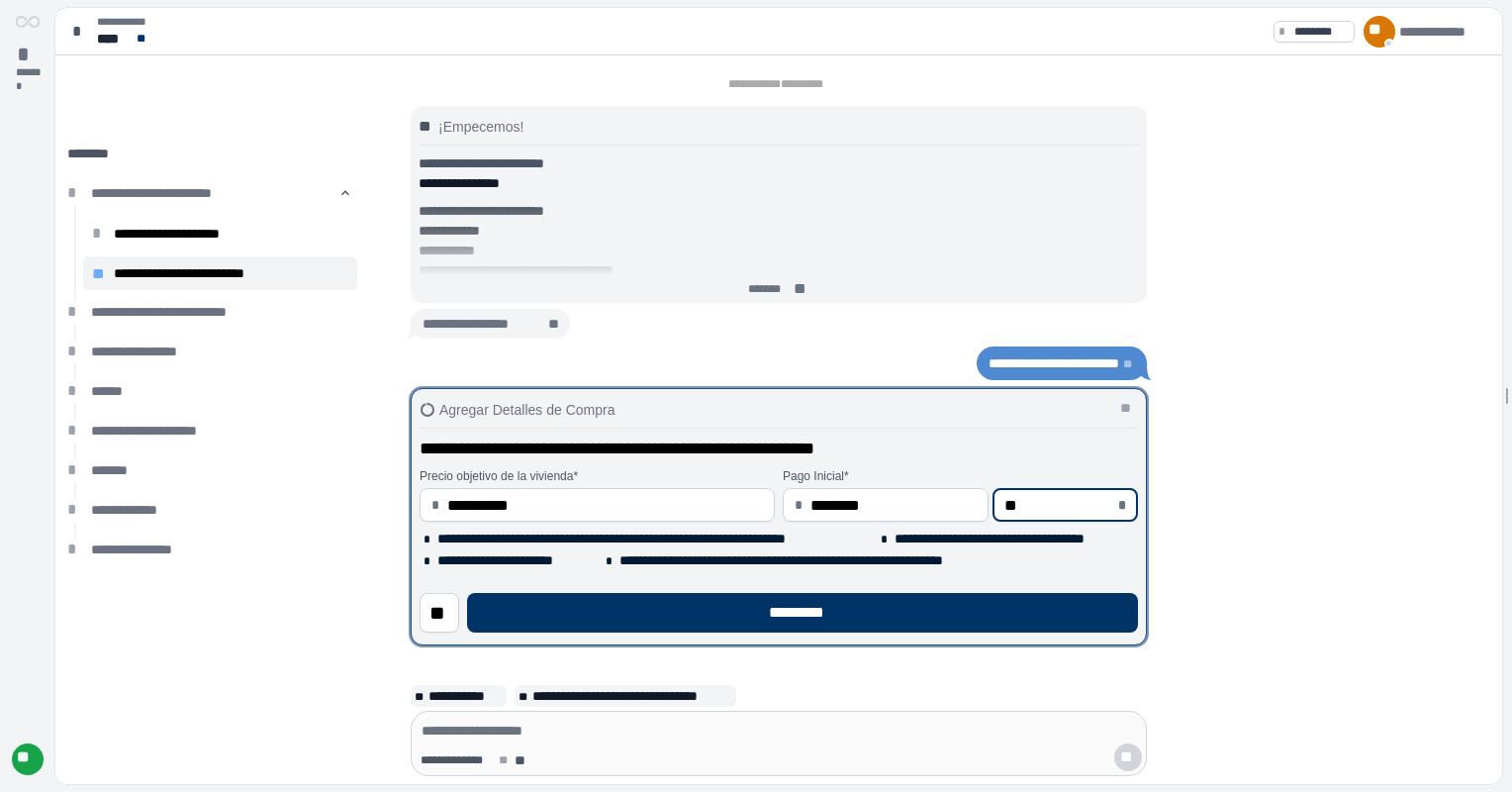 type on "********" 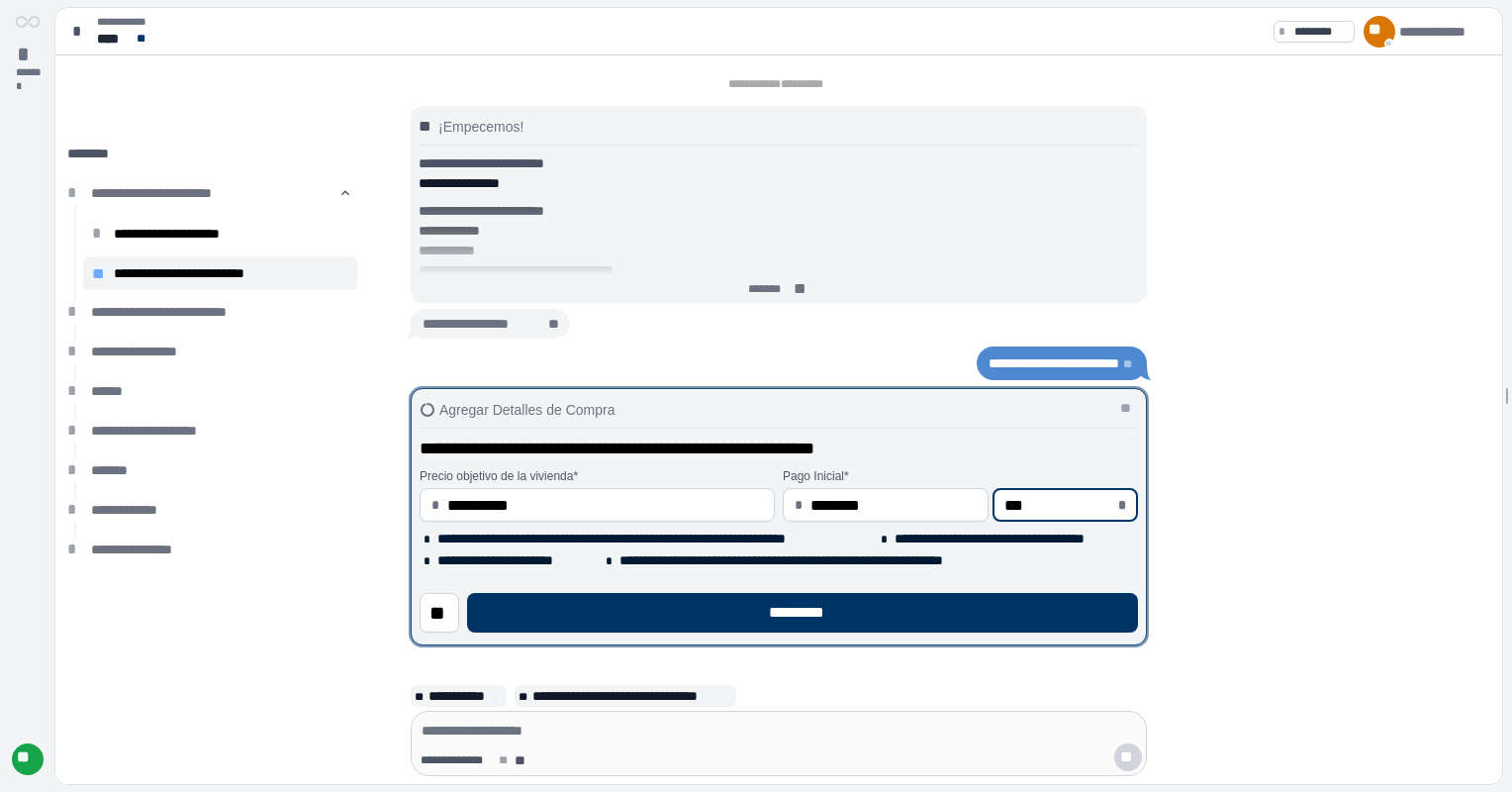 type on "*****" 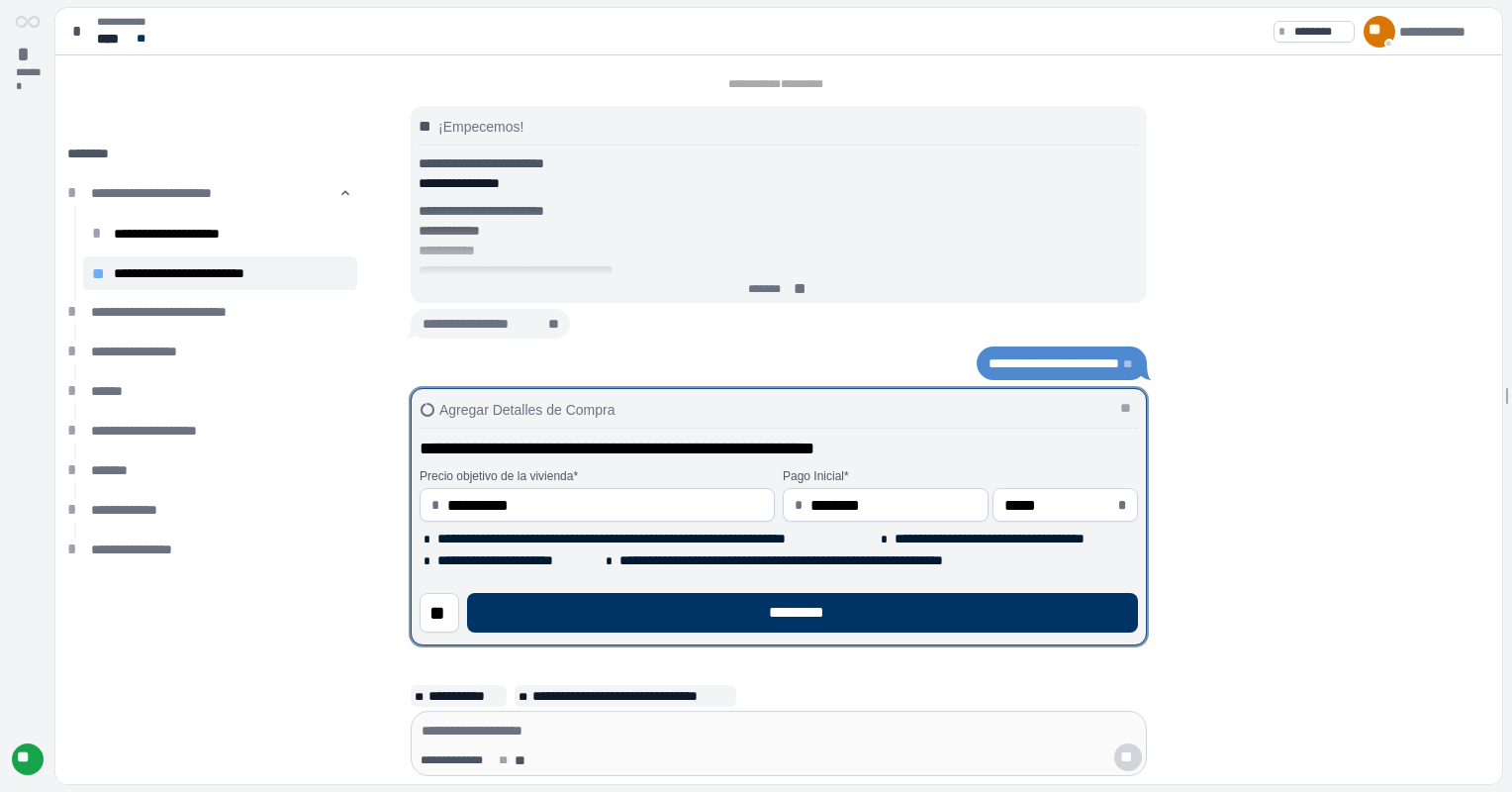 click on "**********" at bounding box center [779, 519] 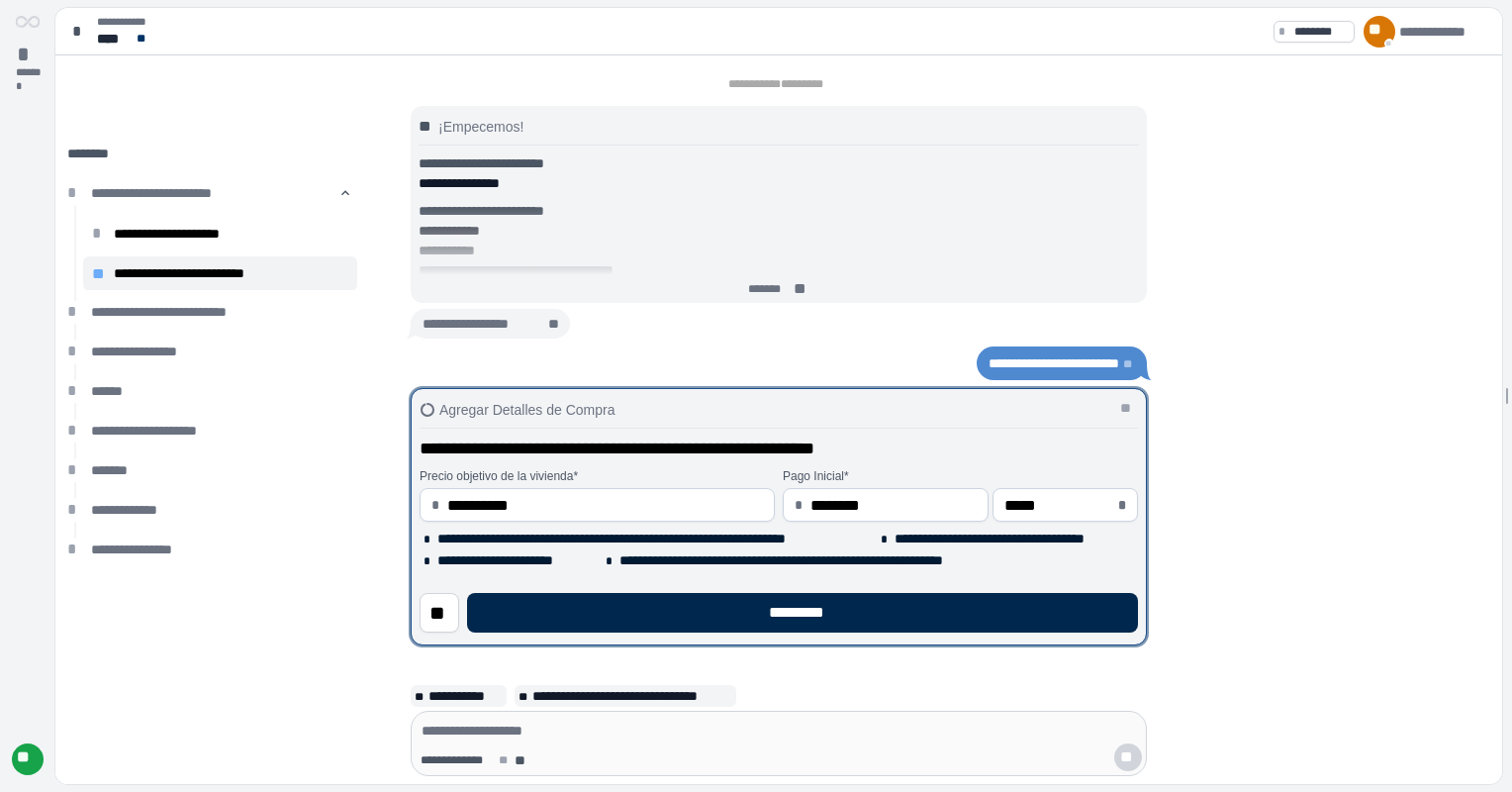 click on "*********" at bounding box center [803, 613] 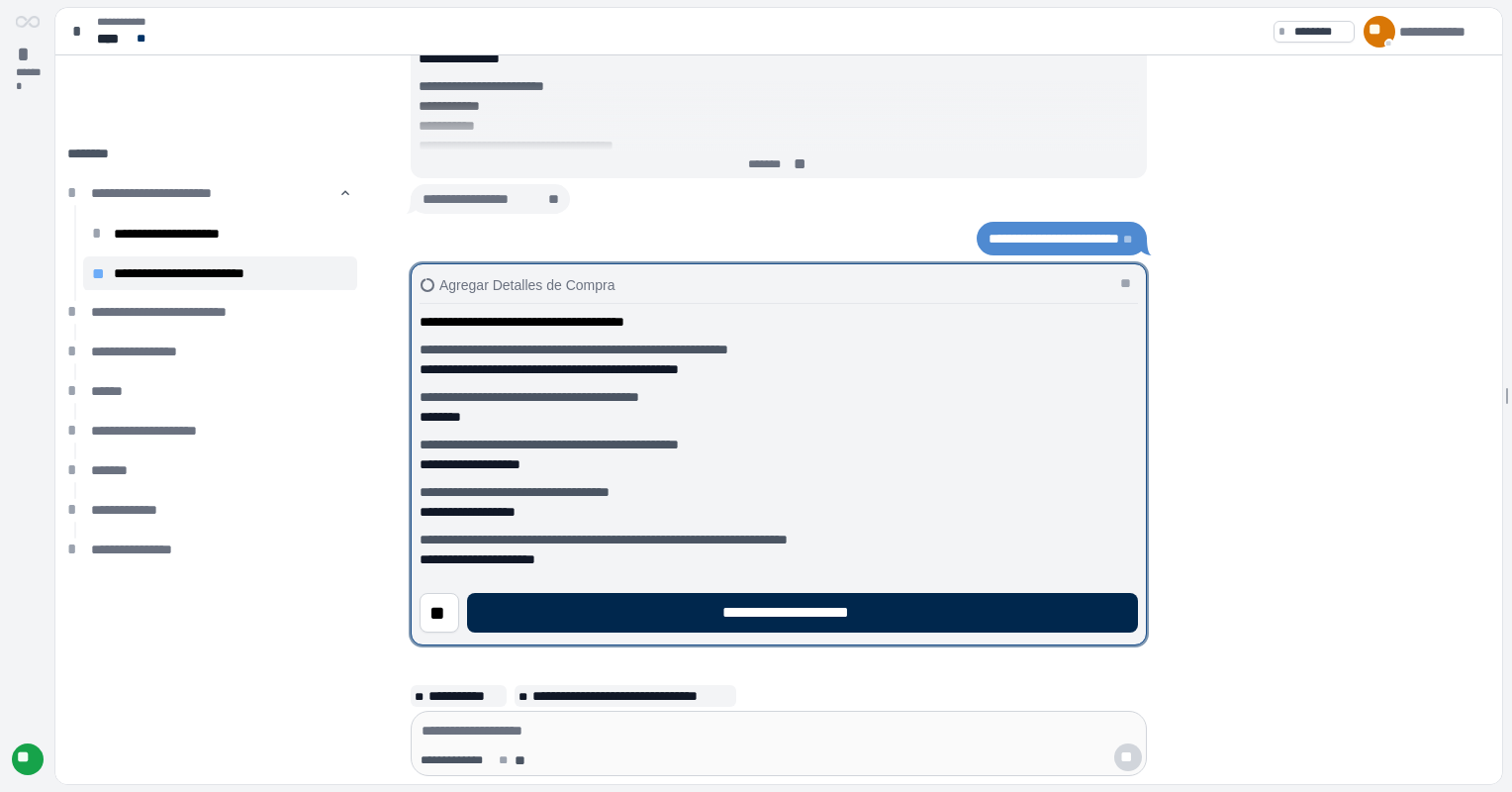 click on "**********" at bounding box center (803, 613) 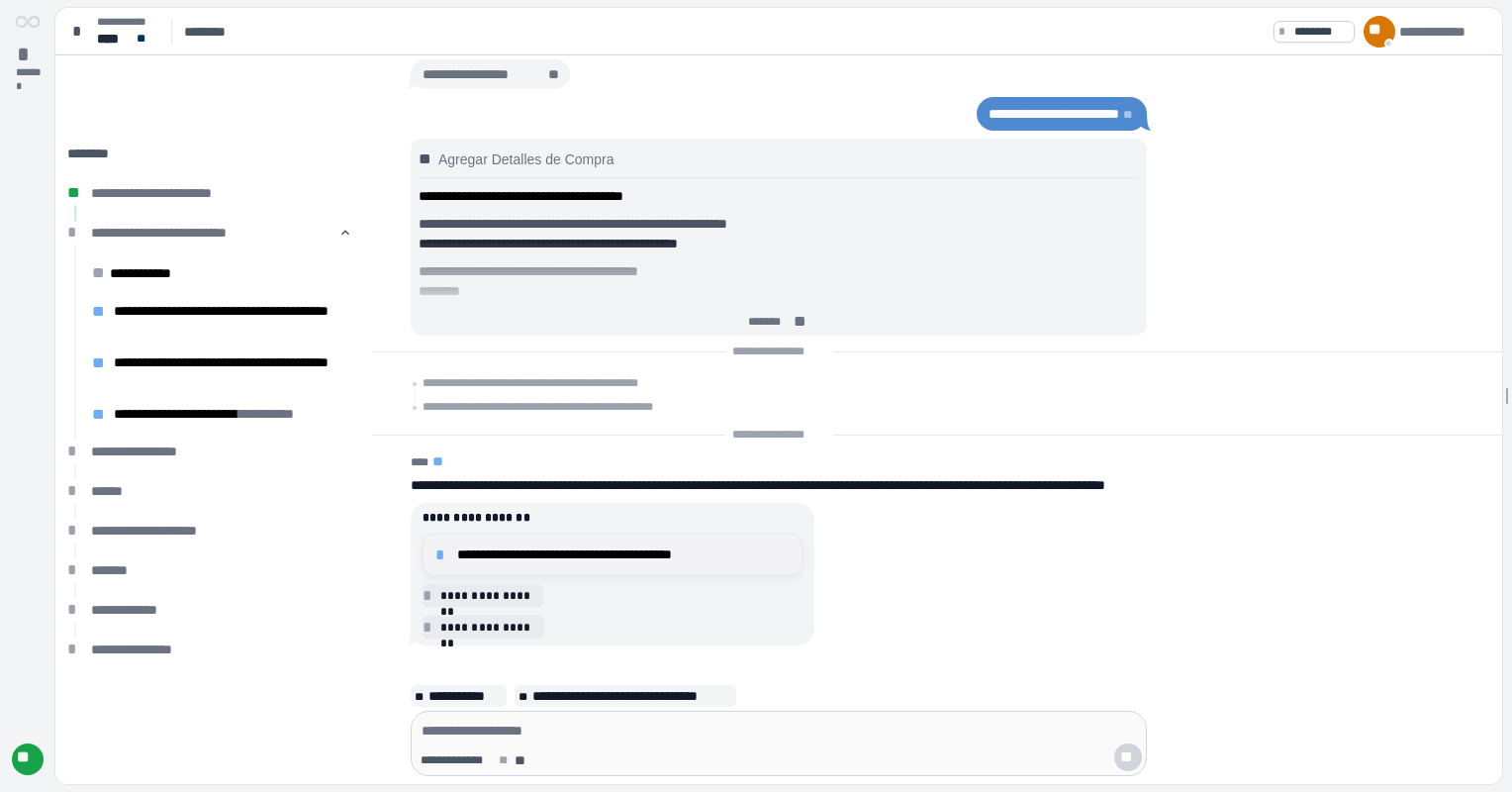 click on "**********" at bounding box center [623, 554] 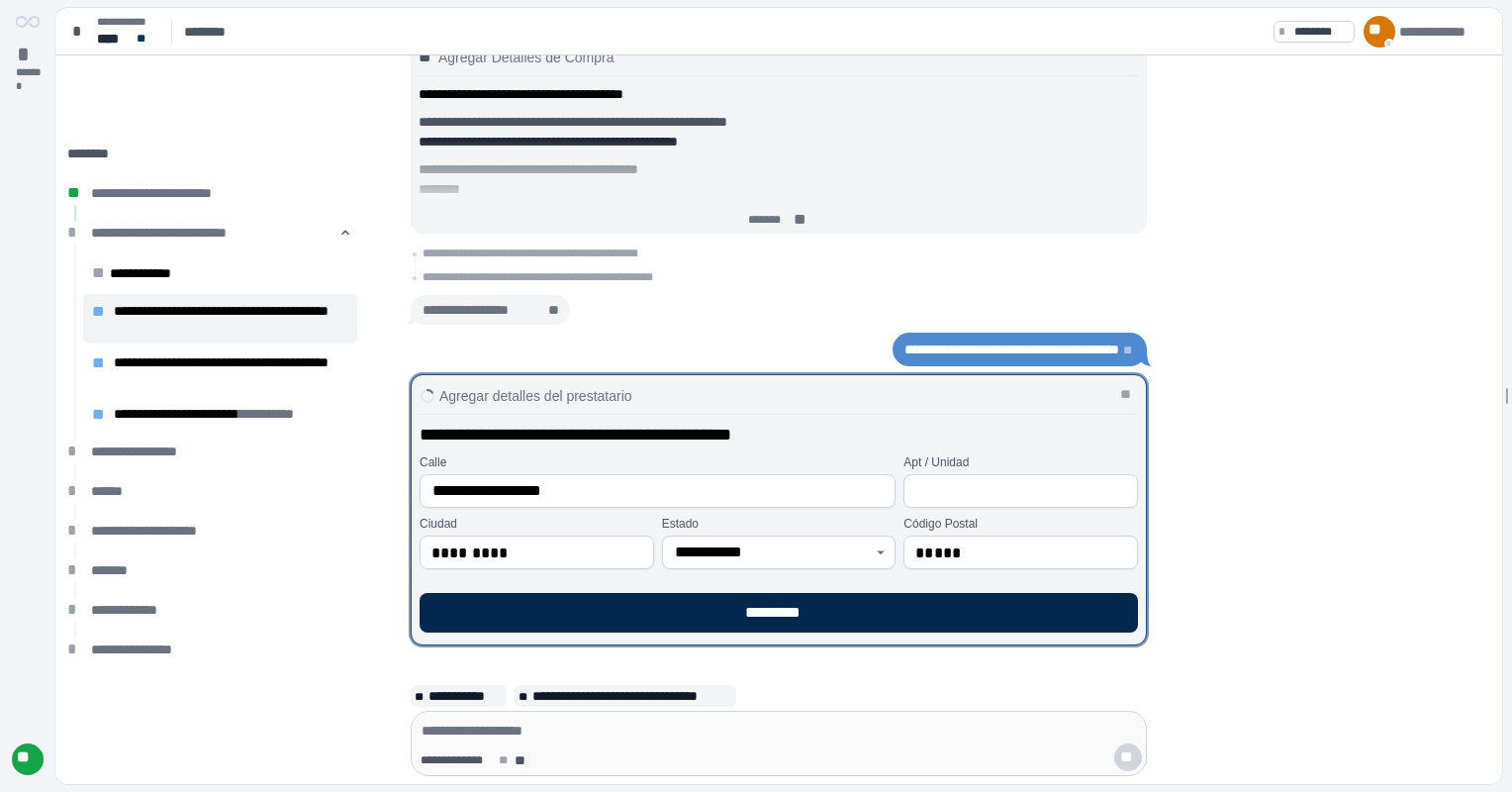 click on "*********" at bounding box center (779, 613) 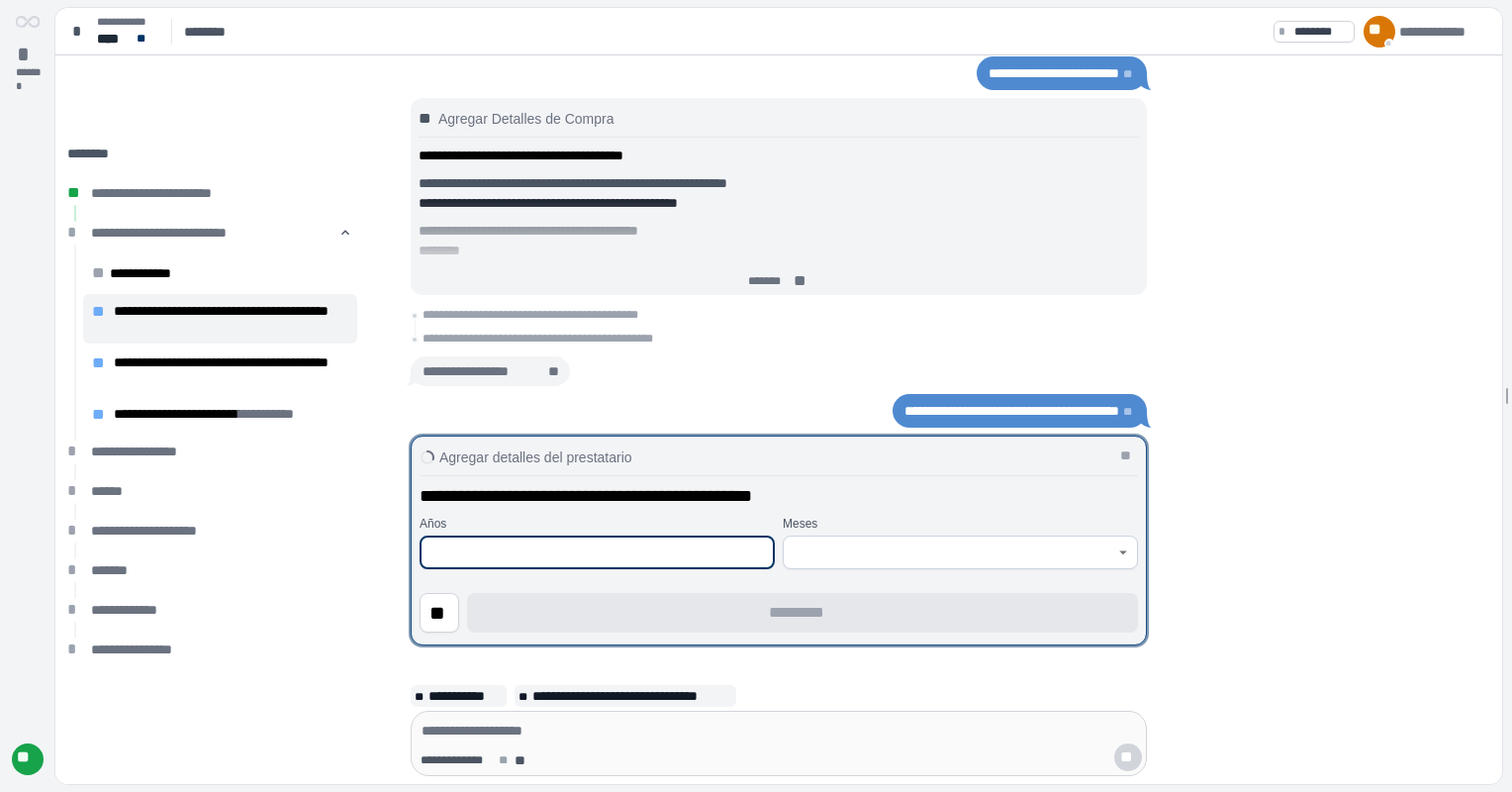 click at bounding box center (597, 552) 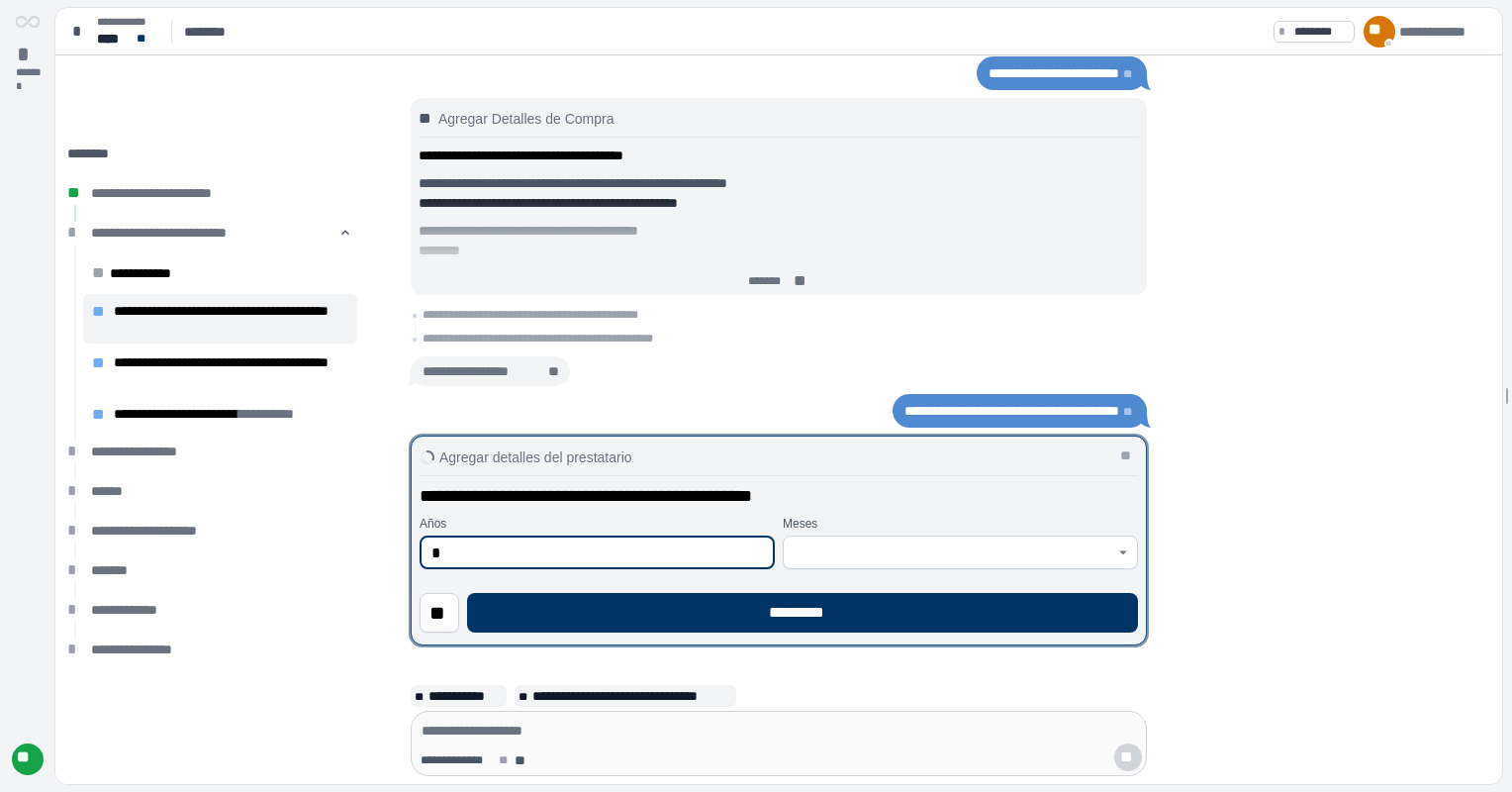 click at bounding box center (949, 552) 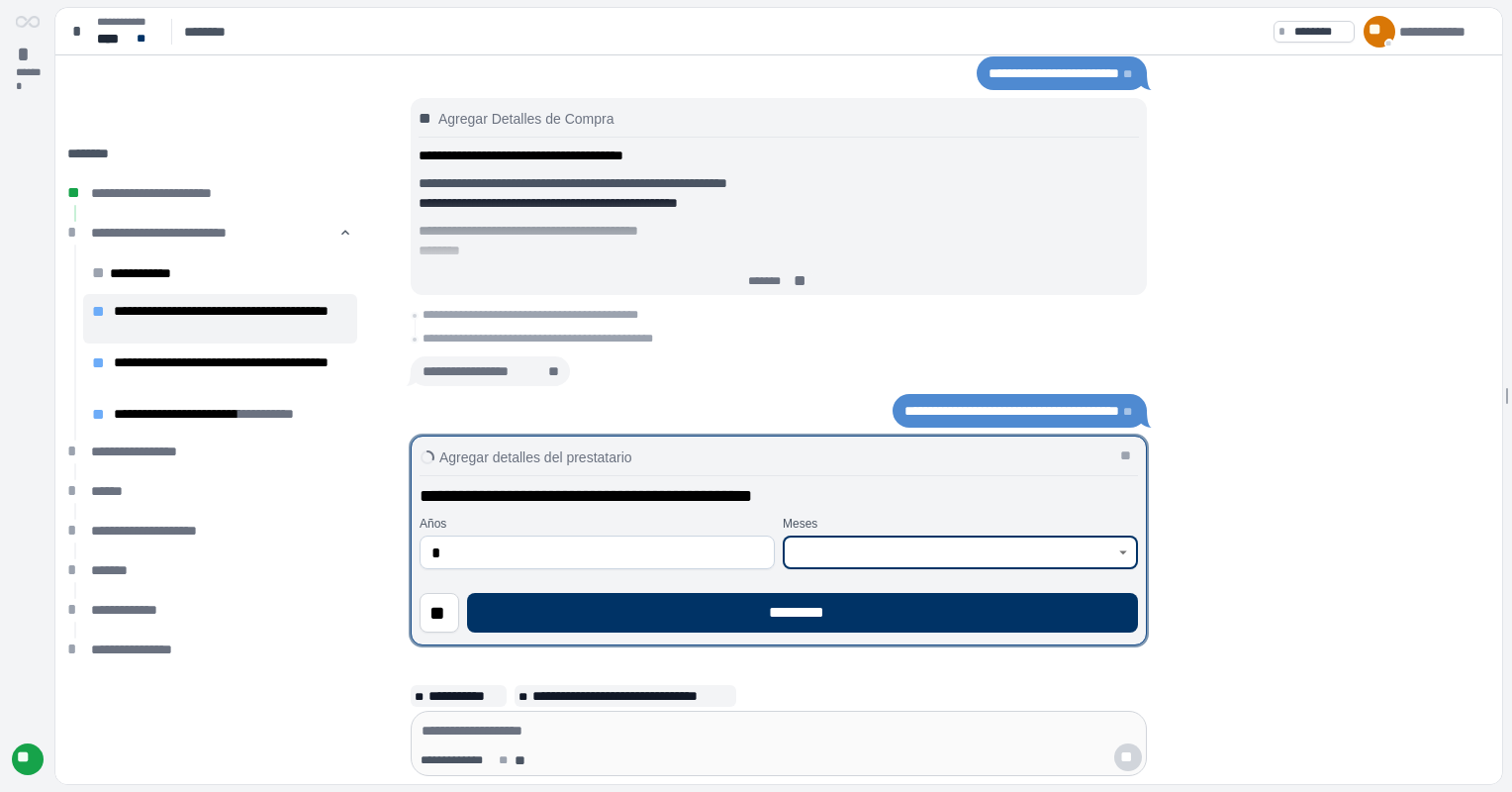 click at bounding box center [949, 552] 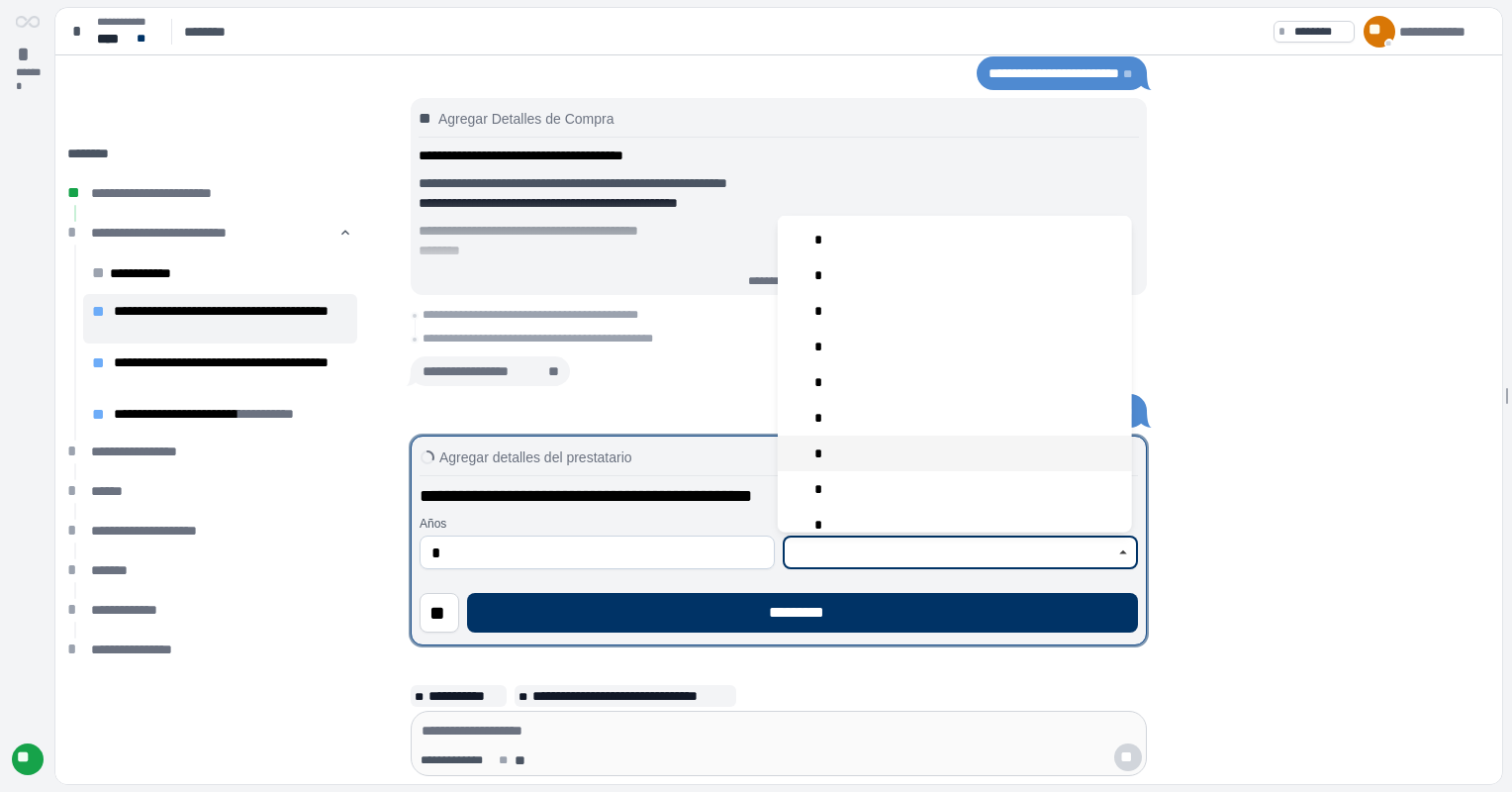 click on "*" at bounding box center [955, 453] 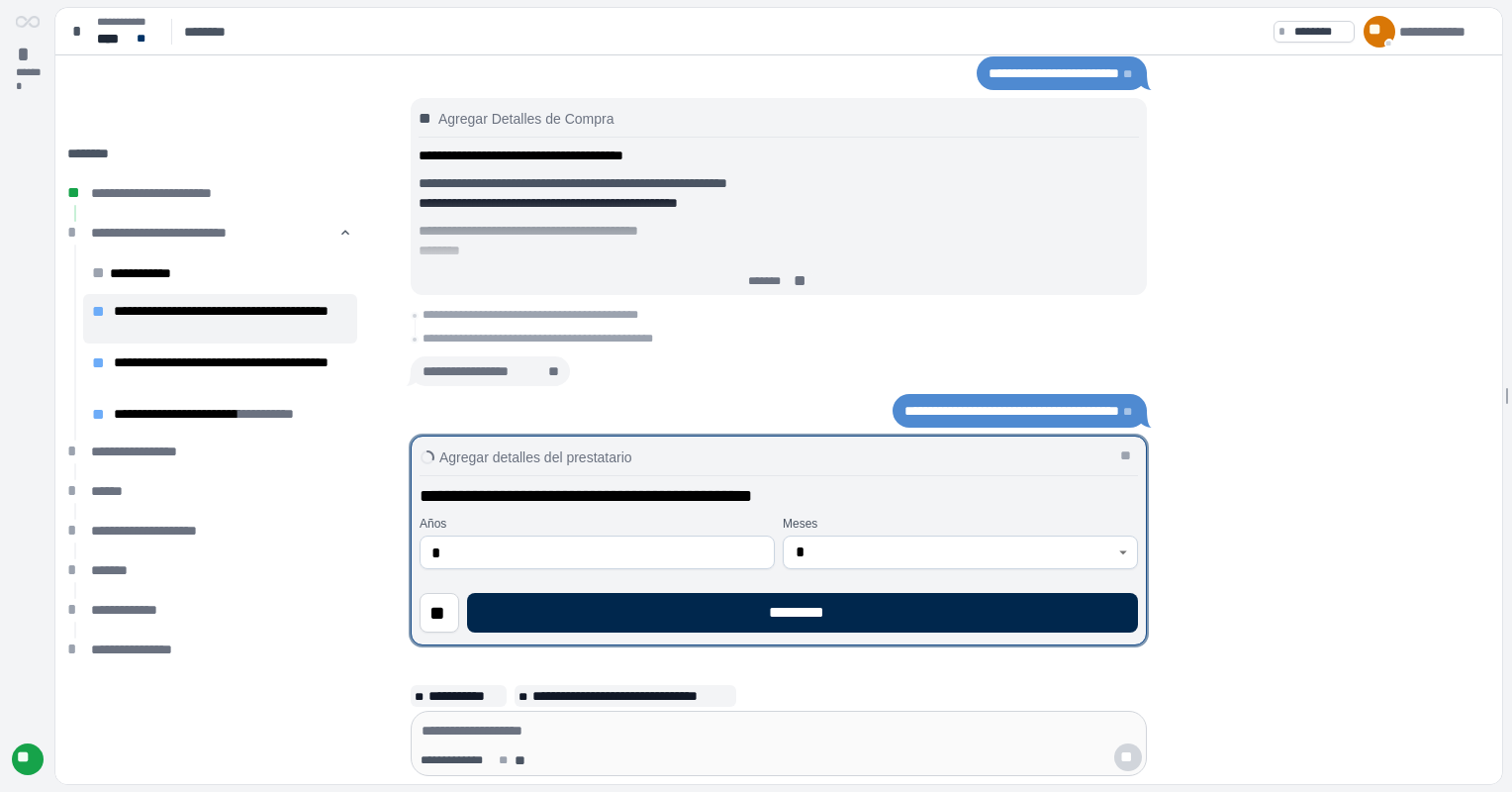 click on "*********" at bounding box center [803, 613] 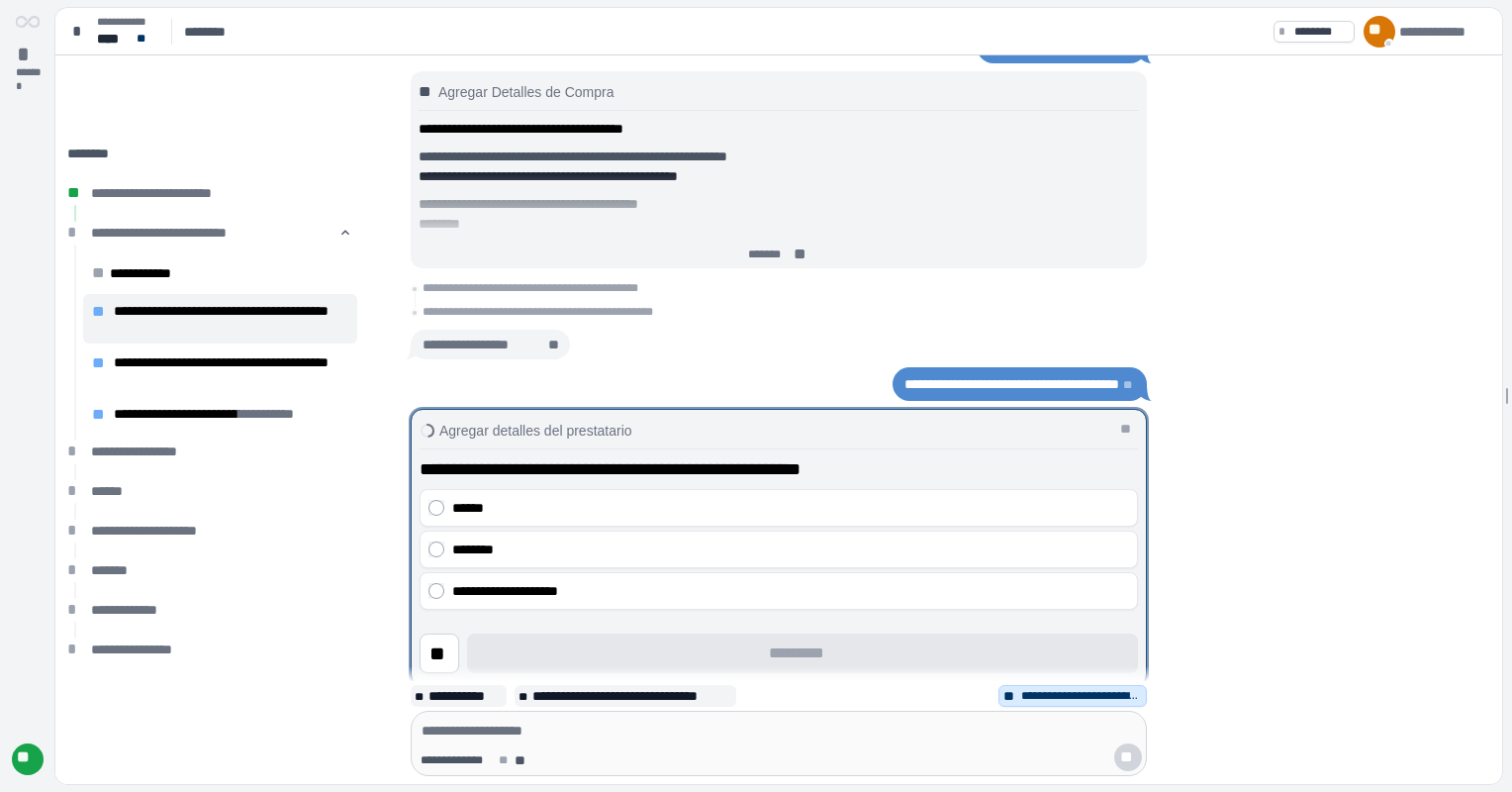 scroll, scrollTop: 0, scrollLeft: 0, axis: both 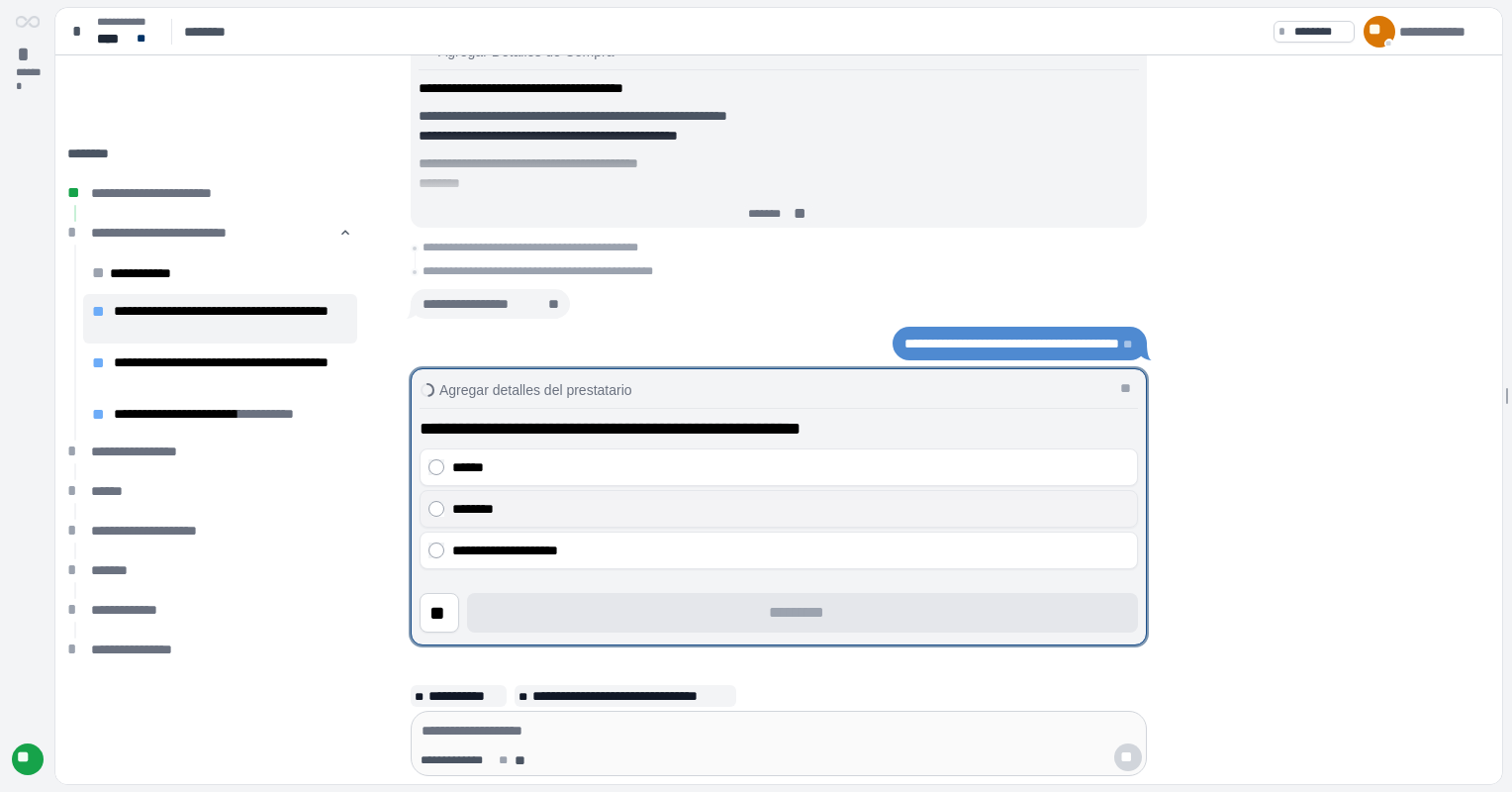 click on "********" at bounding box center (791, 509) 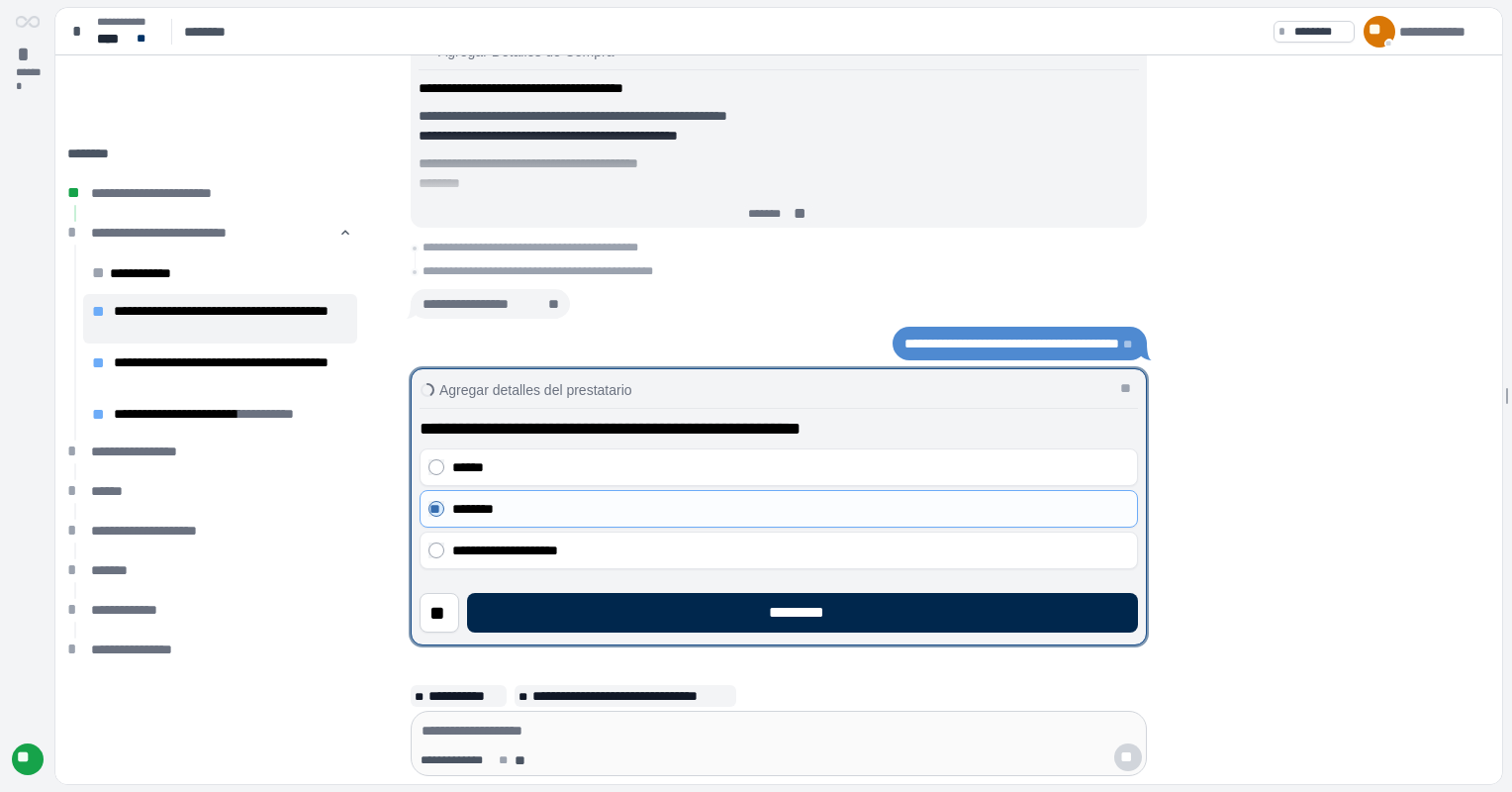 click on "*********" at bounding box center [803, 613] 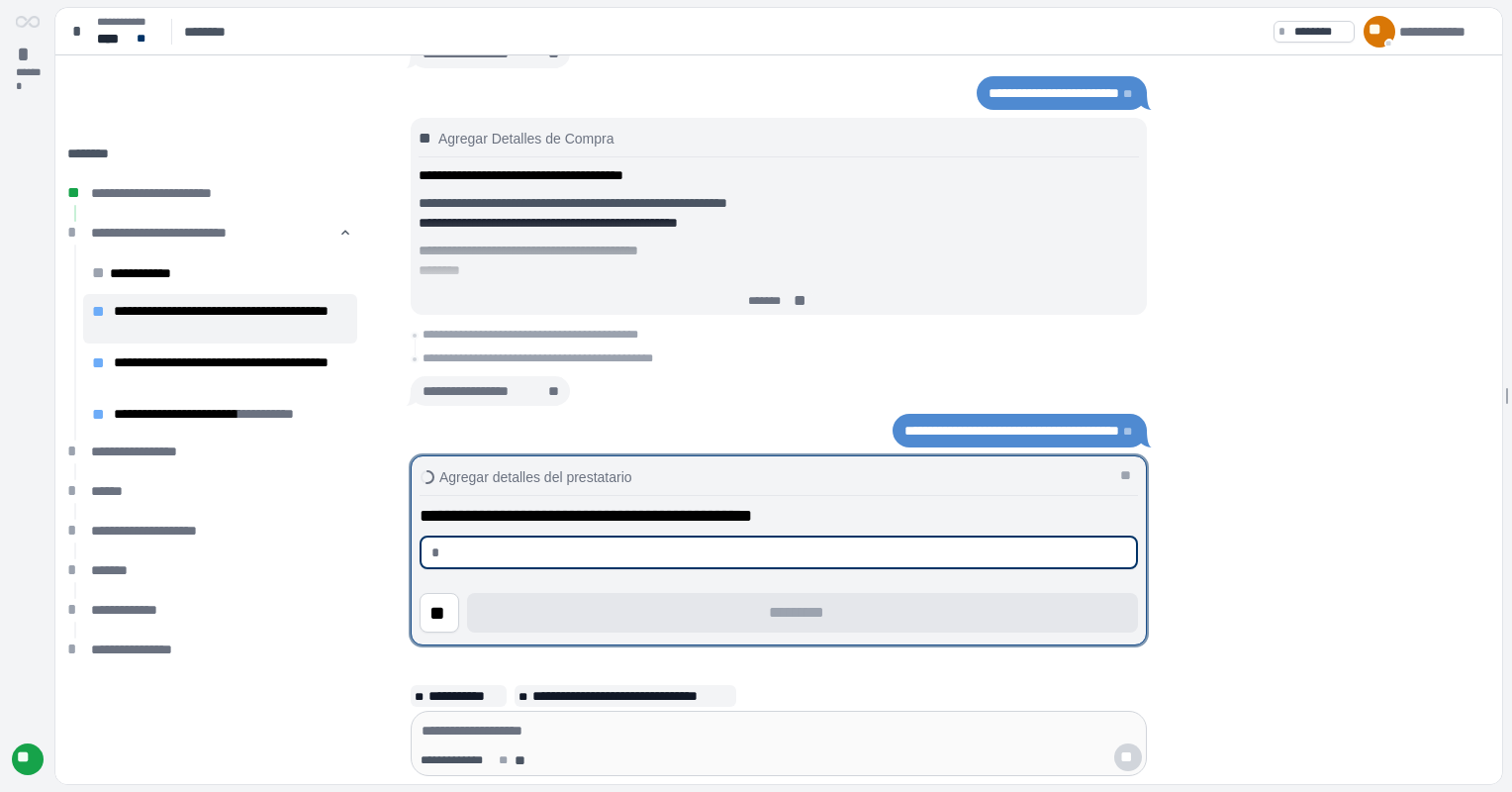 click at bounding box center (787, 552) 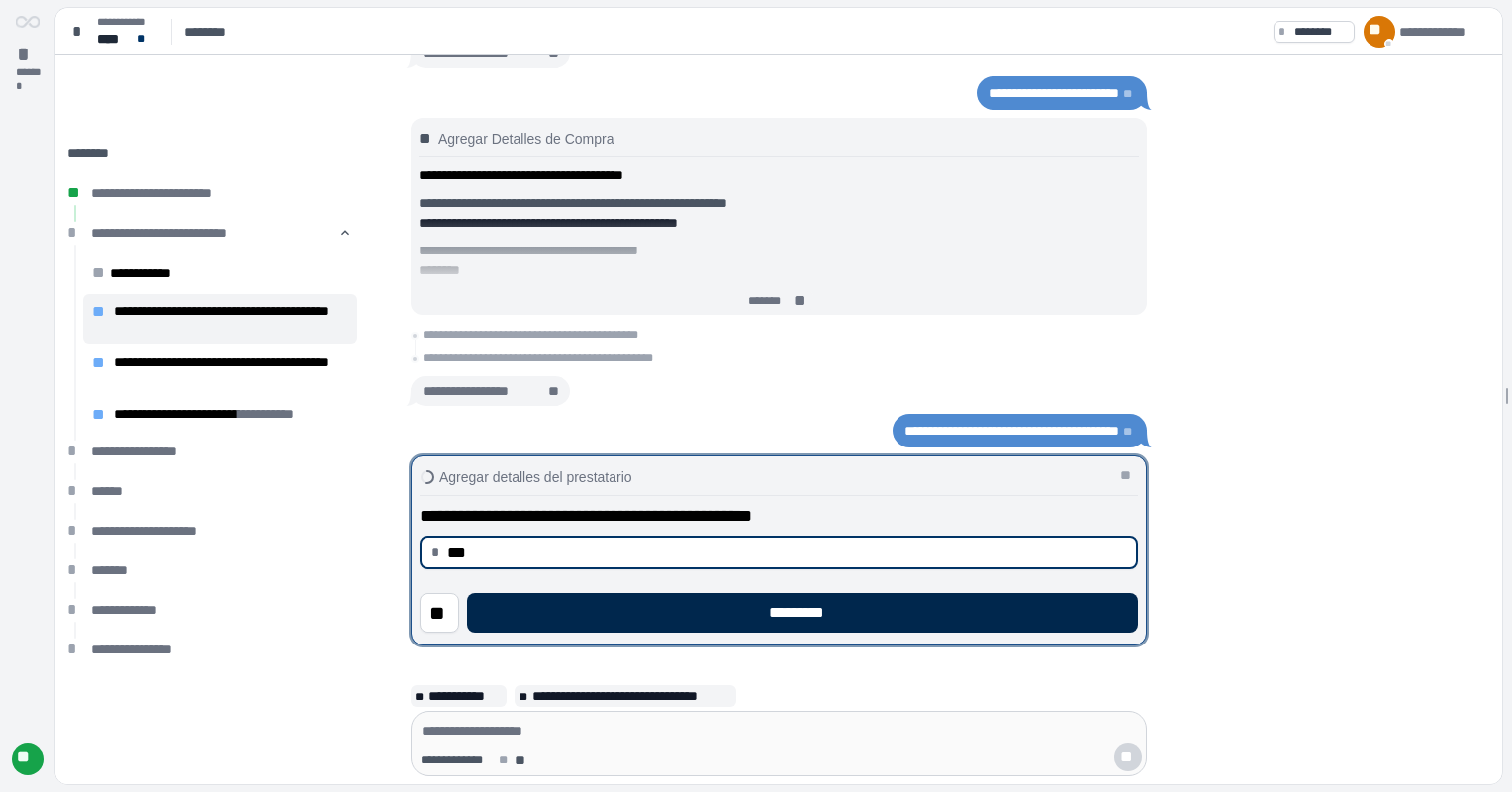 type on "******" 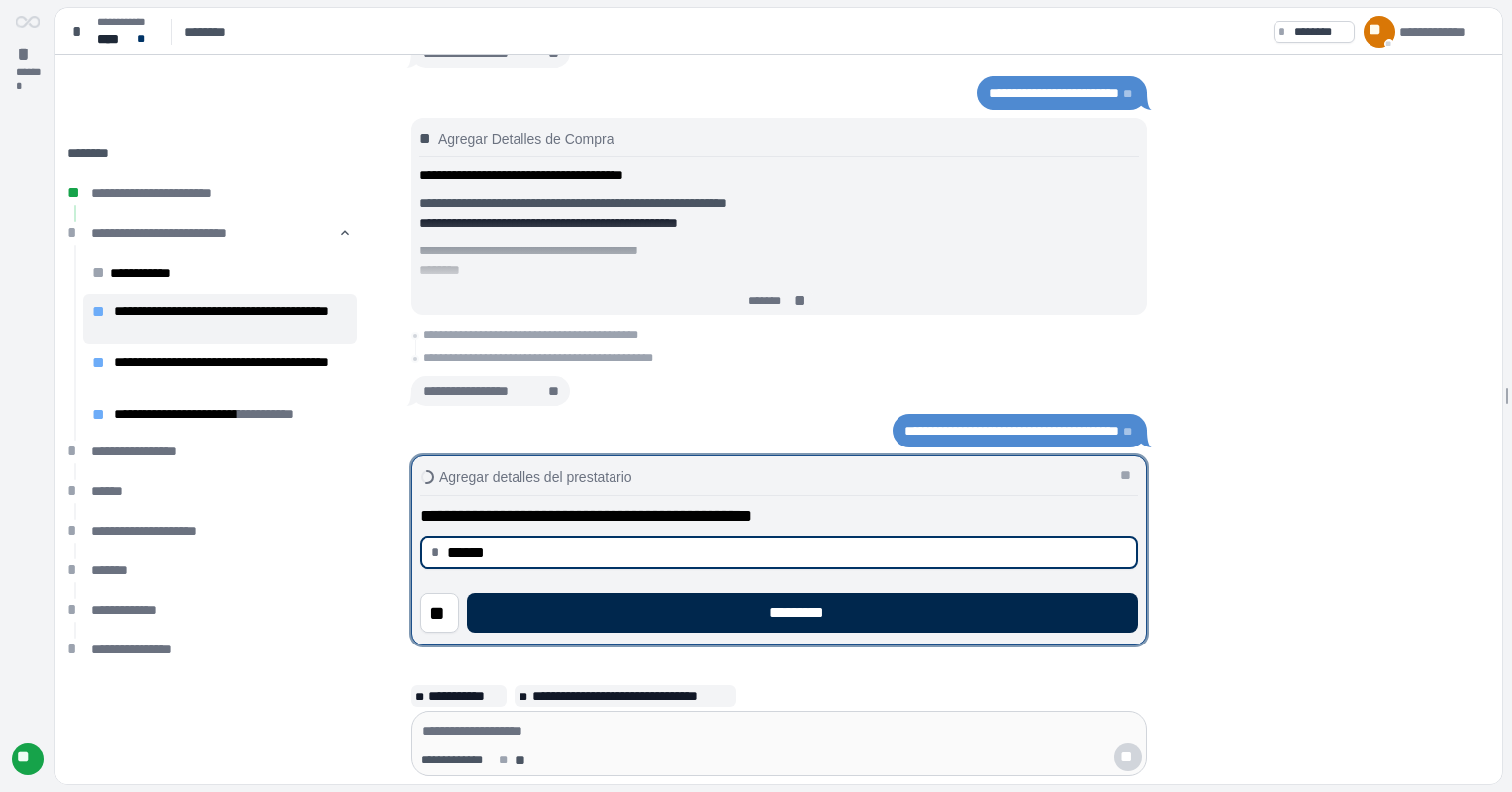 click on "*********" at bounding box center [803, 613] 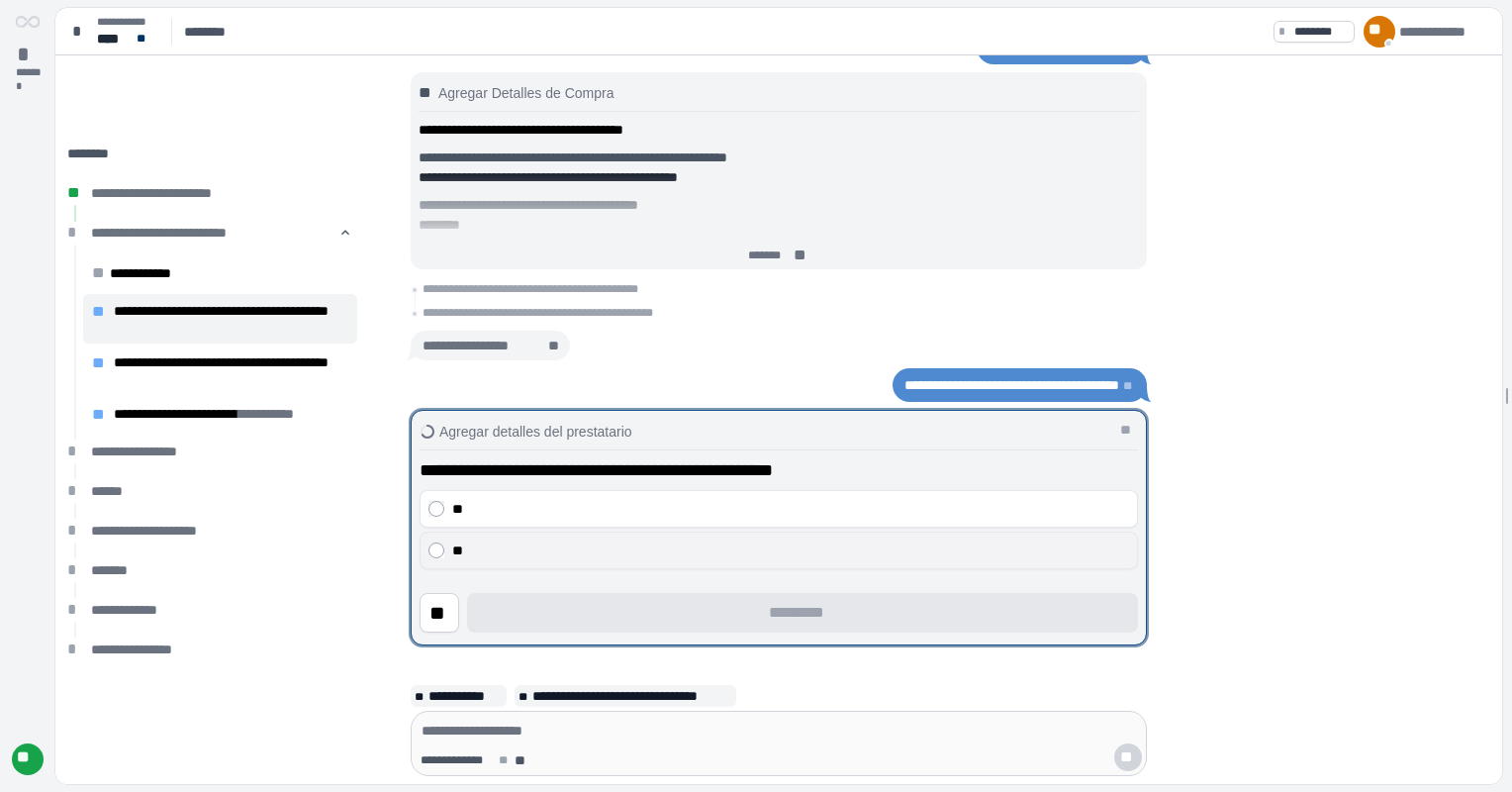 click on "**" at bounding box center [791, 550] 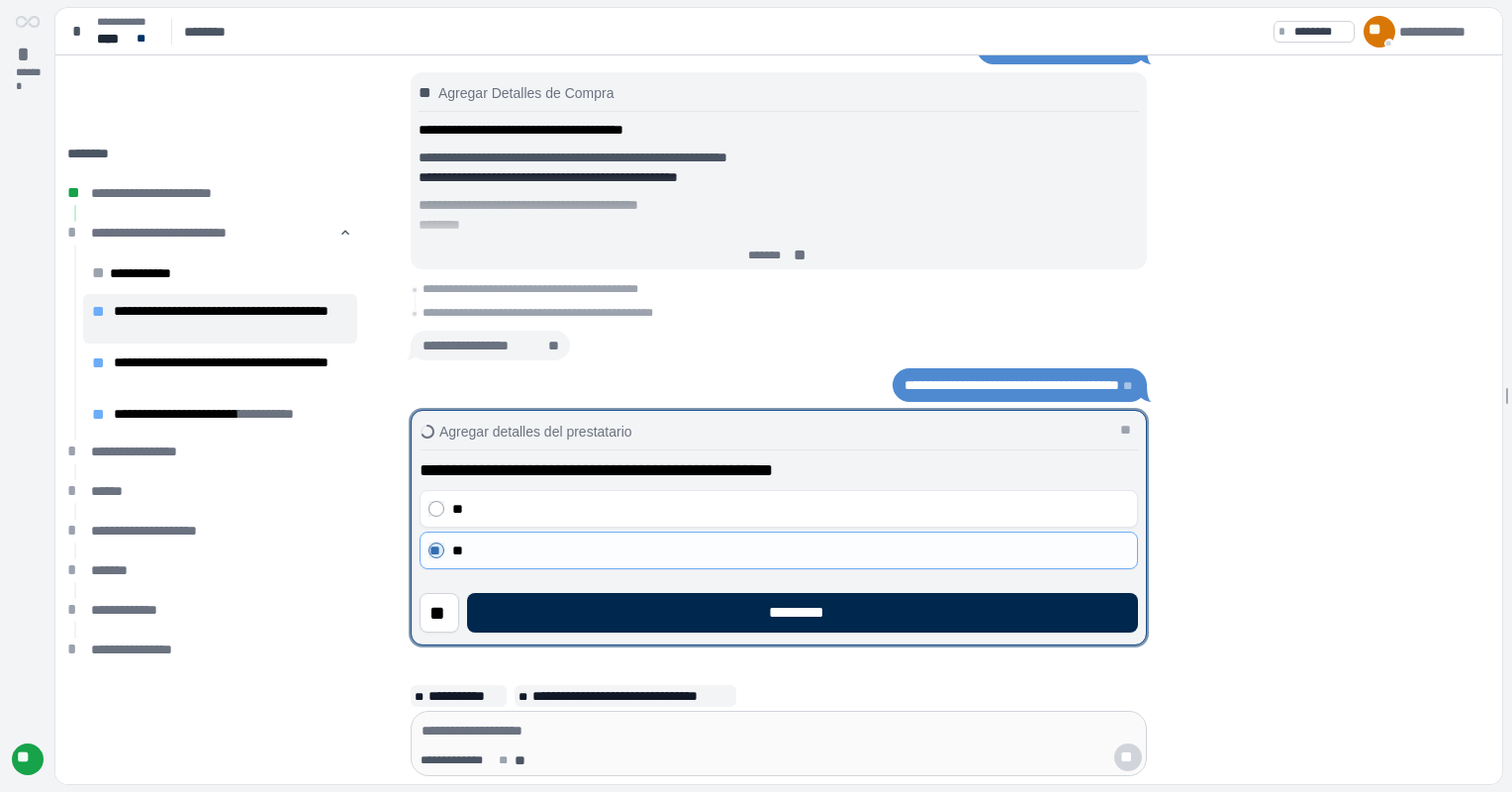 click on "*********" at bounding box center [803, 613] 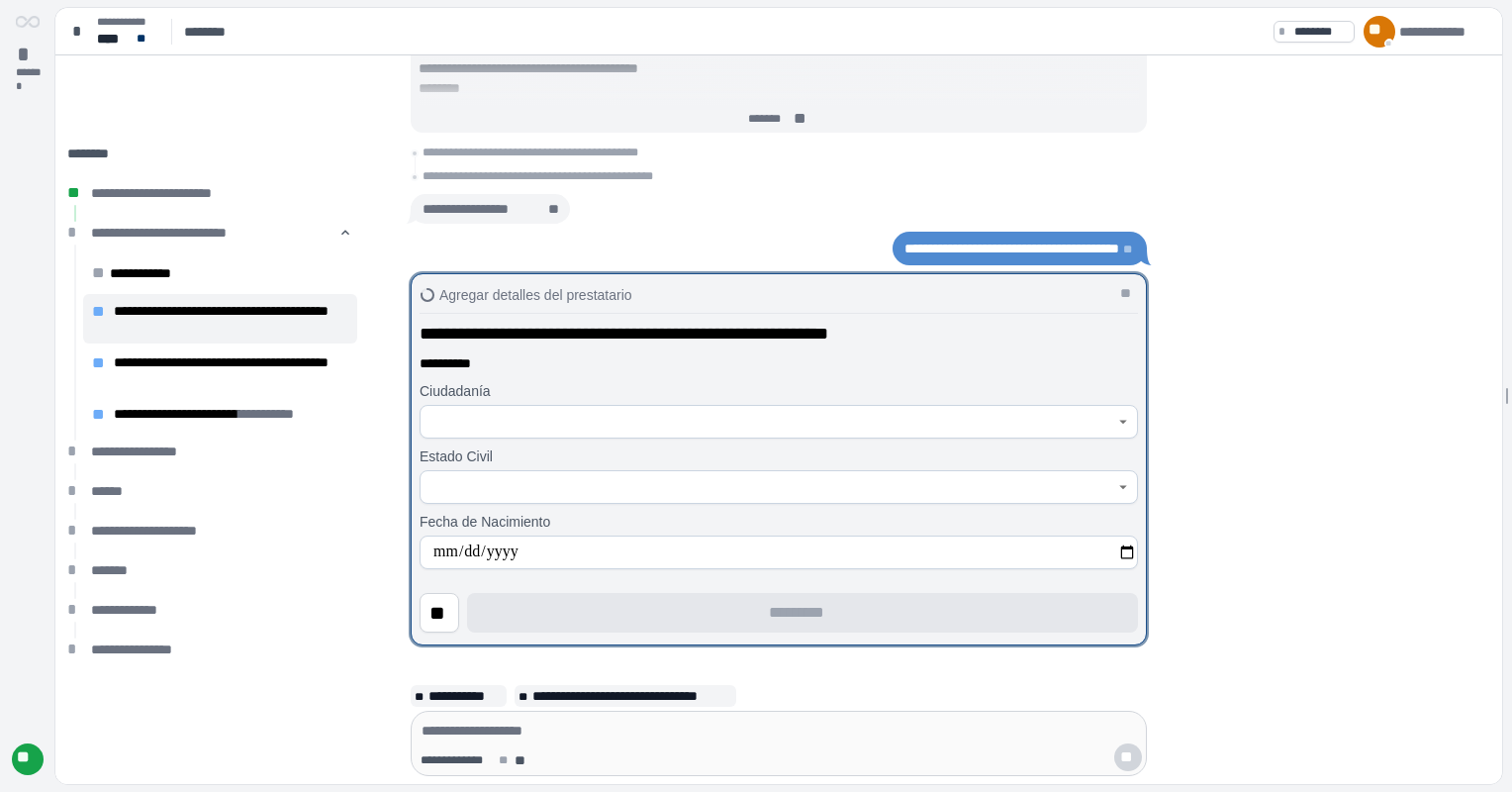 click at bounding box center [768, 422] 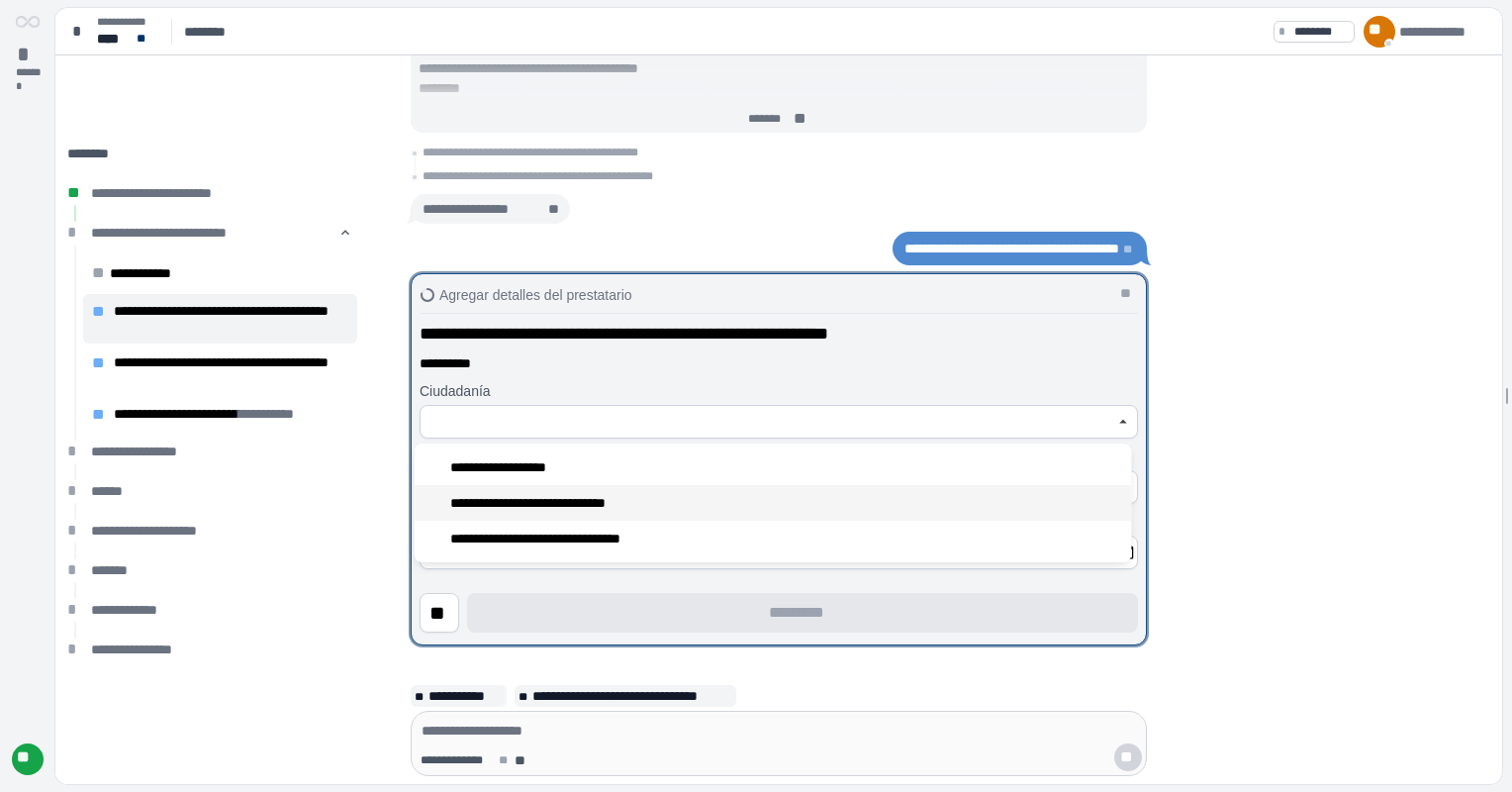 click on "**********" at bounding box center [551, 503] 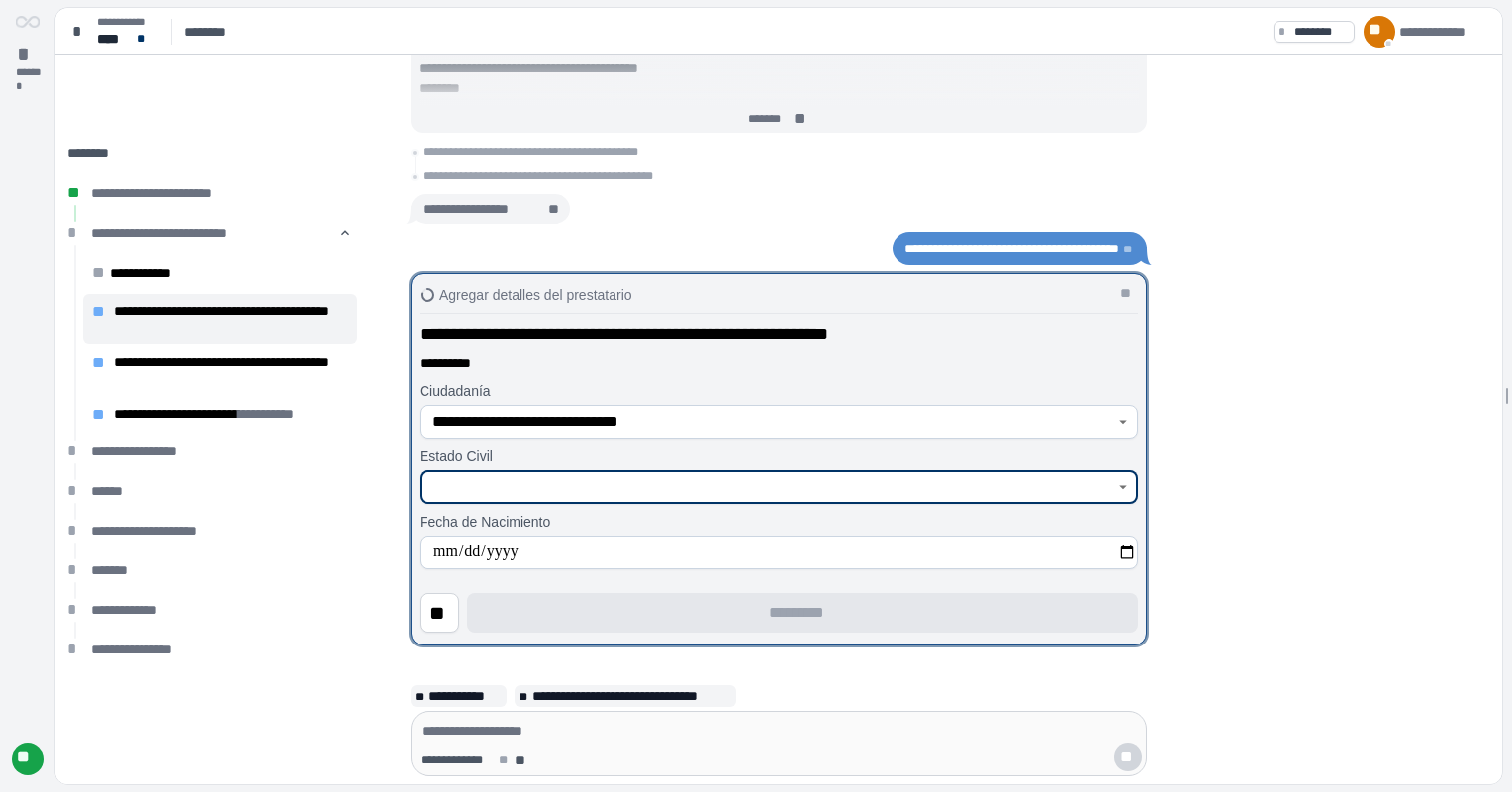 click at bounding box center [768, 487] 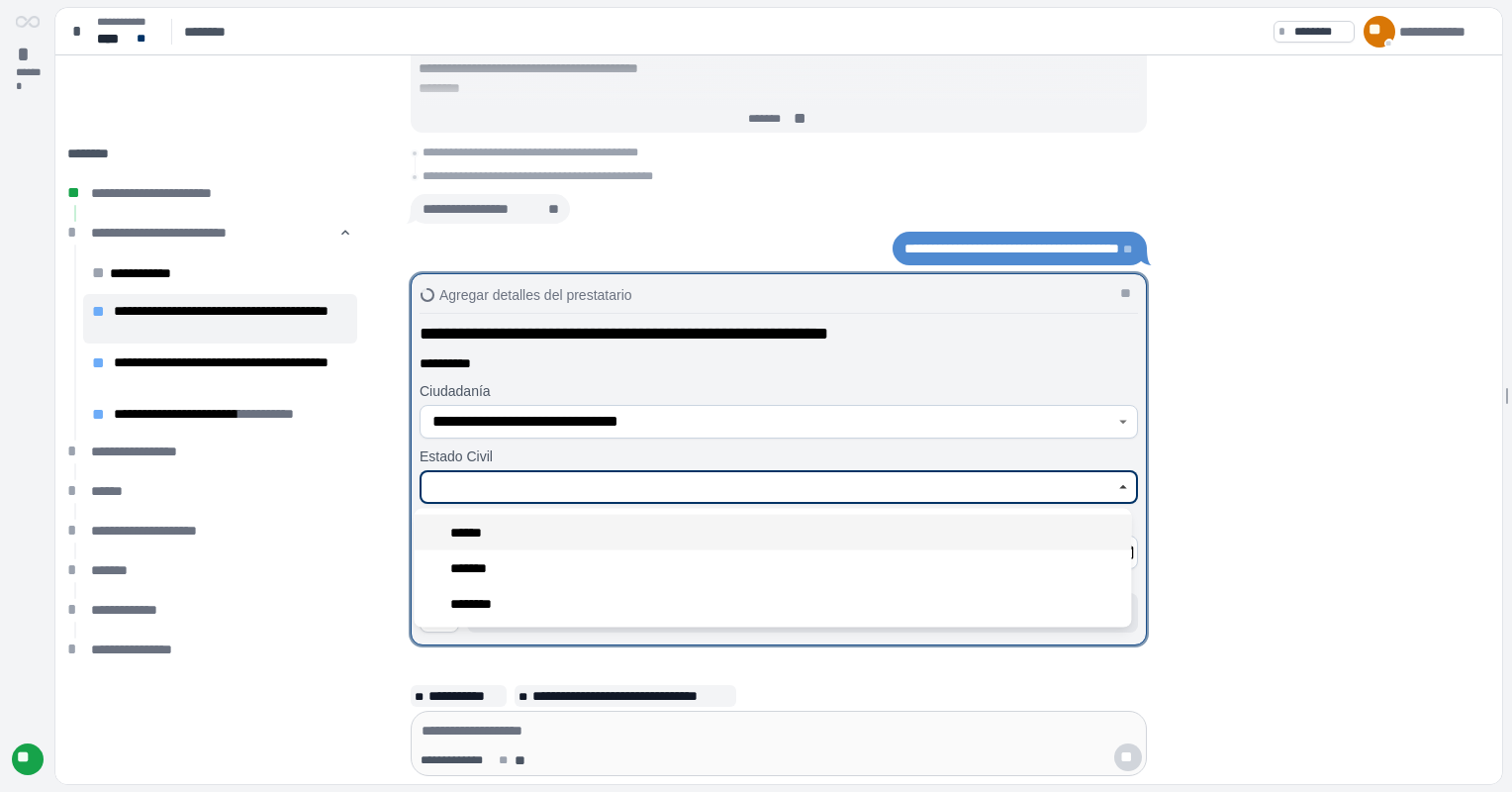 click on "******" at bounding box center (772, 533) 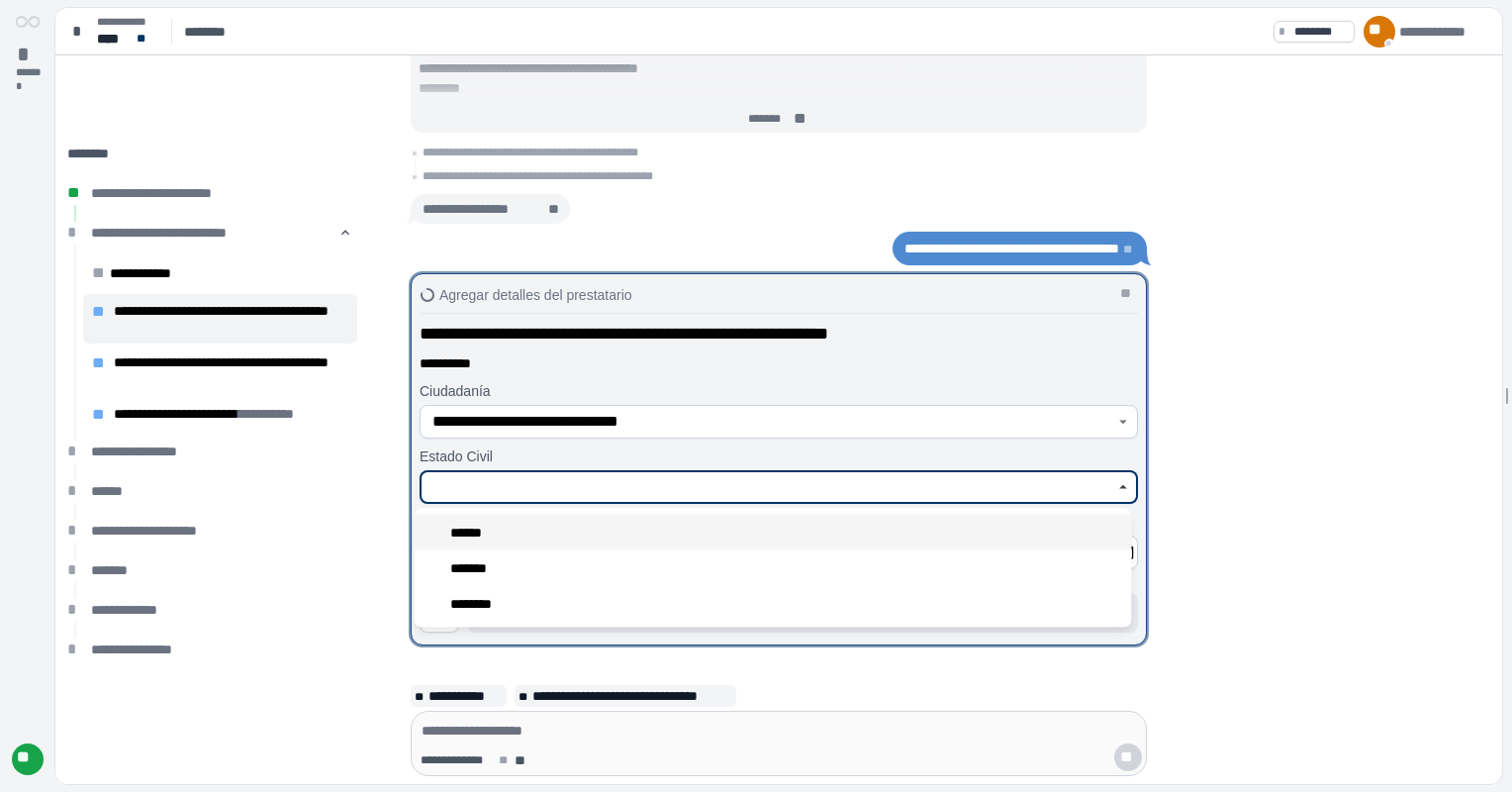 type on "******" 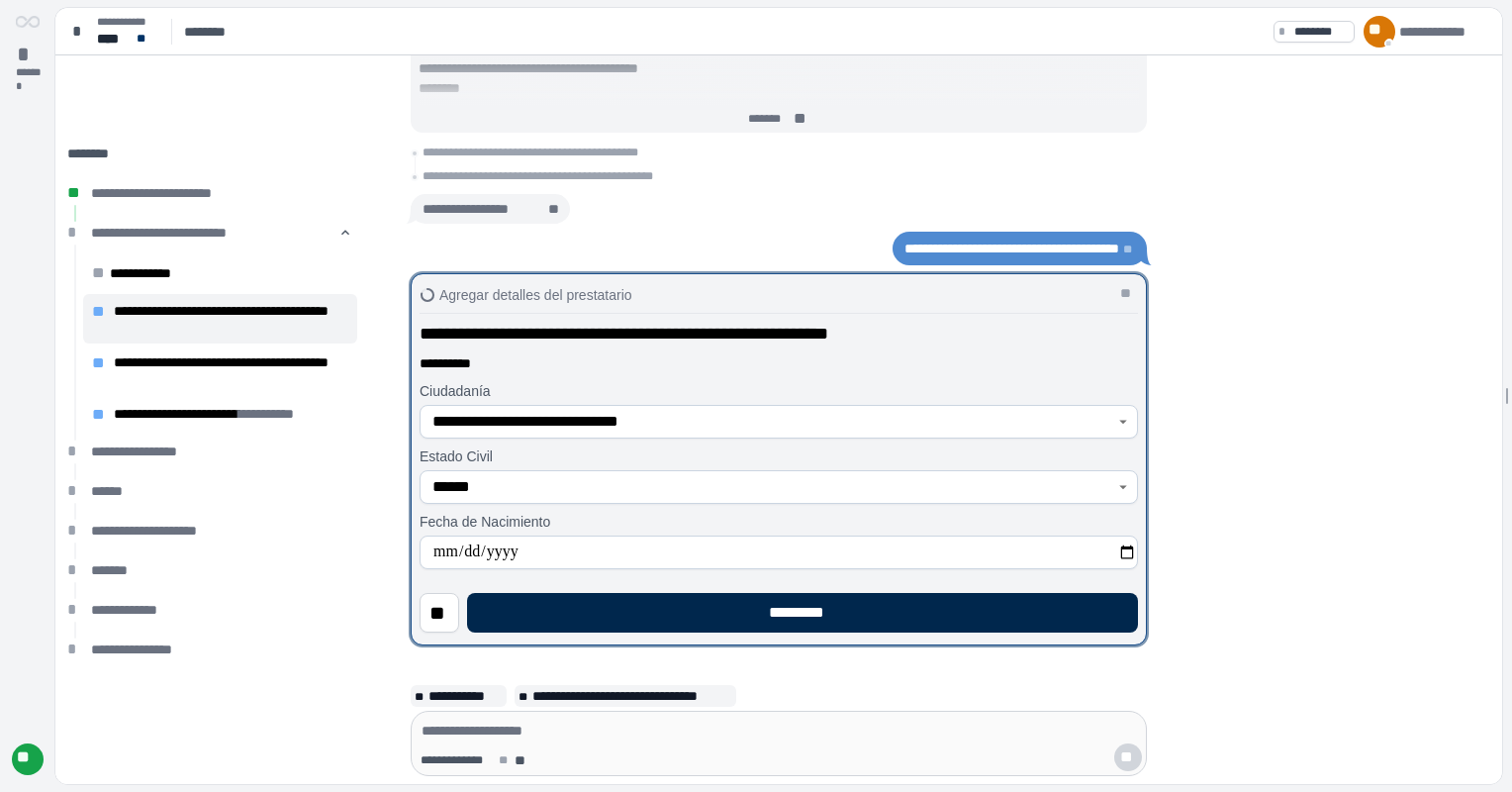 click on "*********" at bounding box center [803, 613] 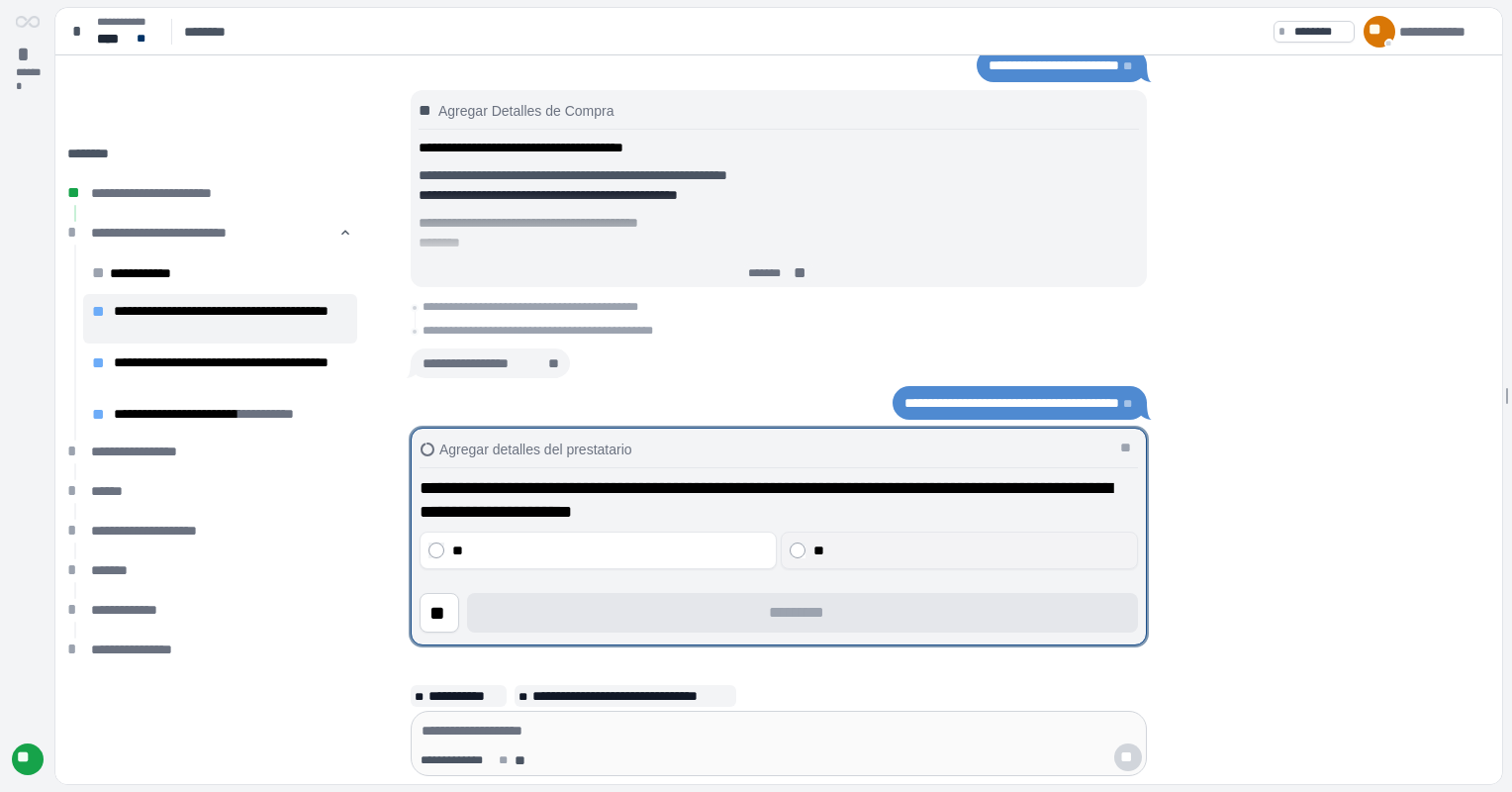 click on "**" at bounding box center (959, 550) 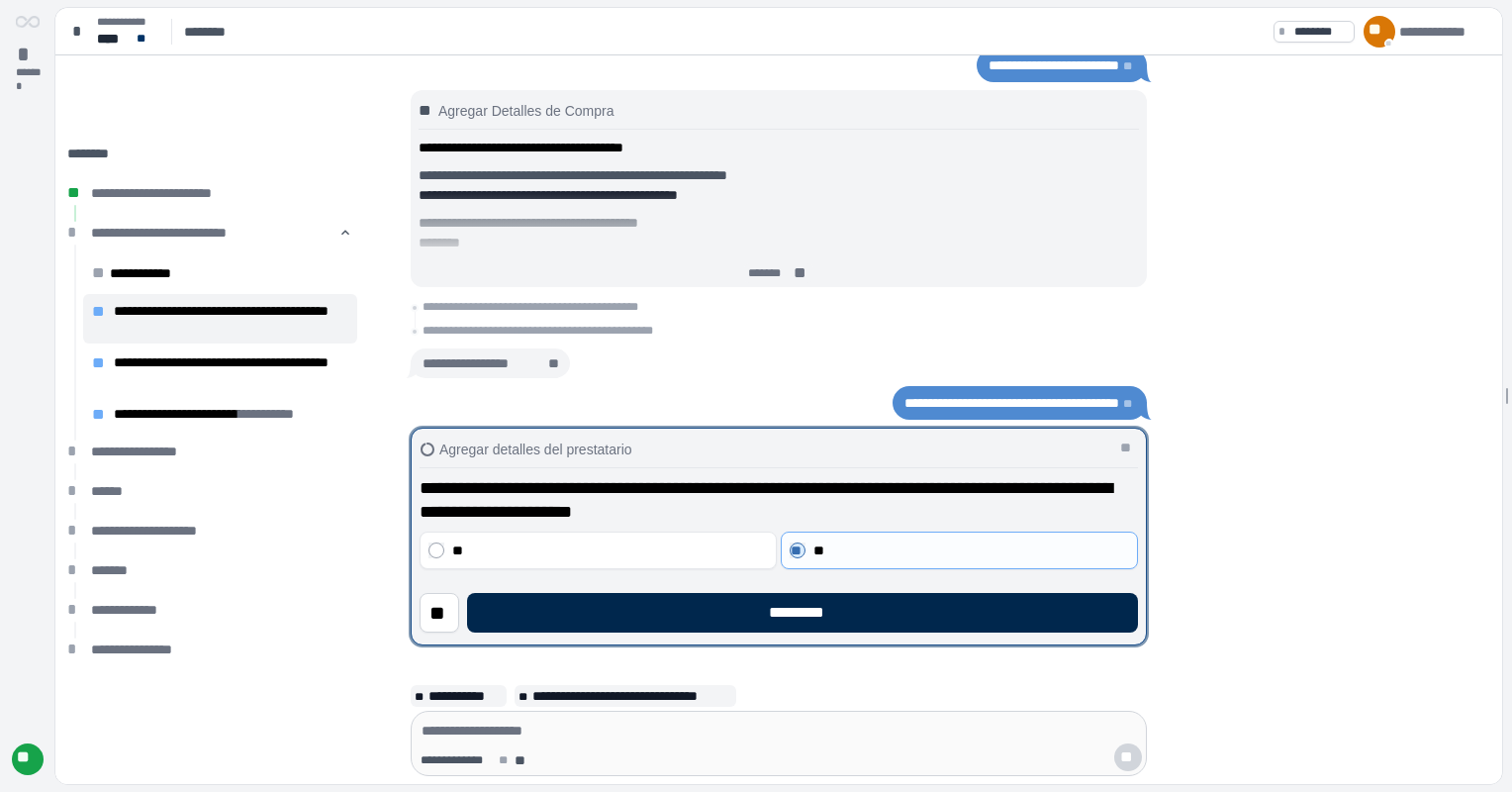 click on "*********" at bounding box center (803, 613) 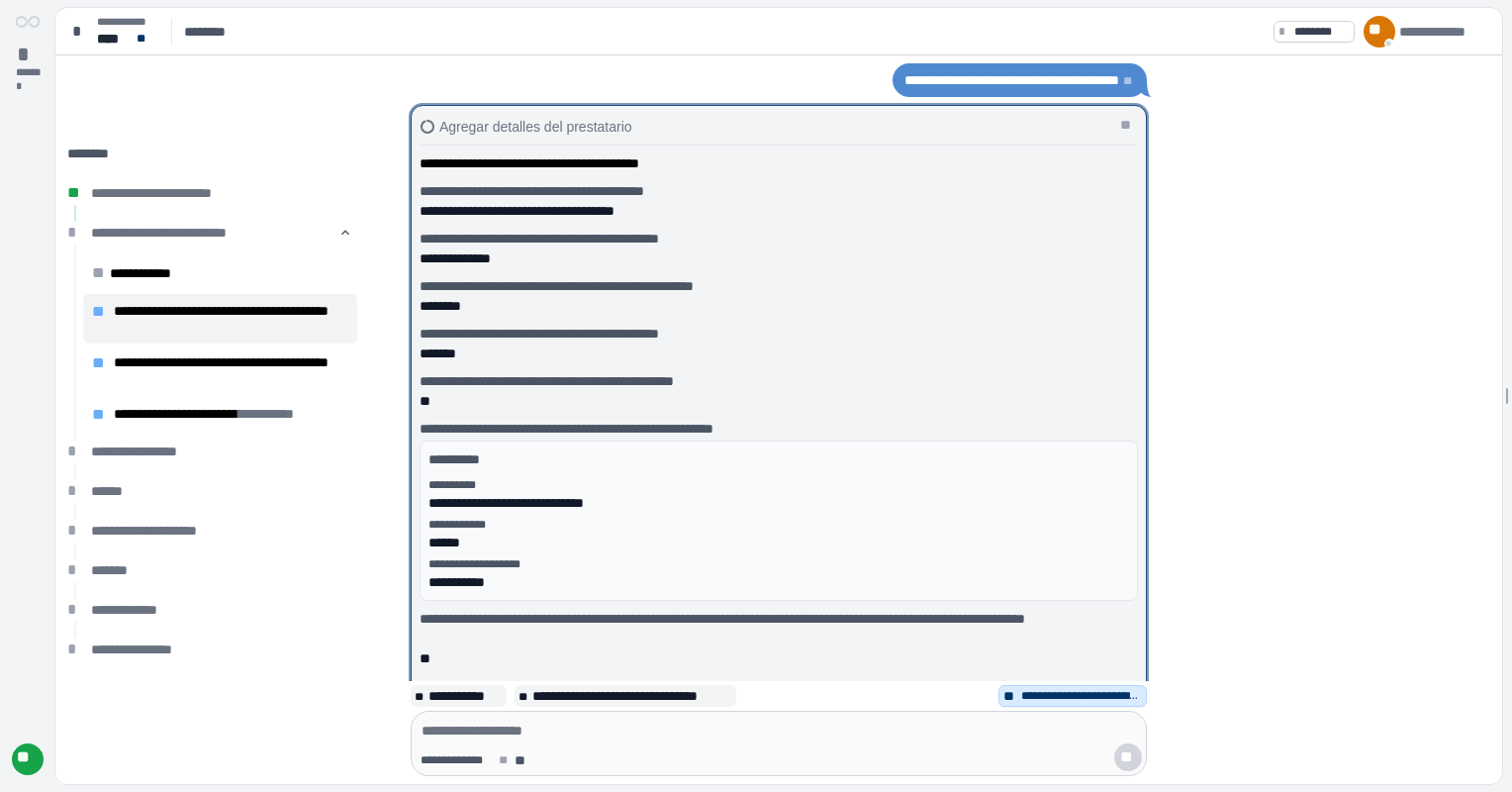 scroll, scrollTop: 0, scrollLeft: 0, axis: both 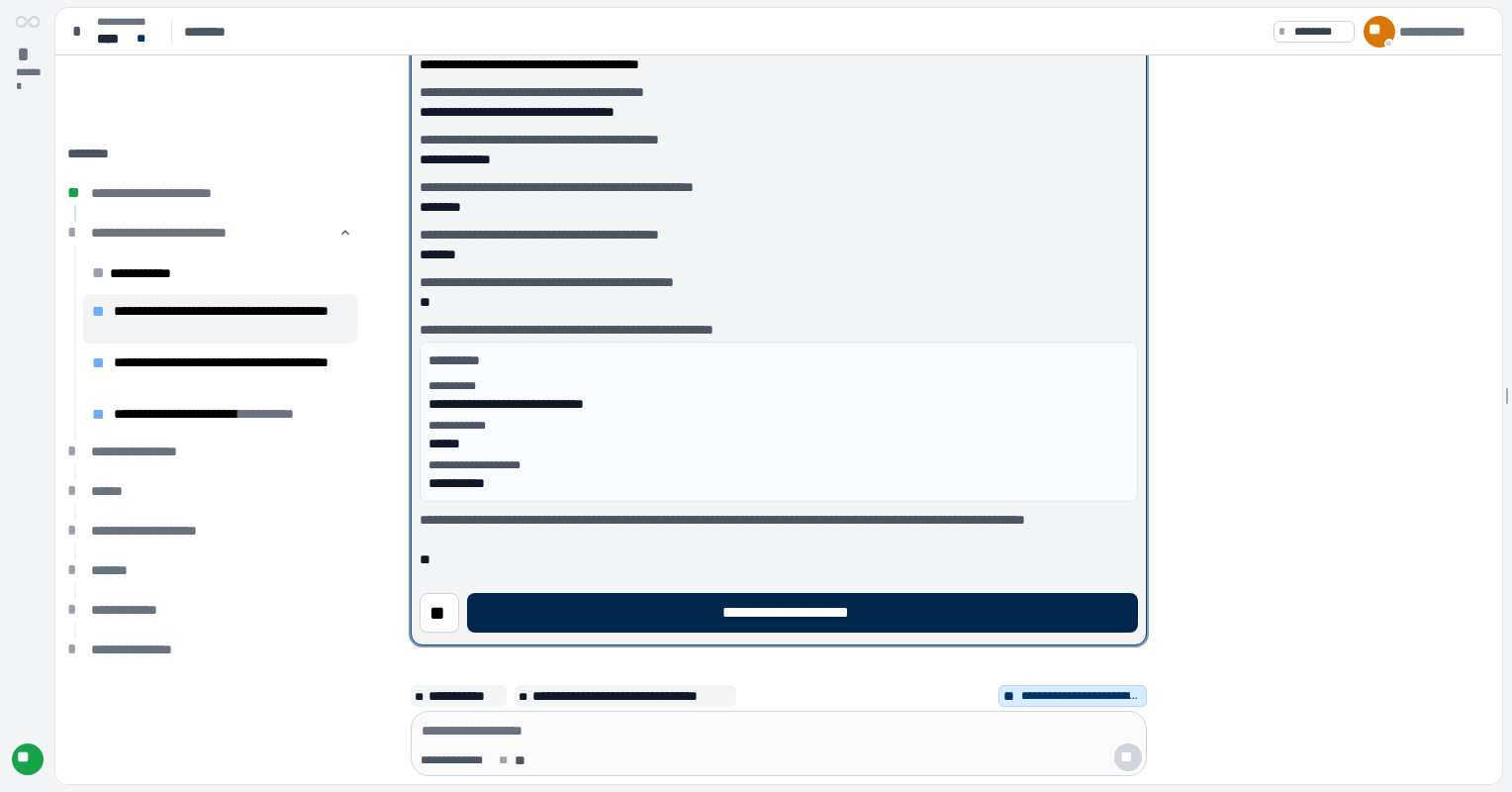 click on "**********" at bounding box center (803, 613) 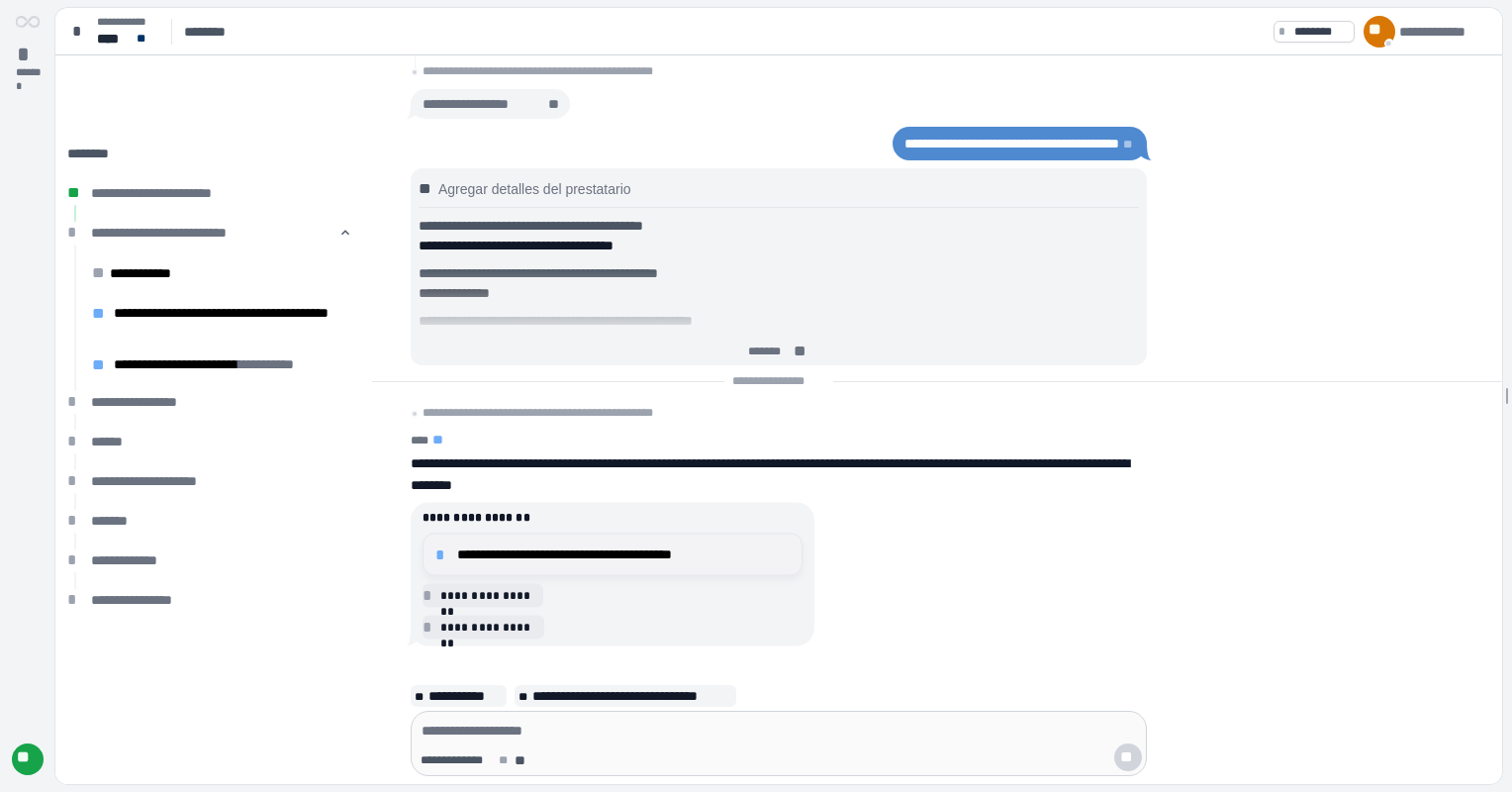 click on "**********" at bounding box center [623, 554] 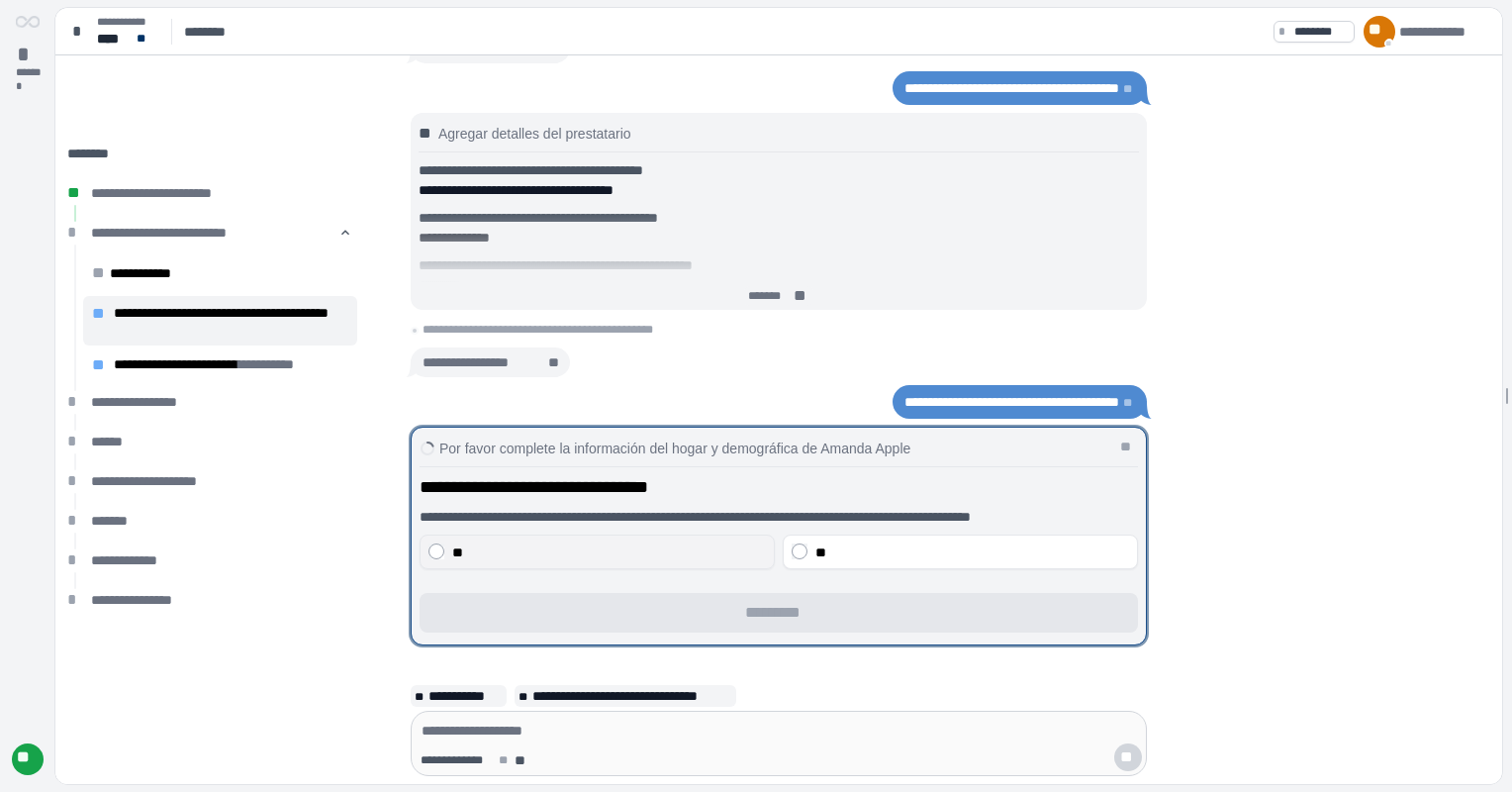 click on "**" at bounding box center (609, 552) 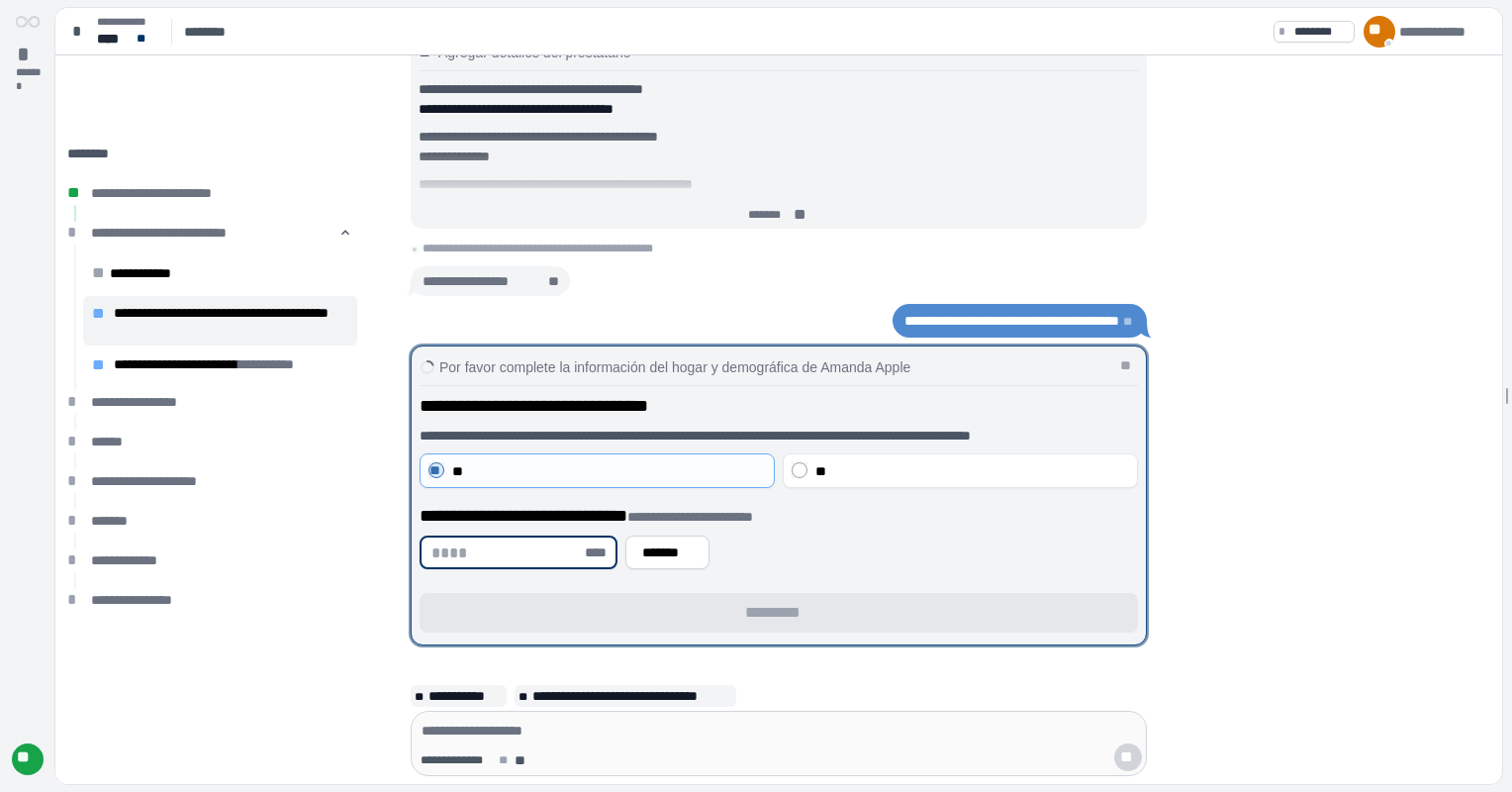 click at bounding box center [506, 552] 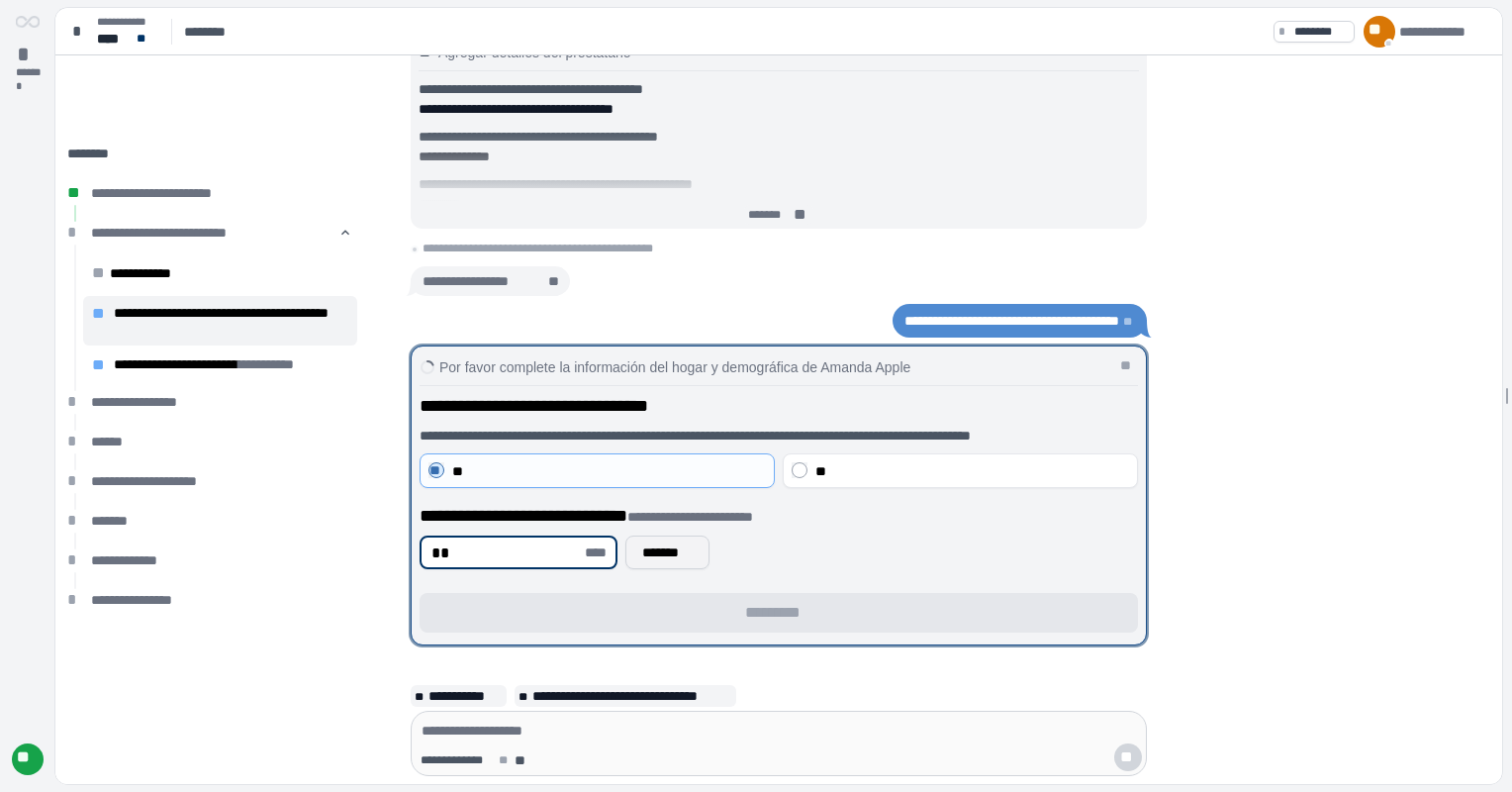 type on "**" 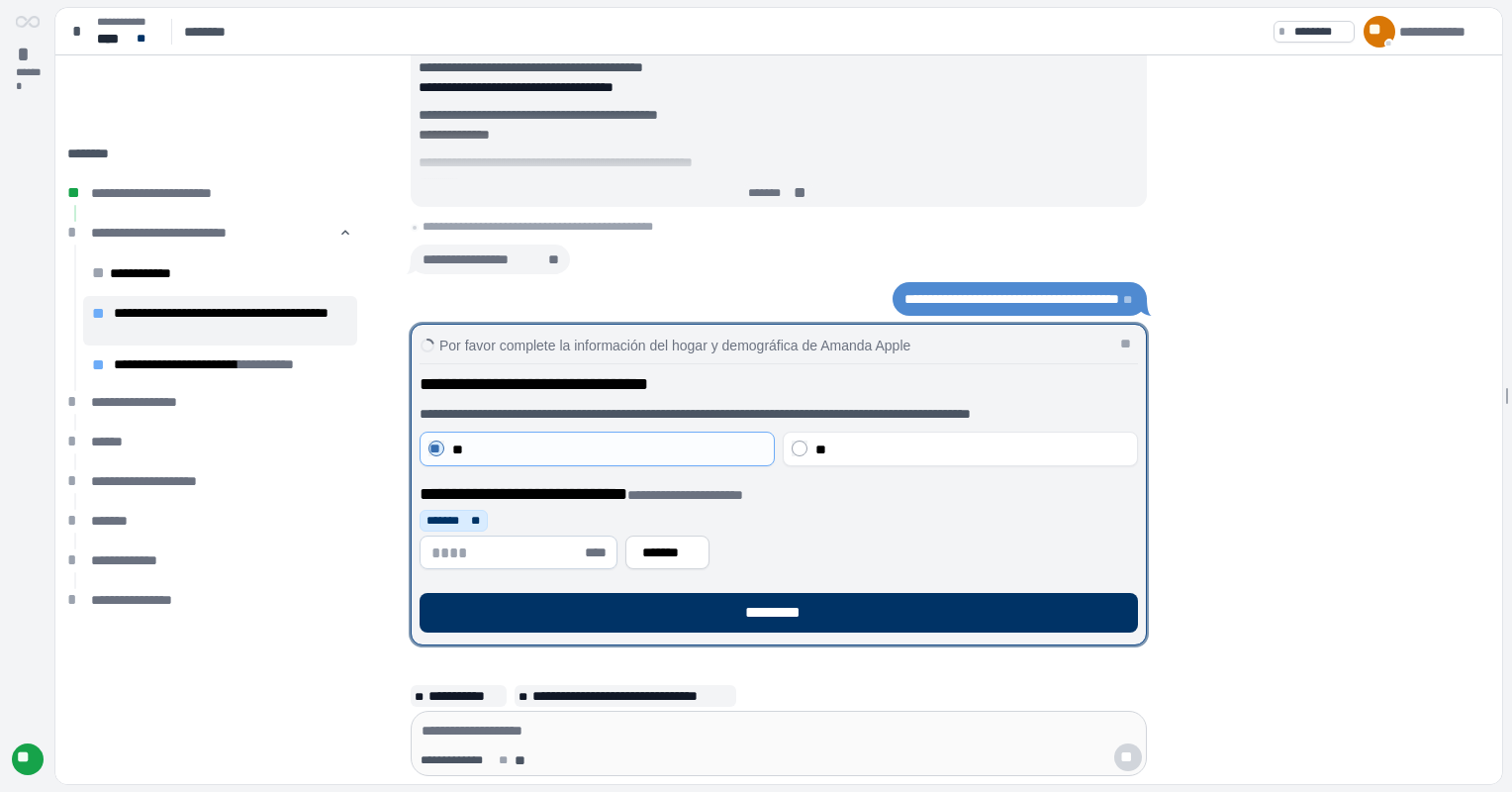 click on "****" at bounding box center [599, 552] 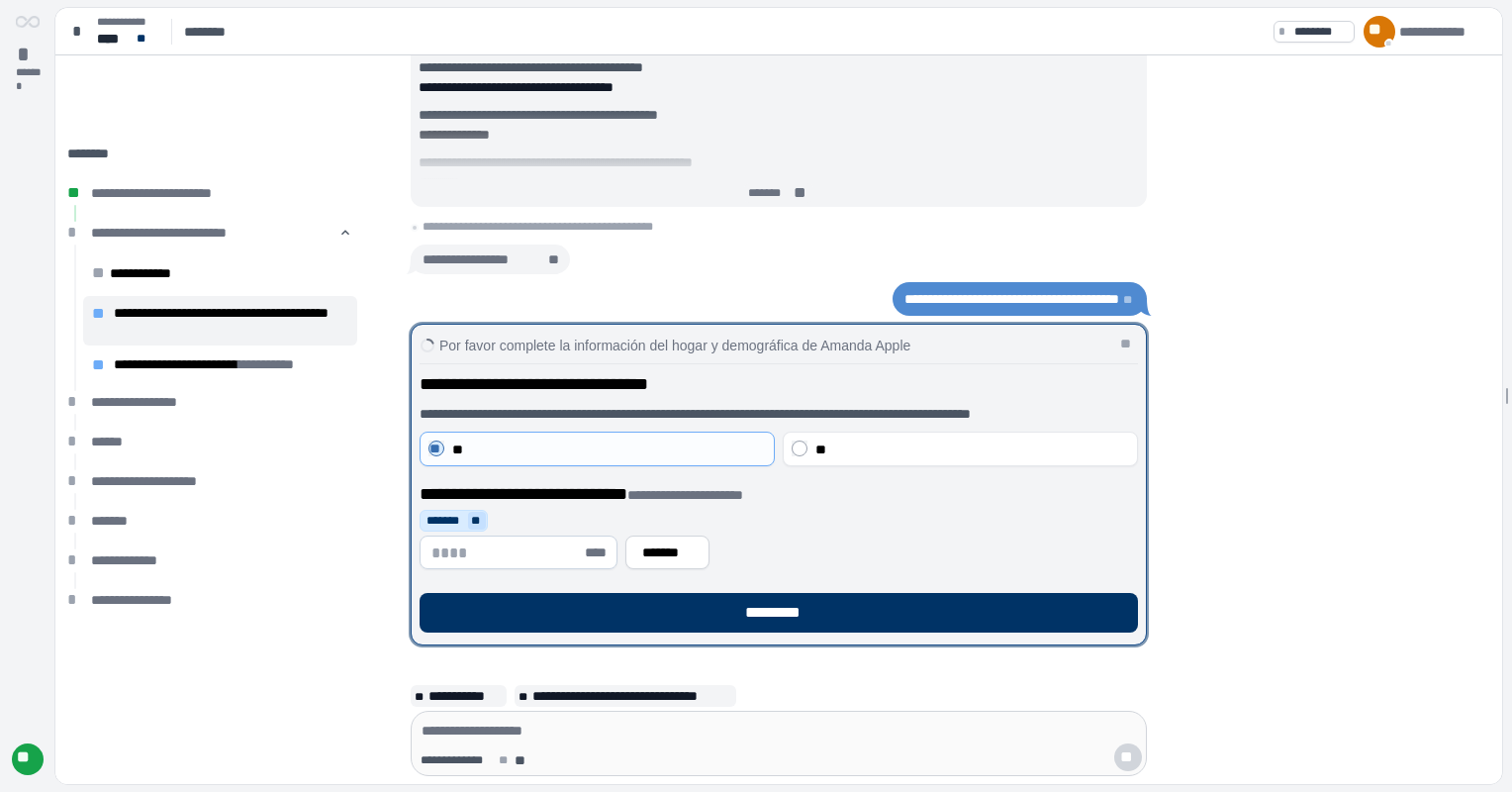 click on "**" at bounding box center [477, 521] 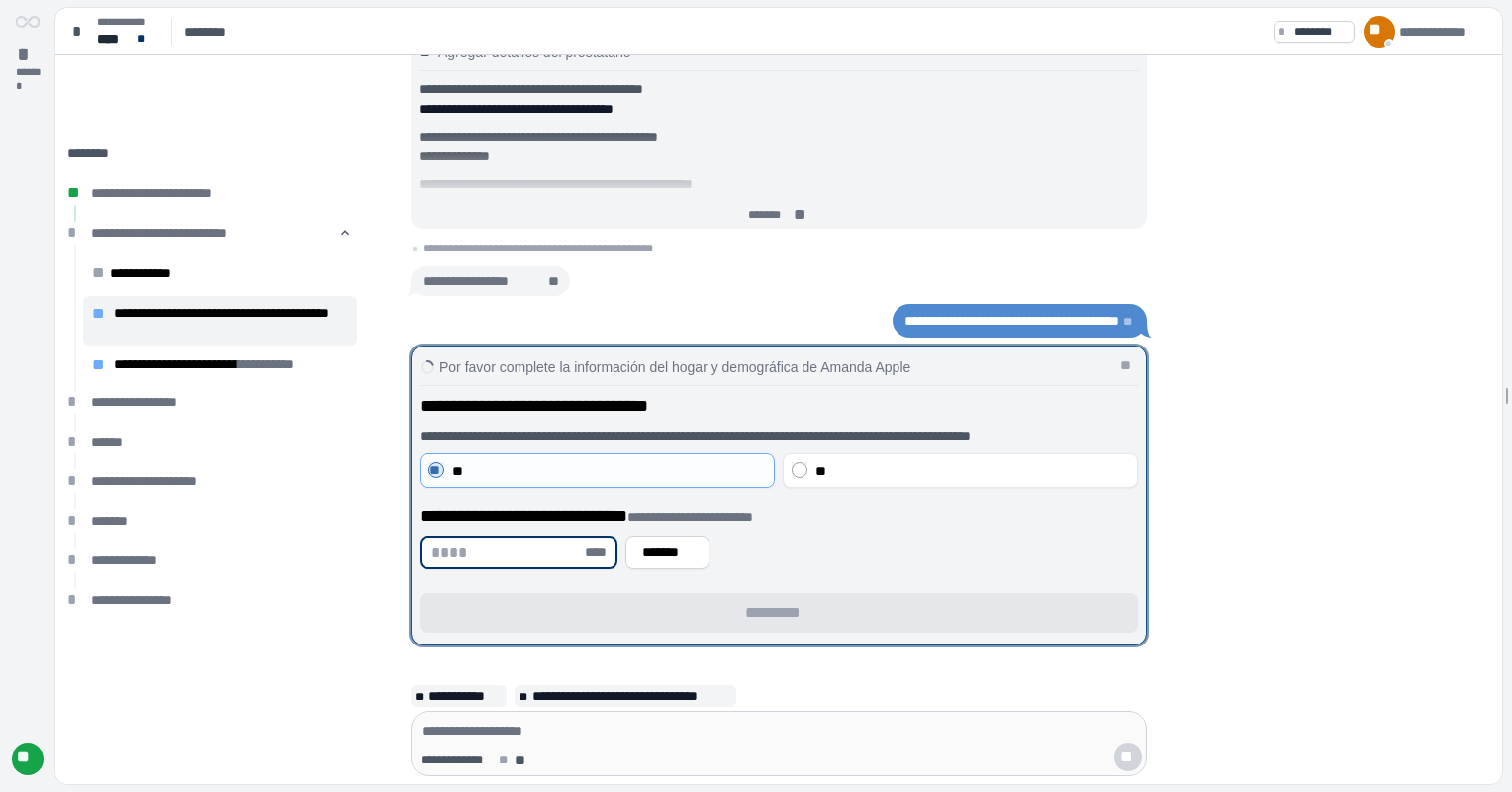 click at bounding box center (506, 552) 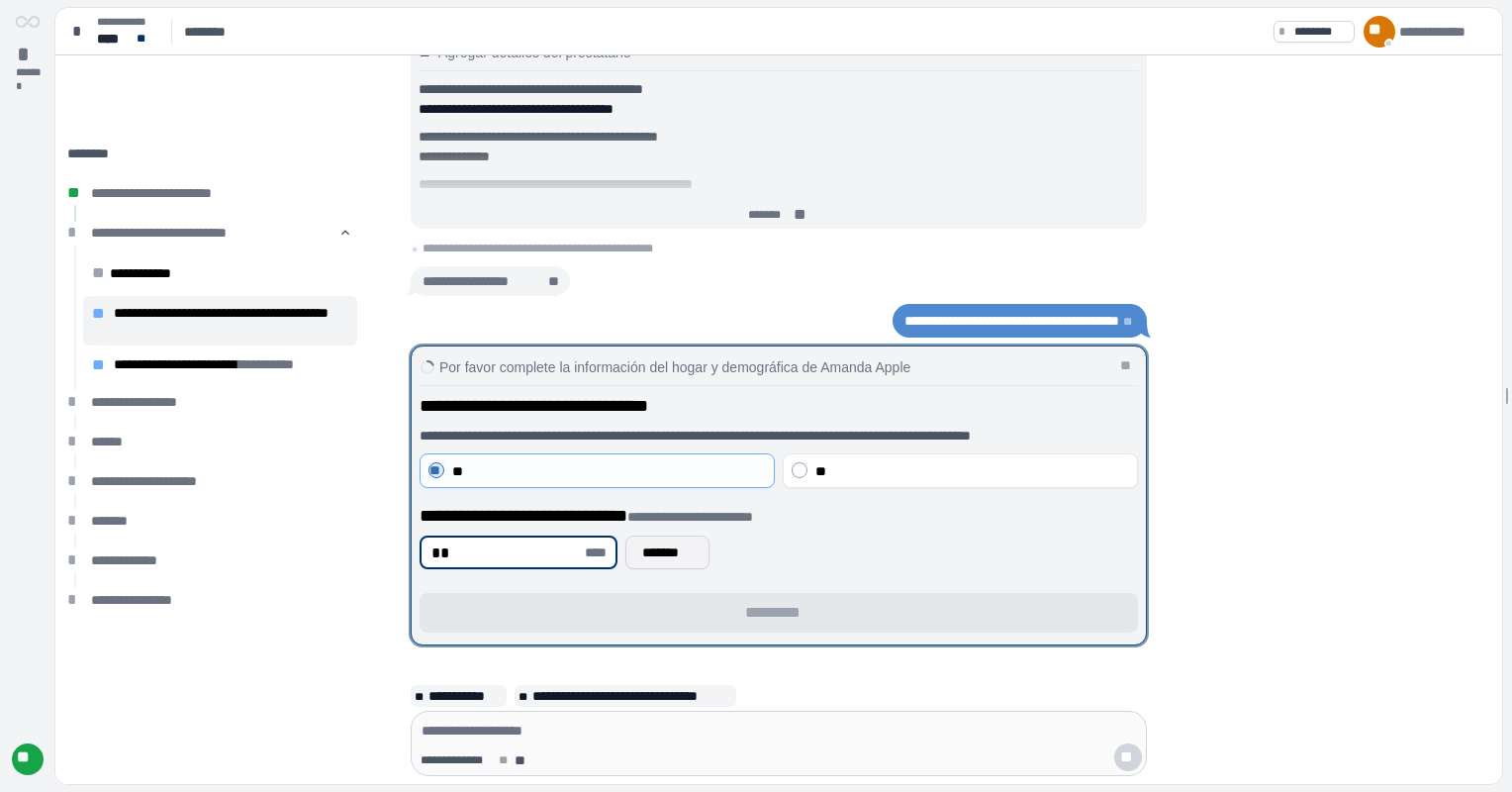type on "**" 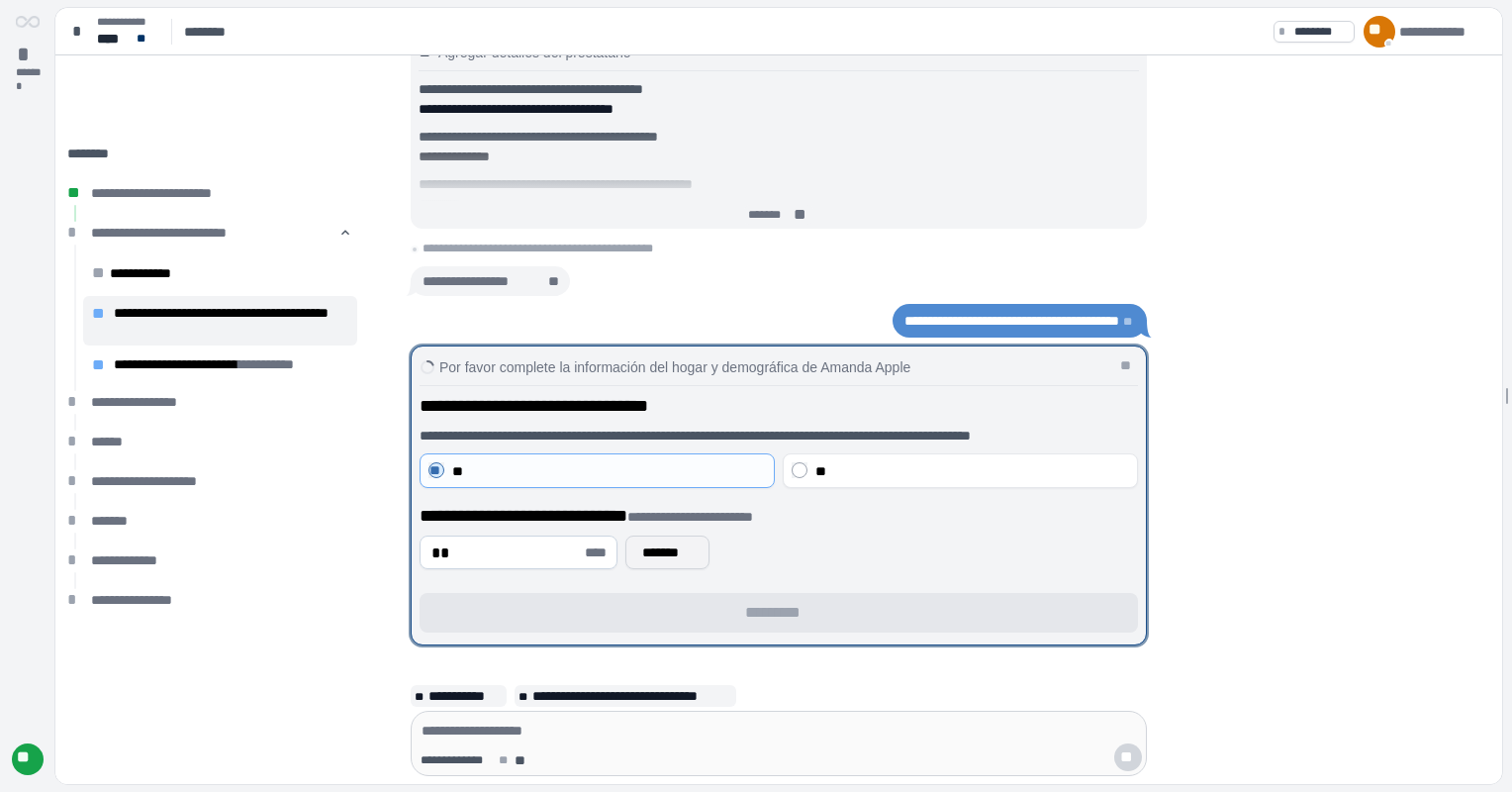 click on "*******" at bounding box center [667, 552] 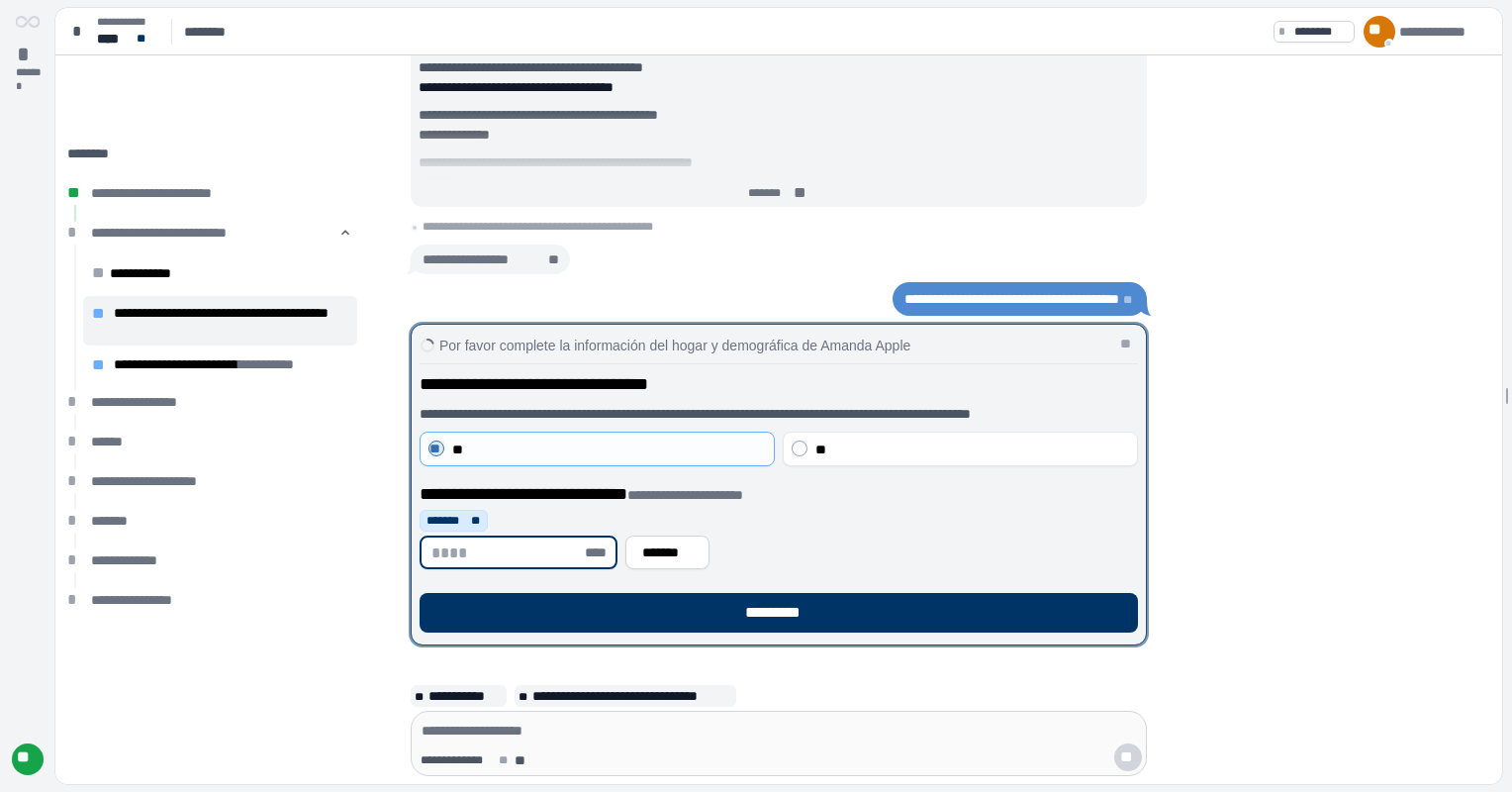 click at bounding box center [506, 552] 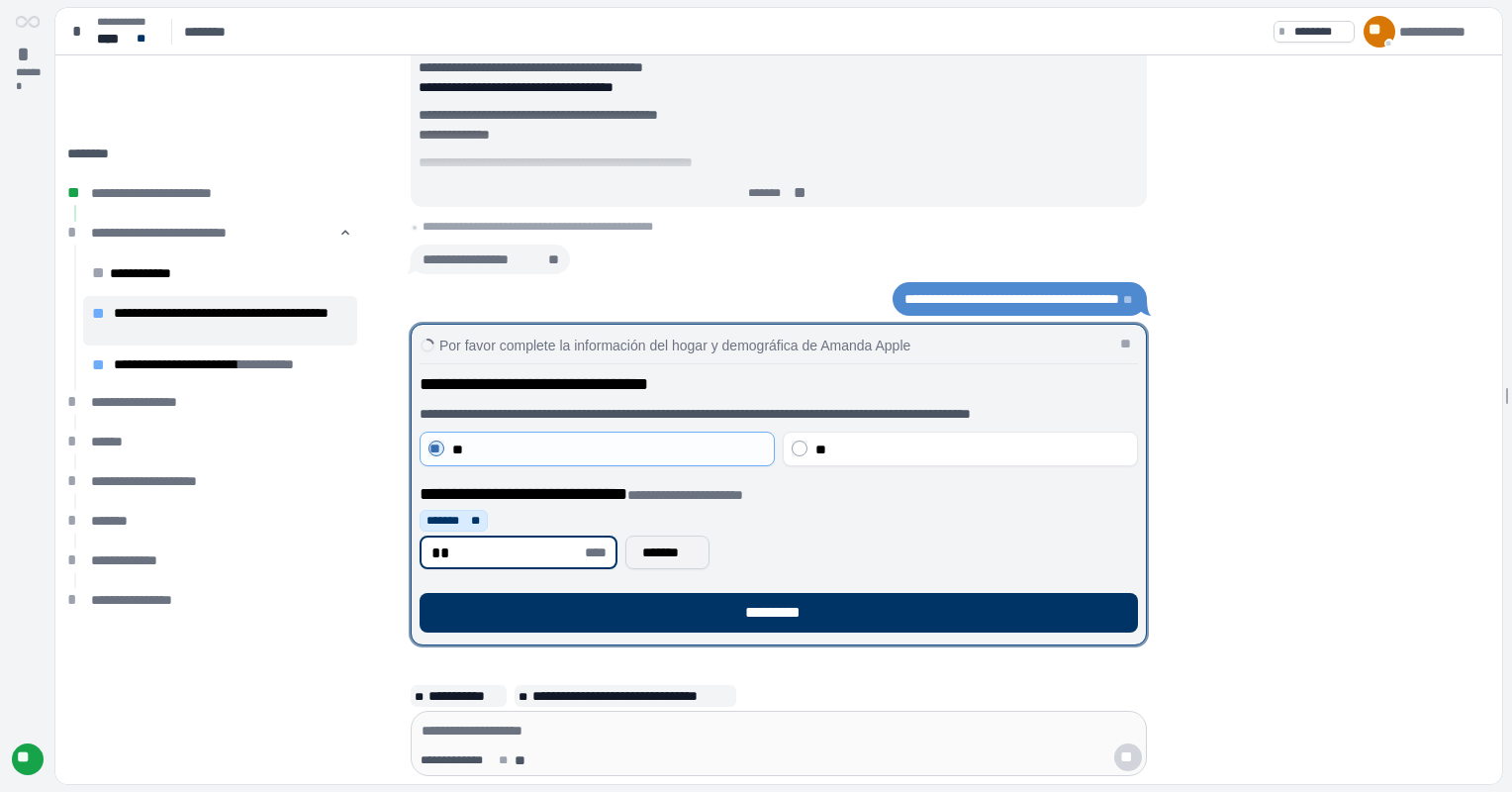 type on "**" 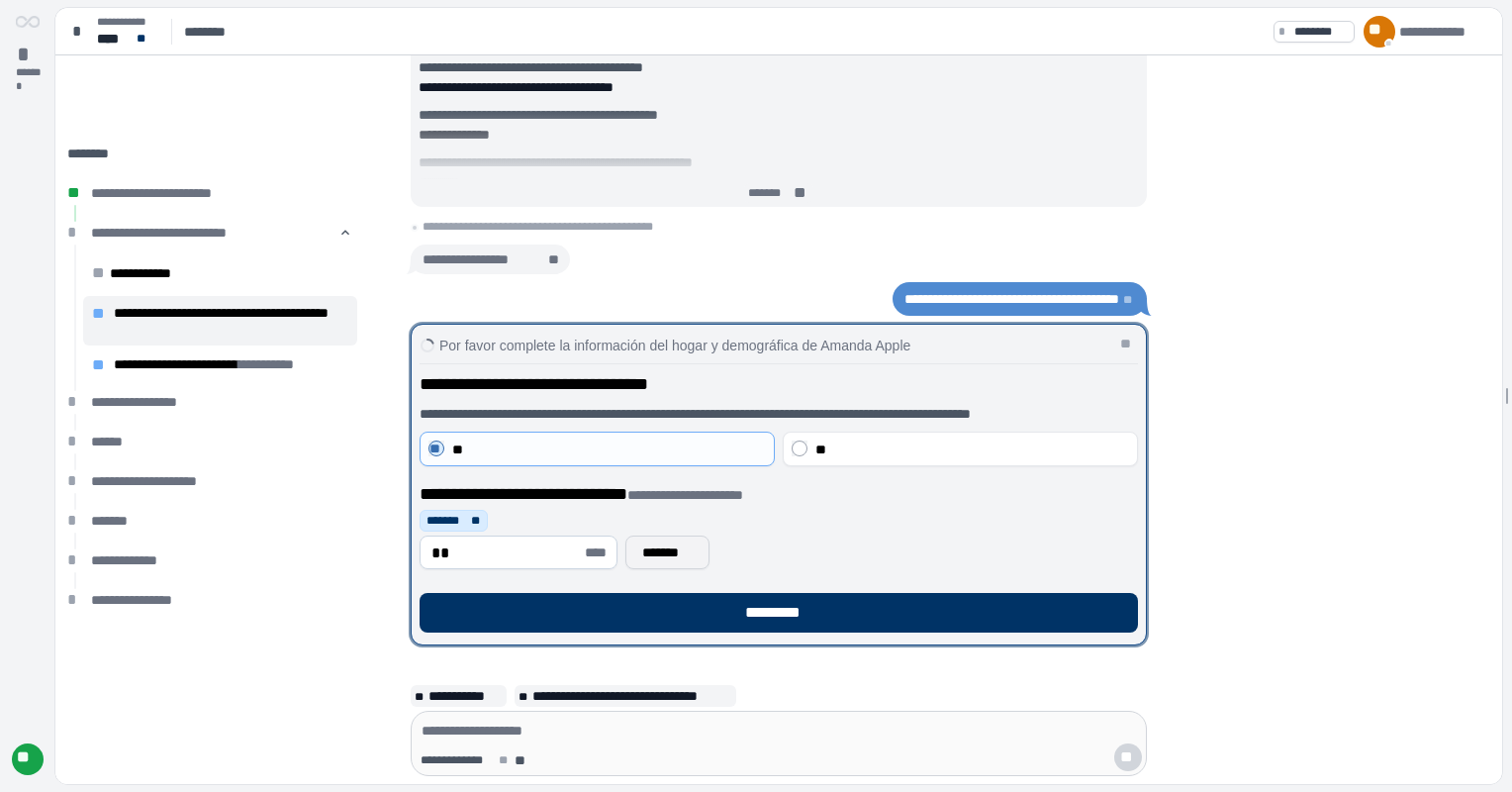 click on "*******" at bounding box center [667, 552] 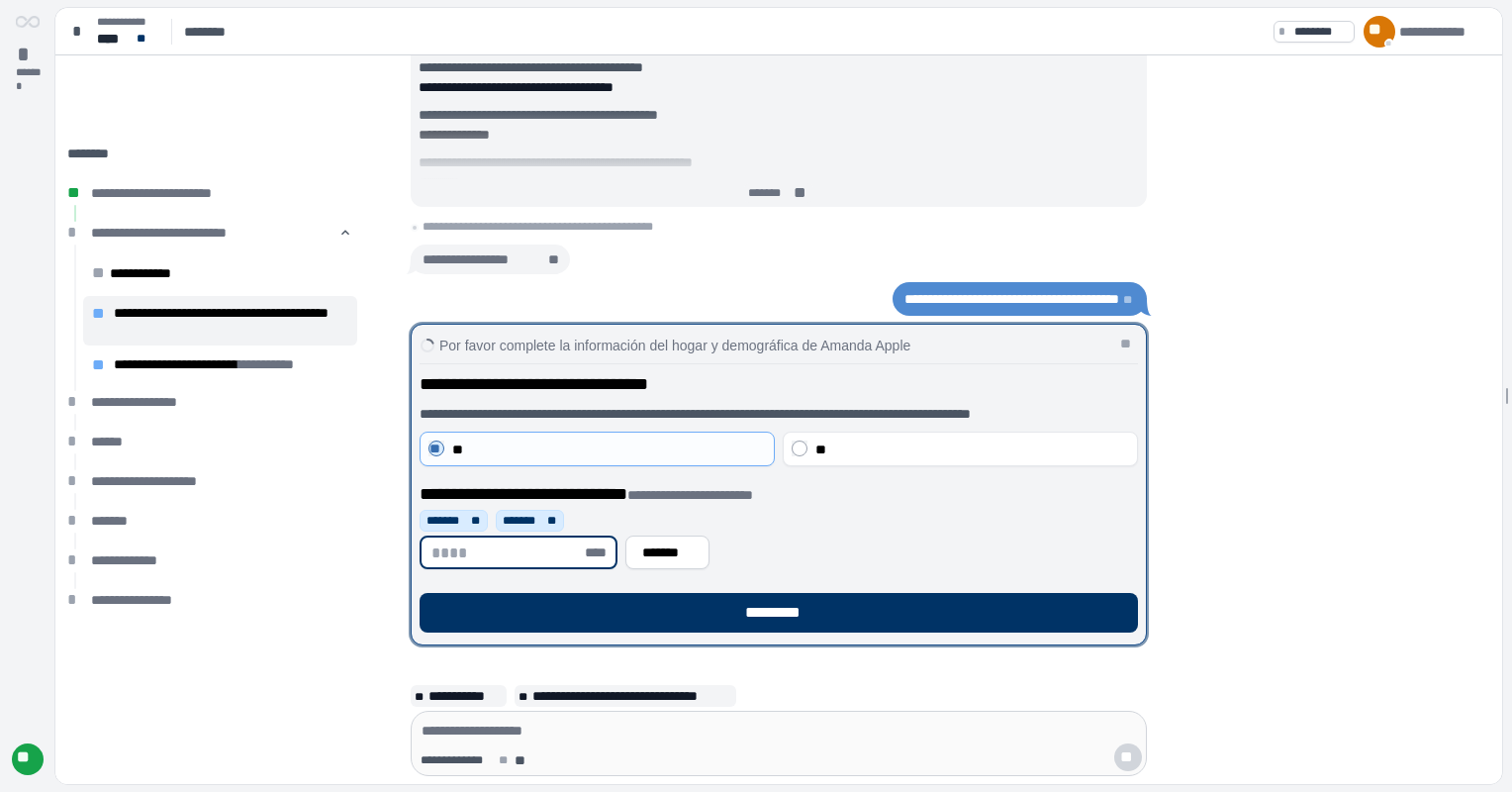 click at bounding box center (506, 552) 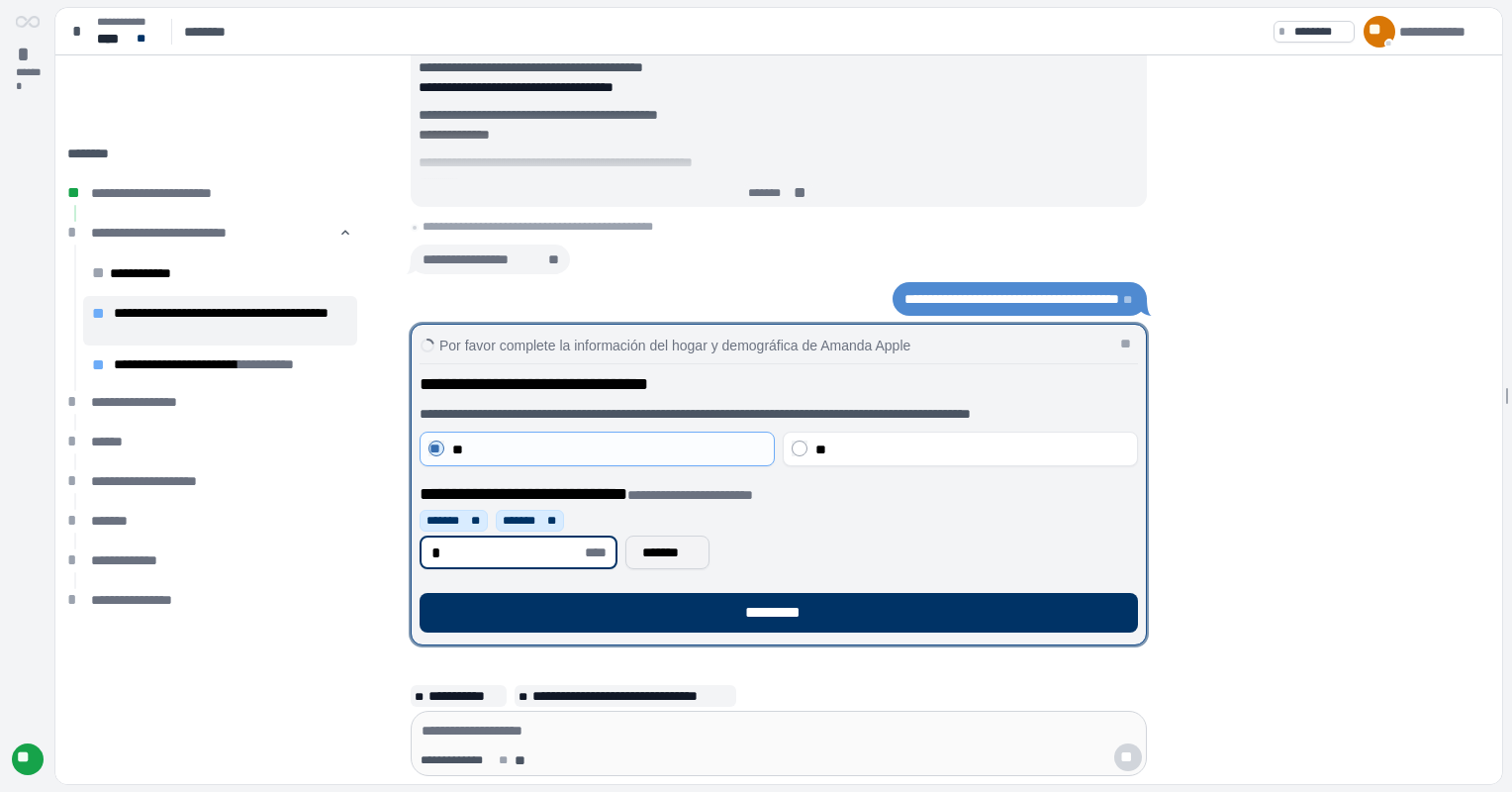 type on "*" 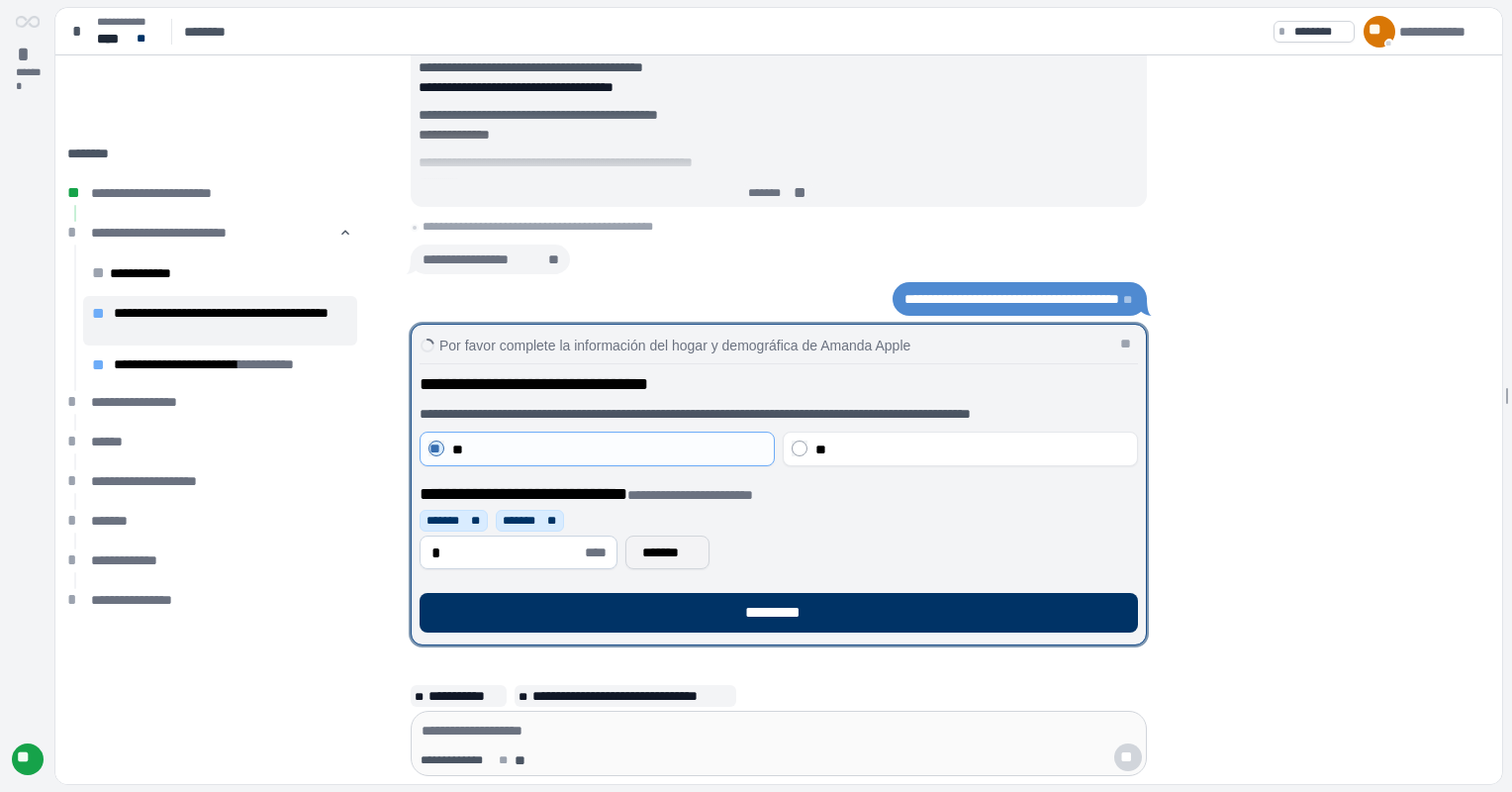 click on "*******" at bounding box center [667, 552] 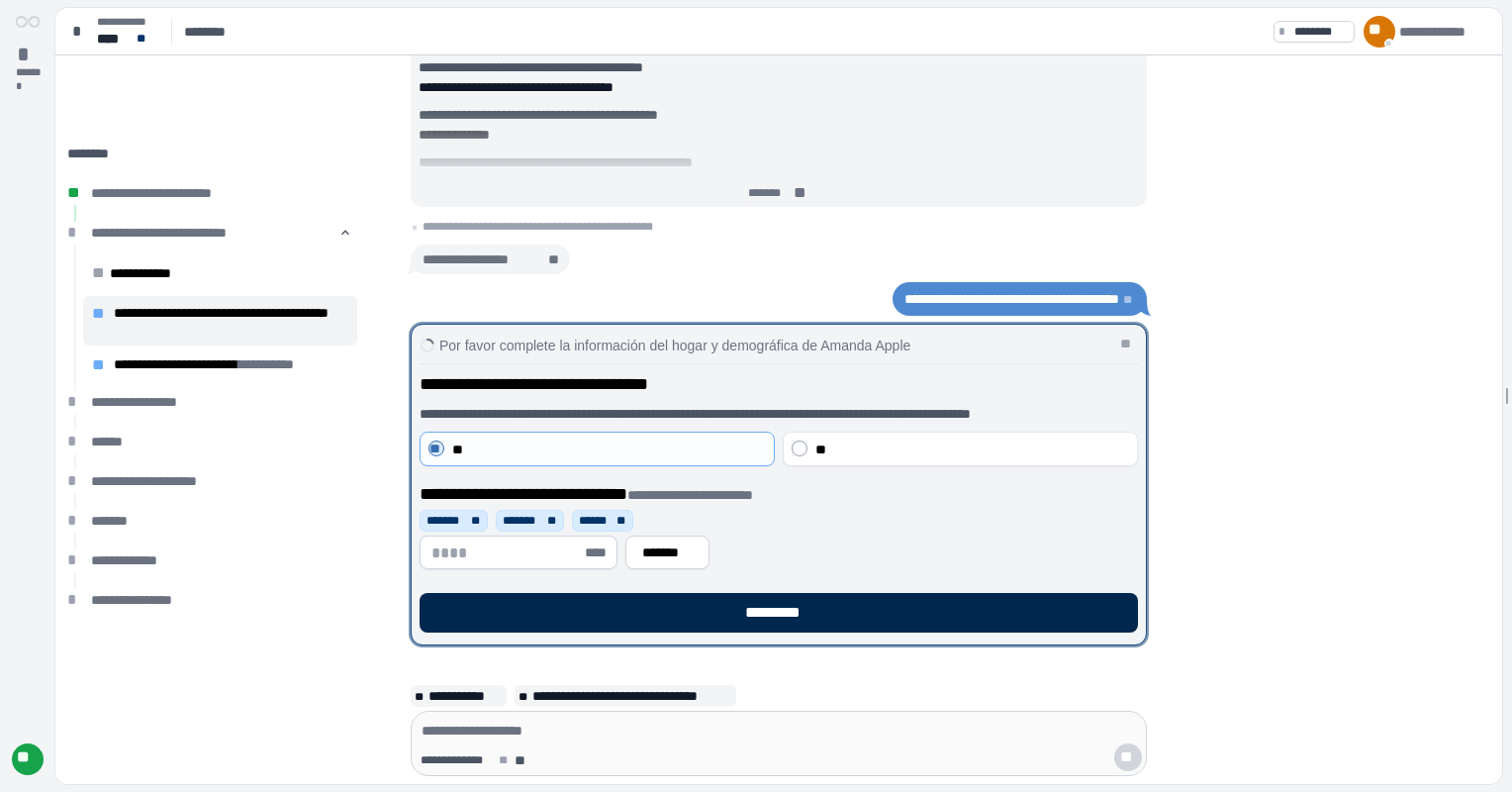 click on "*********" at bounding box center [779, 613] 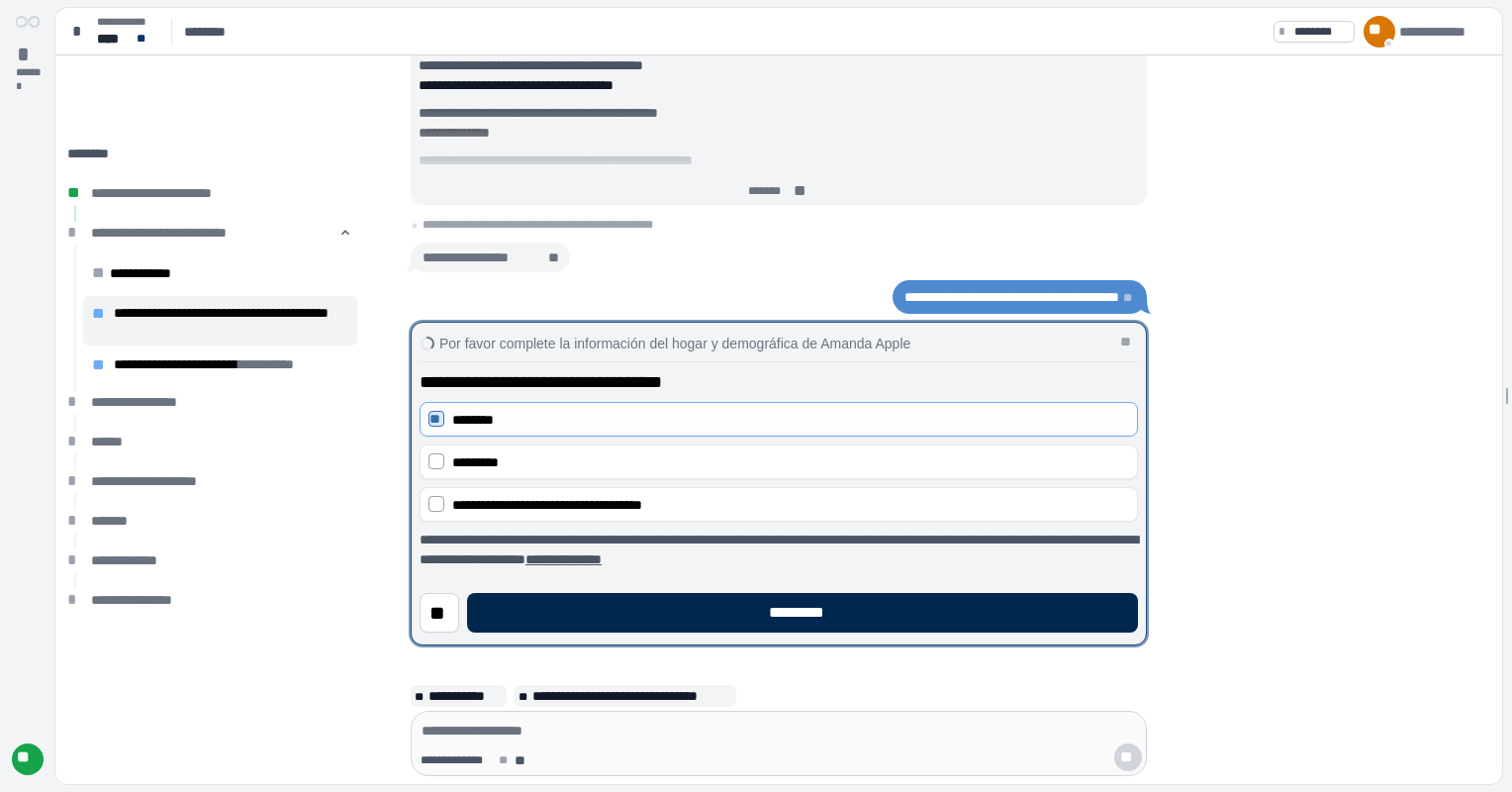 click on "*********" at bounding box center (803, 613) 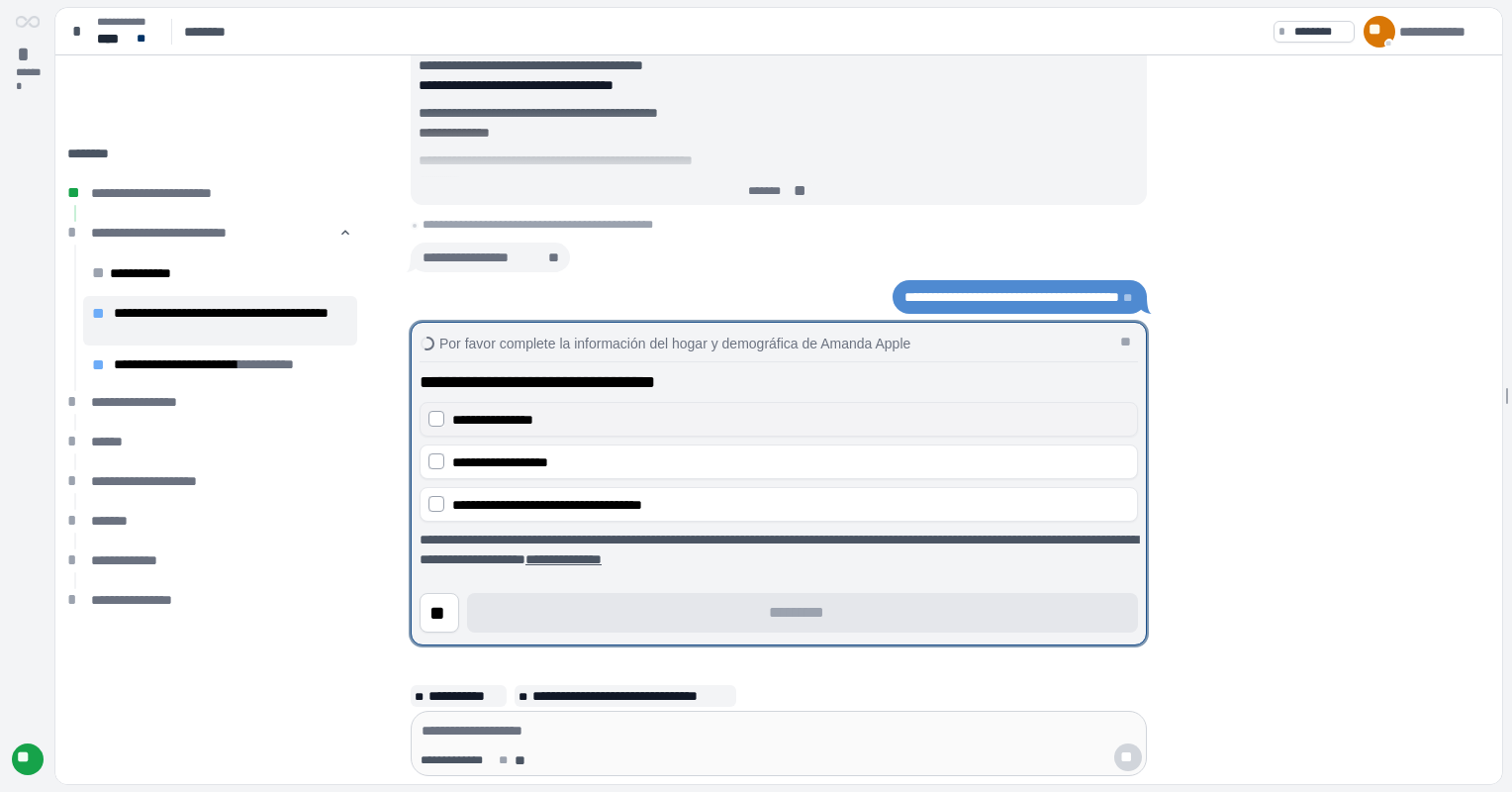 click on "**********" at bounding box center [493, 420] 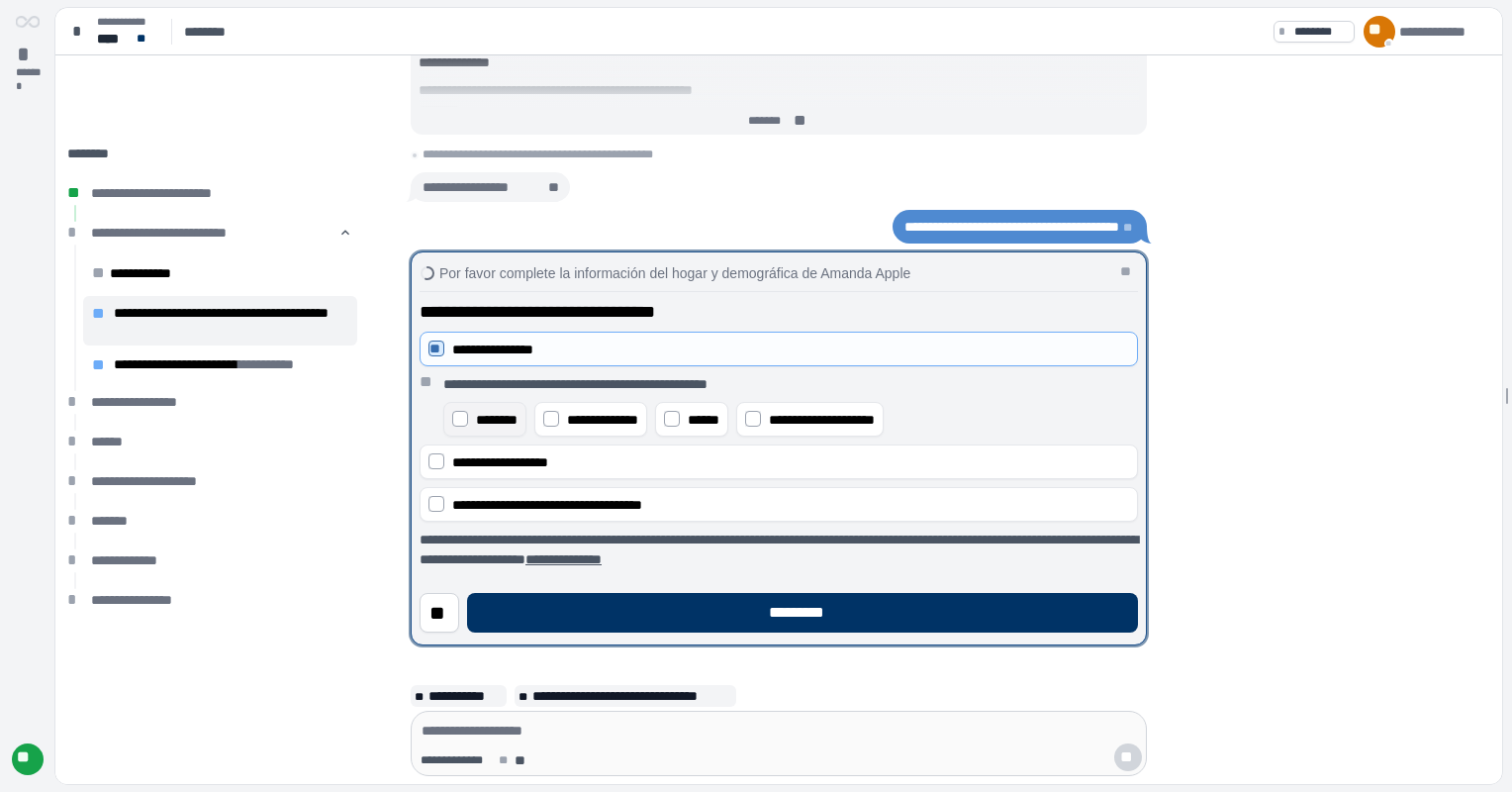 click on "********" at bounding box center (497, 420) 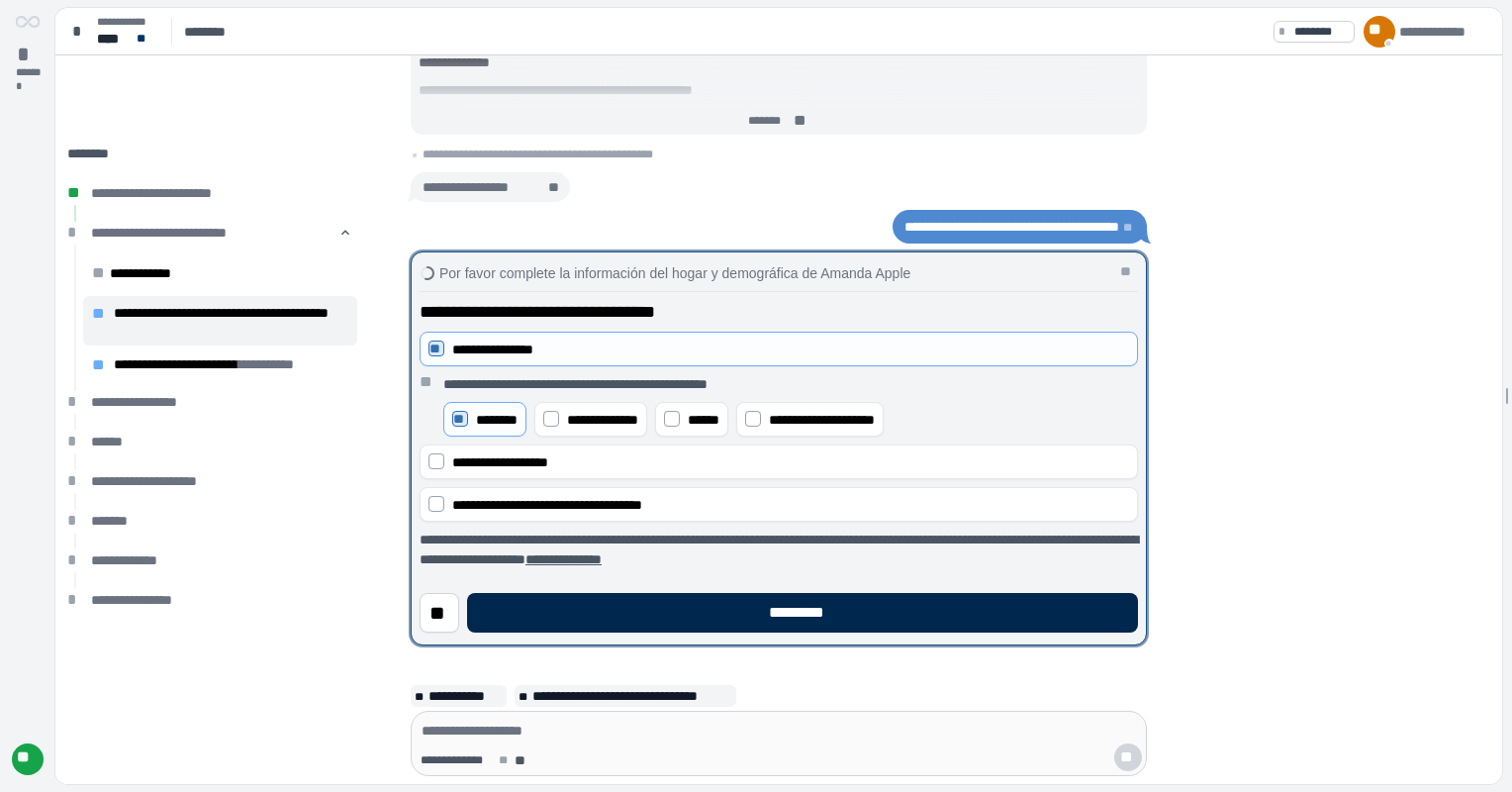 click on "*********" at bounding box center [803, 613] 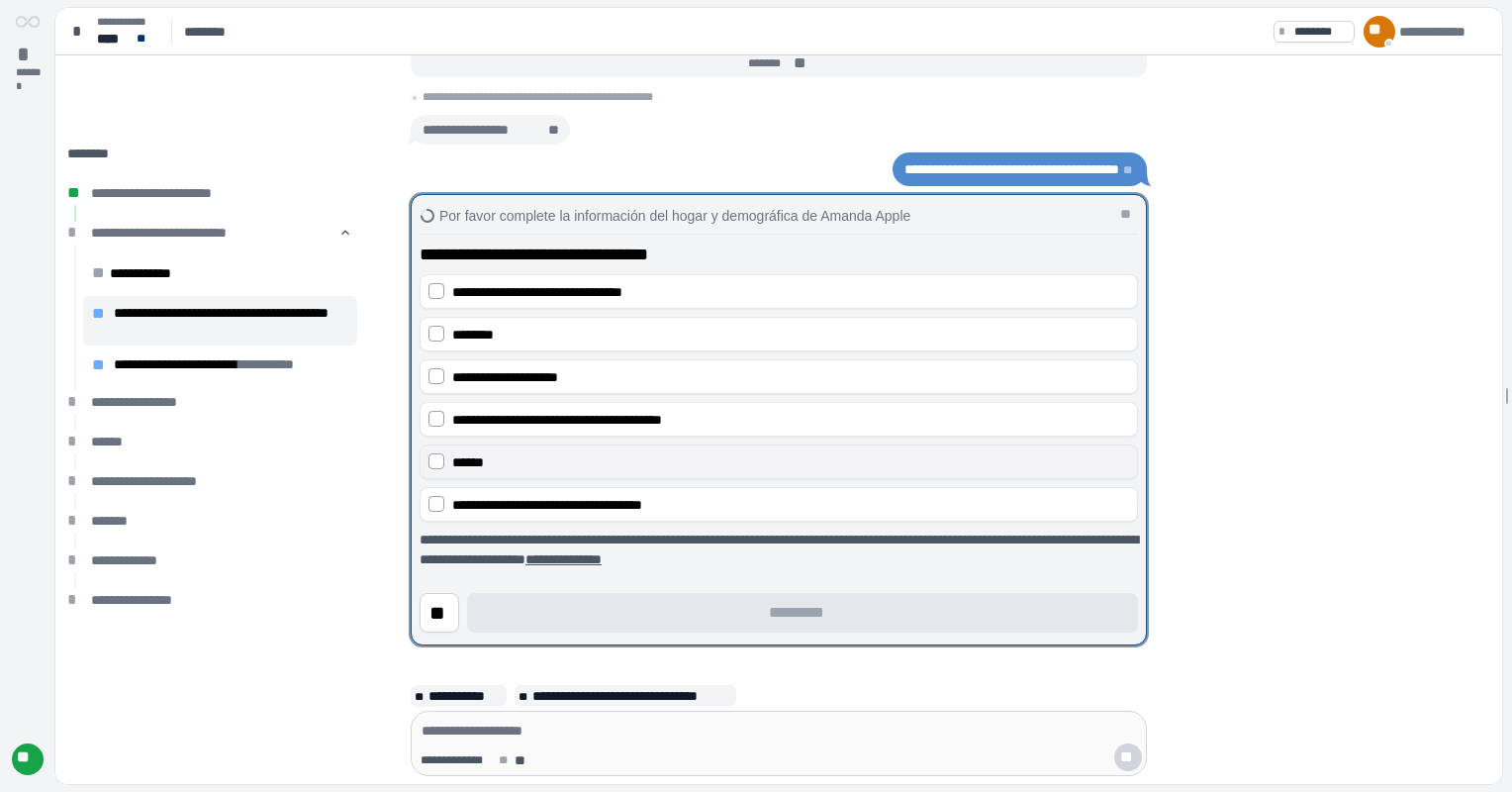 click on "******" at bounding box center [468, 462] 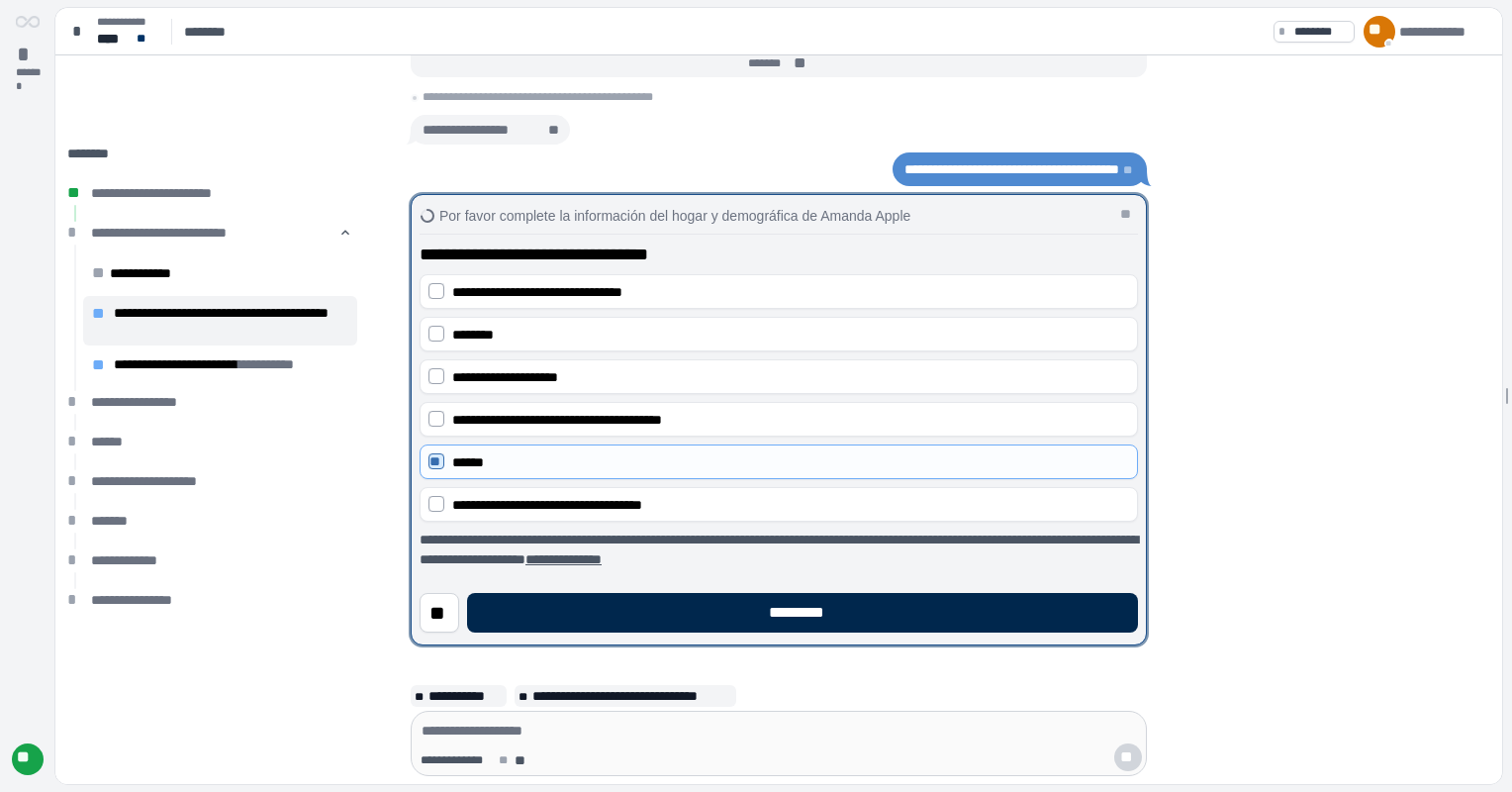 click on "*********" at bounding box center (803, 613) 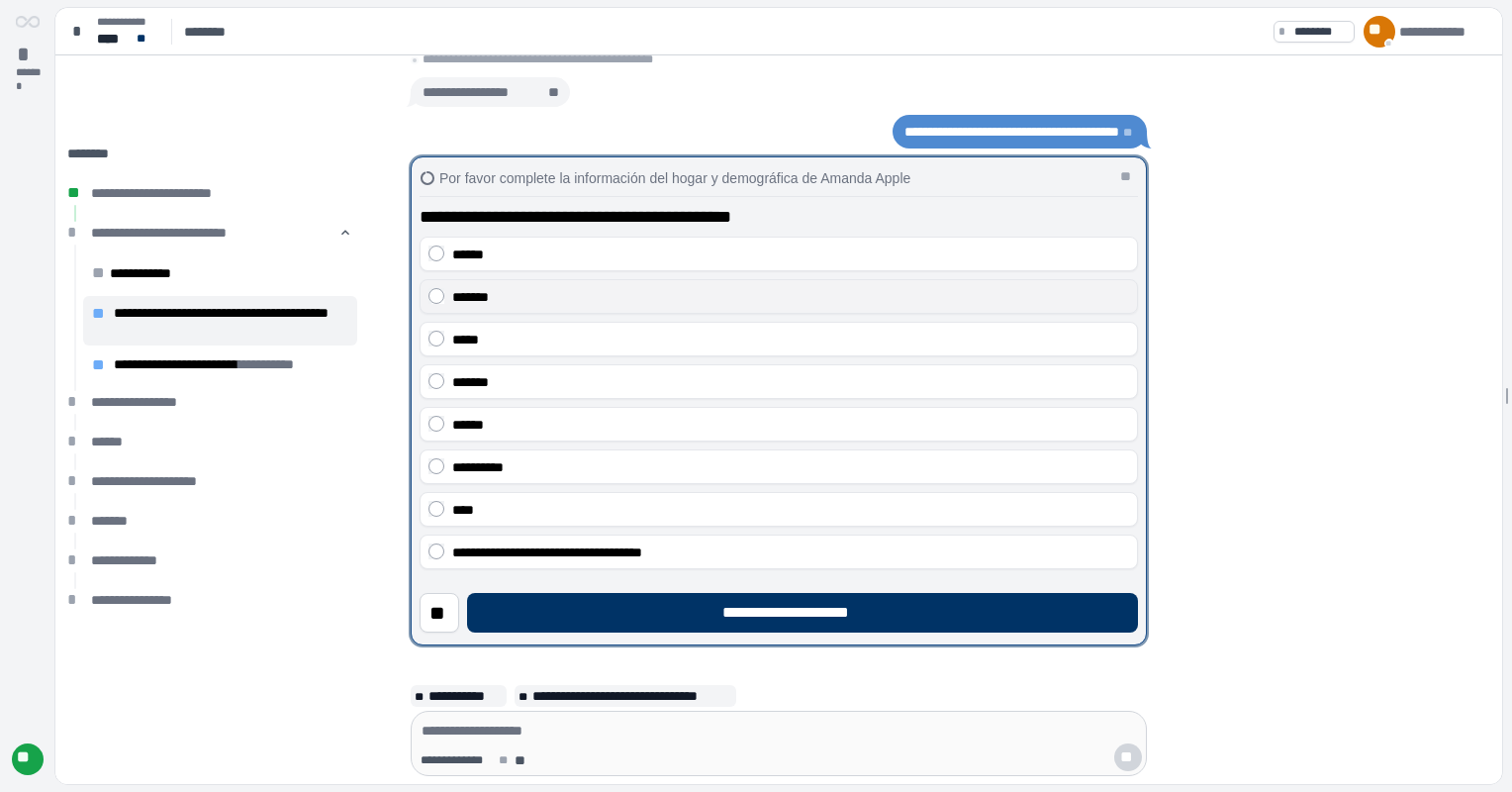 click on "*******" at bounding box center [470, 297] 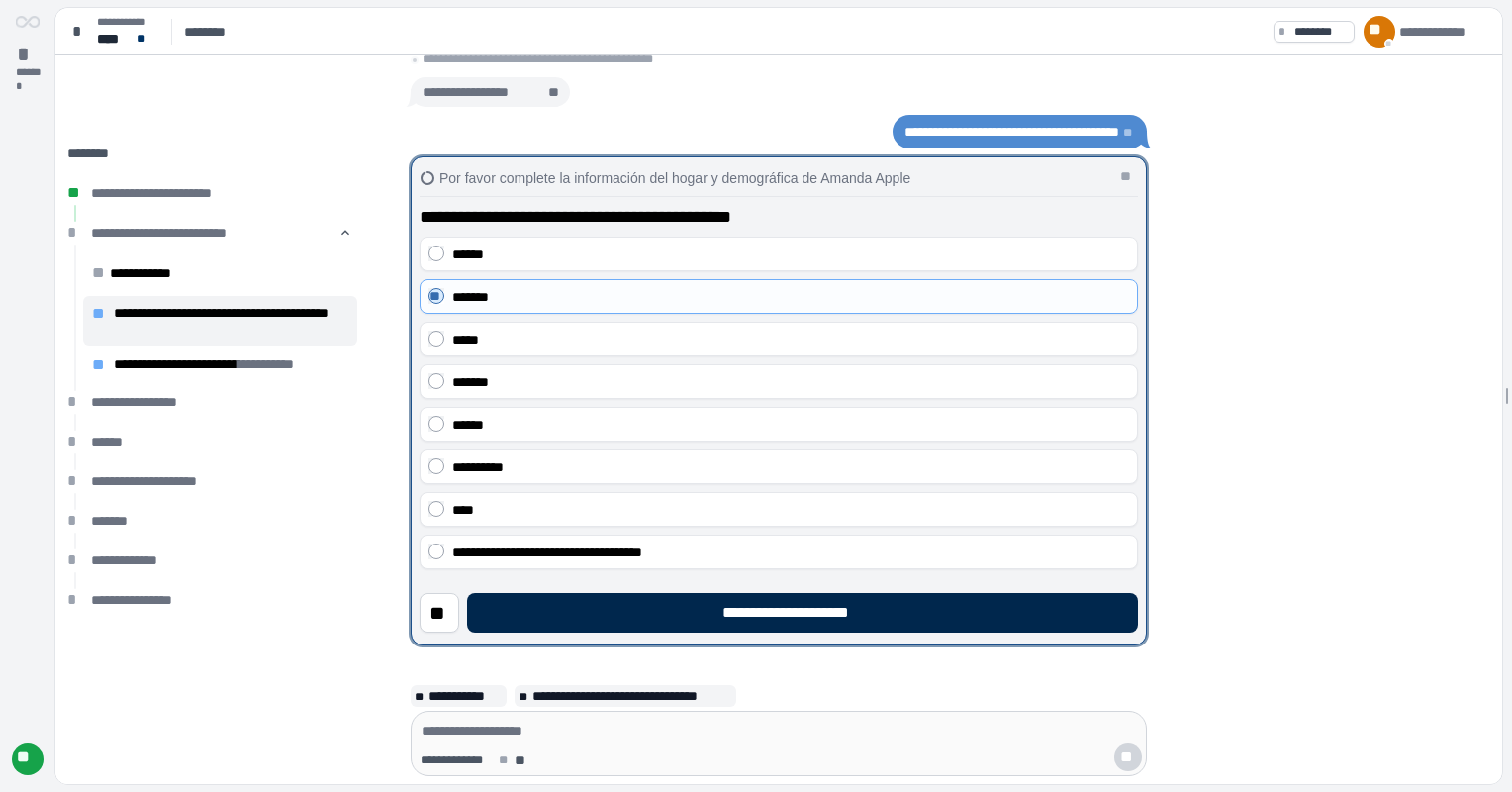 click on "**********" at bounding box center (803, 613) 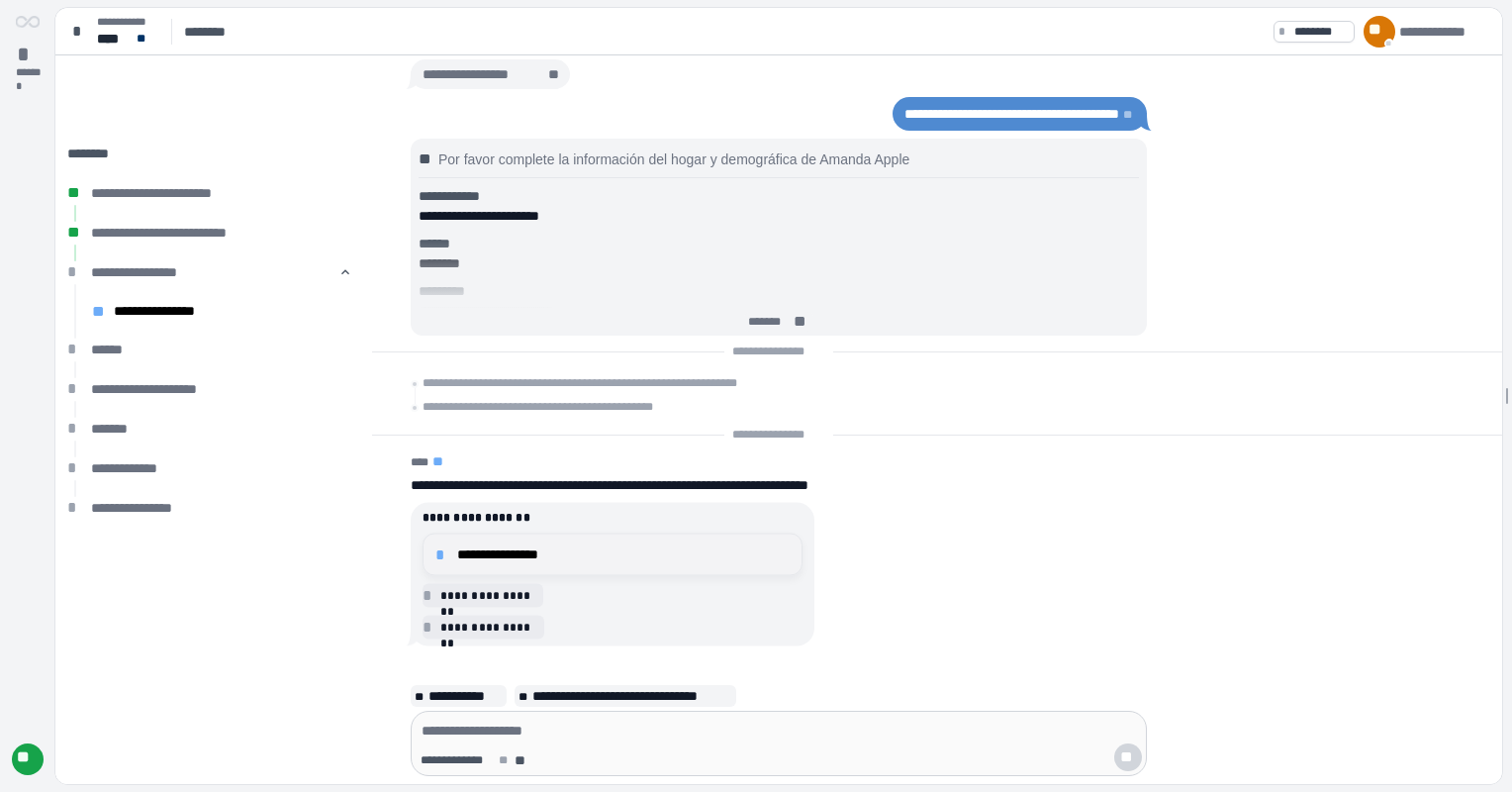 click on "**********" at bounding box center [623, 554] 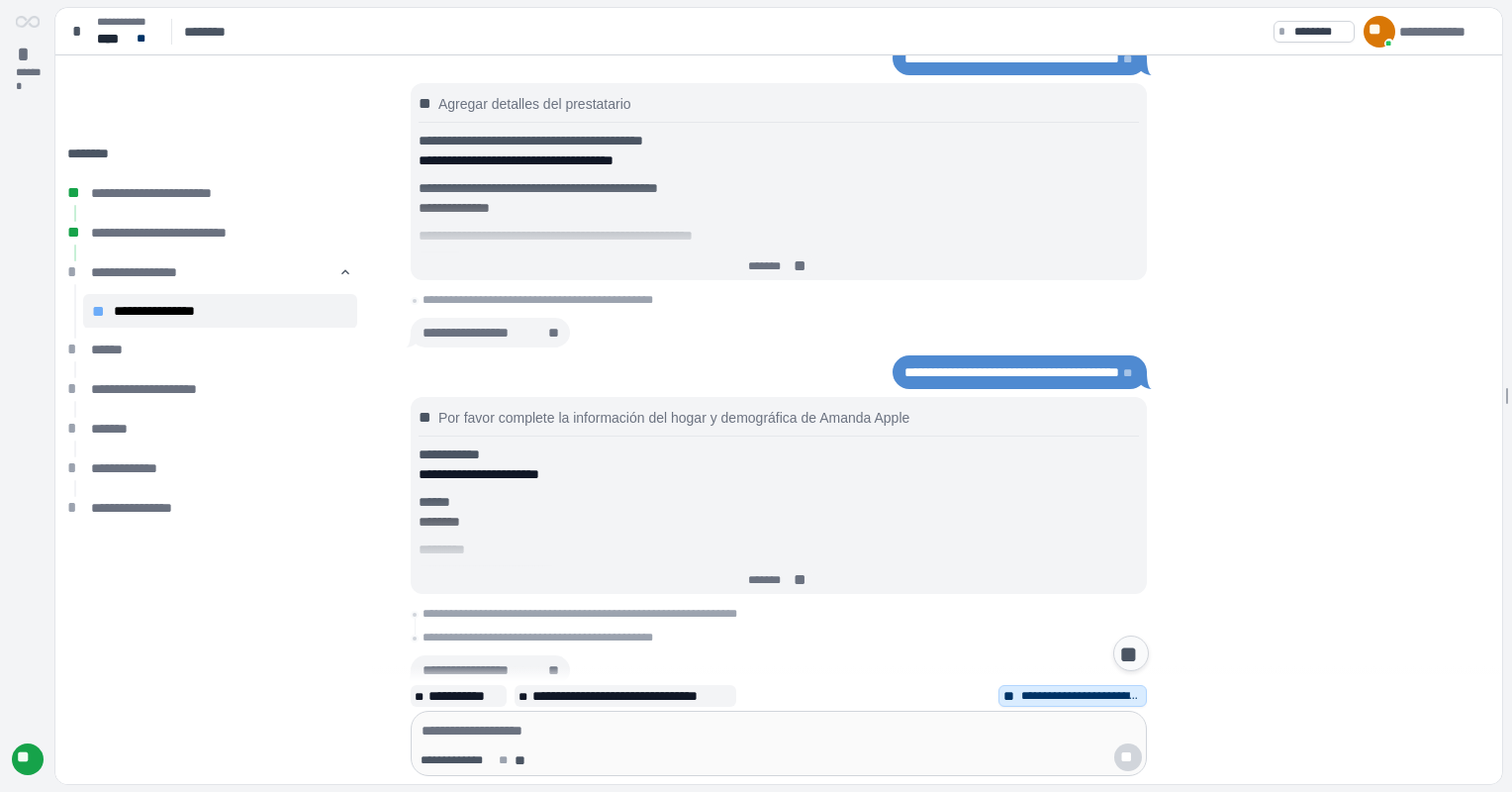 scroll, scrollTop: 491, scrollLeft: 0, axis: vertical 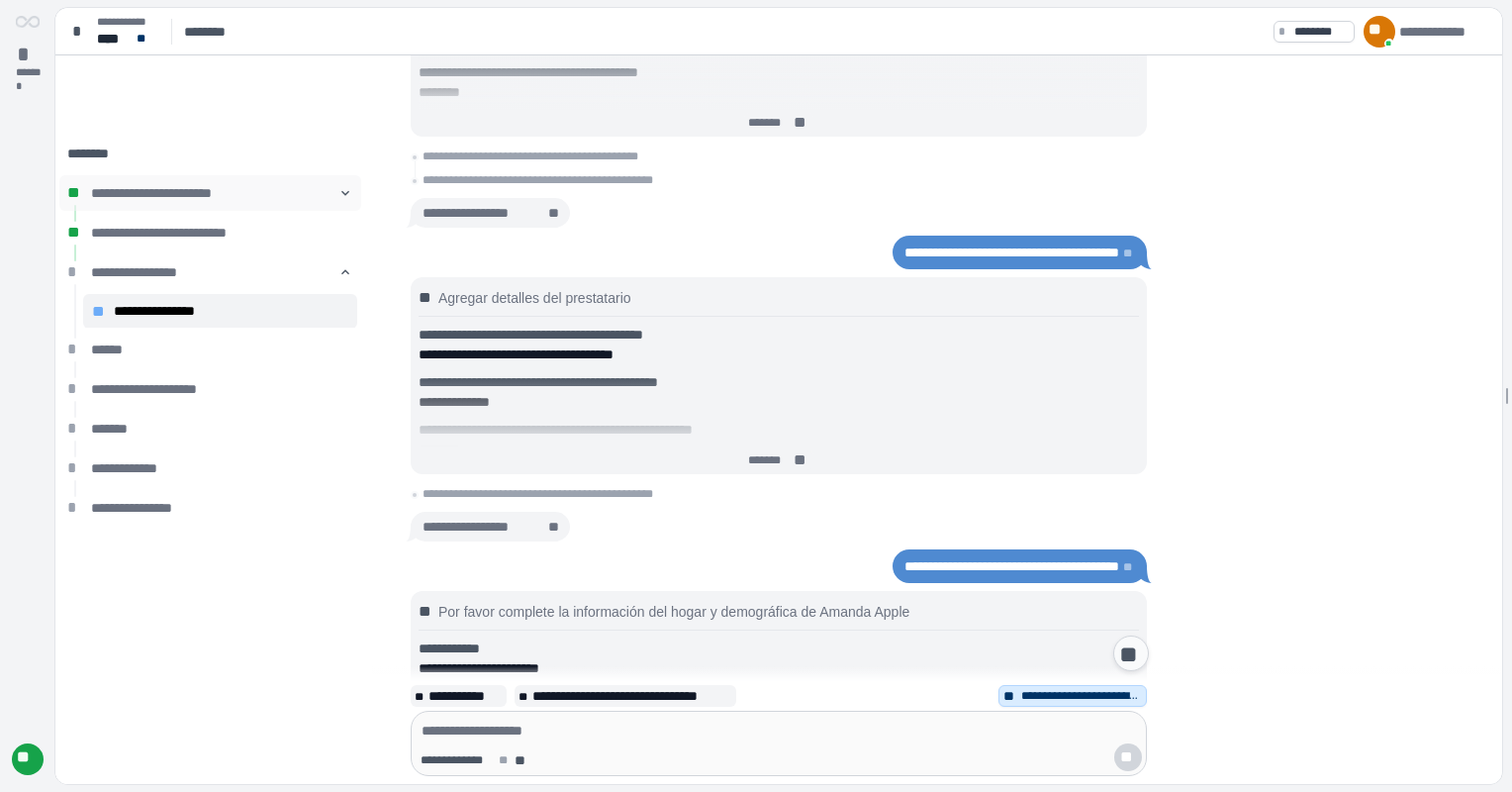 click on "**********" at bounding box center [210, 193] 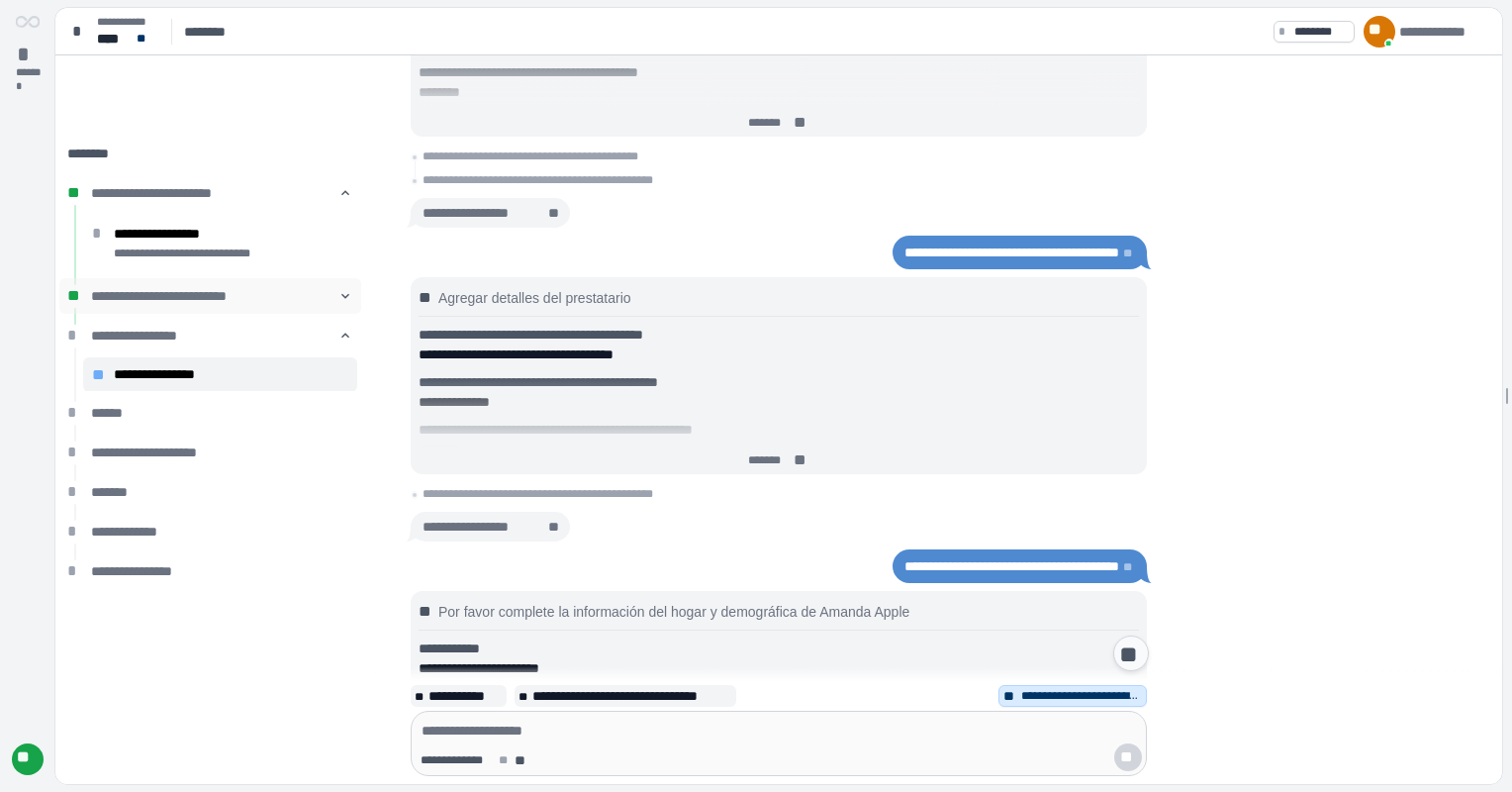 click on "**********" at bounding box center (210, 296) 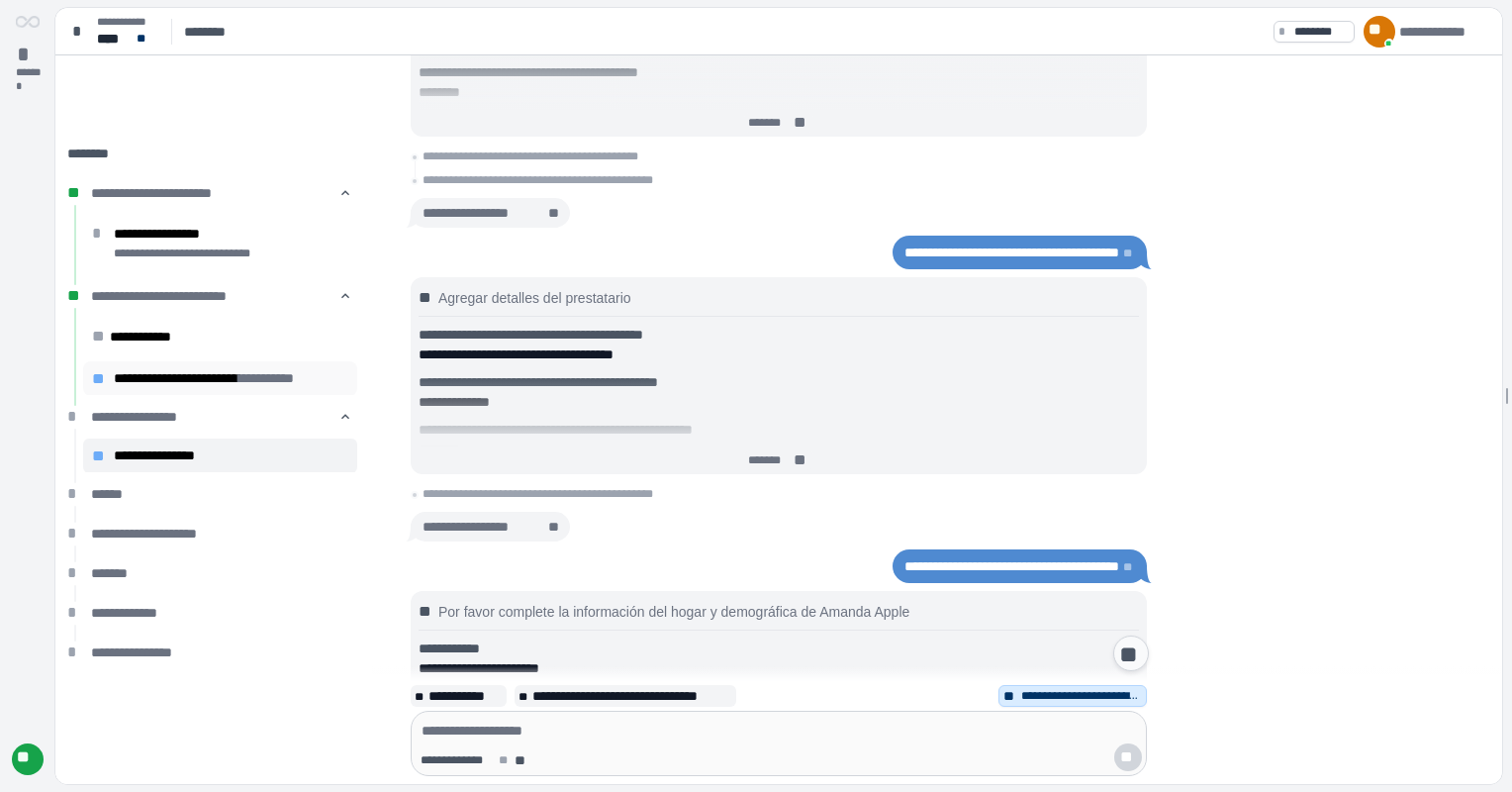 click on "**********" at bounding box center (231, 378) 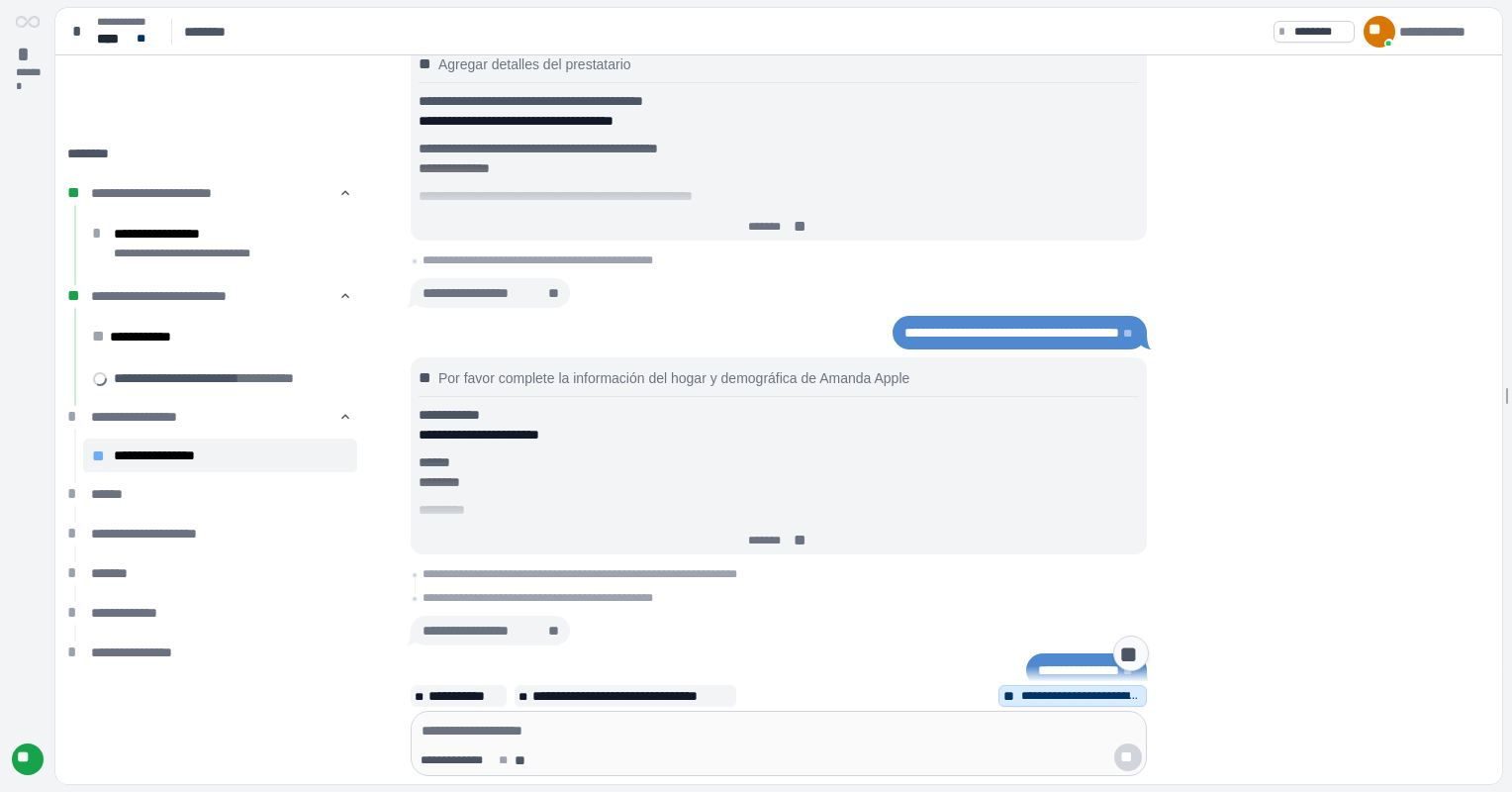 scroll, scrollTop: 0, scrollLeft: 0, axis: both 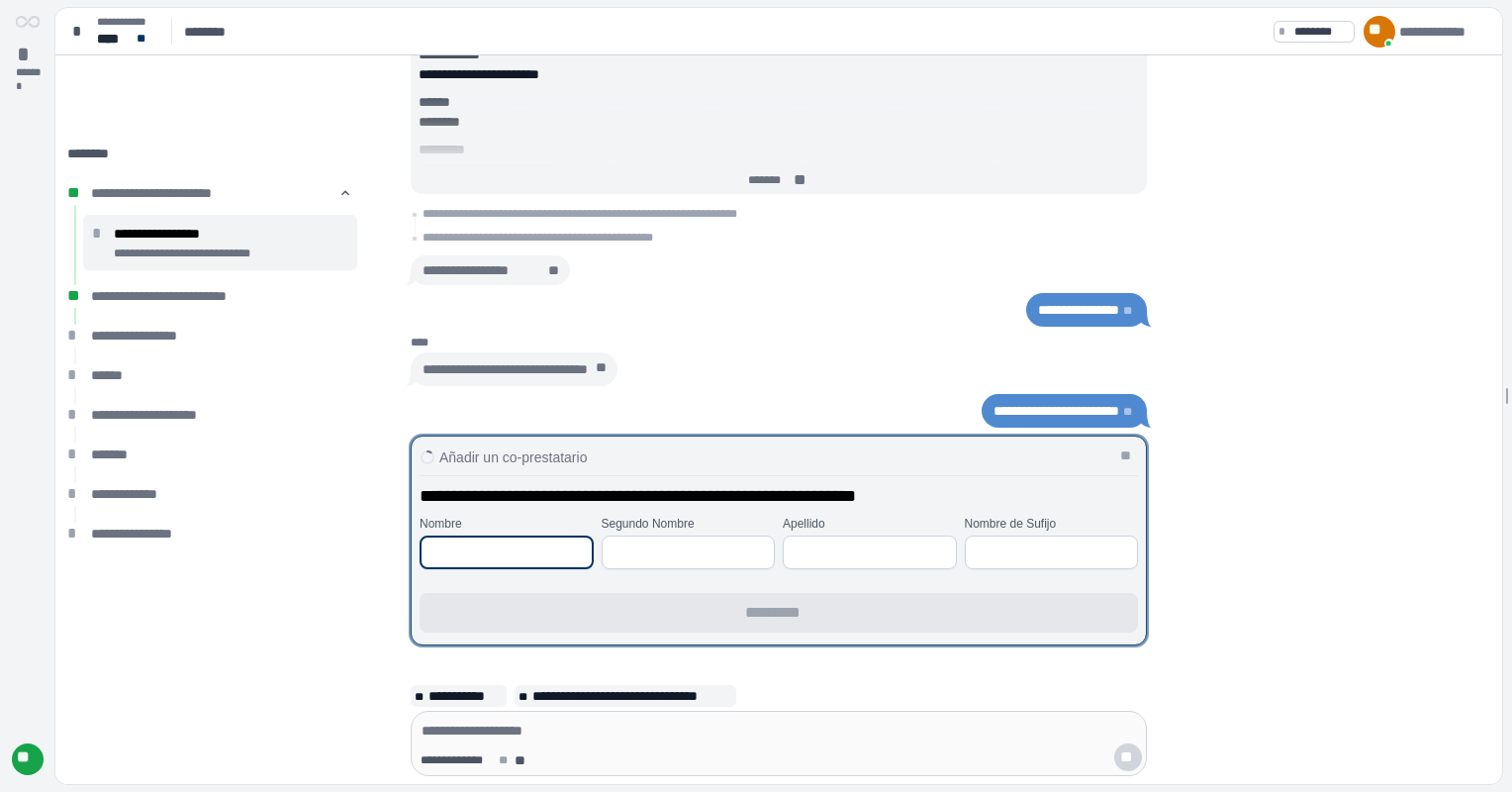 click at bounding box center (507, 552) 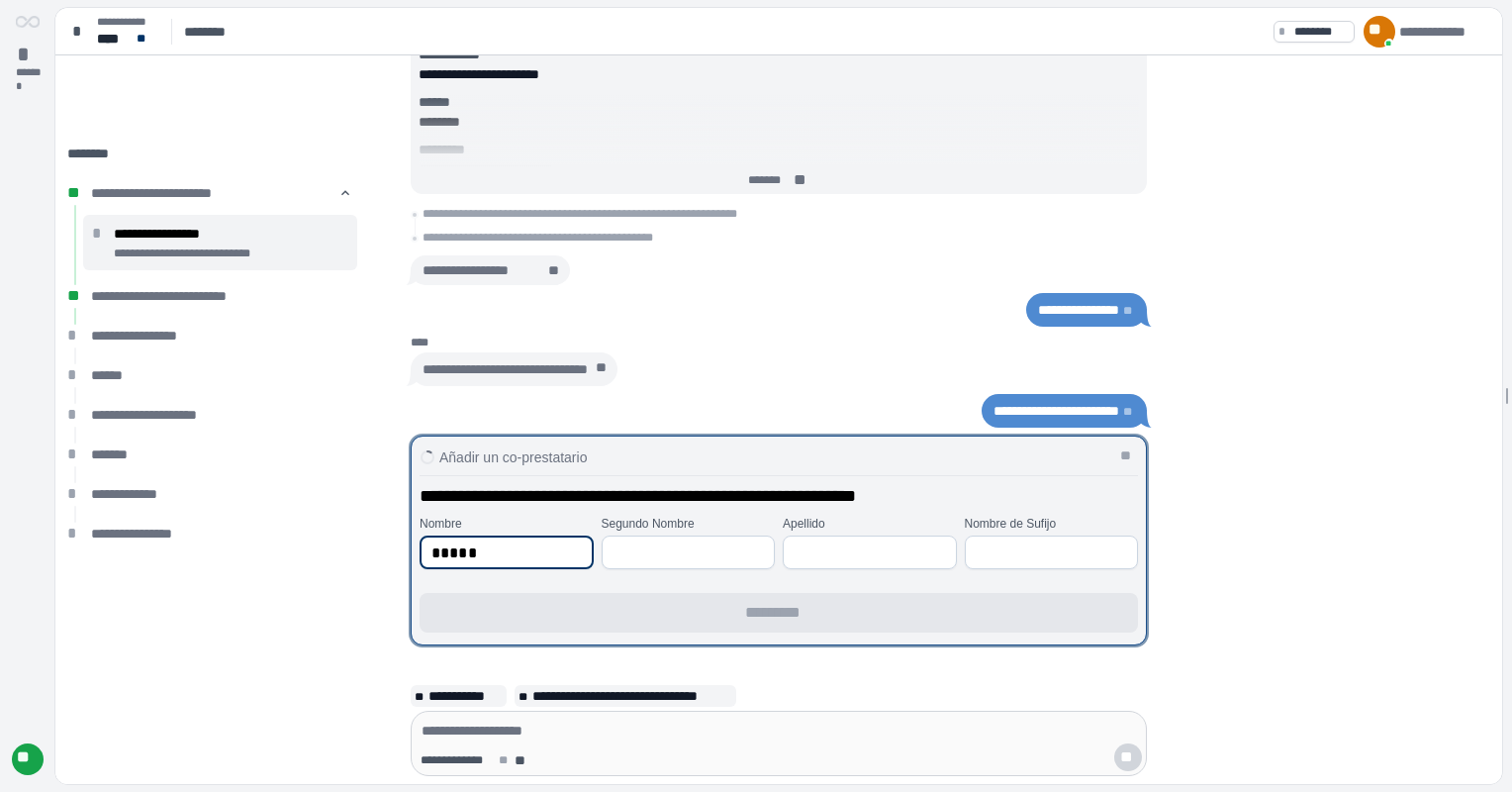 type on "*****" 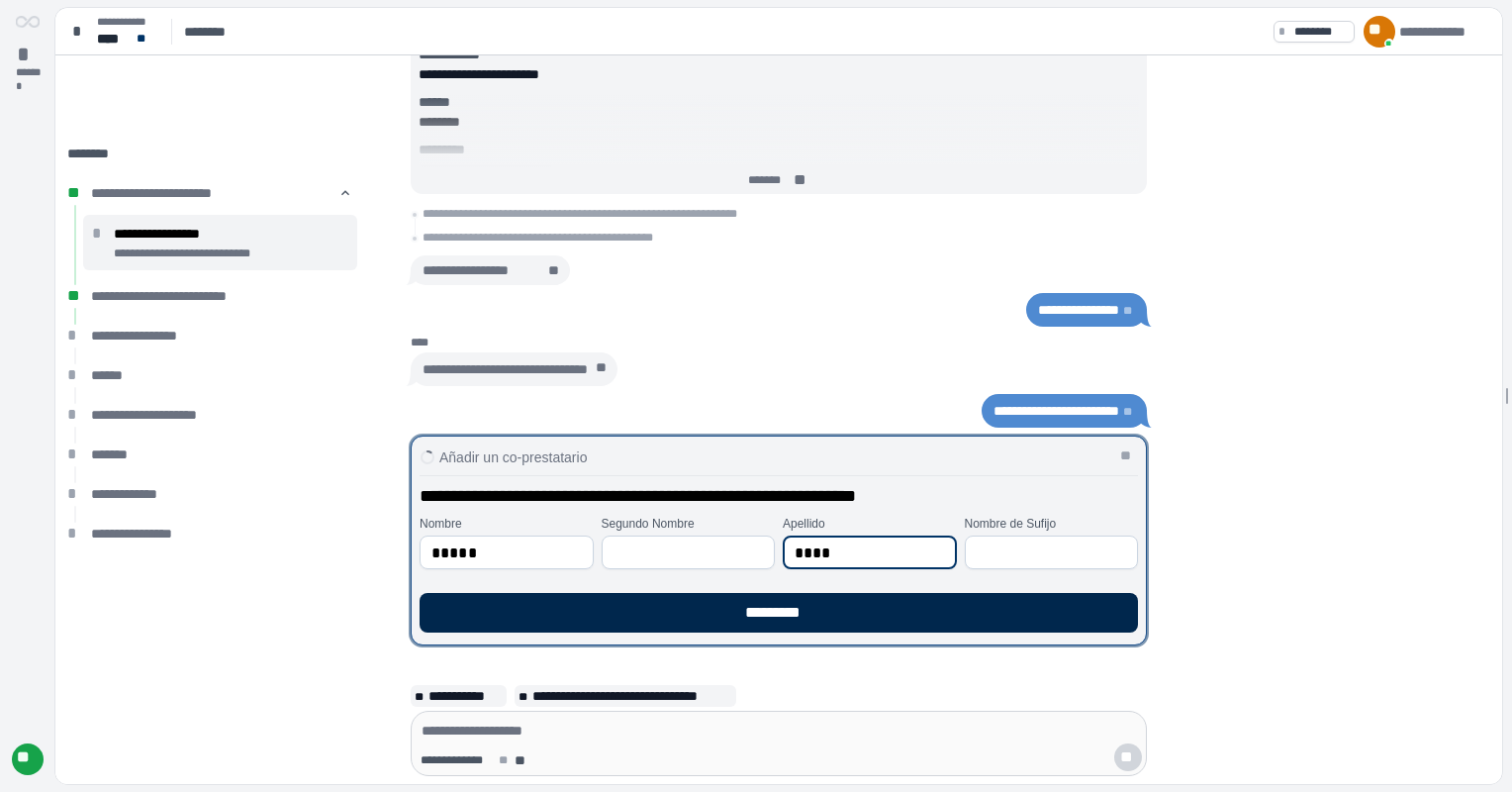 type on "****" 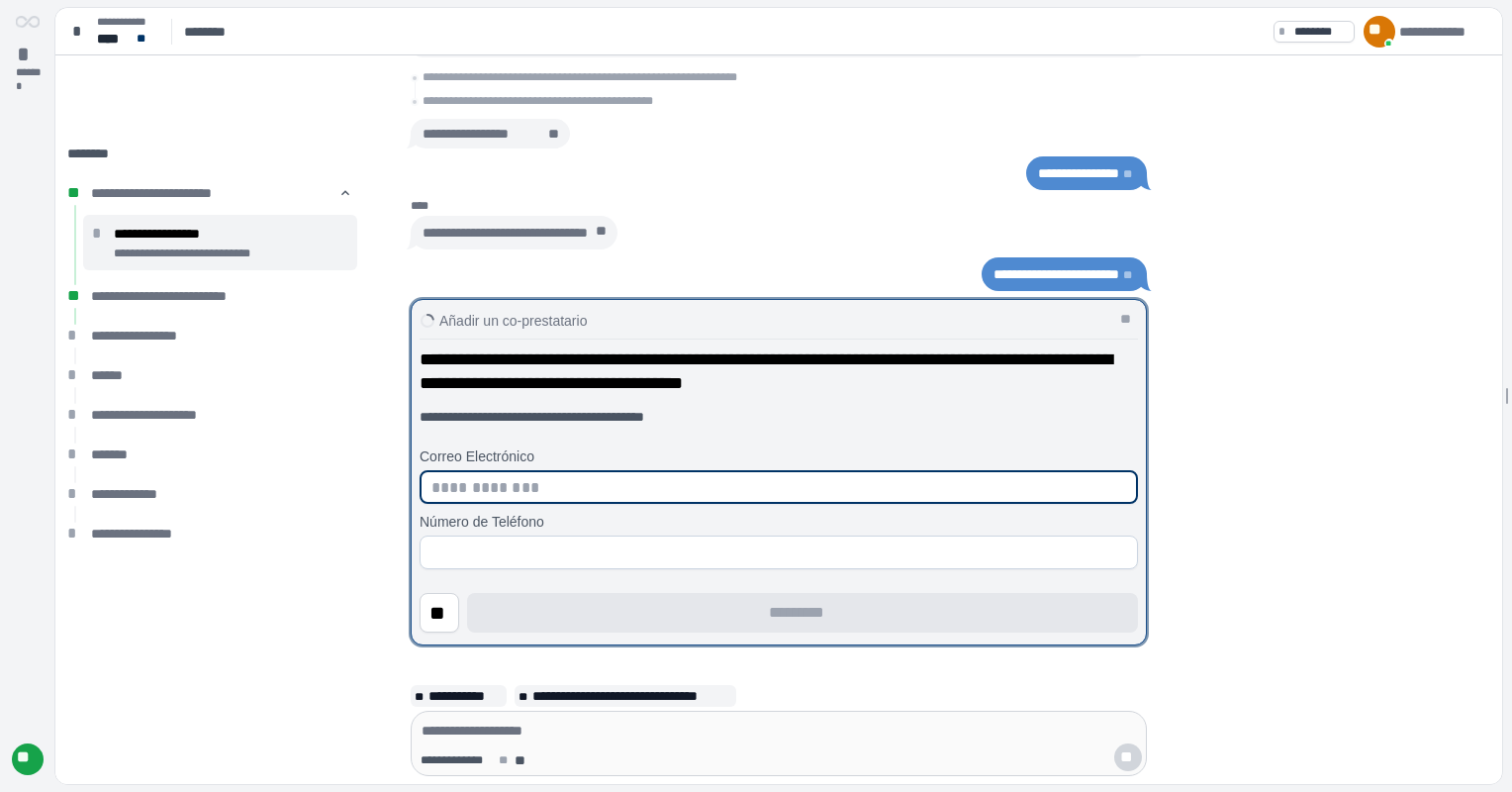 click at bounding box center (779, 487) 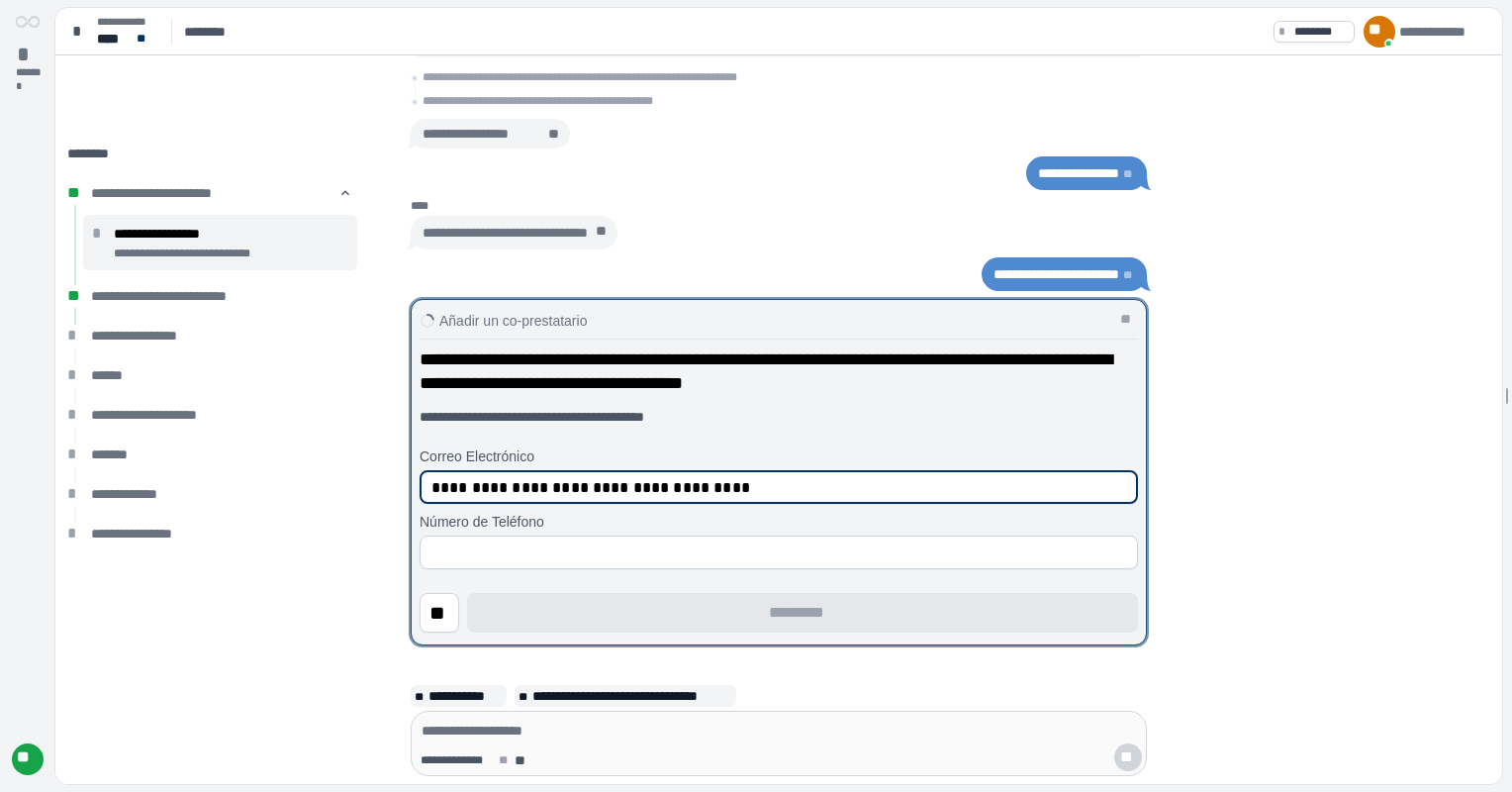 type on "**********" 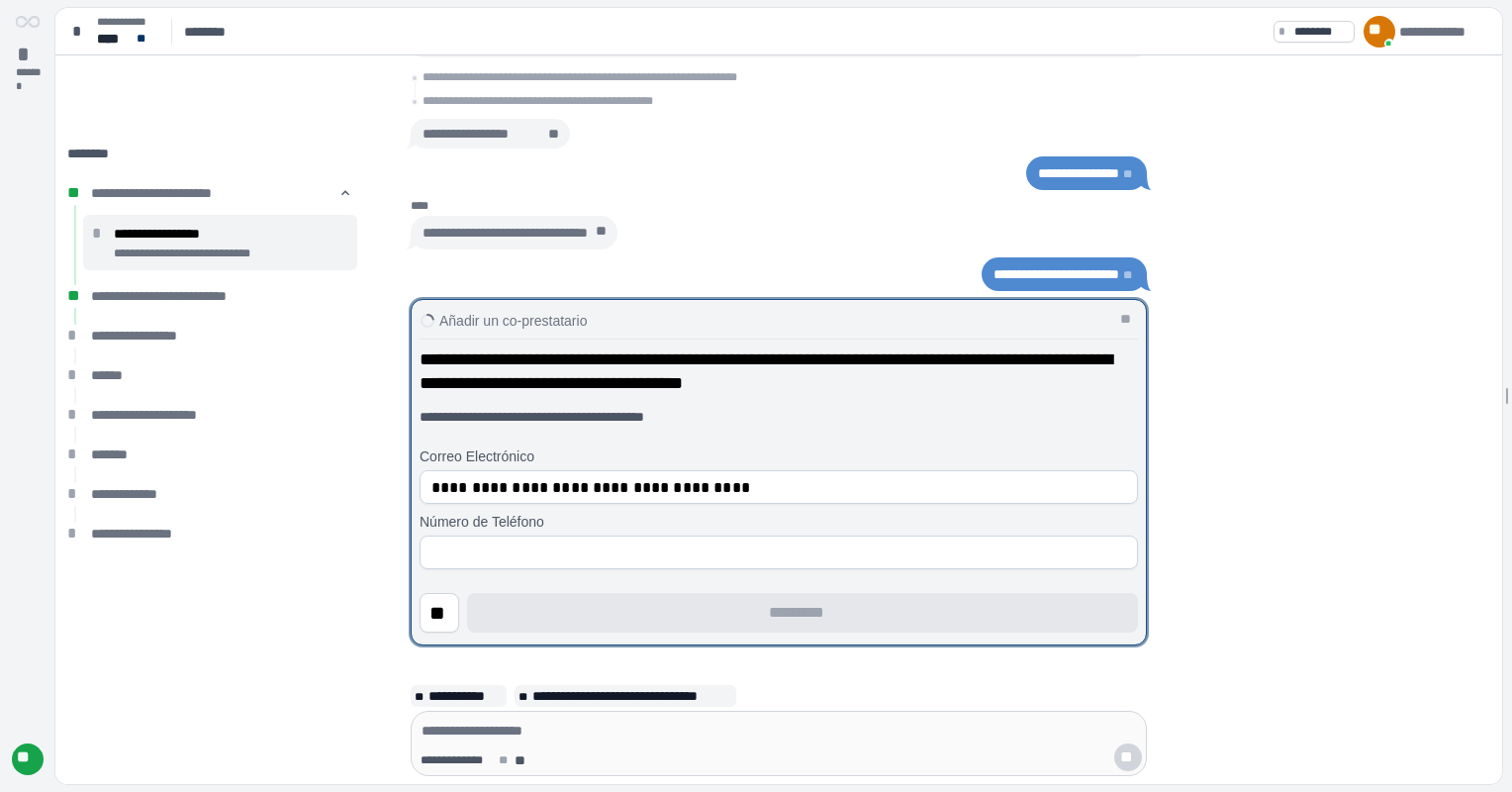 click at bounding box center (779, 552) 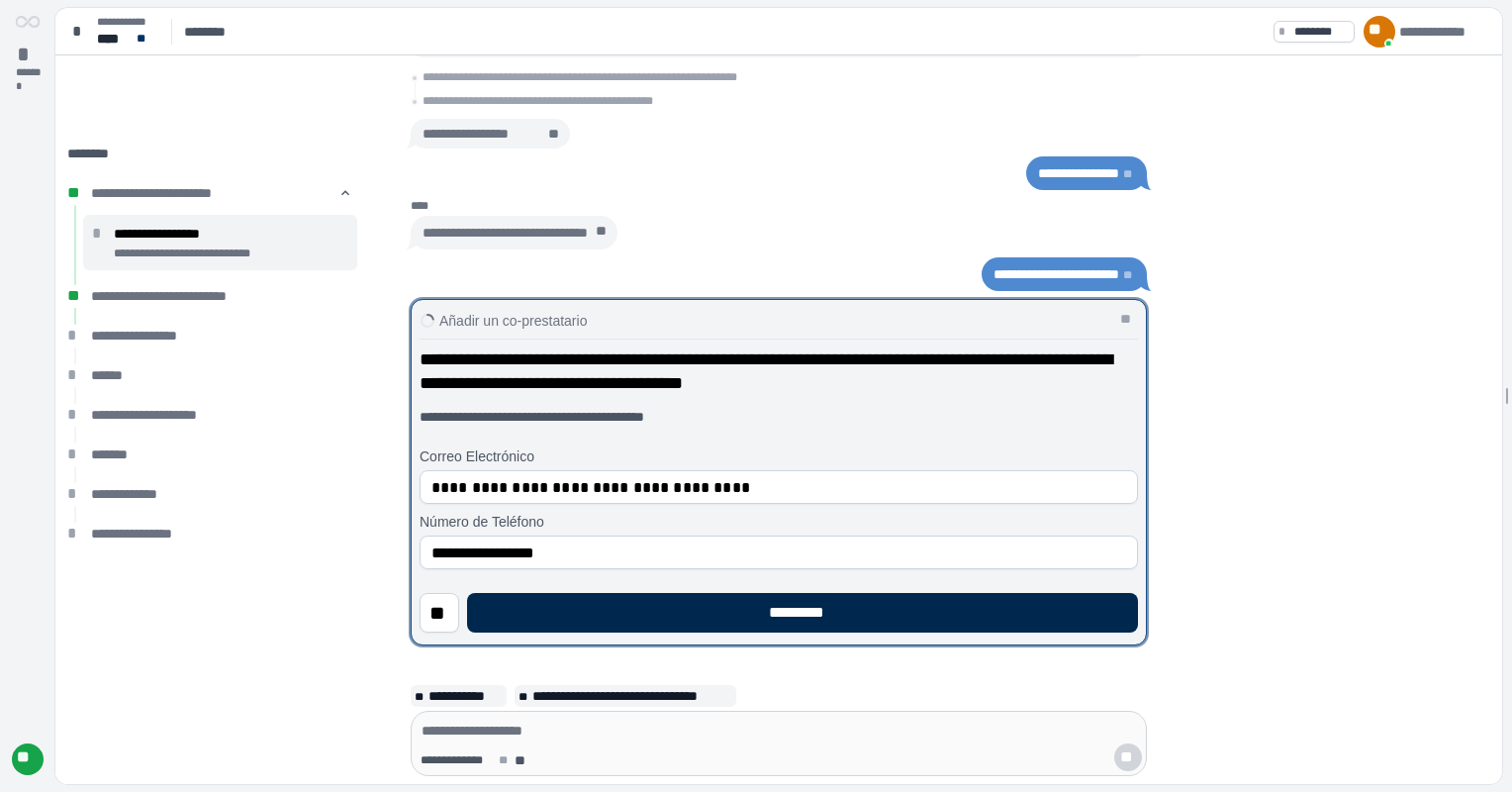 type on "**********" 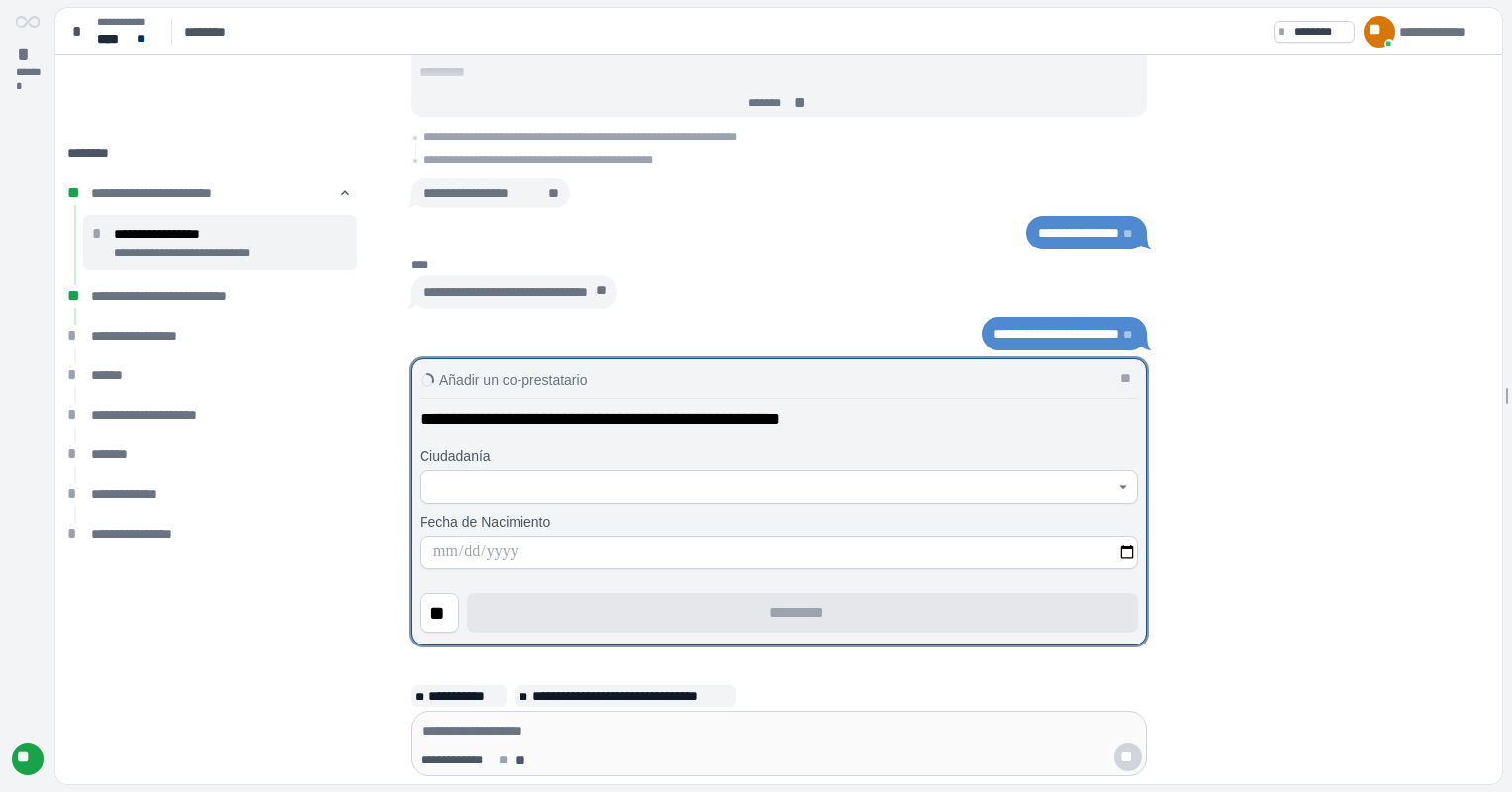 click at bounding box center [768, 487] 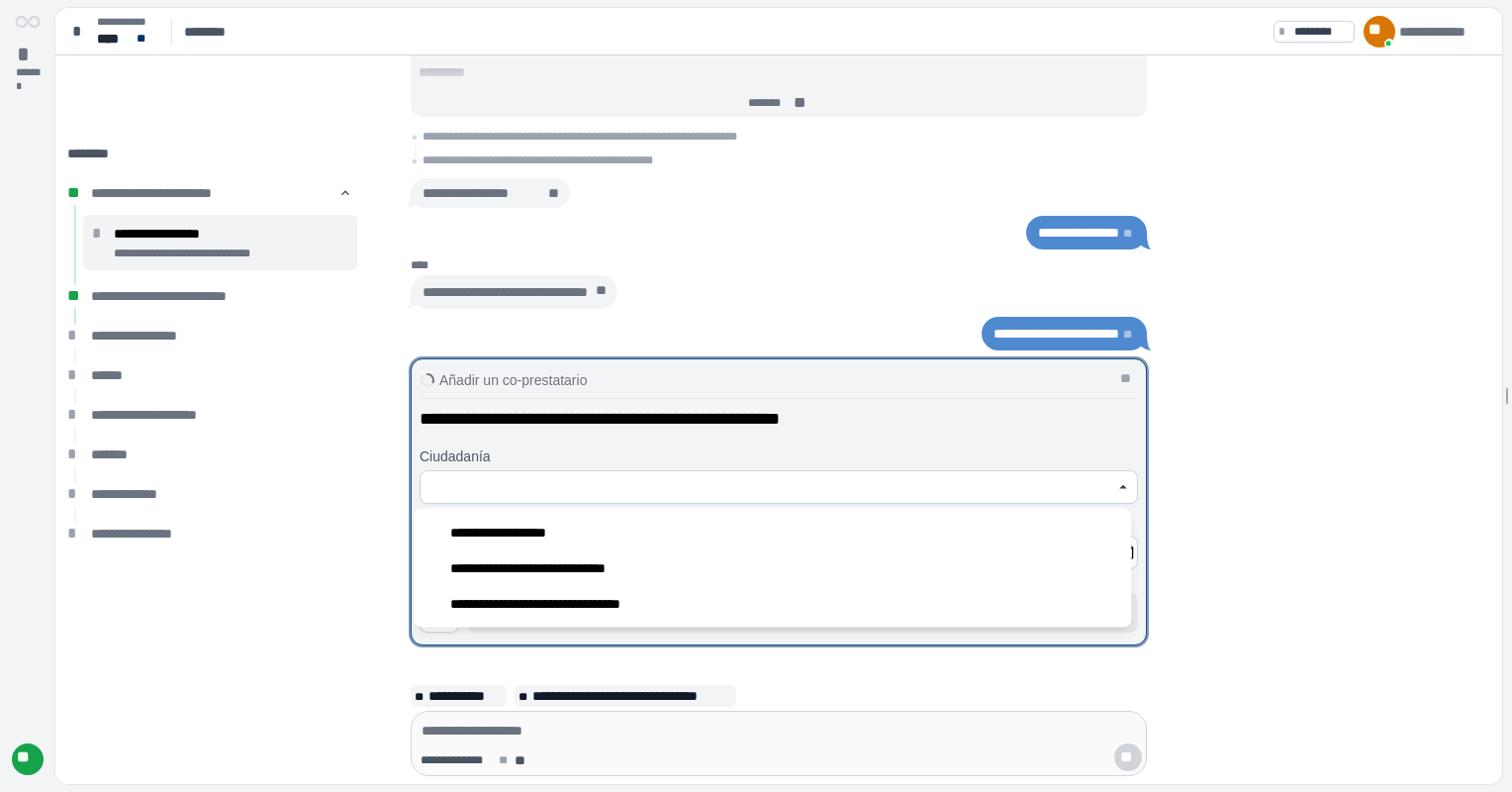 click on "**********" at bounding box center [772, 533] 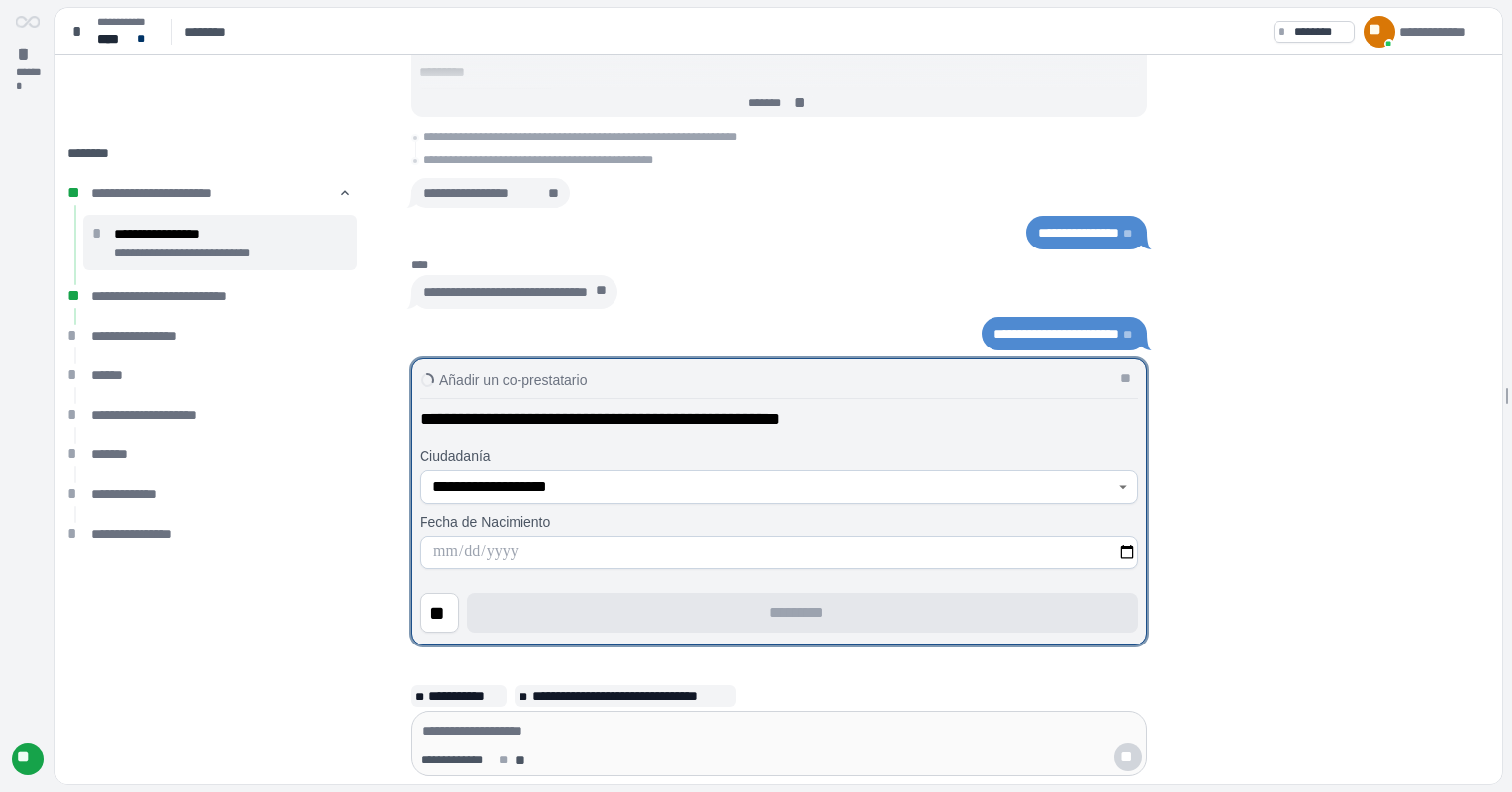 click on "**********" at bounding box center [779, 419] 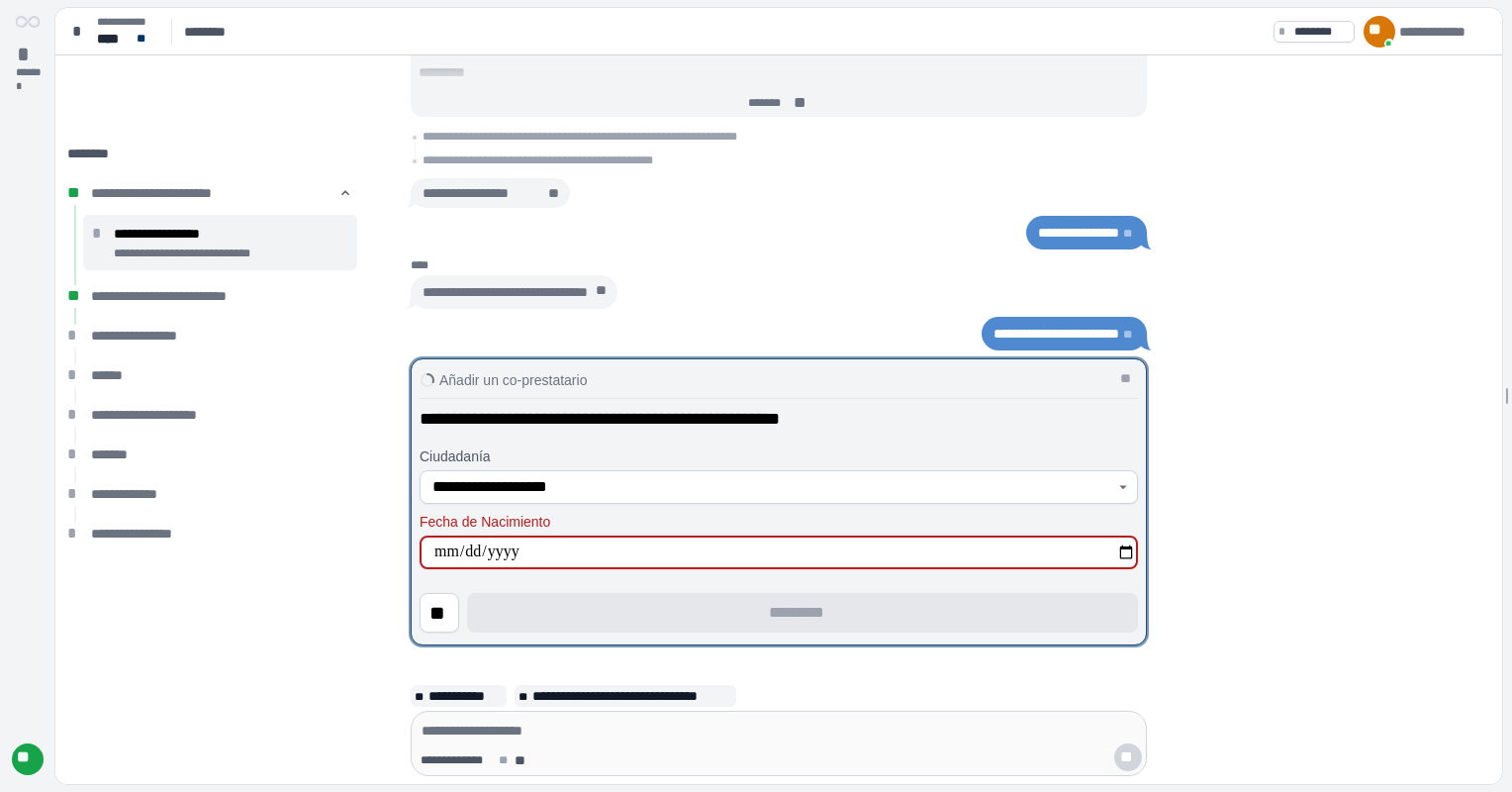 type on "**********" 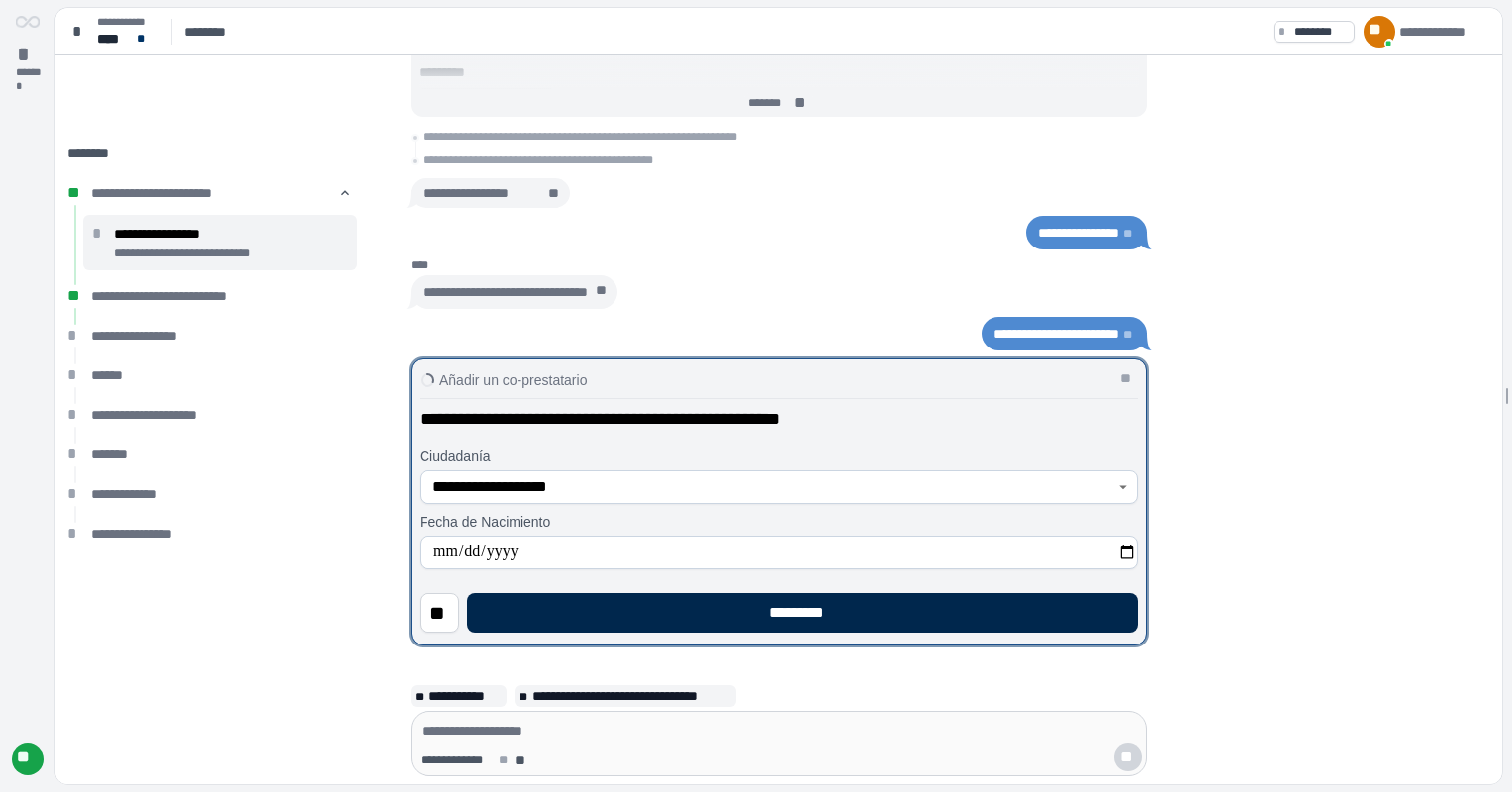 click on "*********" at bounding box center [803, 613] 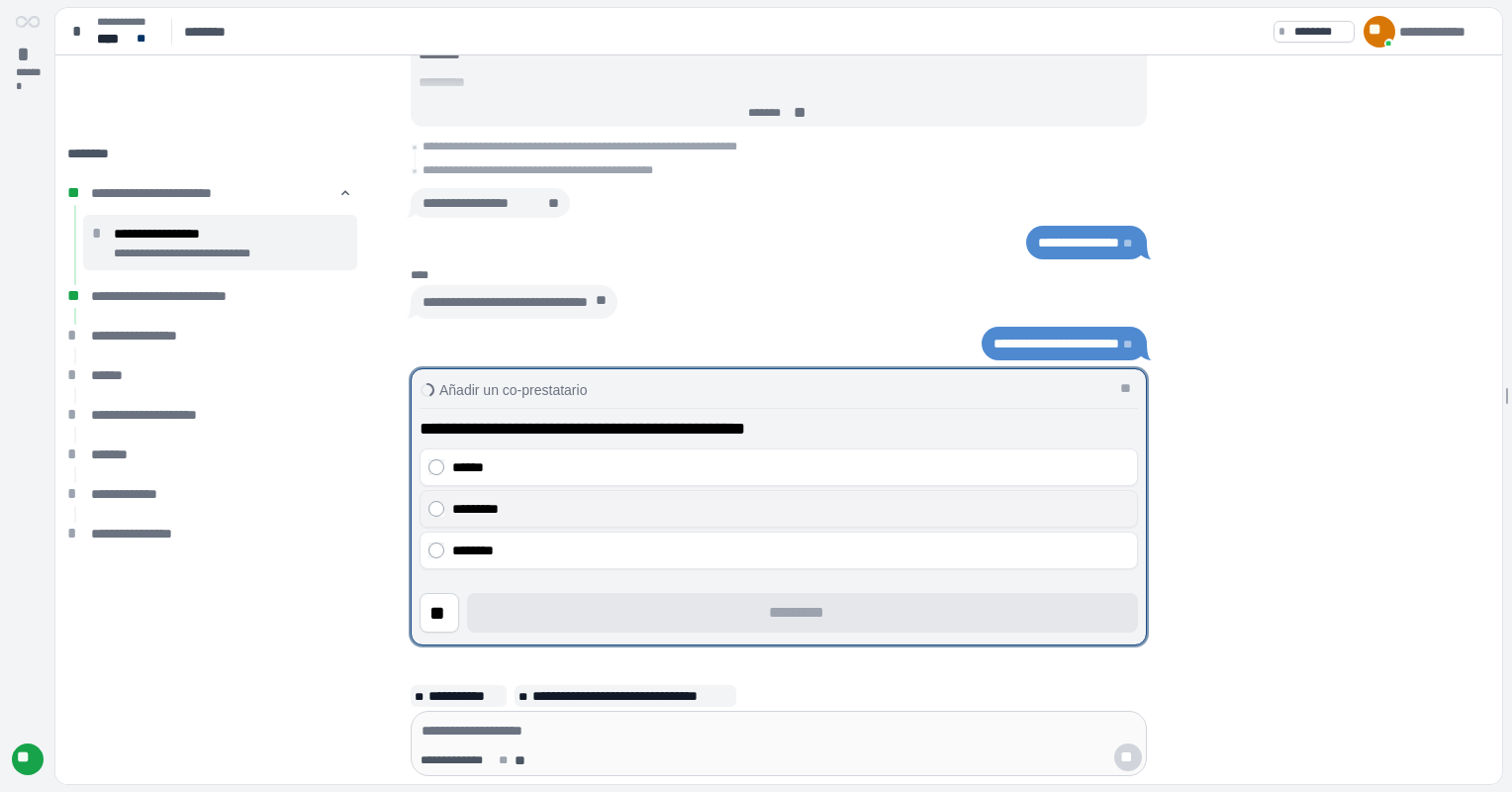 click on "*********" at bounding box center (791, 509) 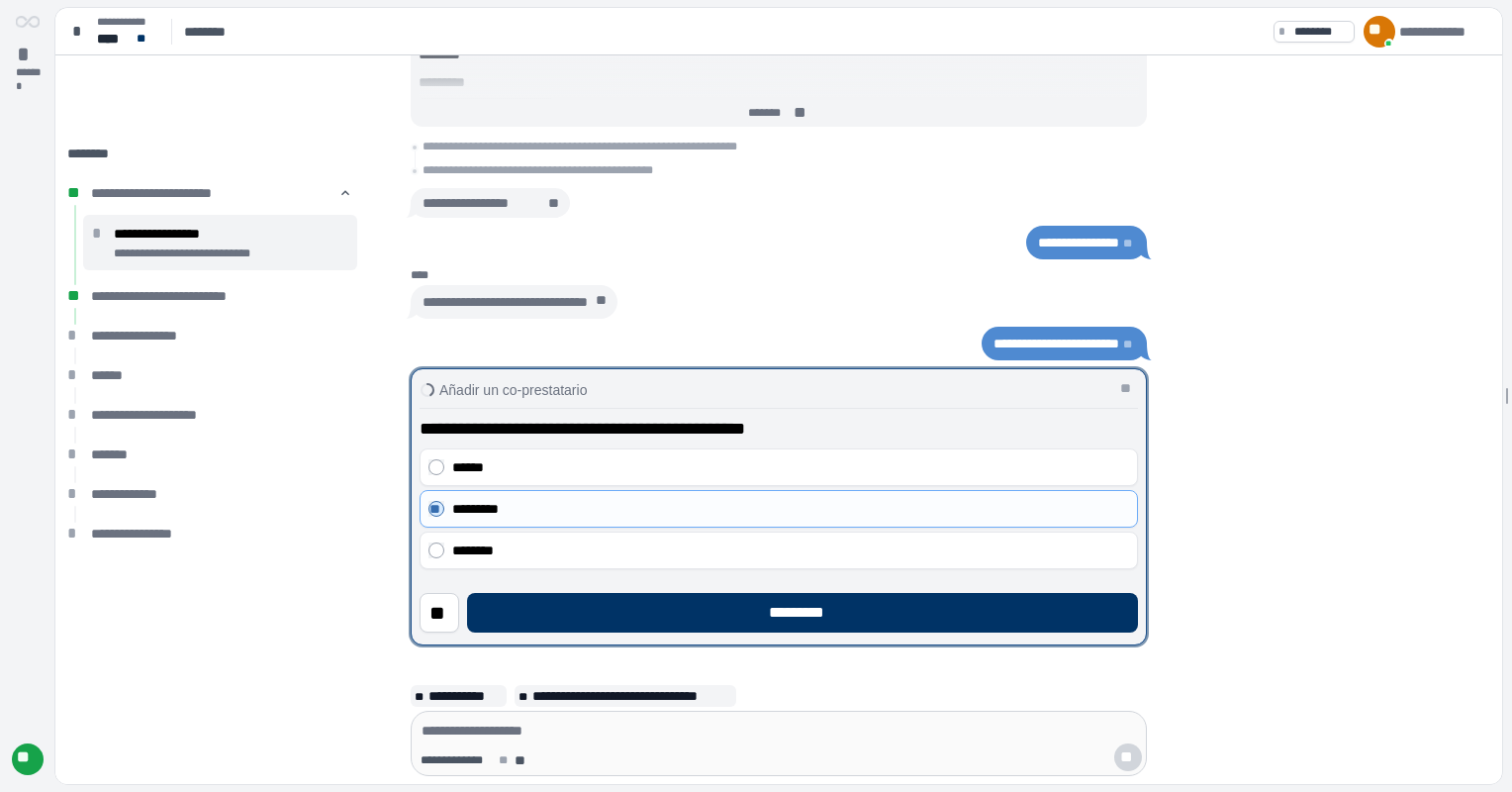click at bounding box center (779, 507) 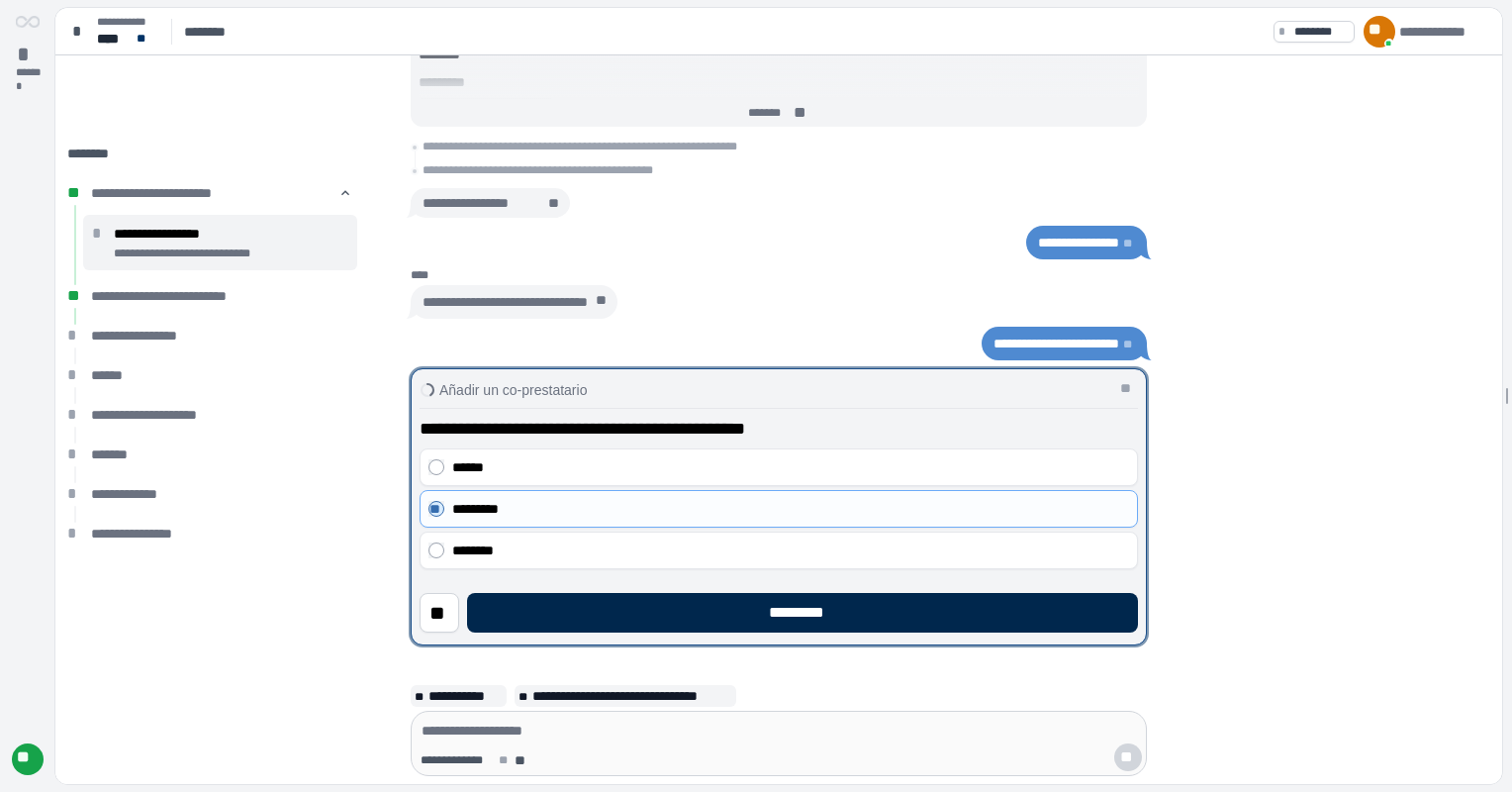 click on "*********" at bounding box center [803, 613] 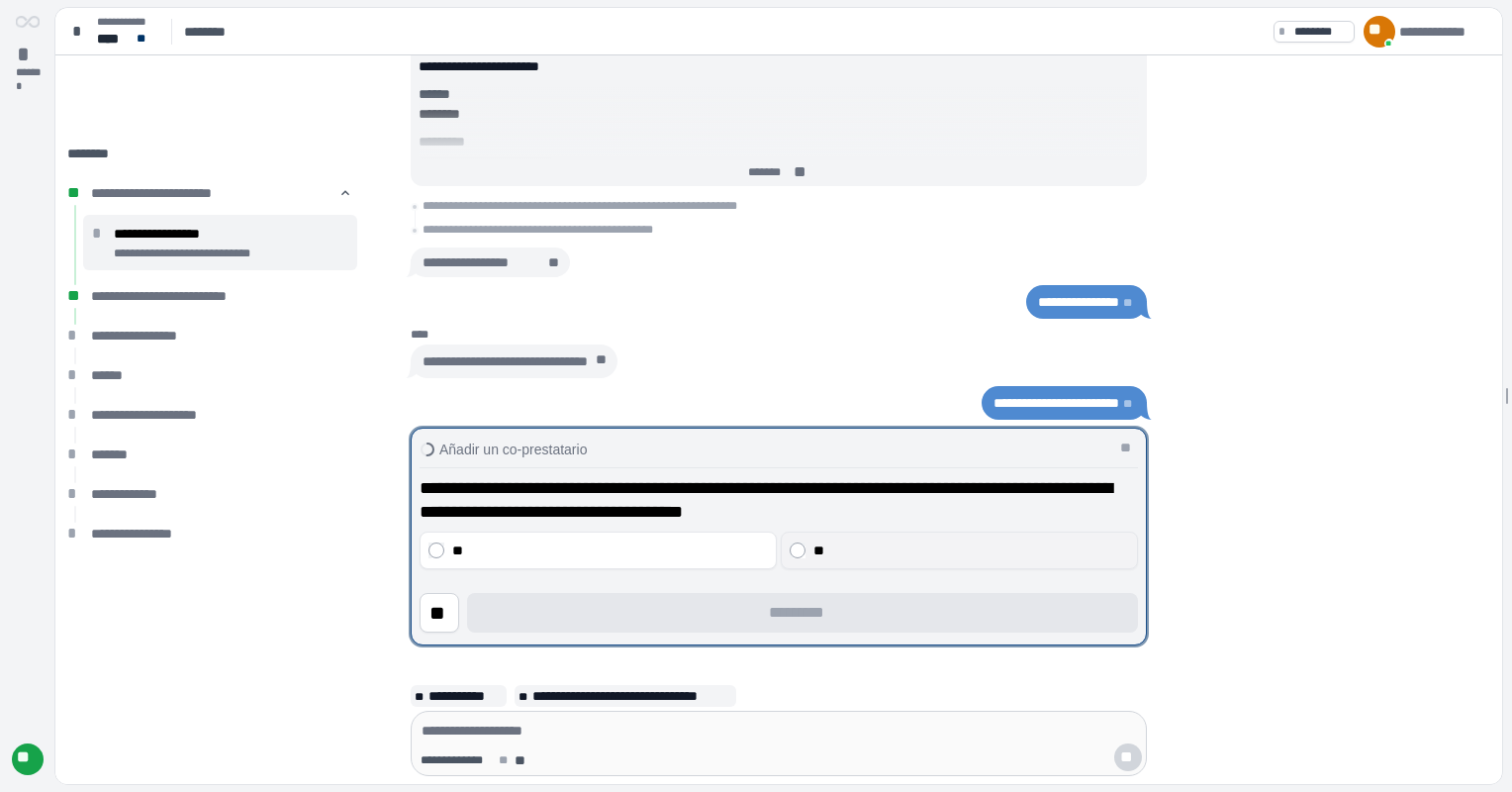 click on "**" at bounding box center [972, 550] 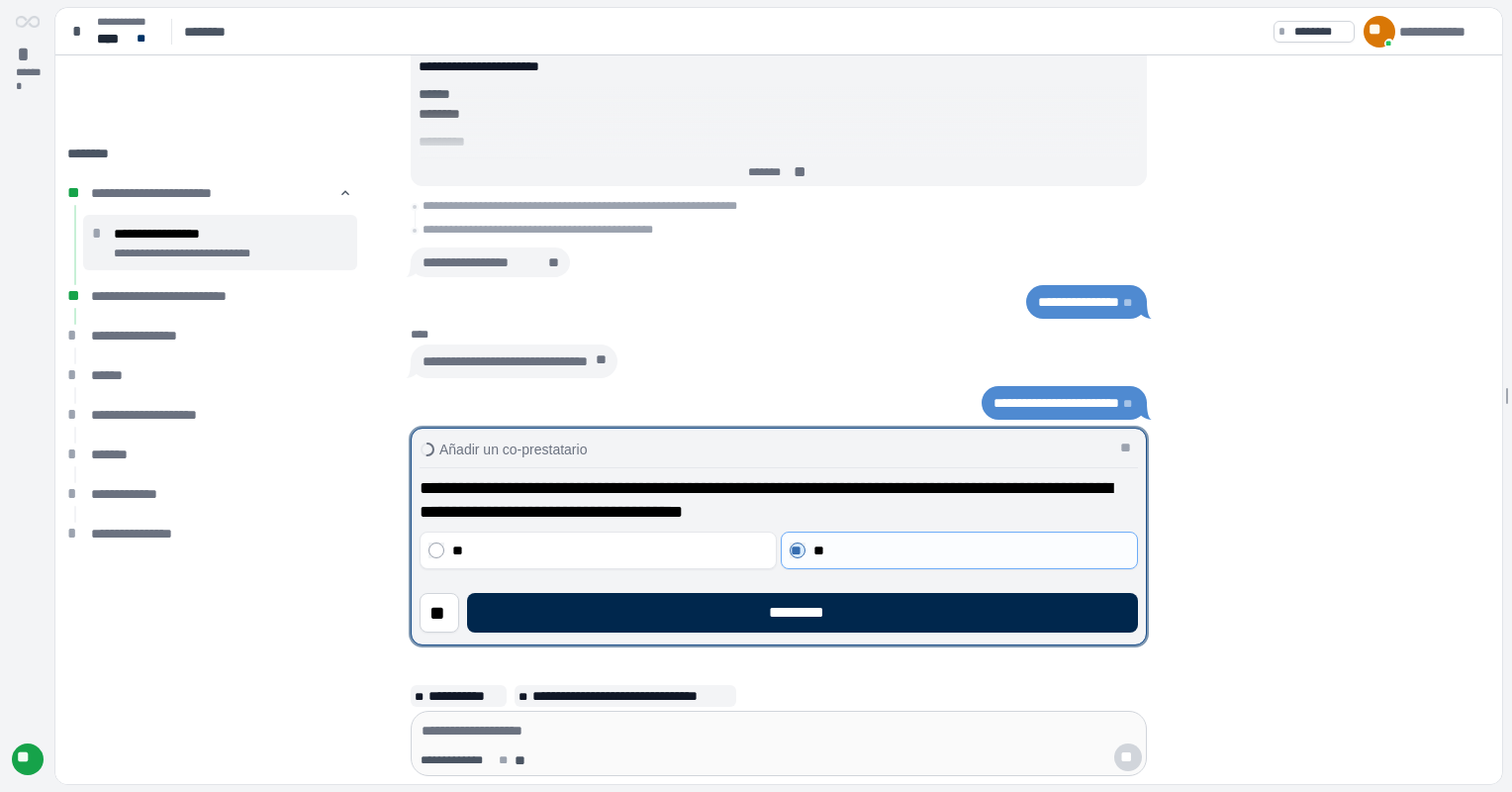 click on "*********" at bounding box center (803, 613) 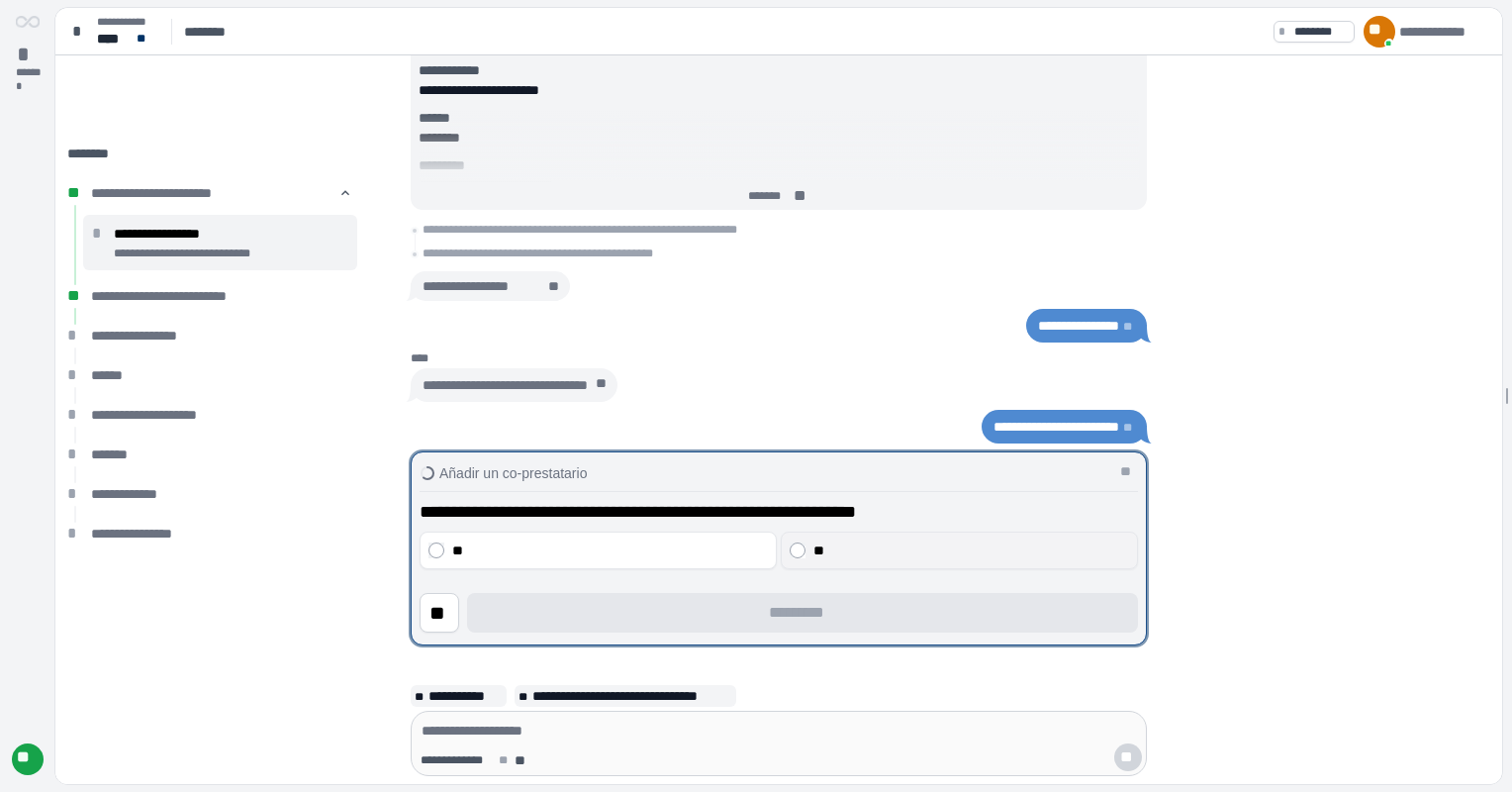 click on "**" at bounding box center [972, 550] 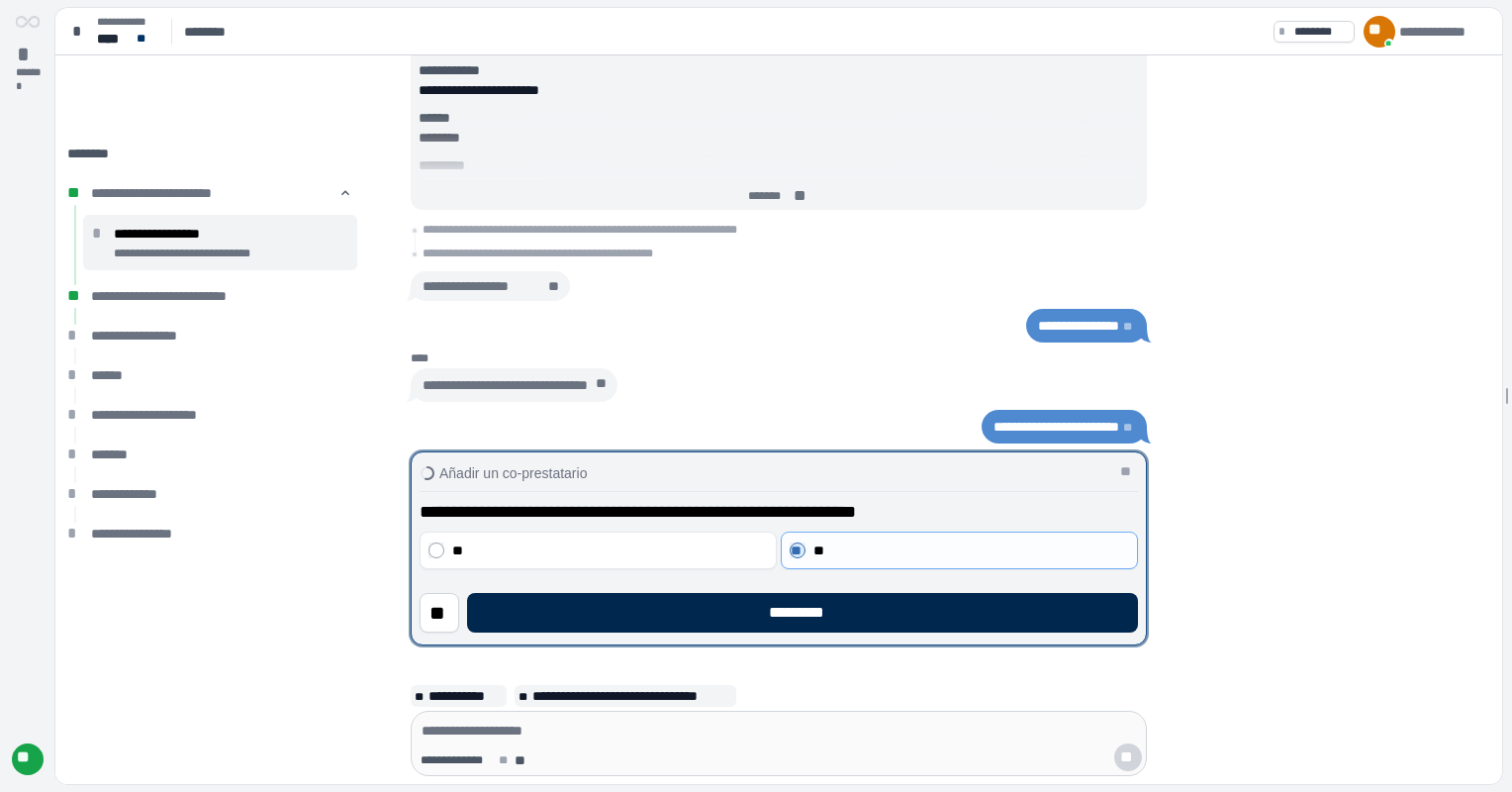 click on "*********" at bounding box center [803, 613] 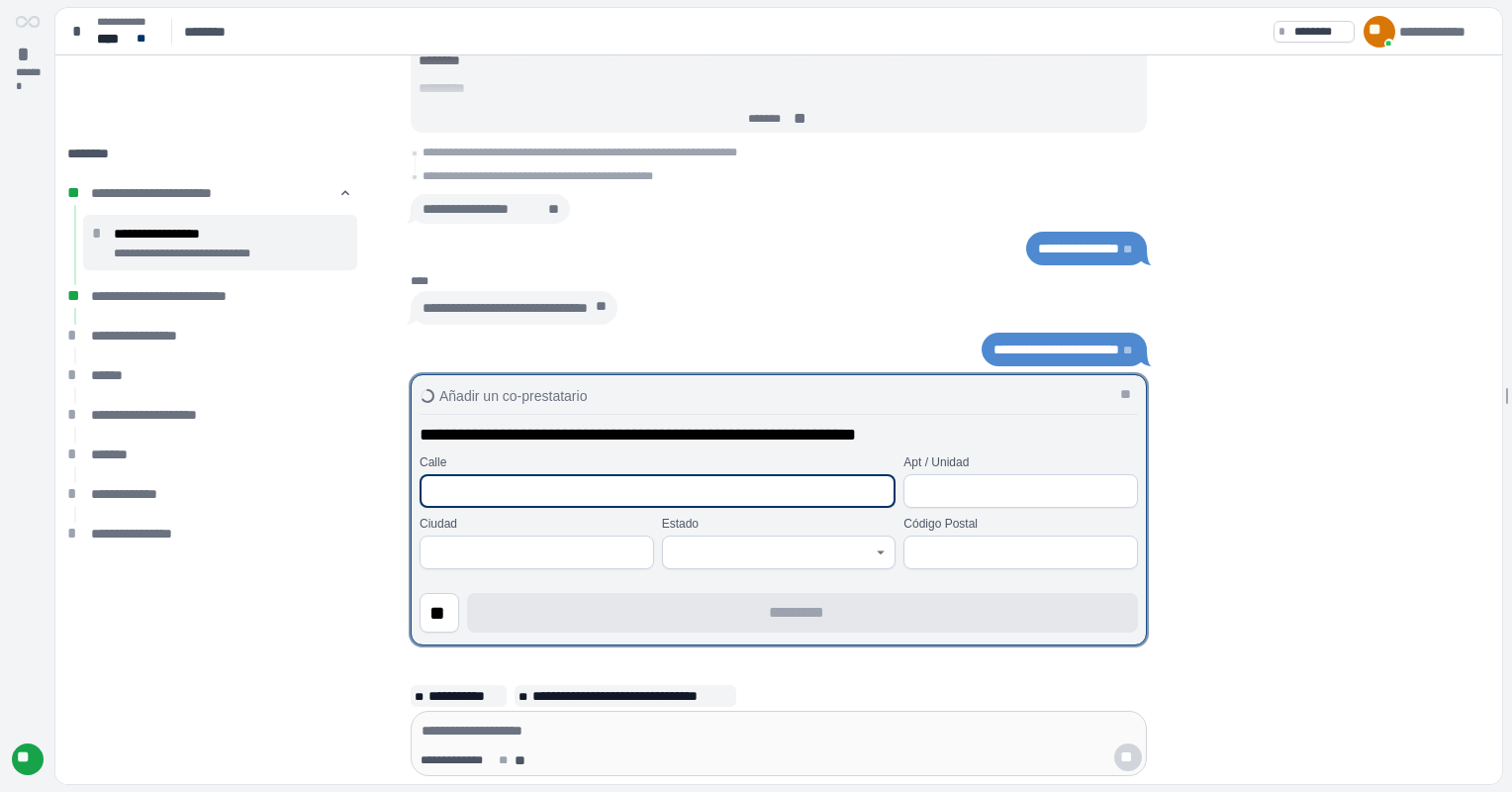 click at bounding box center (657, 491) 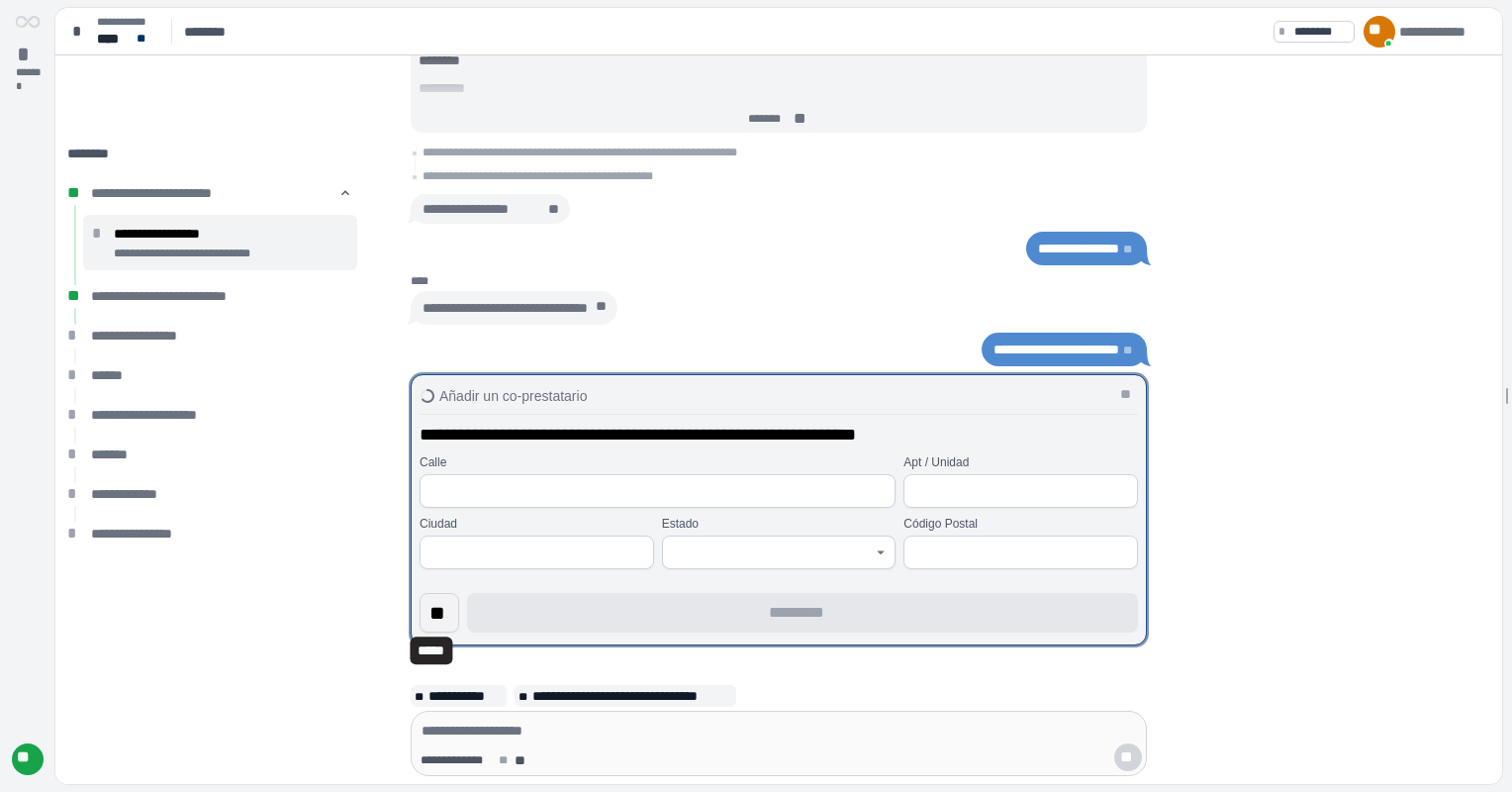 click on "**" at bounding box center [439, 613] 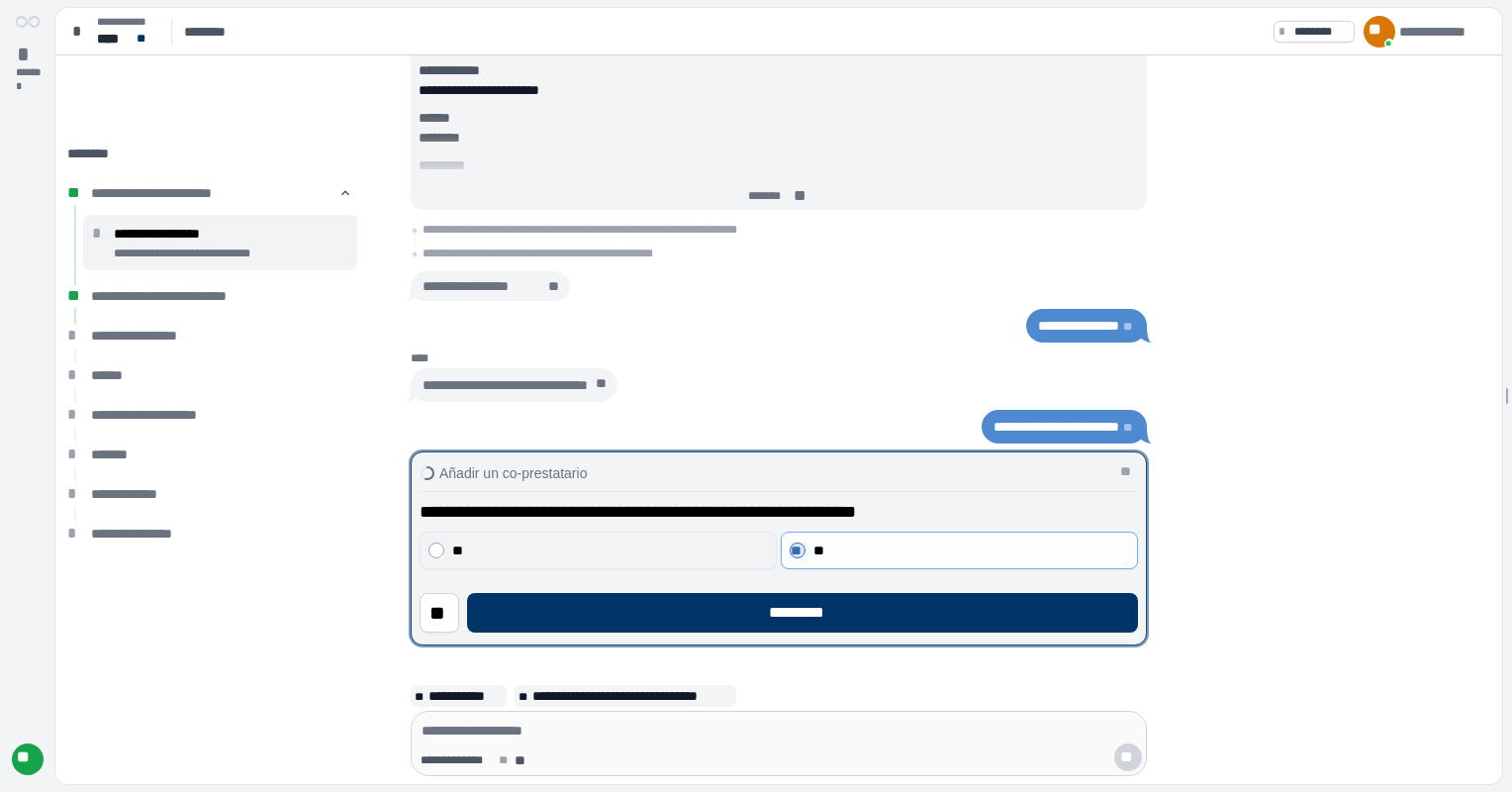 click on "**" at bounding box center (611, 550) 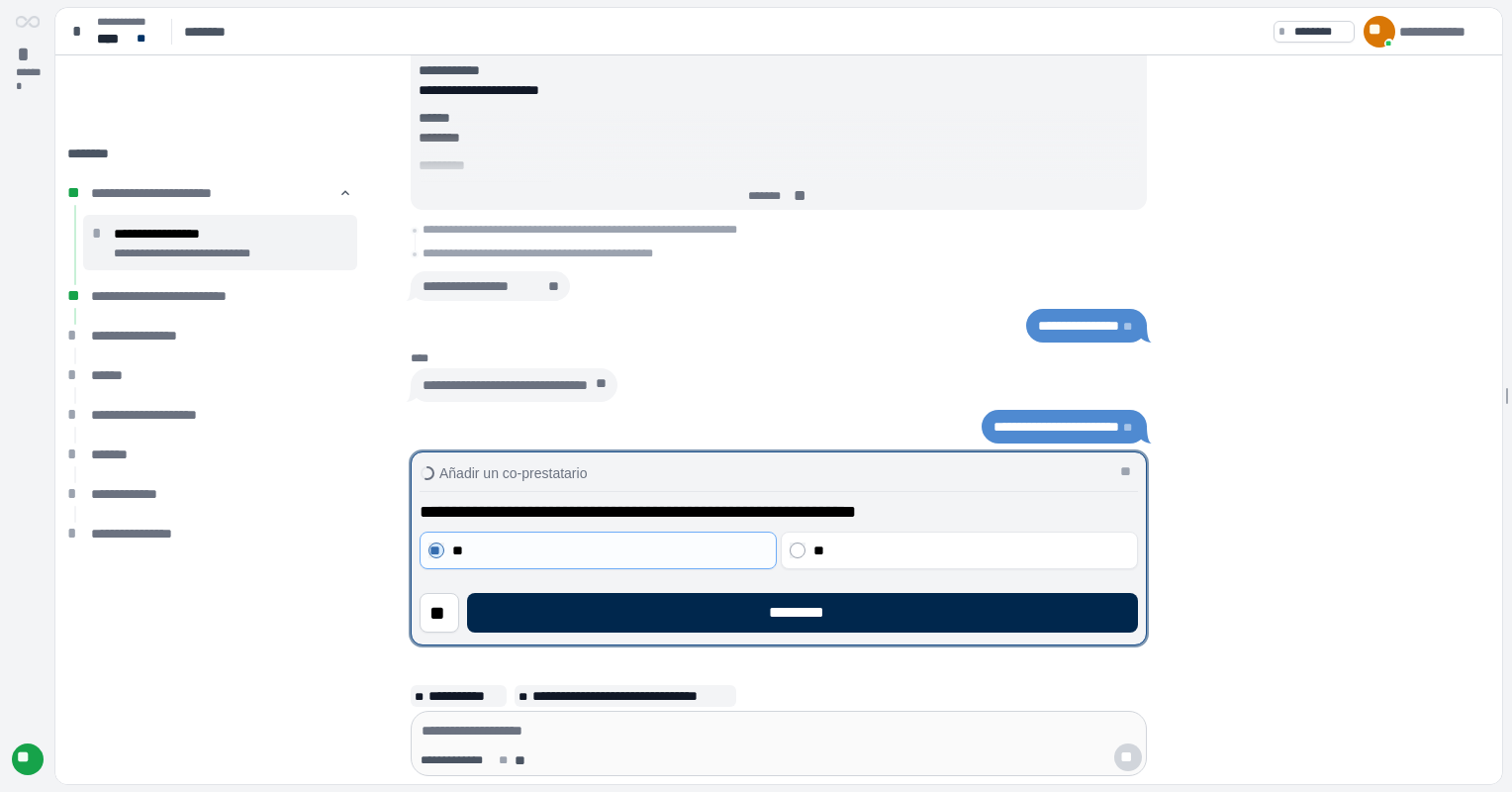 click on "*********" at bounding box center (803, 613) 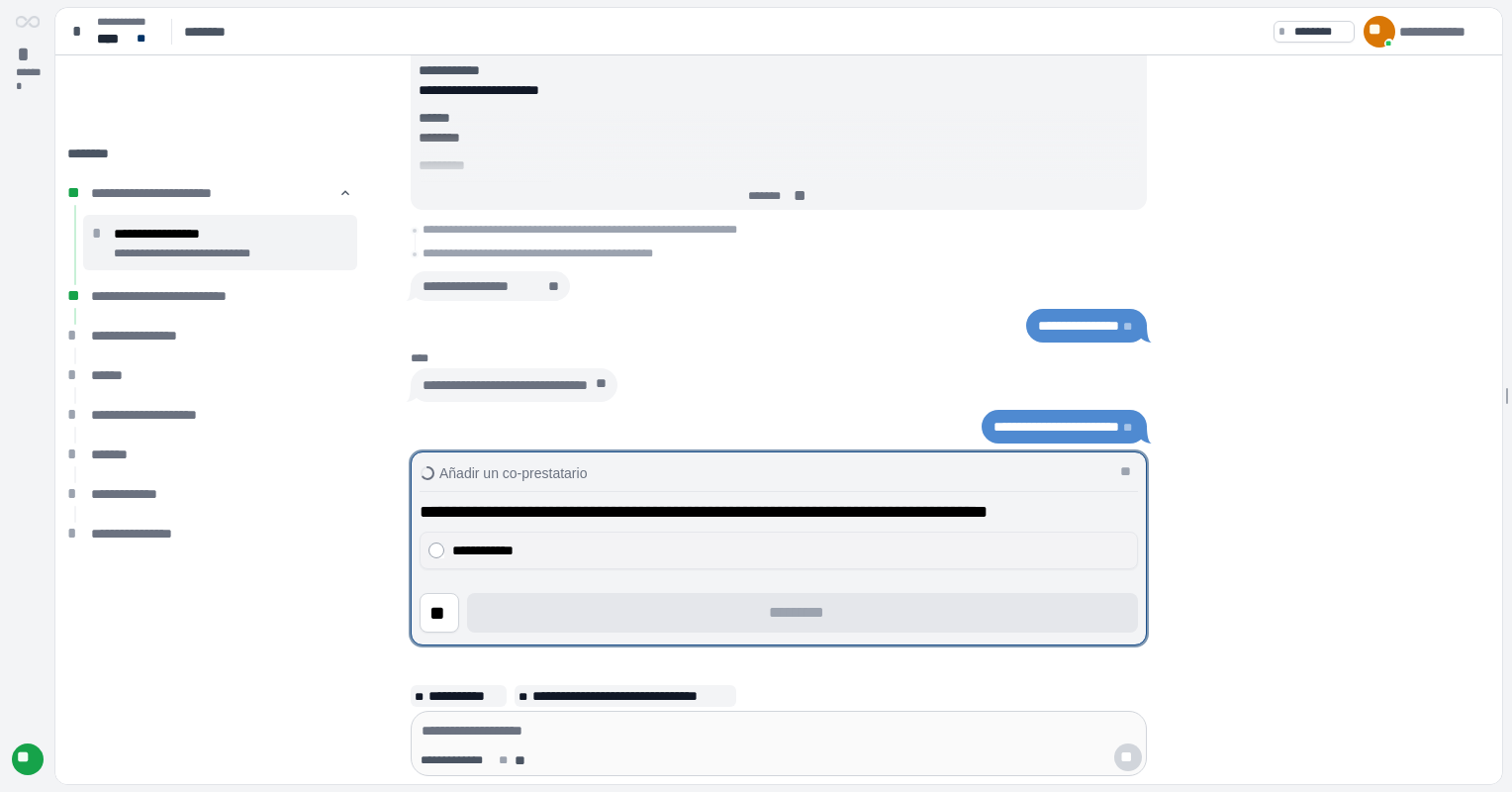 click on "**********" at bounding box center (791, 550) 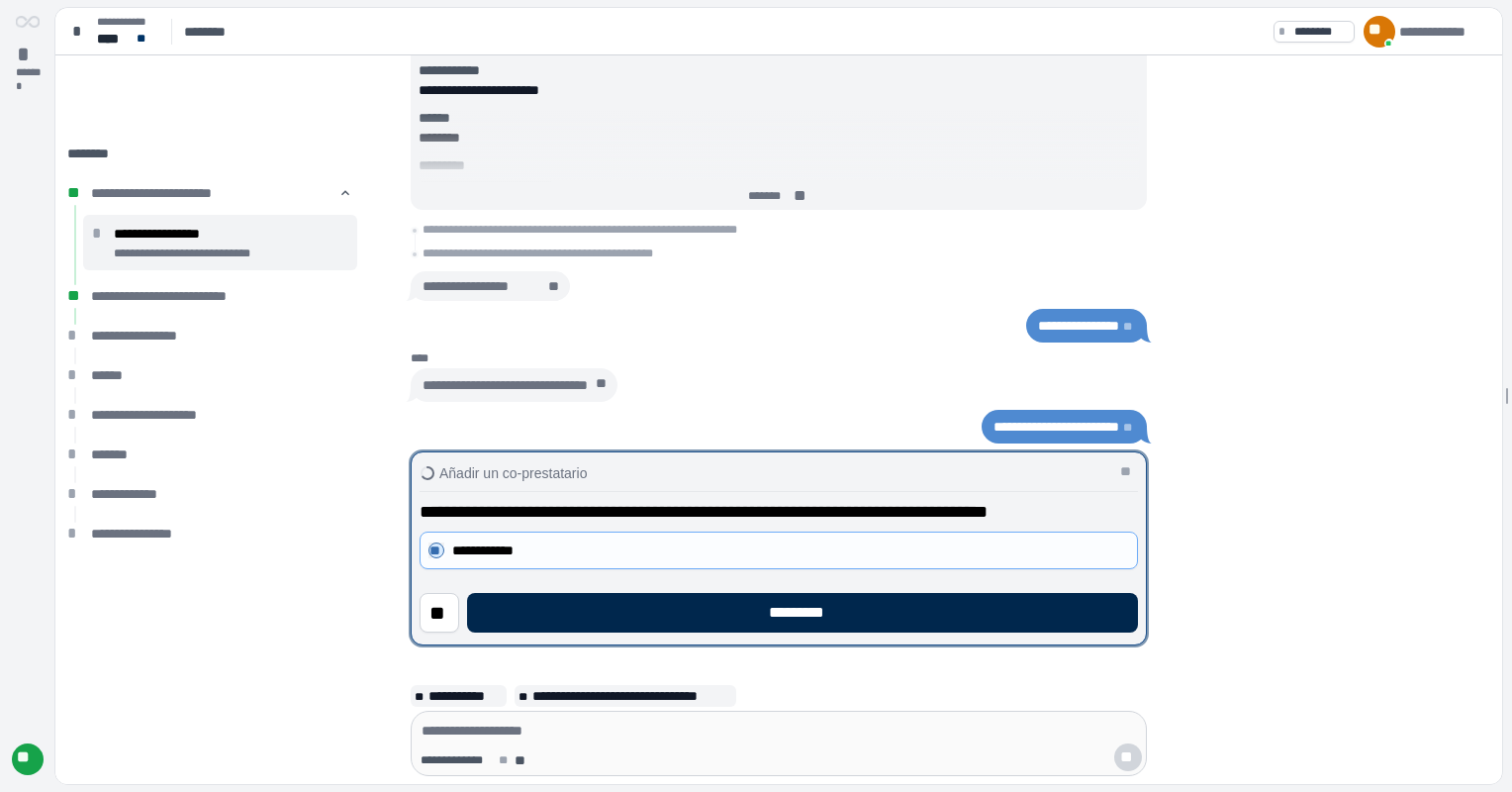 click on "*********" at bounding box center (803, 613) 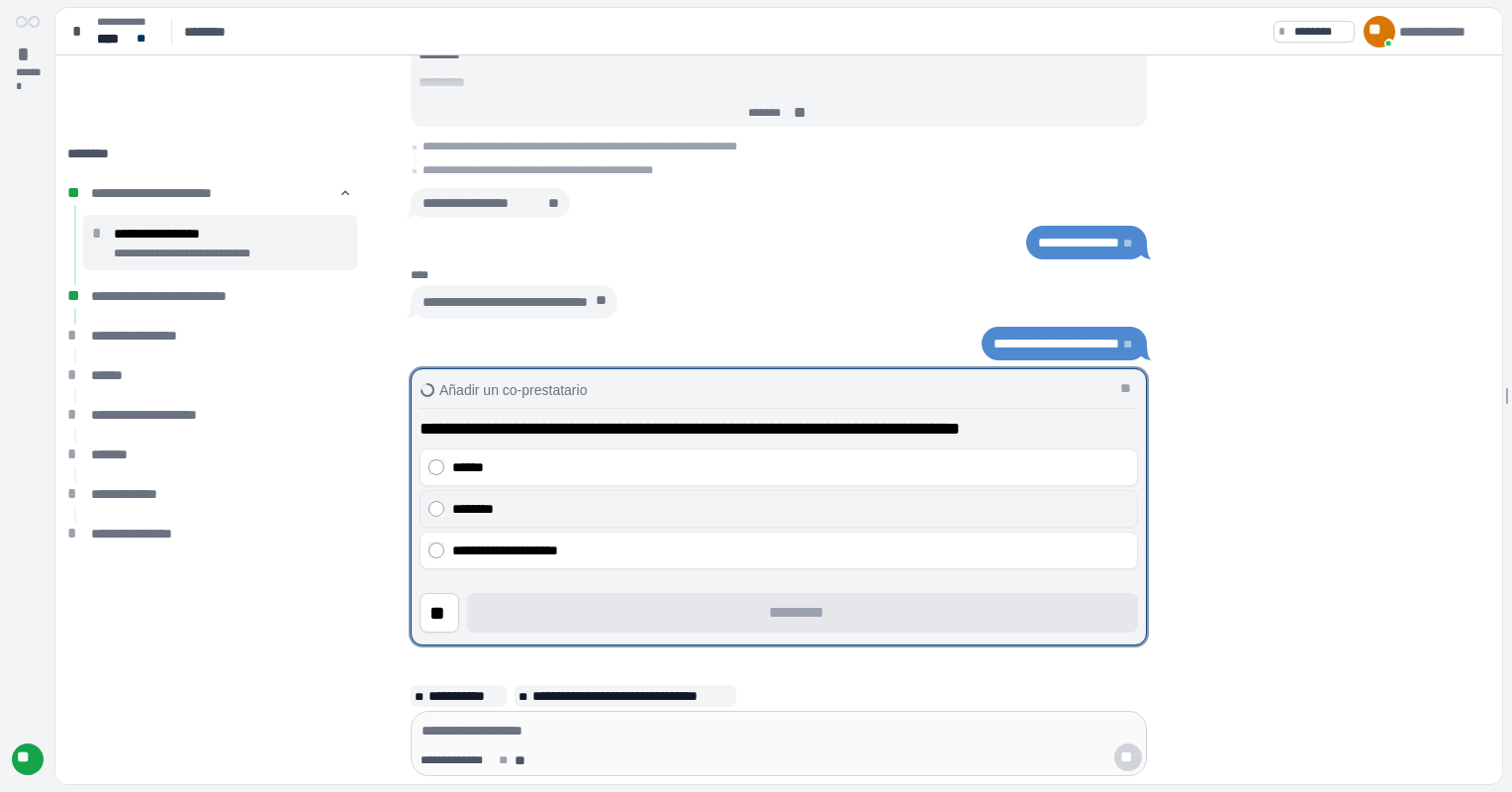 click on "********" at bounding box center [791, 509] 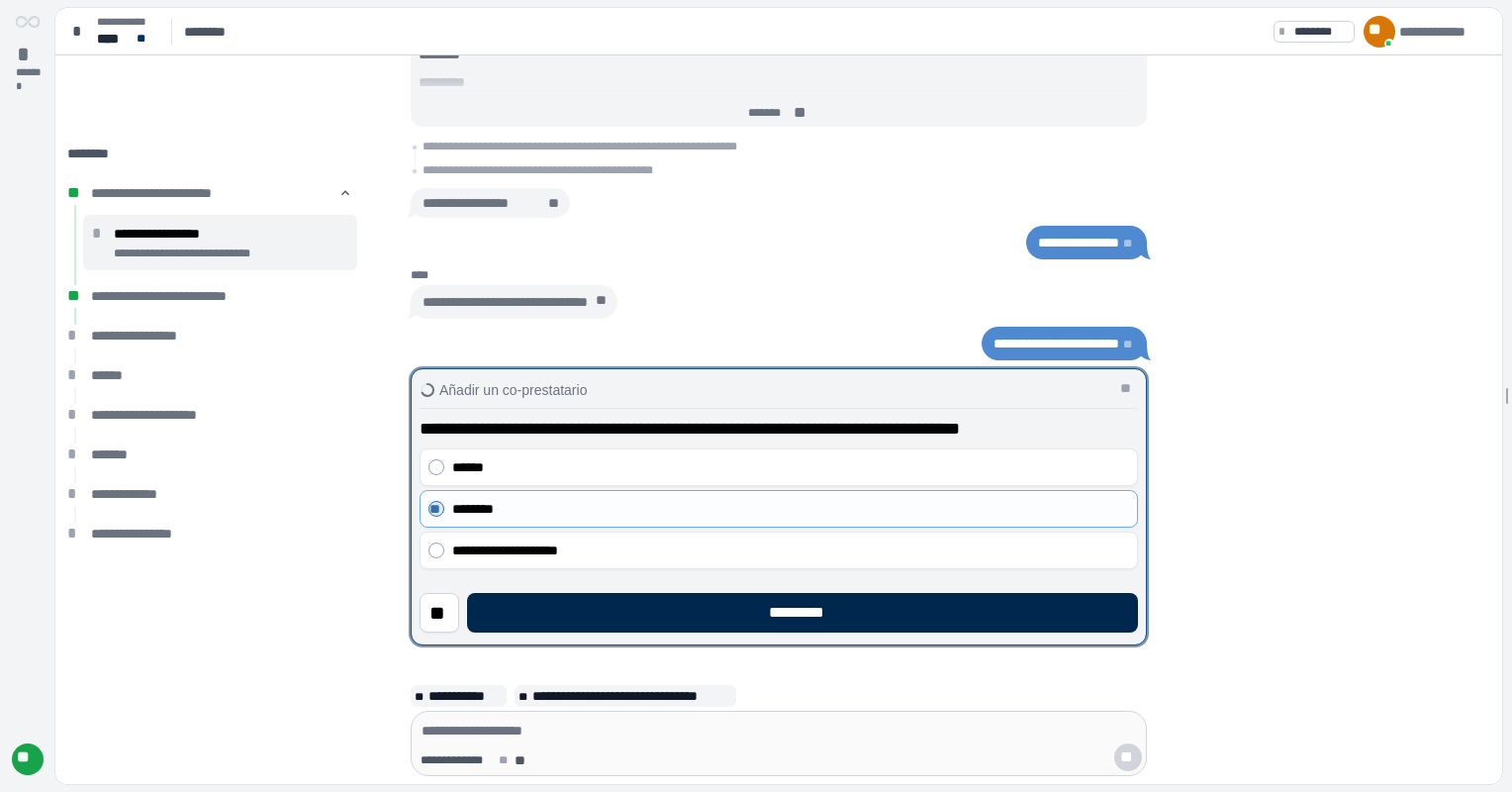 click on "*********" at bounding box center (803, 613) 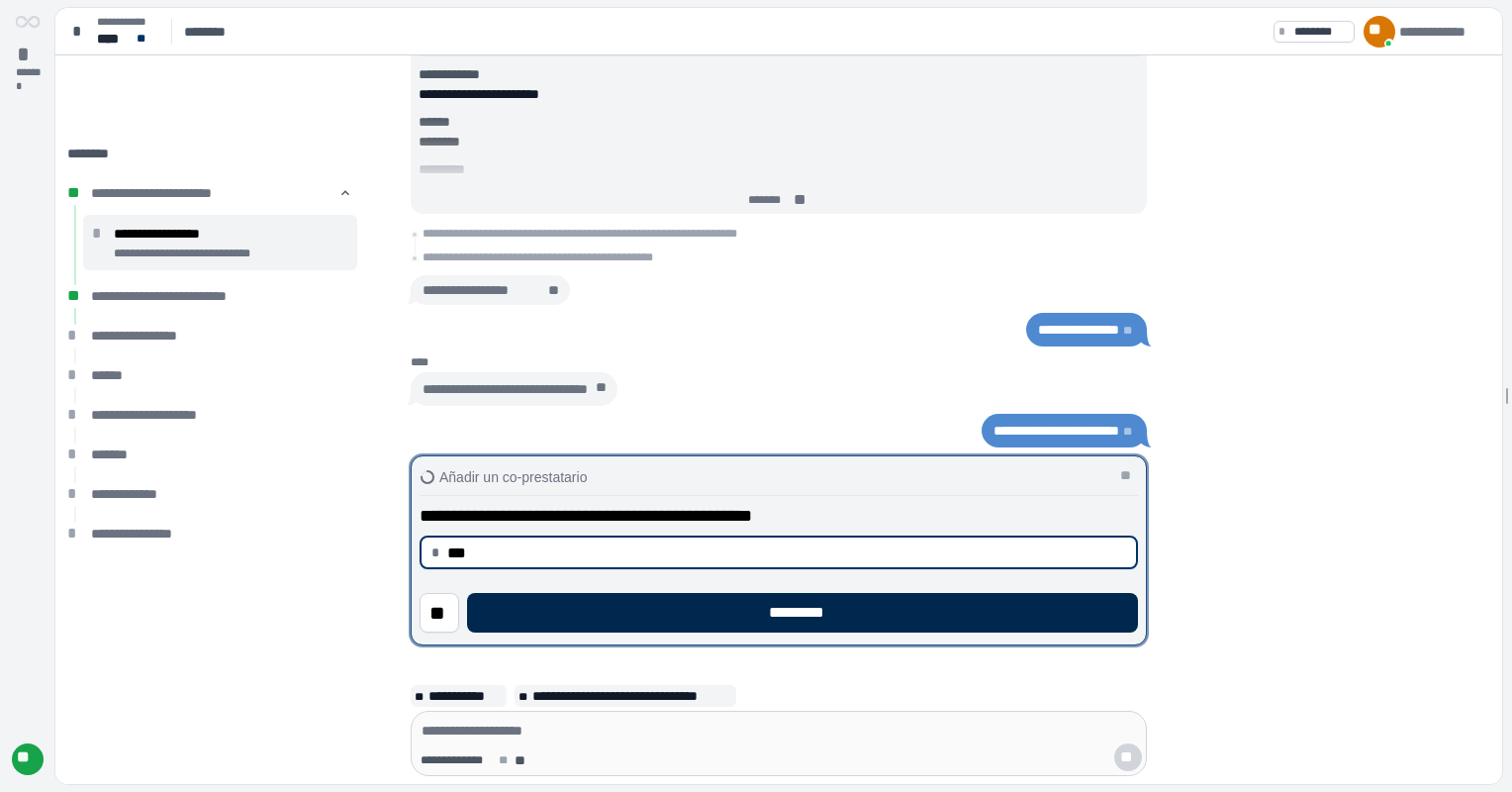type on "******" 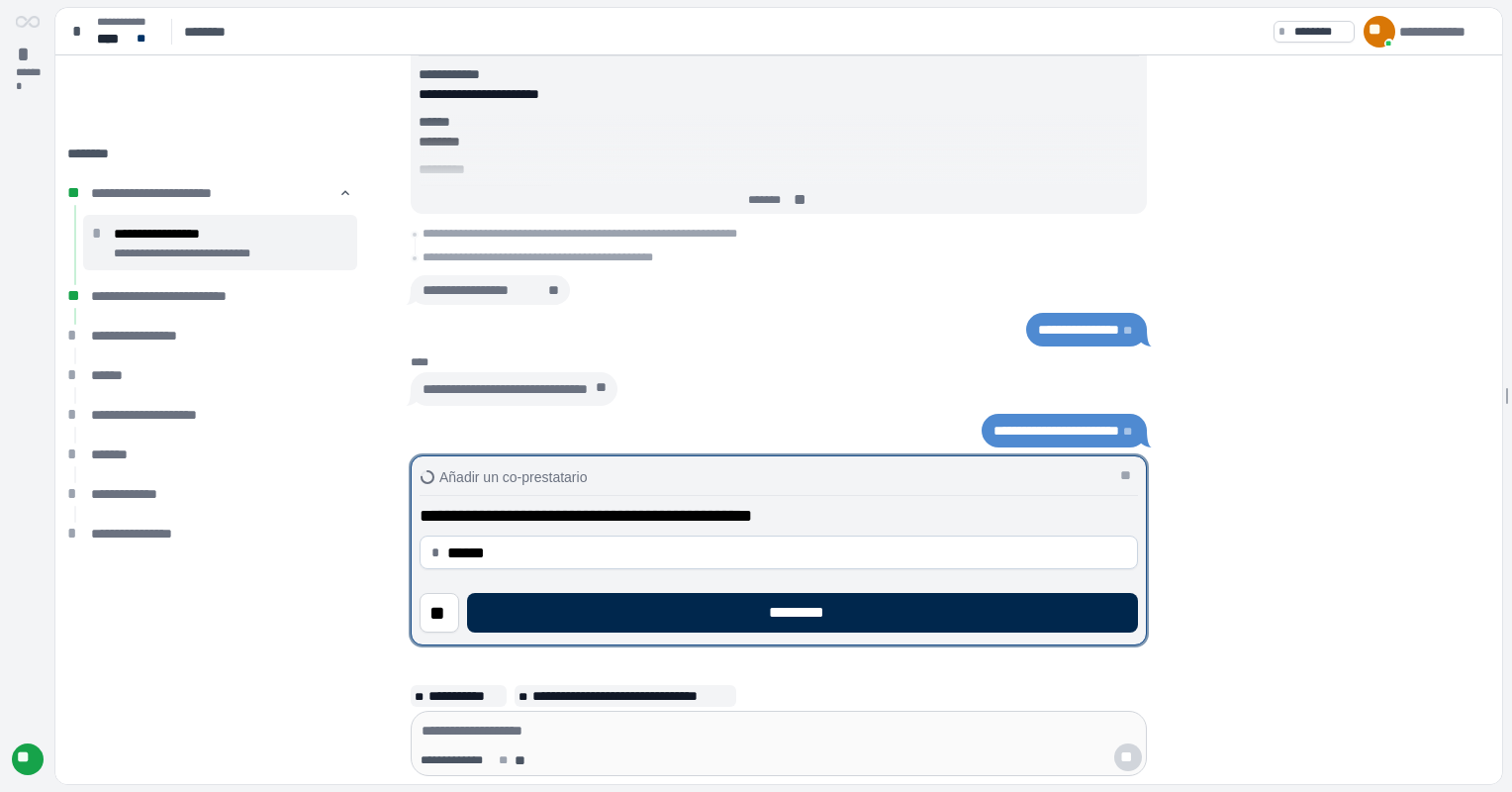 click on "*********" at bounding box center (803, 613) 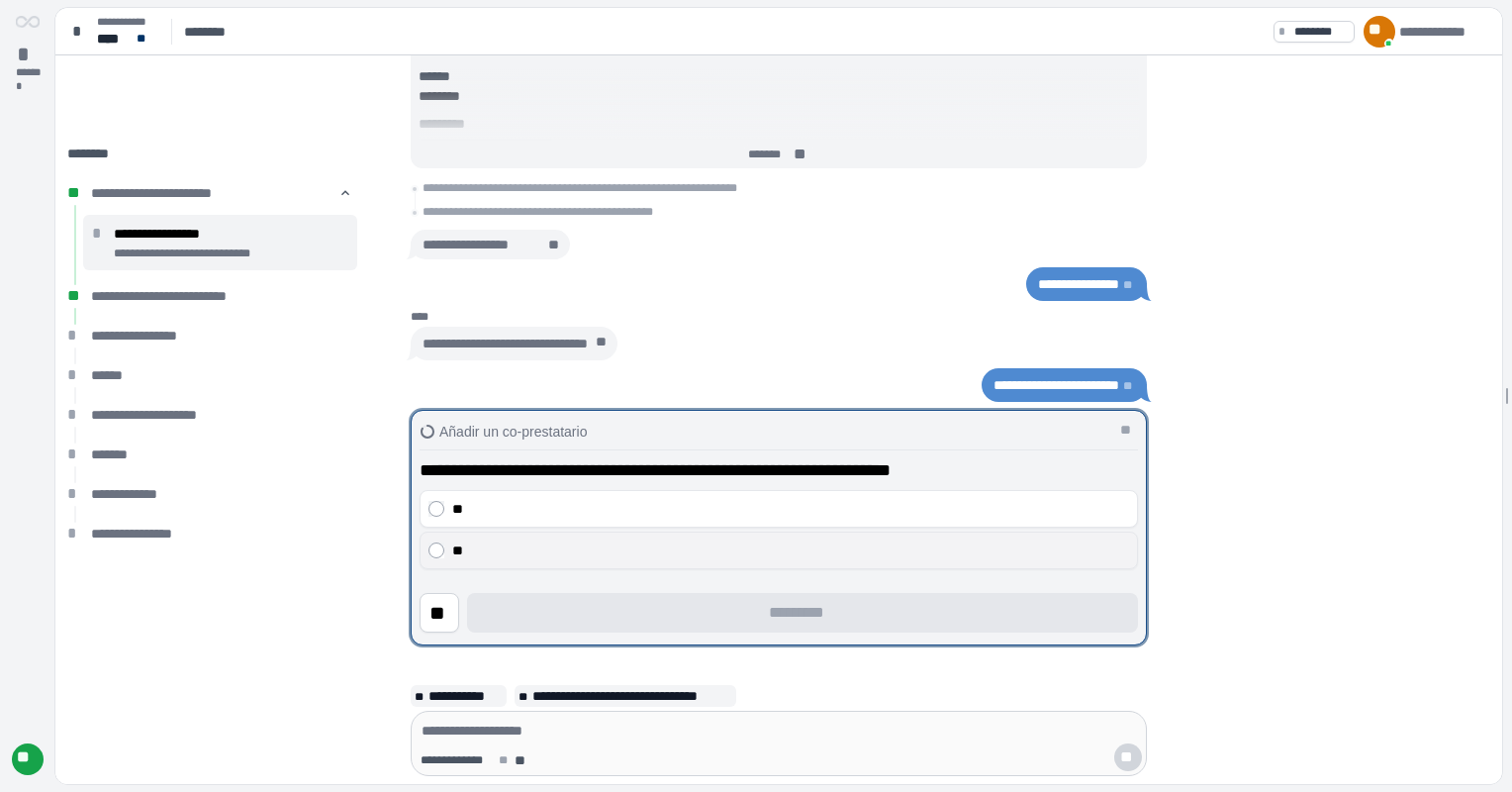 click on "**" at bounding box center (791, 550) 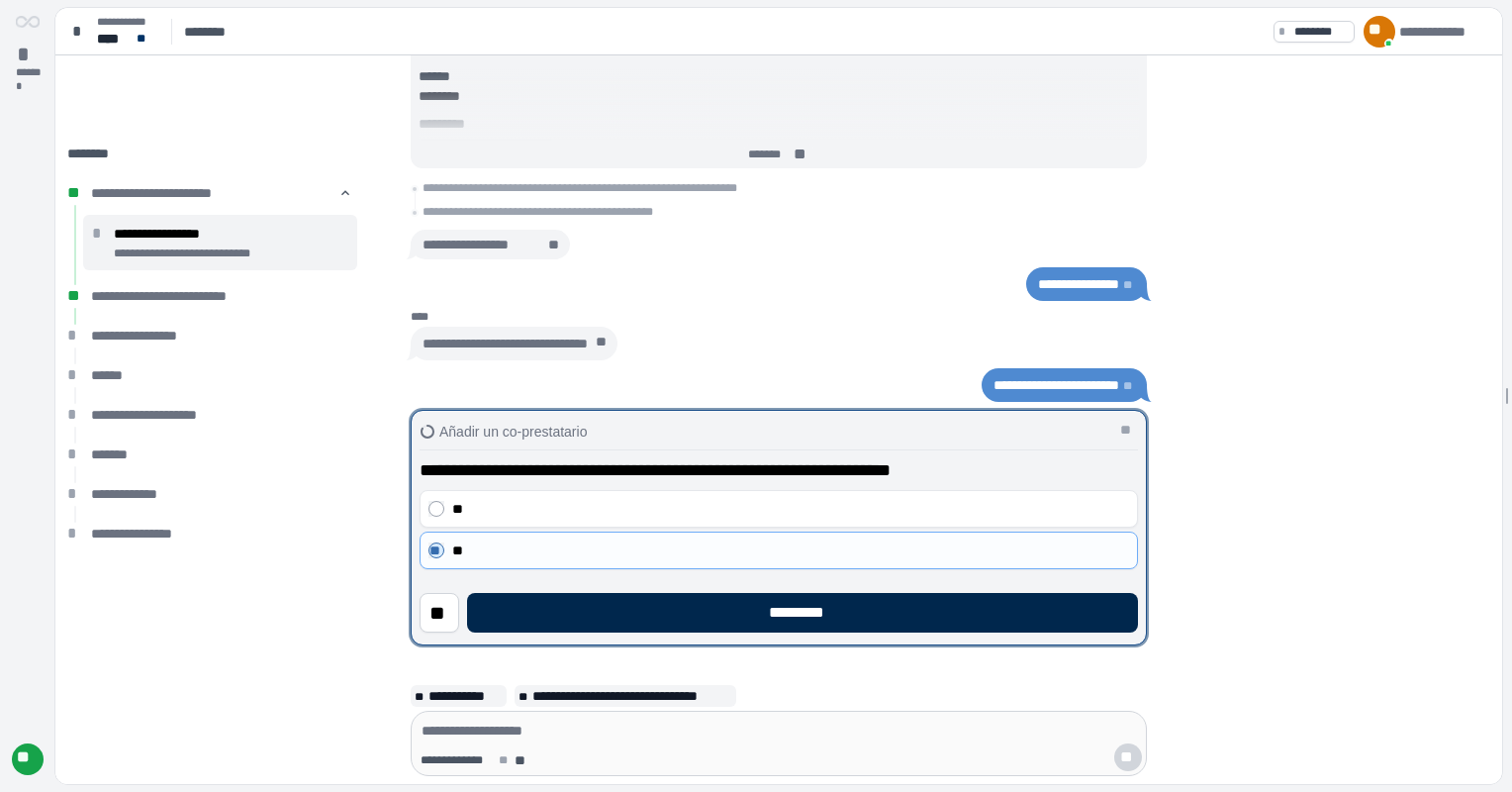 click on "*********" at bounding box center [803, 613] 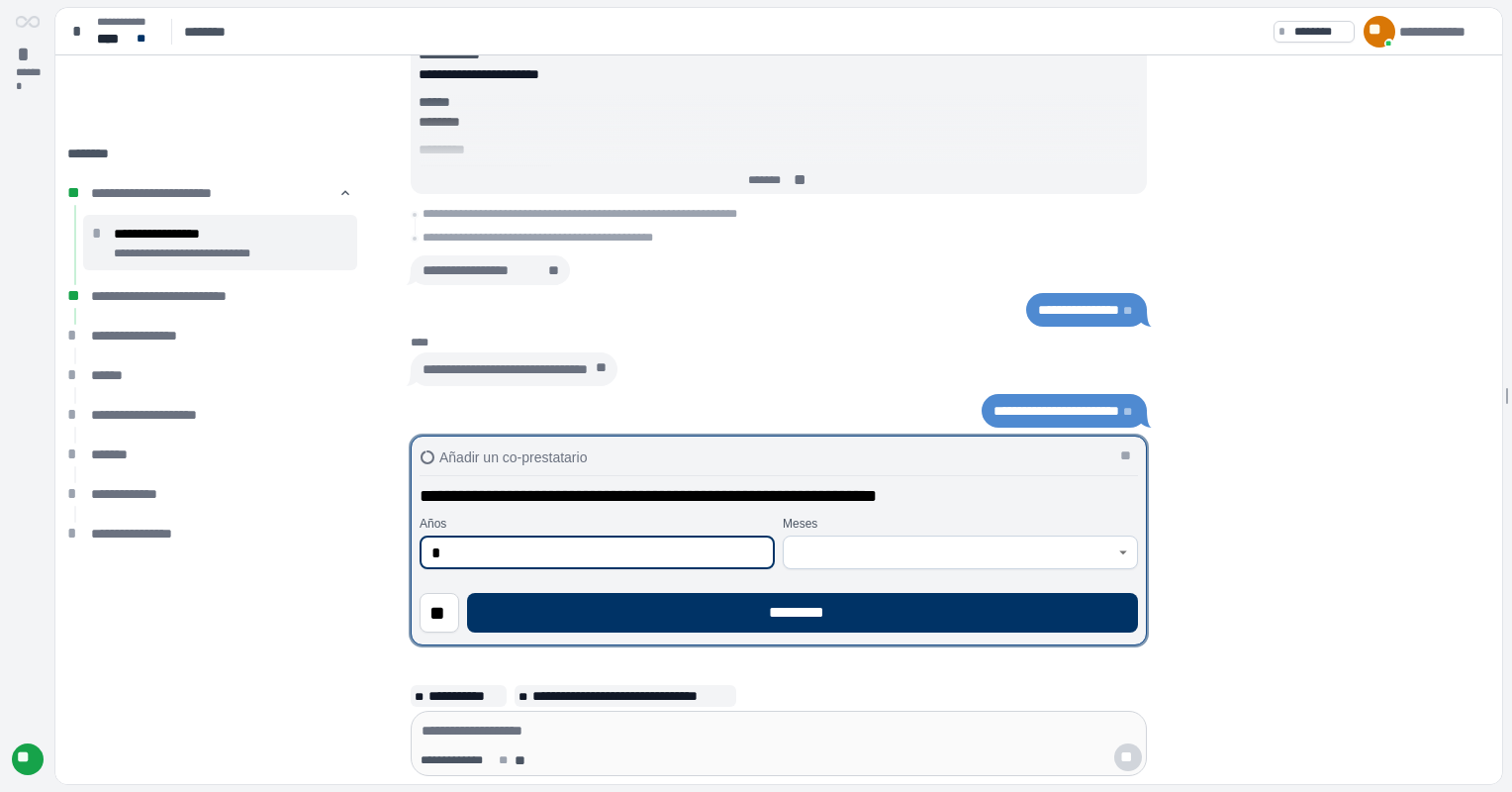type on "*" 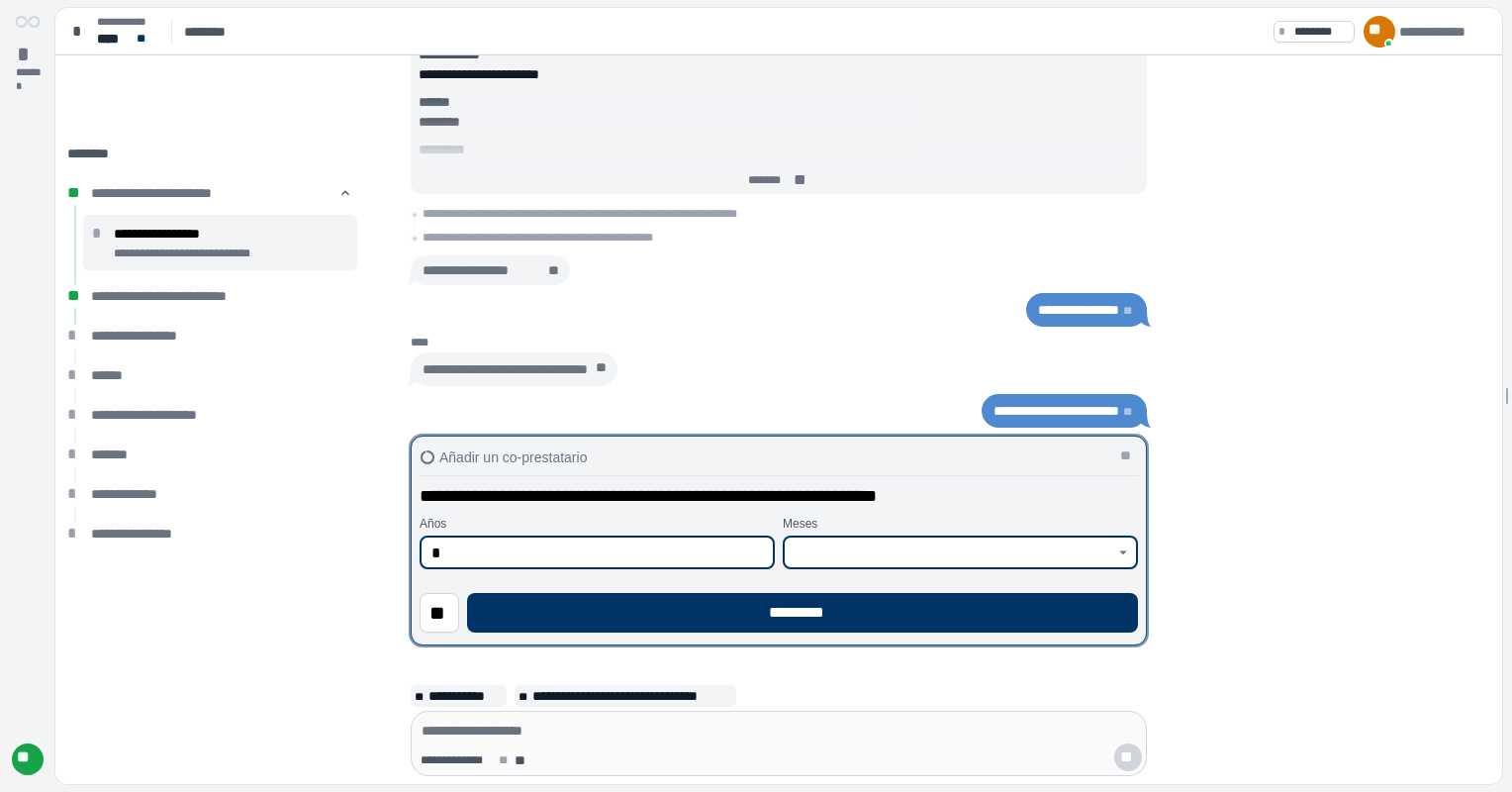 click at bounding box center (949, 552) 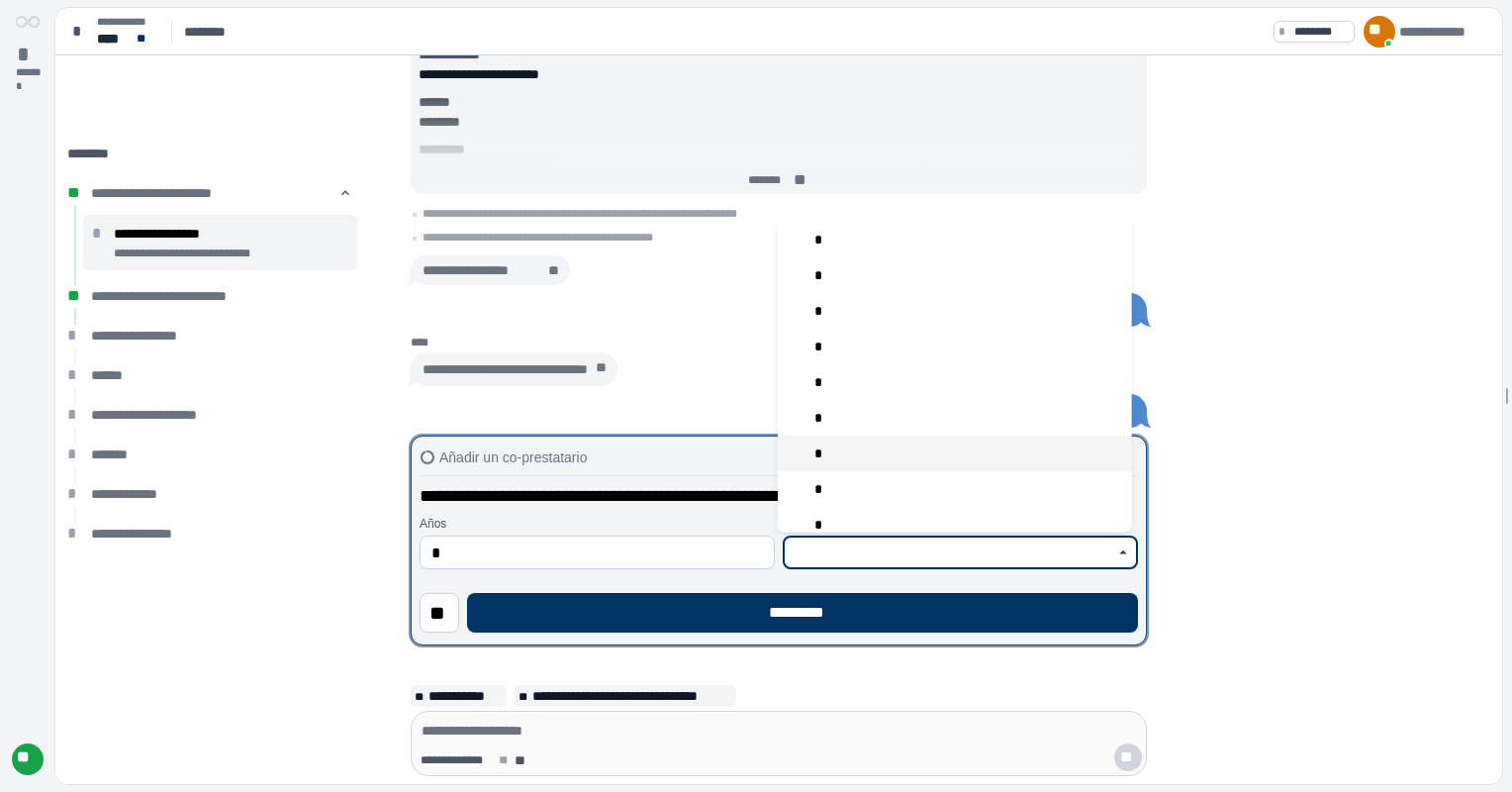 click on "*" at bounding box center [955, 453] 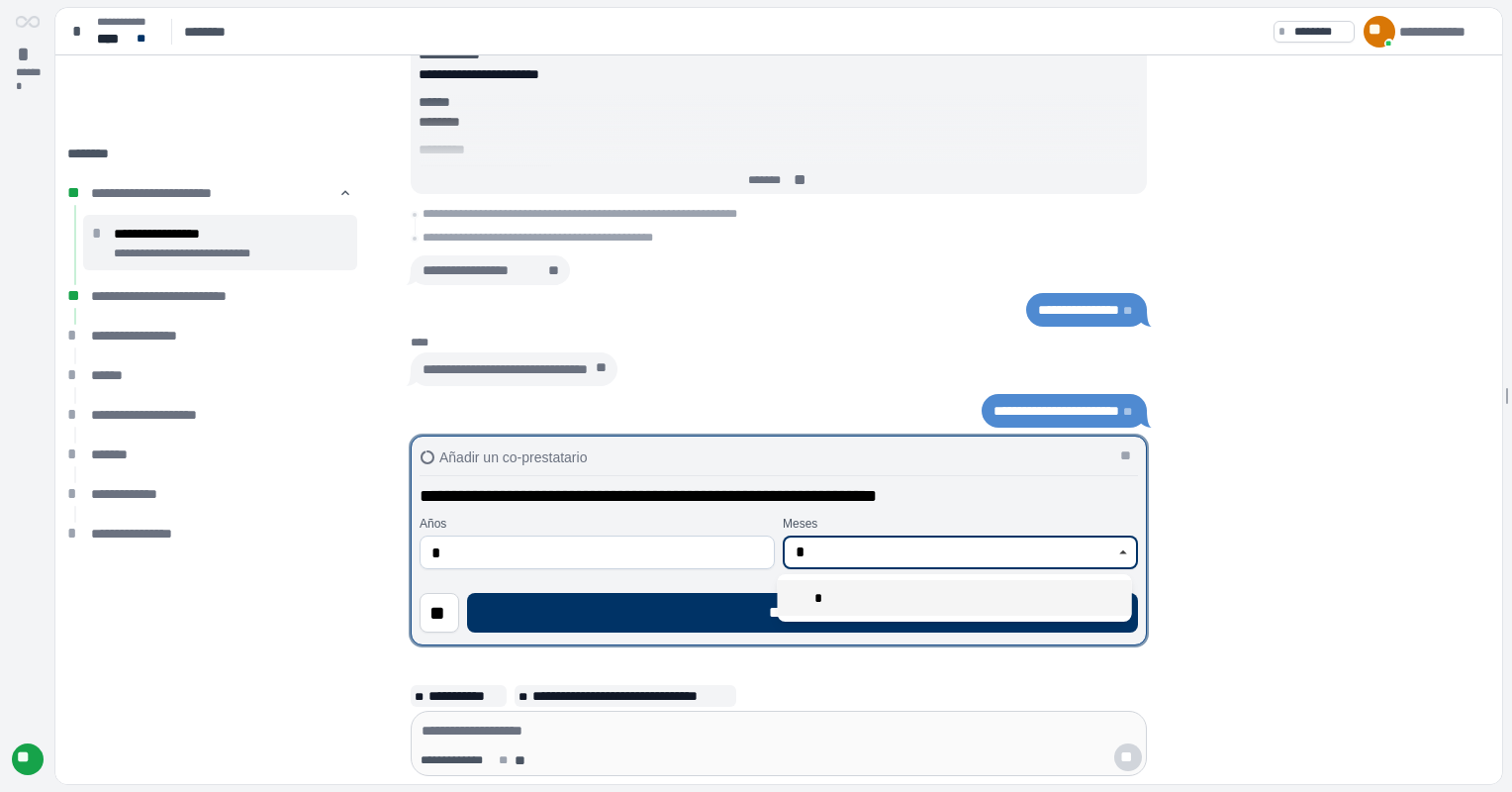 click on "*" at bounding box center [955, 598] 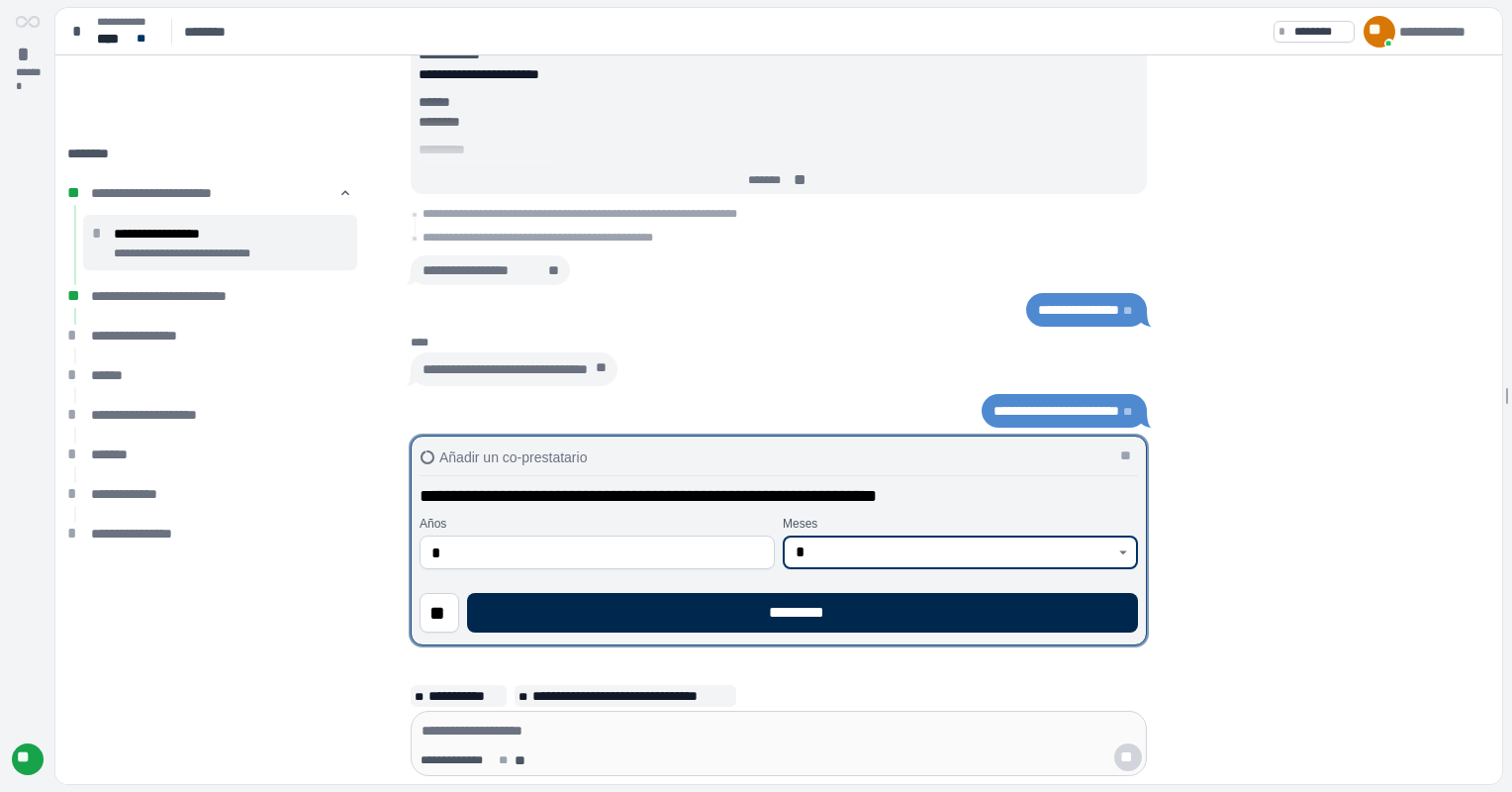 type on "*" 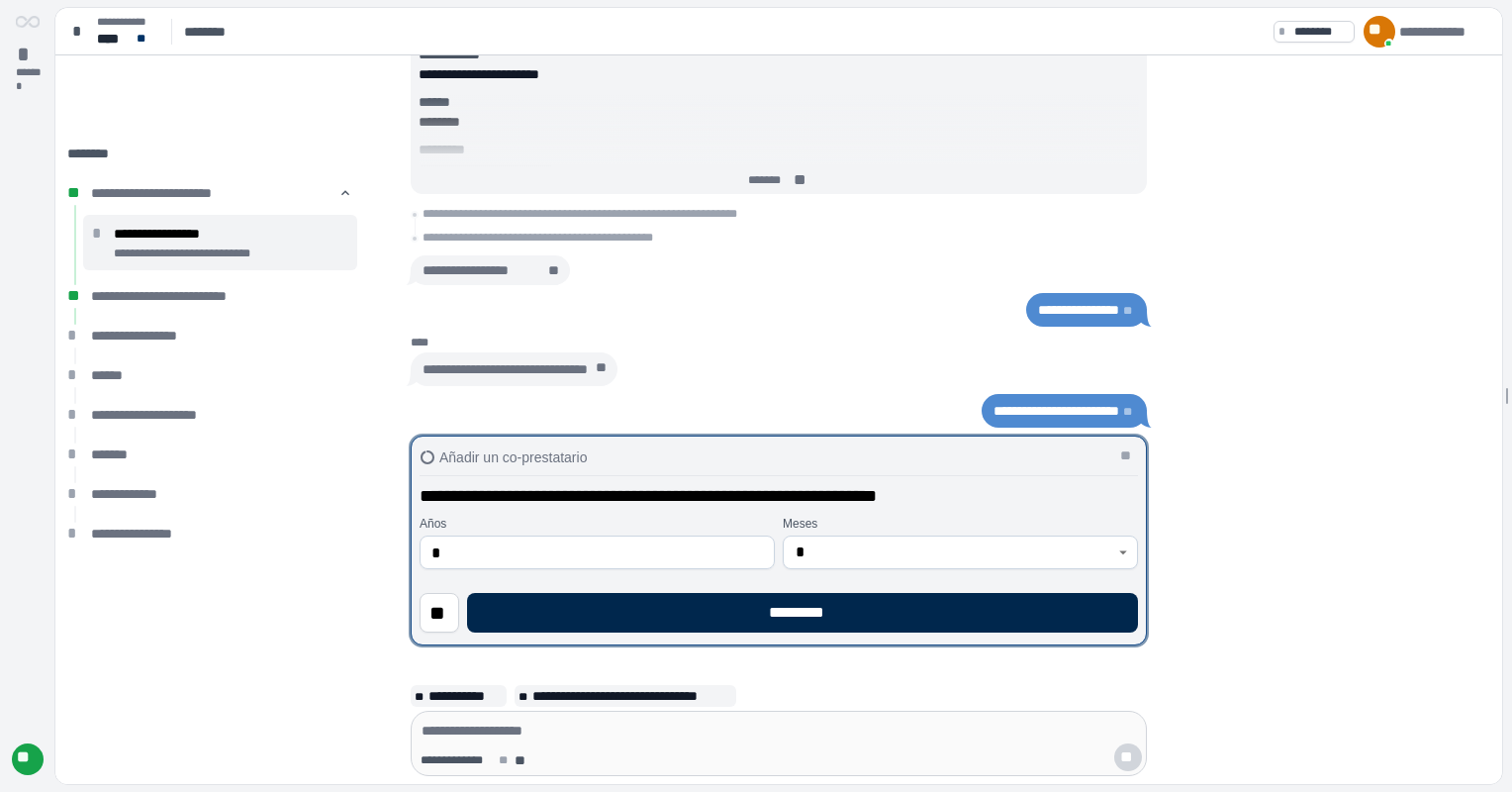 click on "*********" at bounding box center [803, 613] 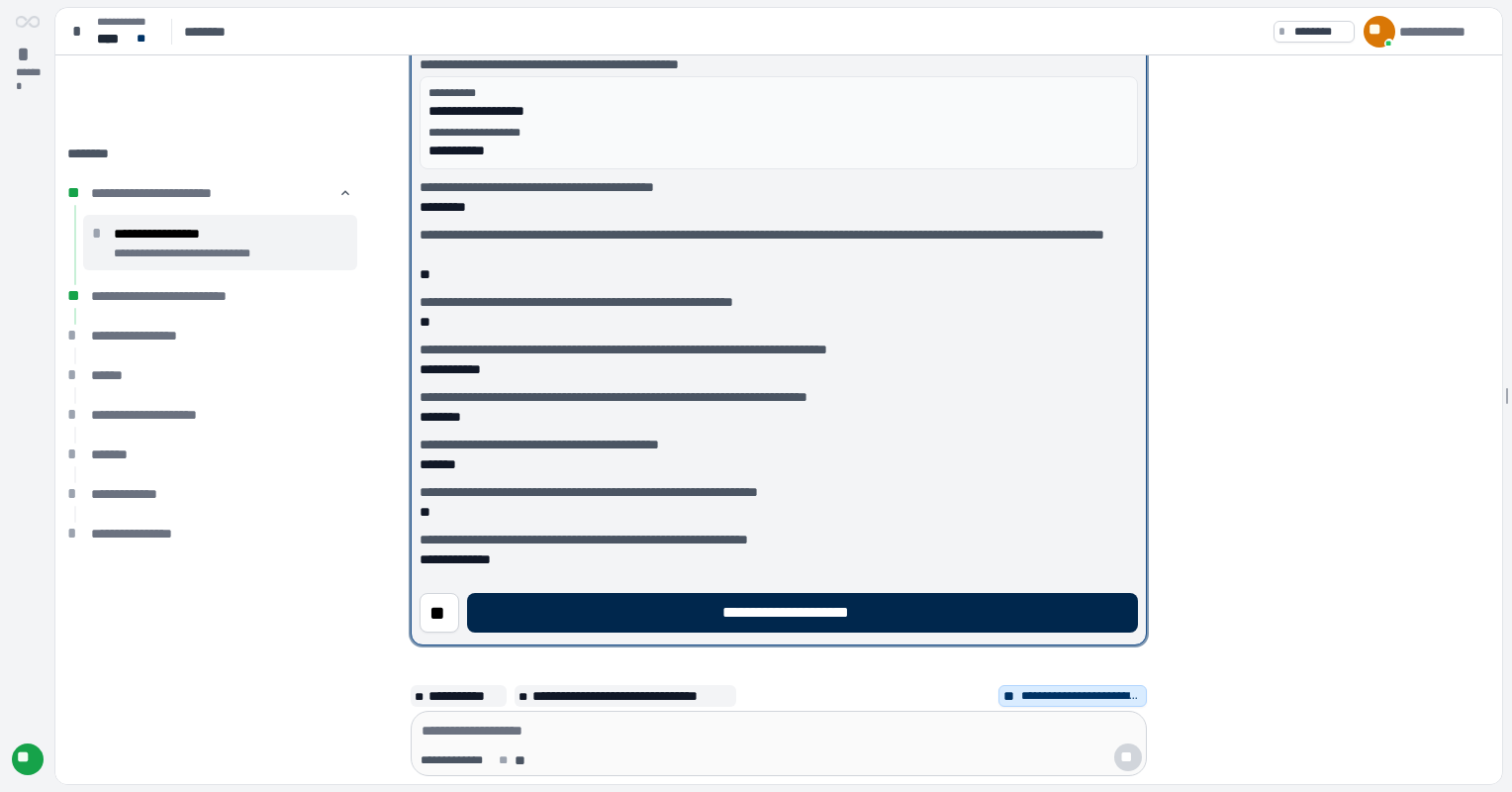 click on "**********" at bounding box center (803, 613) 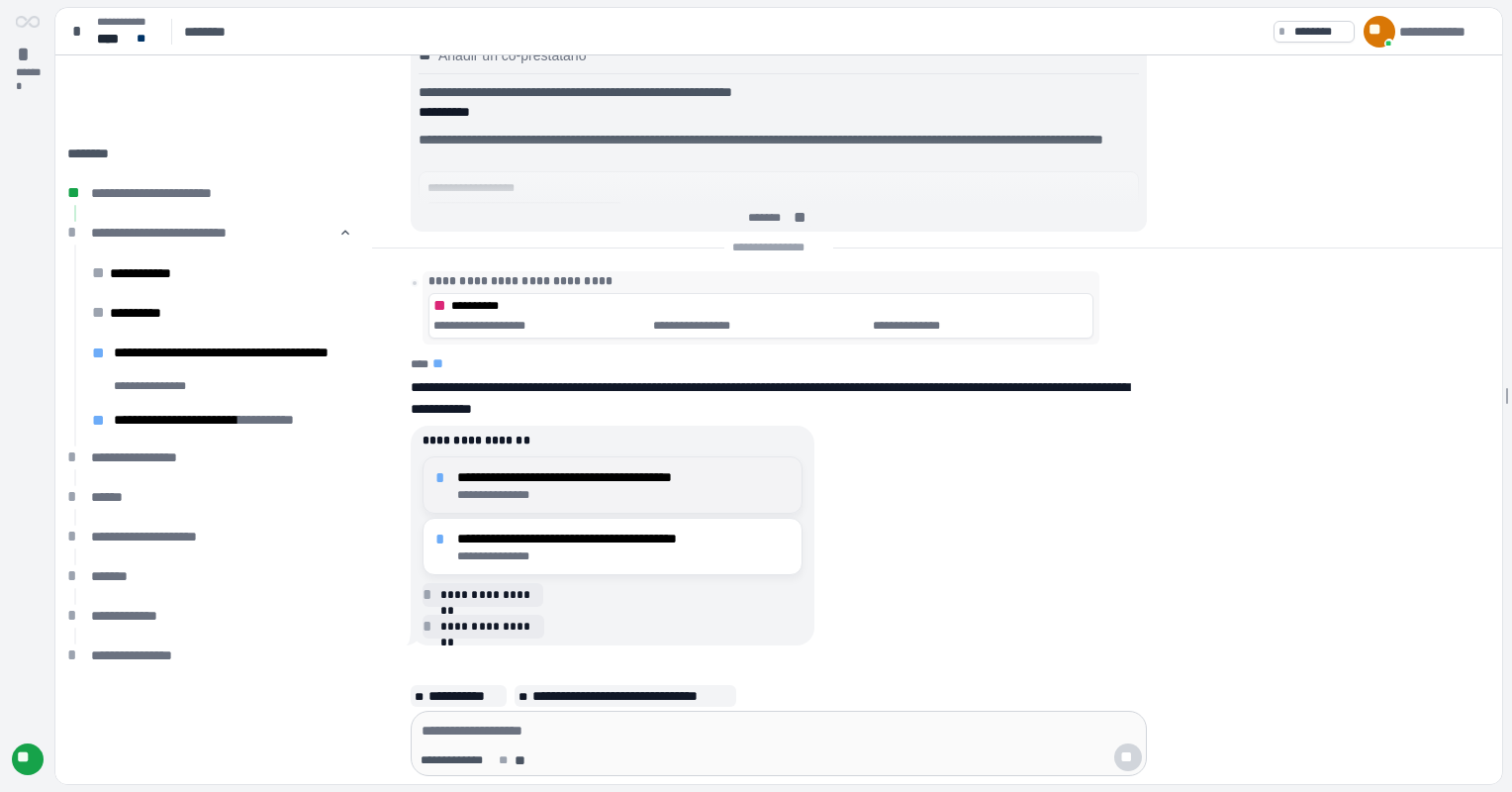 click on "**********" at bounding box center [623, 495] 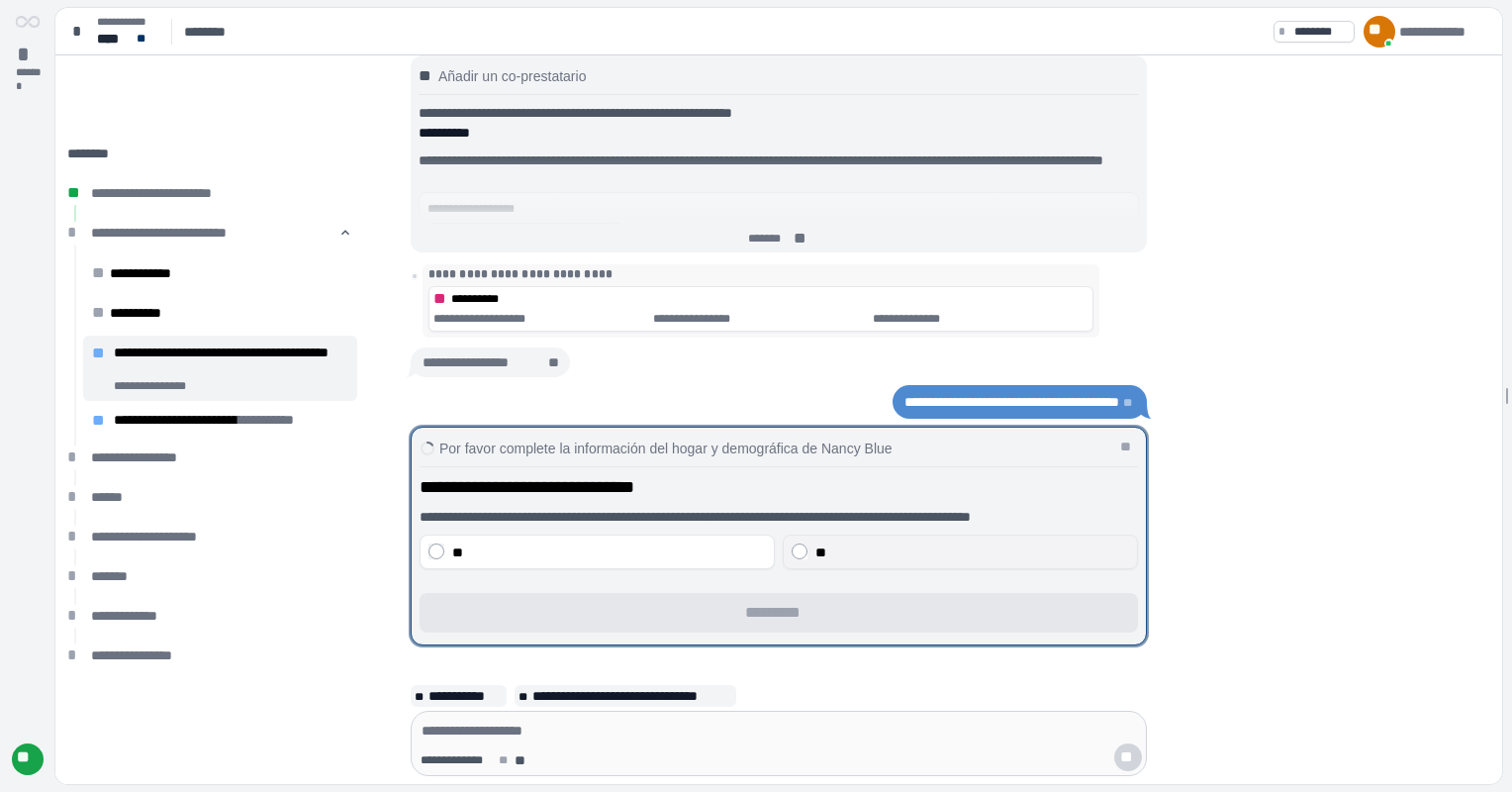 click on "**" at bounding box center [972, 552] 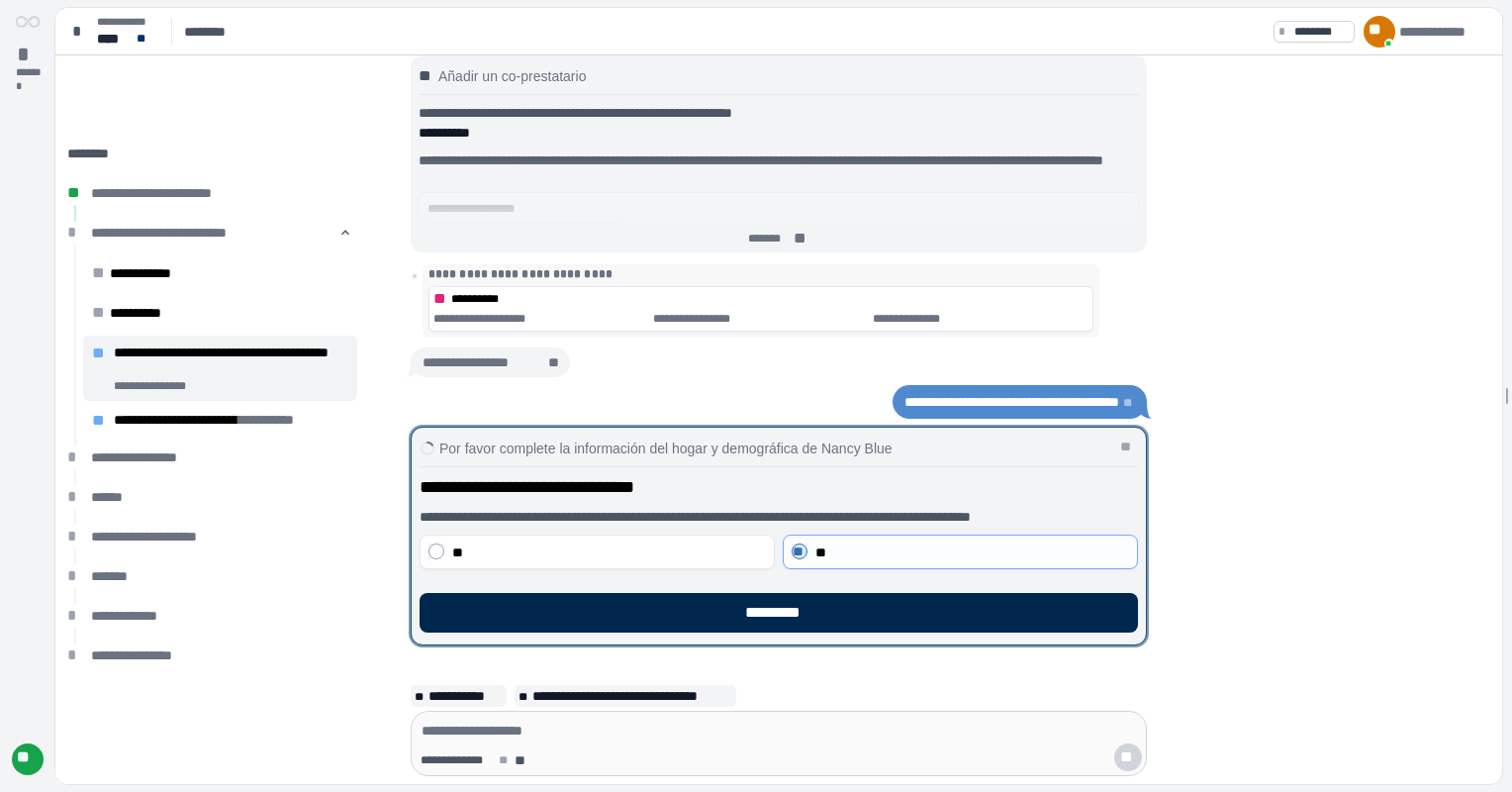 click on "*********" at bounding box center (779, 613) 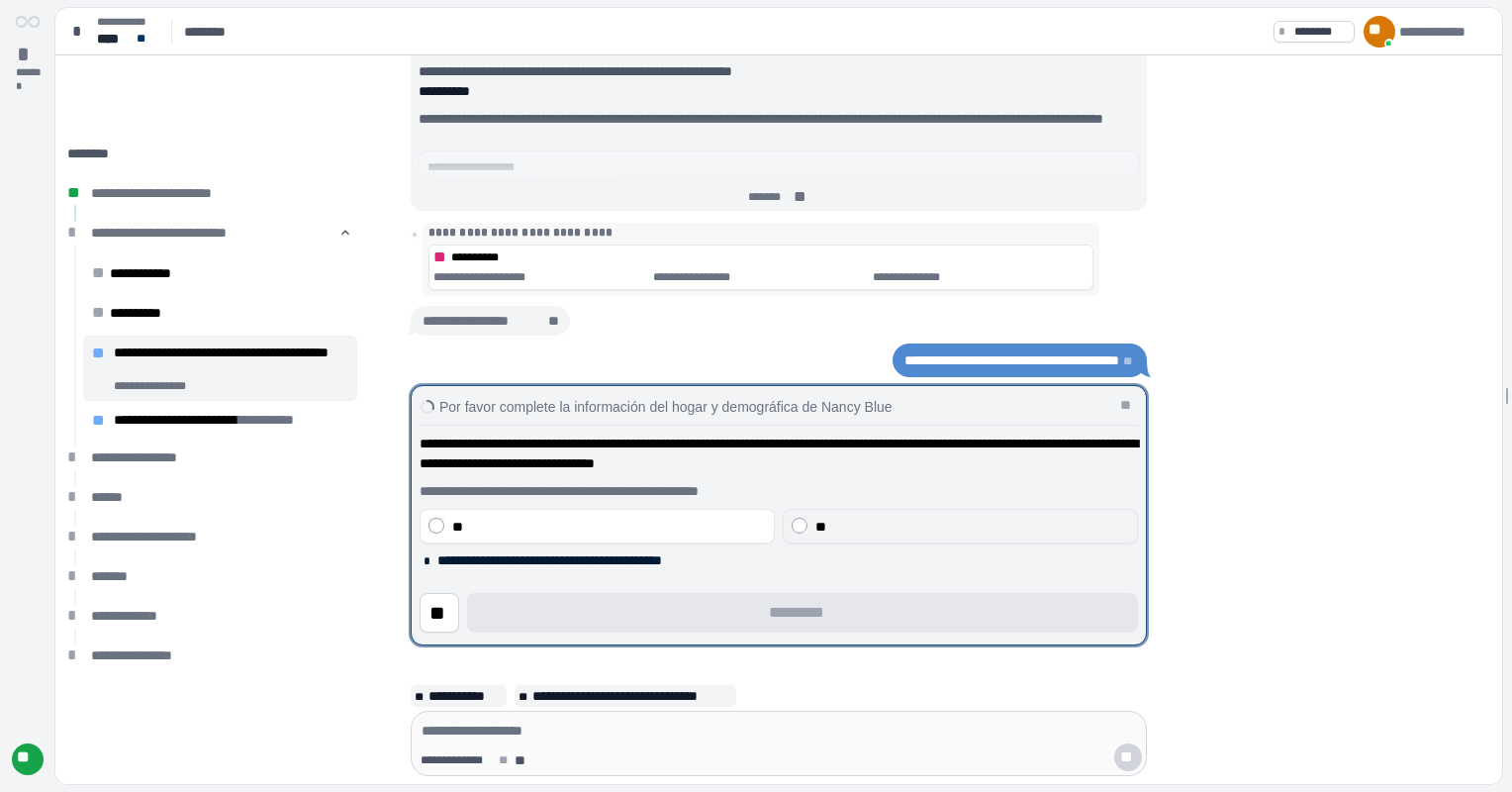 click on "**" at bounding box center (972, 527) 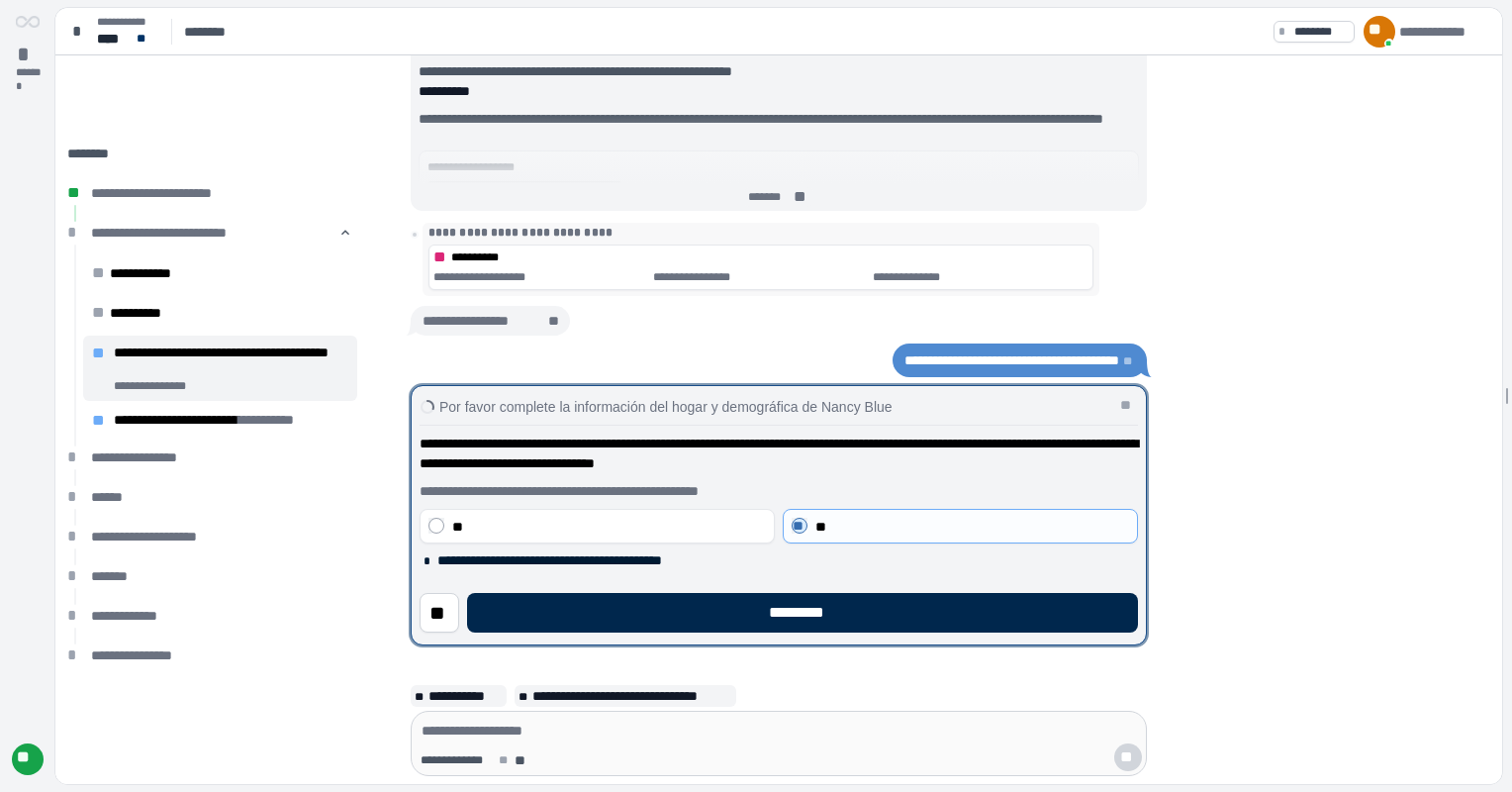 click on "*********" at bounding box center [803, 613] 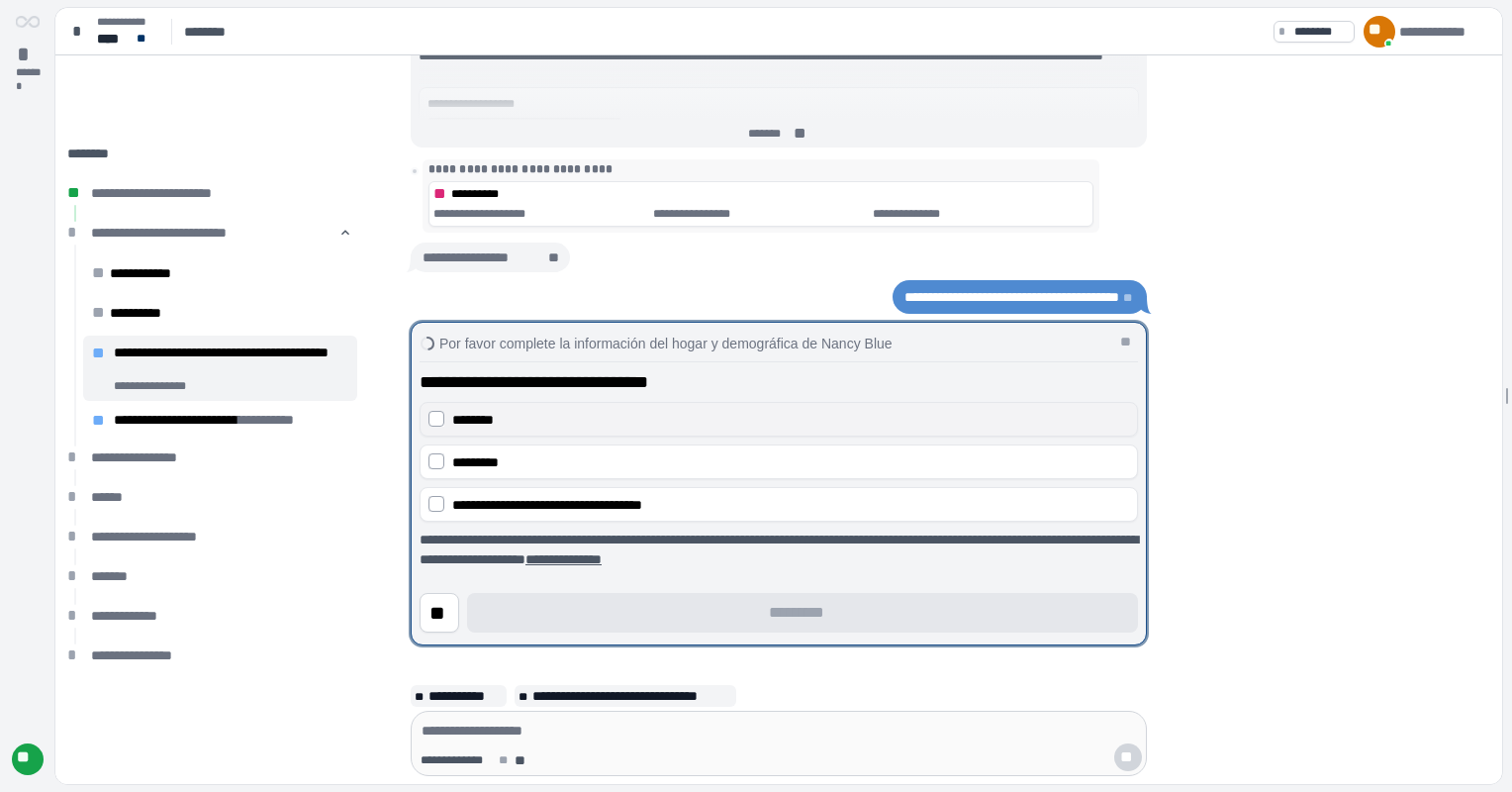 click on "********" at bounding box center (791, 420) 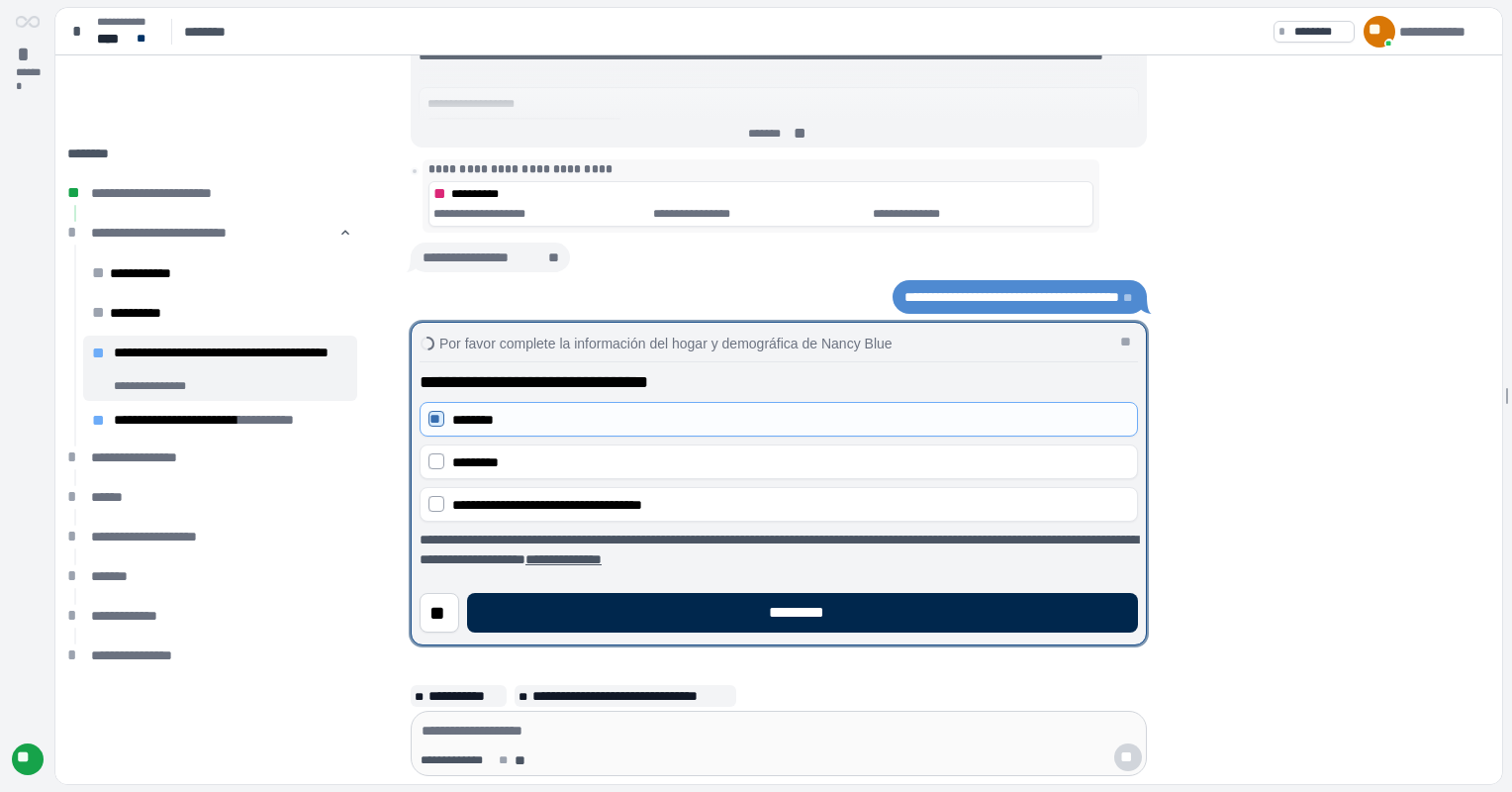 click on "*********" at bounding box center [803, 613] 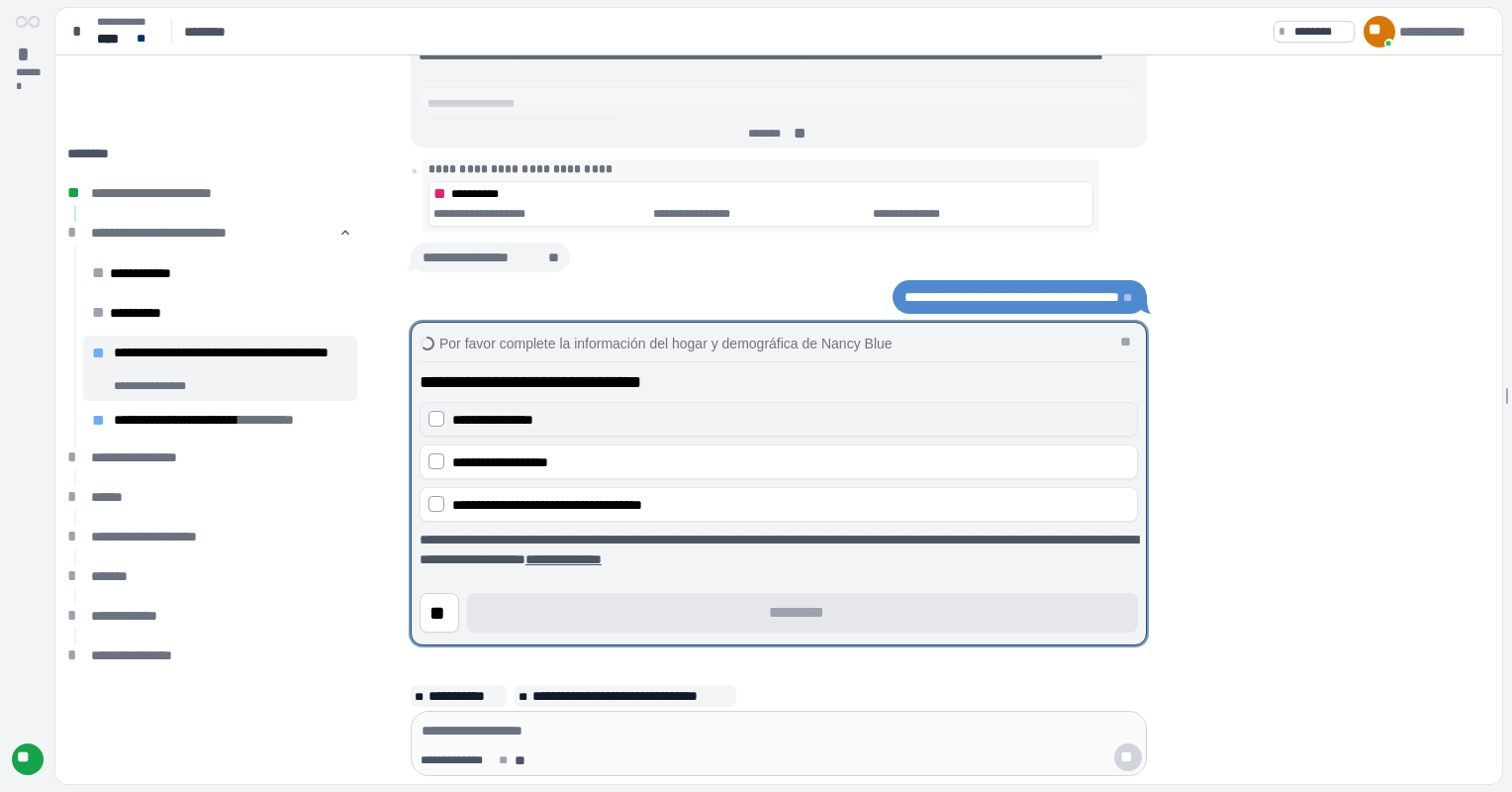 click on "**********" at bounding box center (493, 420) 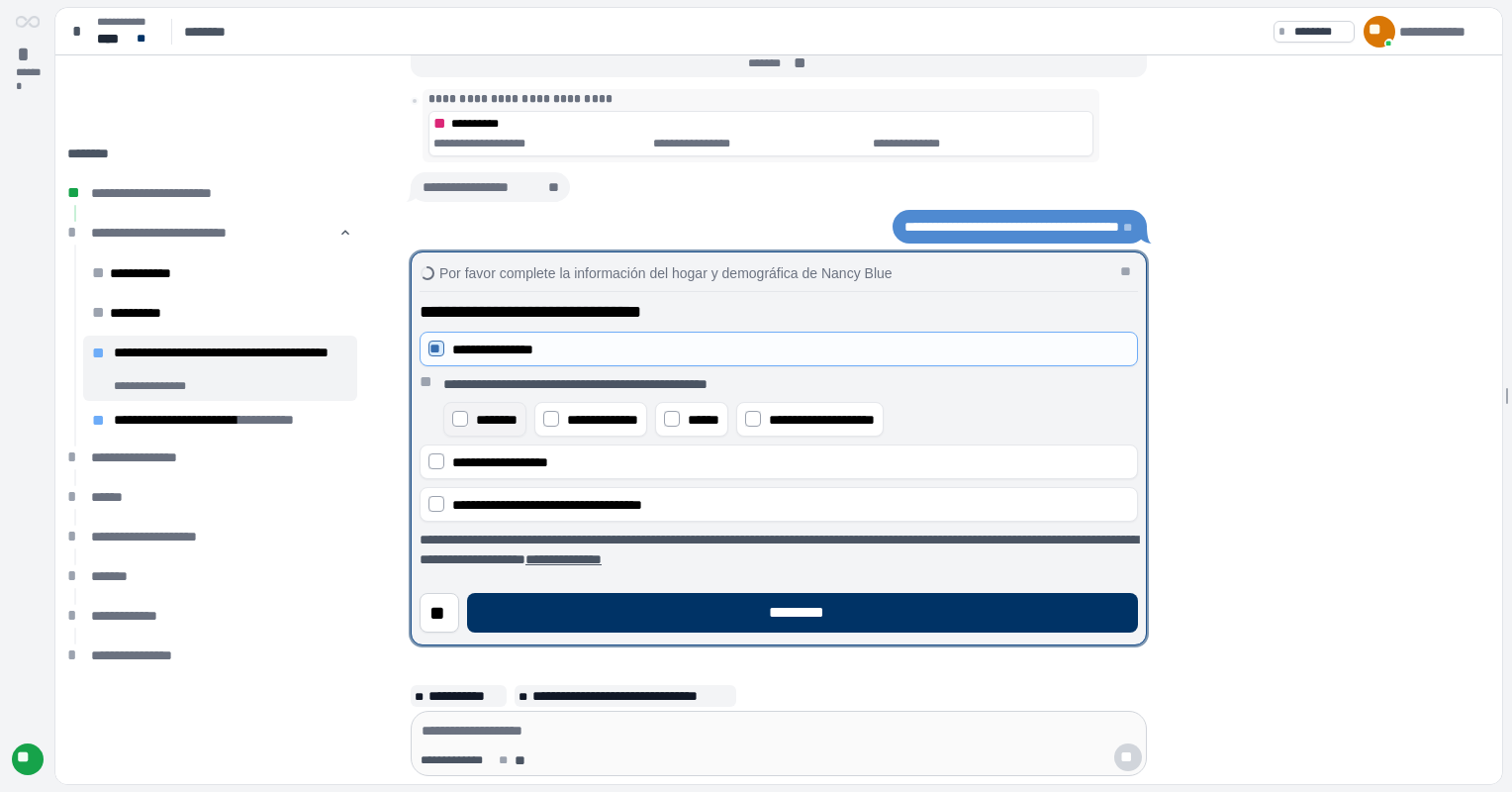 click on "********" at bounding box center [497, 420] 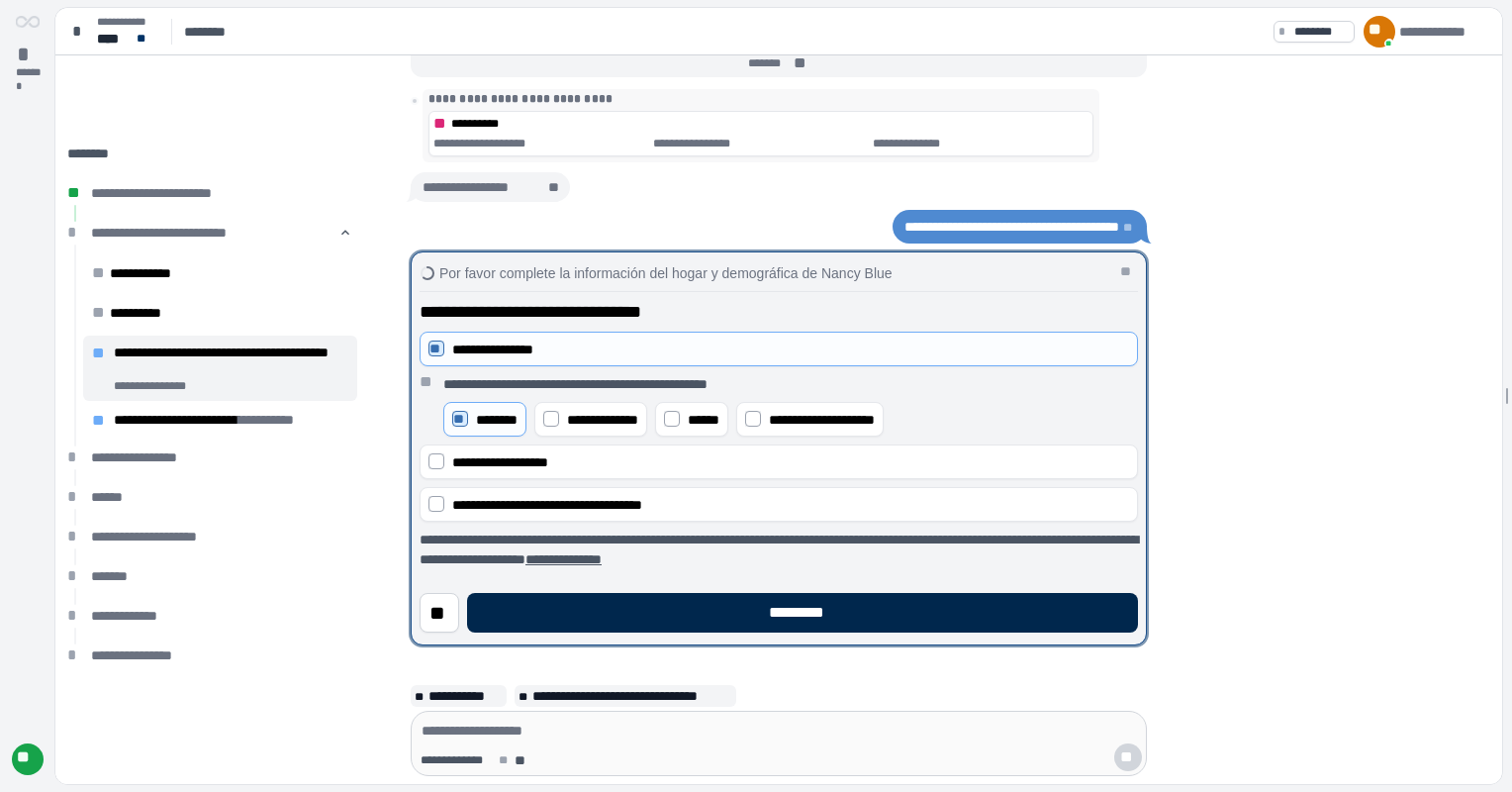 click on "*********" at bounding box center (803, 613) 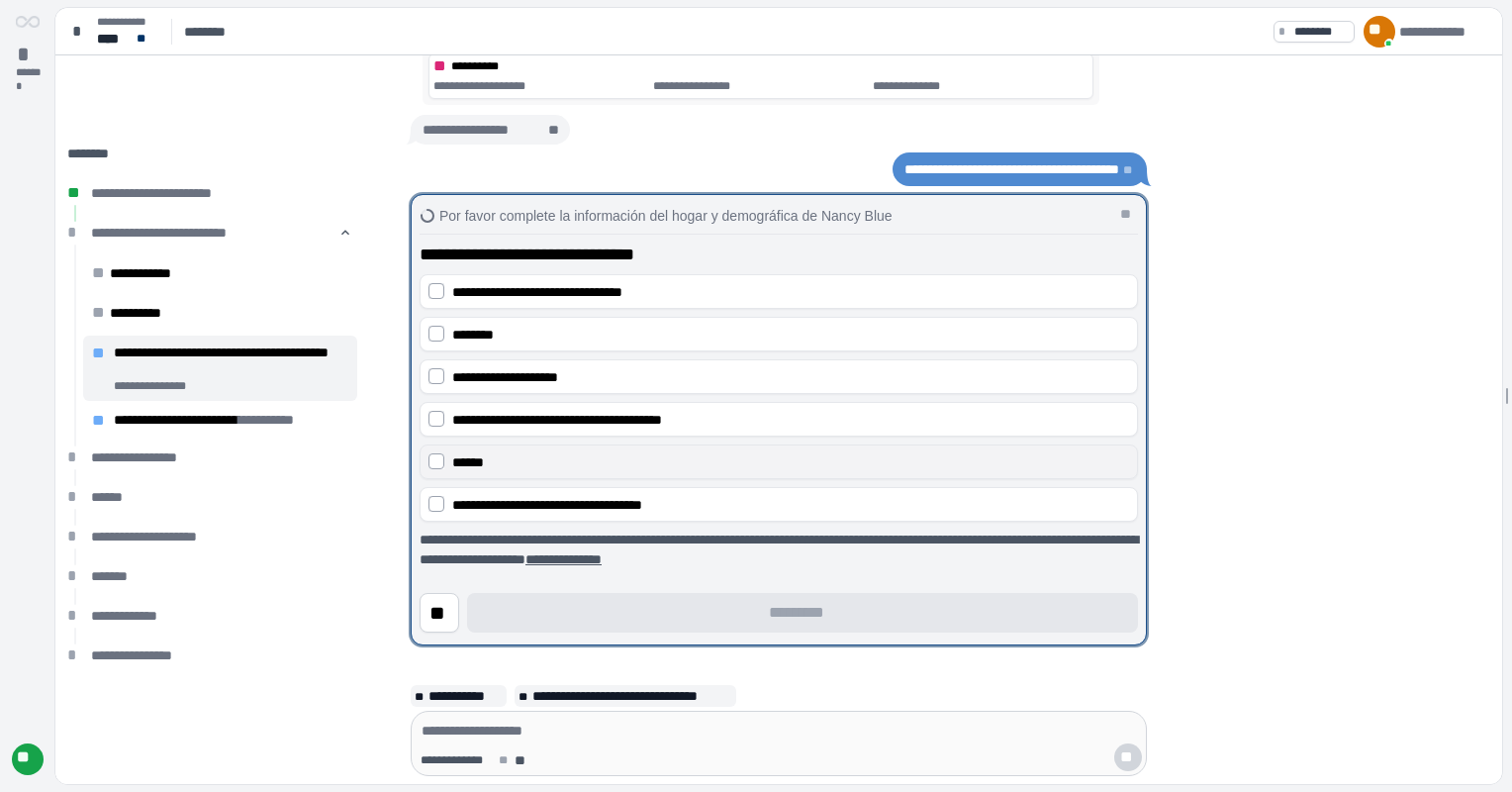click on "******" at bounding box center (791, 462) 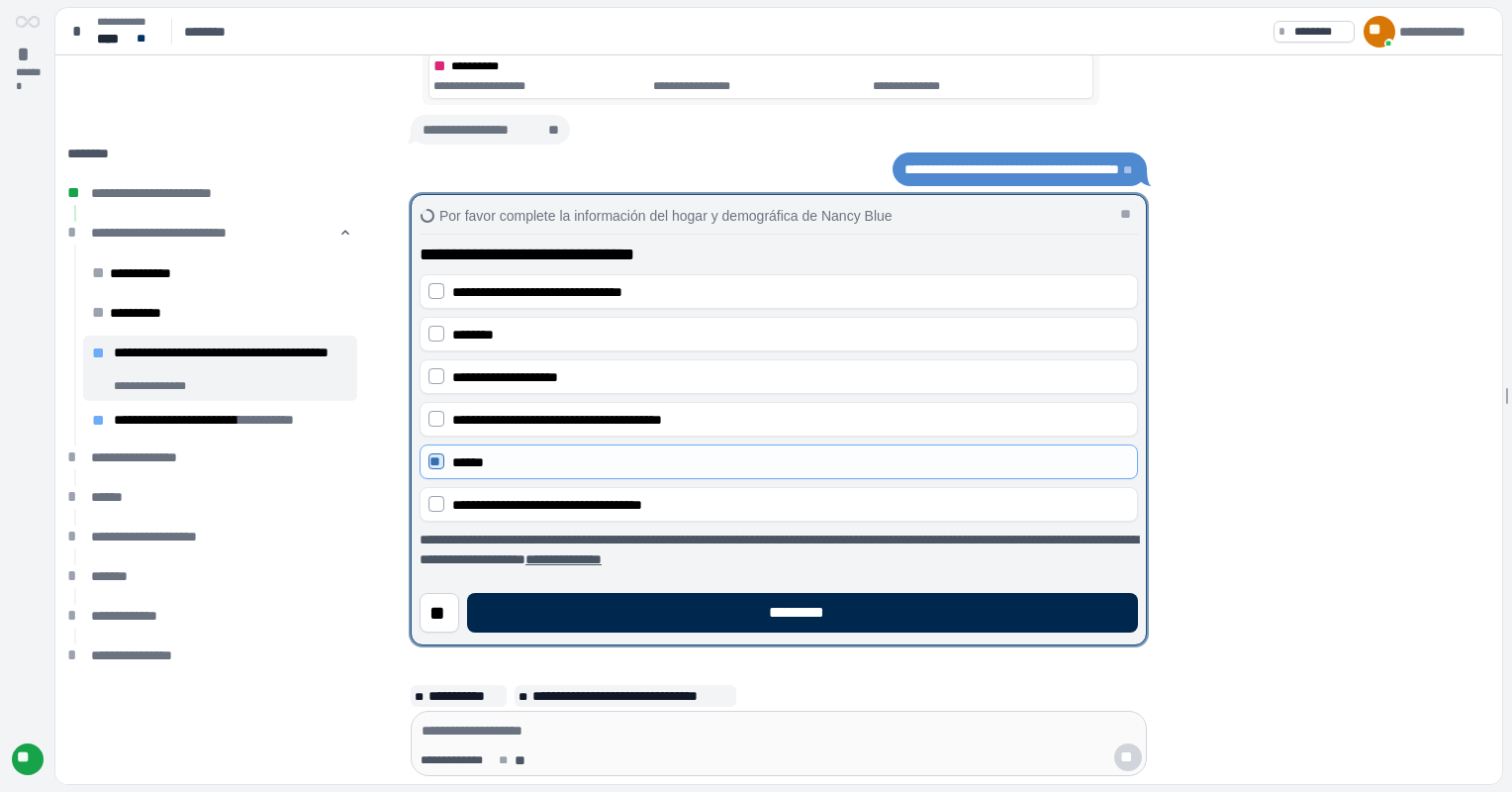 click on "*********" at bounding box center (803, 613) 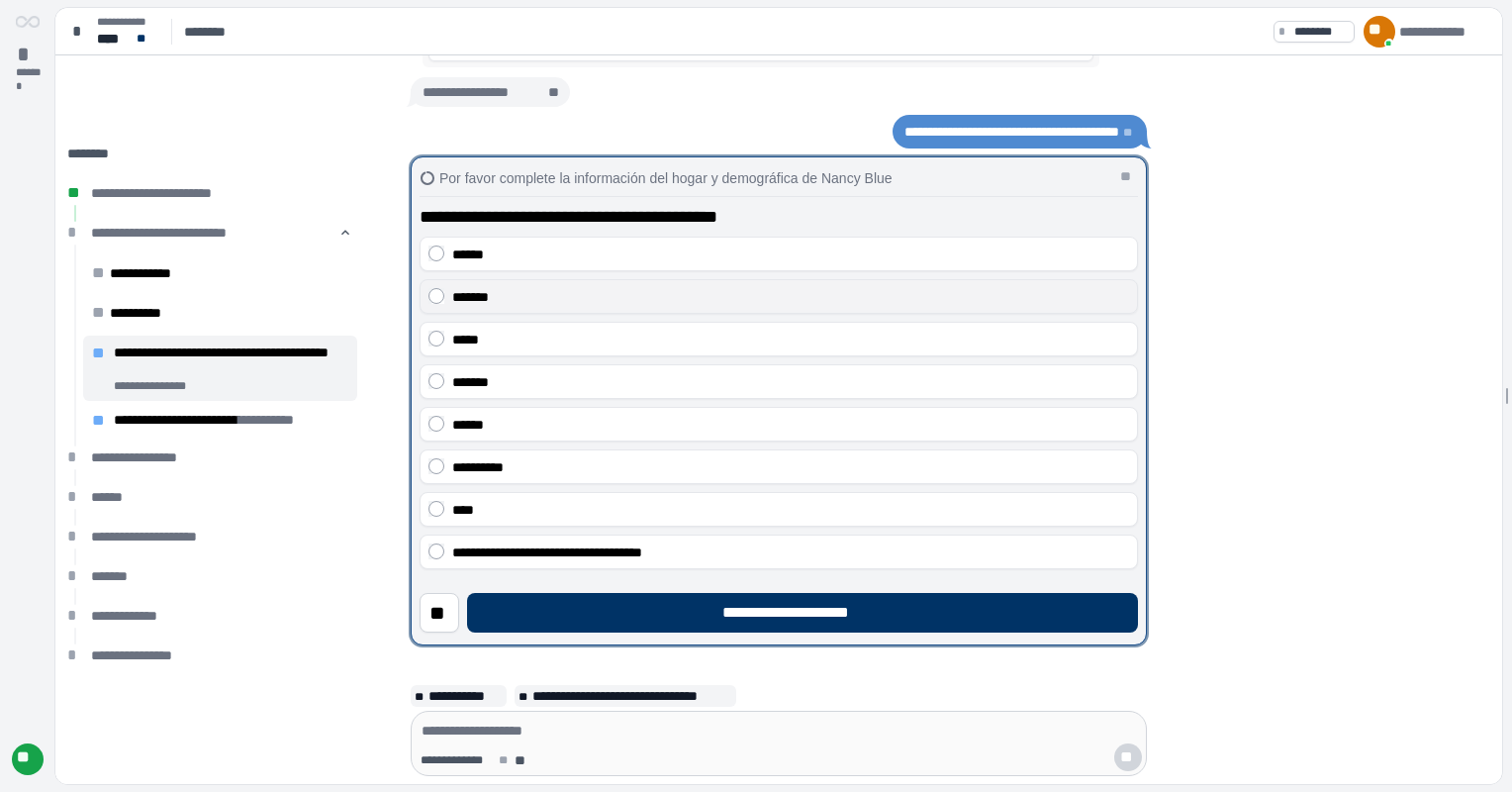 click on "*******" at bounding box center (791, 297) 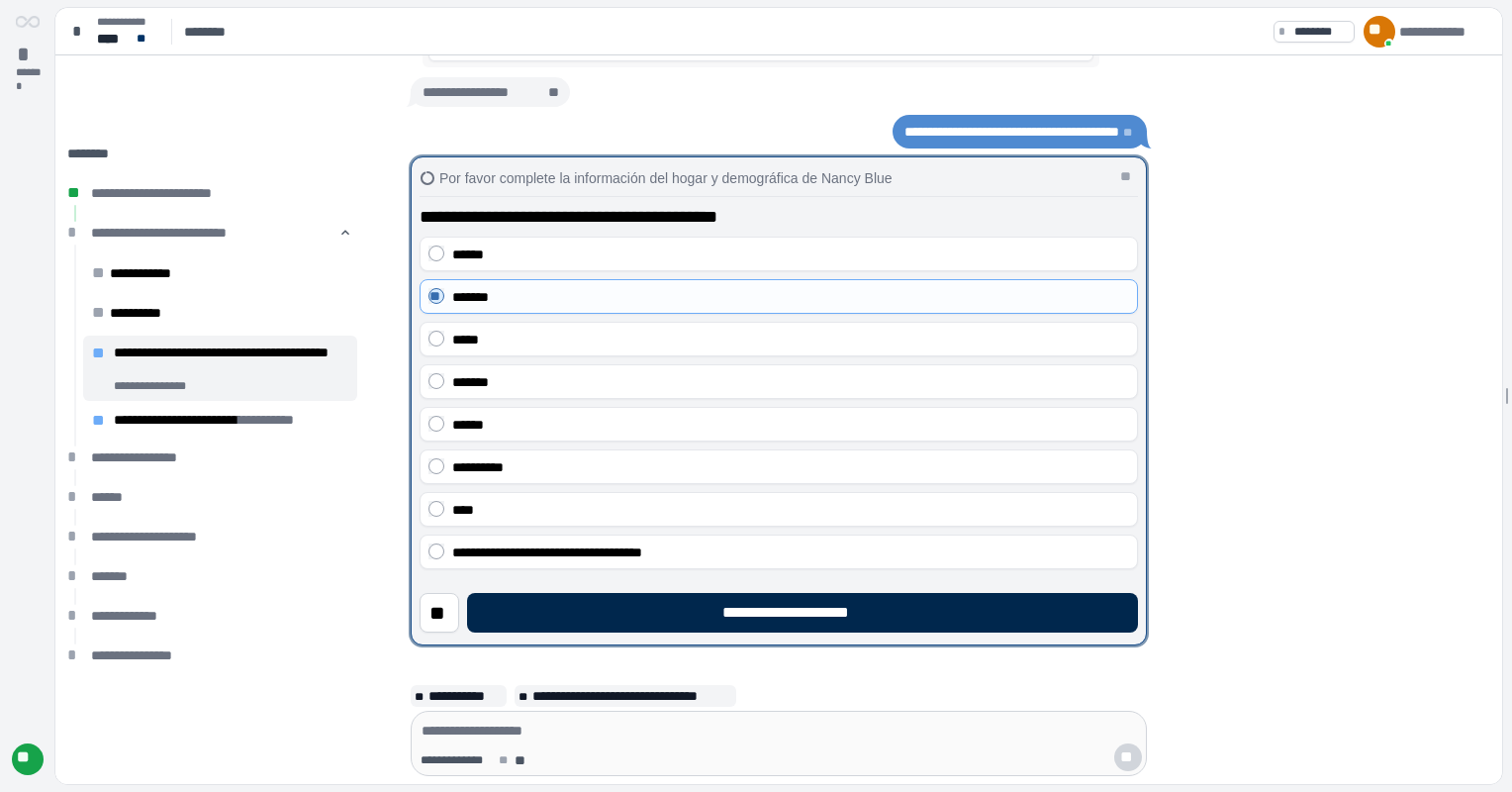 click on "**********" at bounding box center (803, 613) 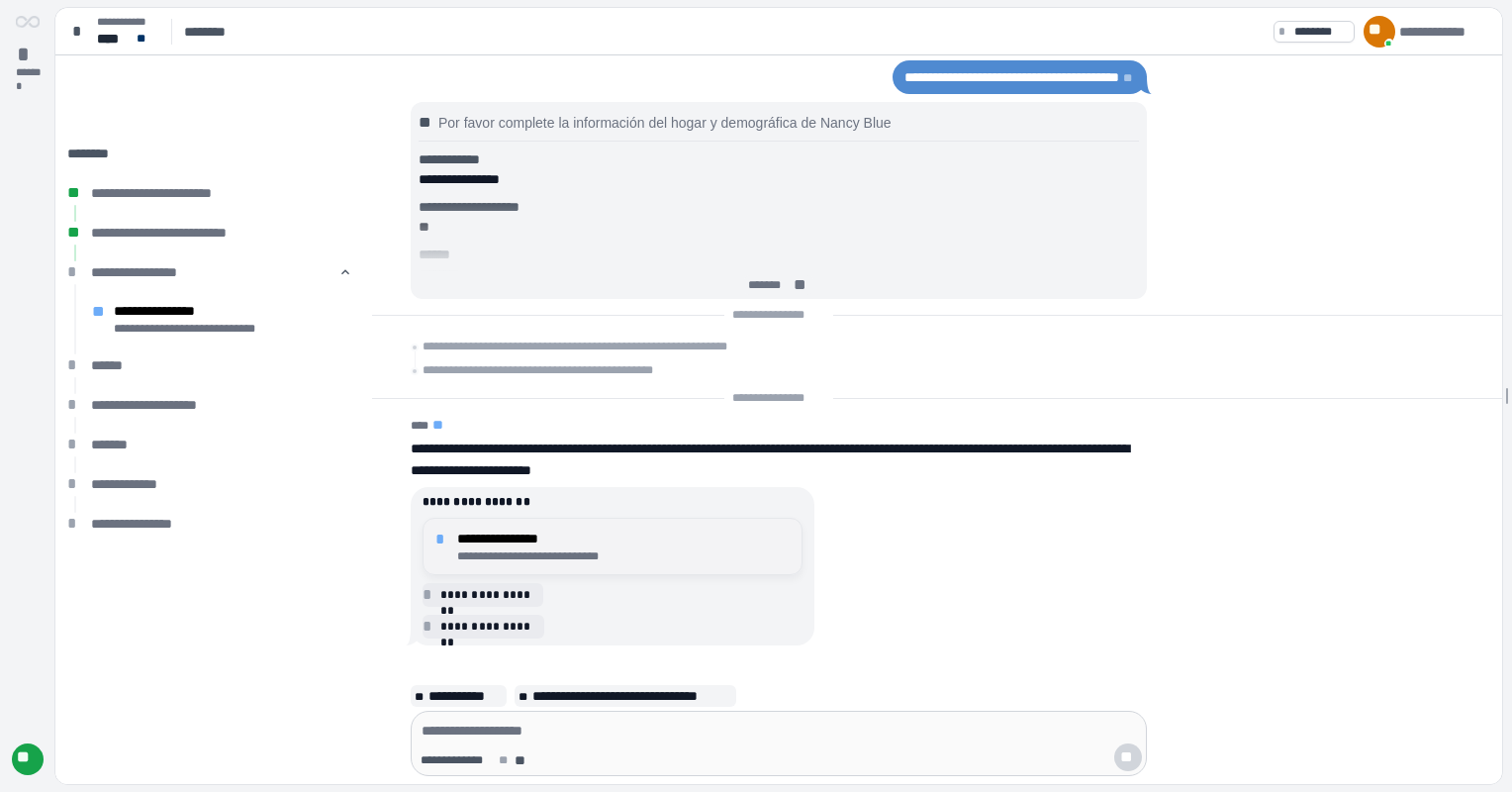 click on "**********" at bounding box center [623, 556] 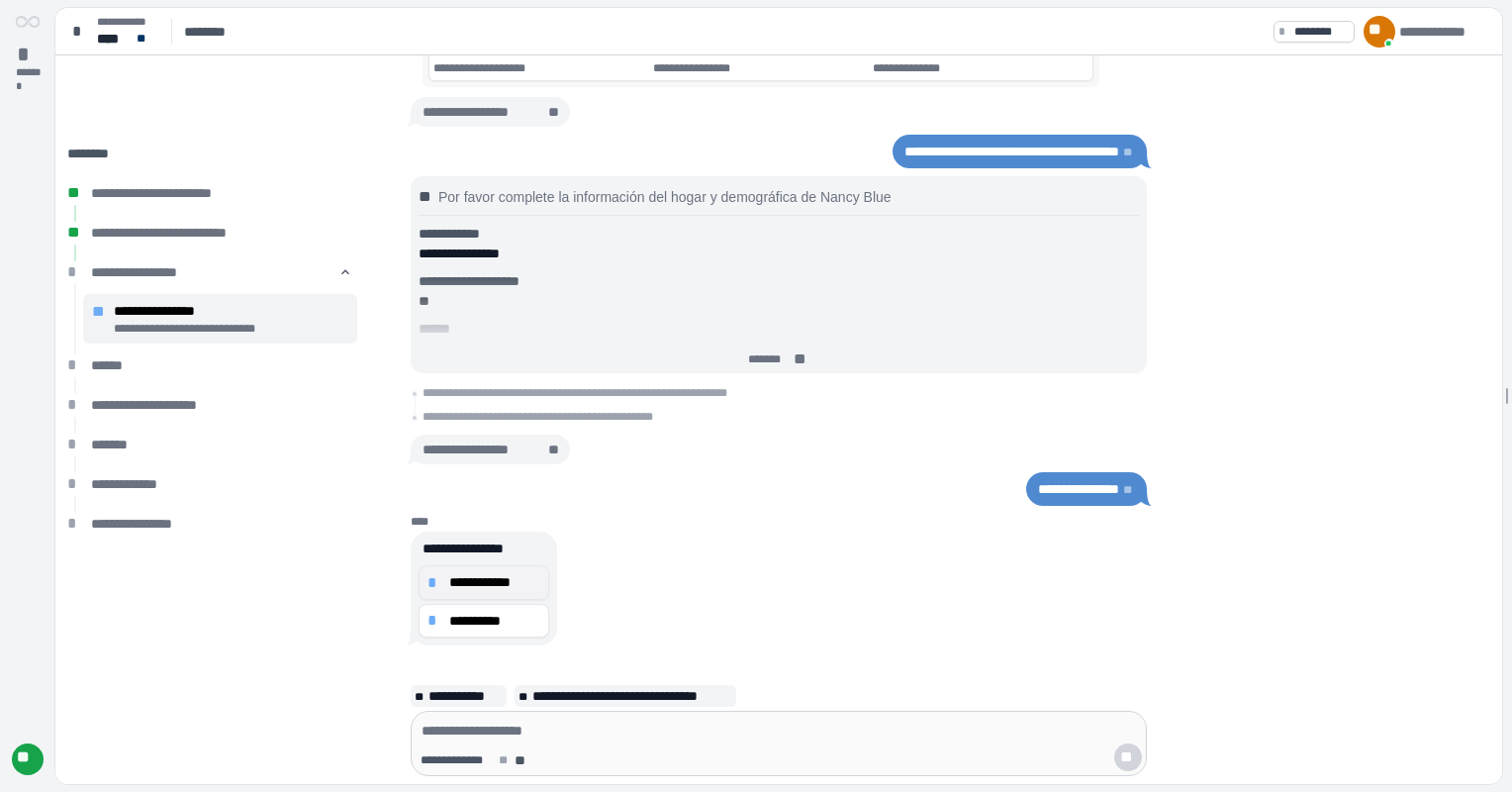 click on "**********" at bounding box center [495, 582] 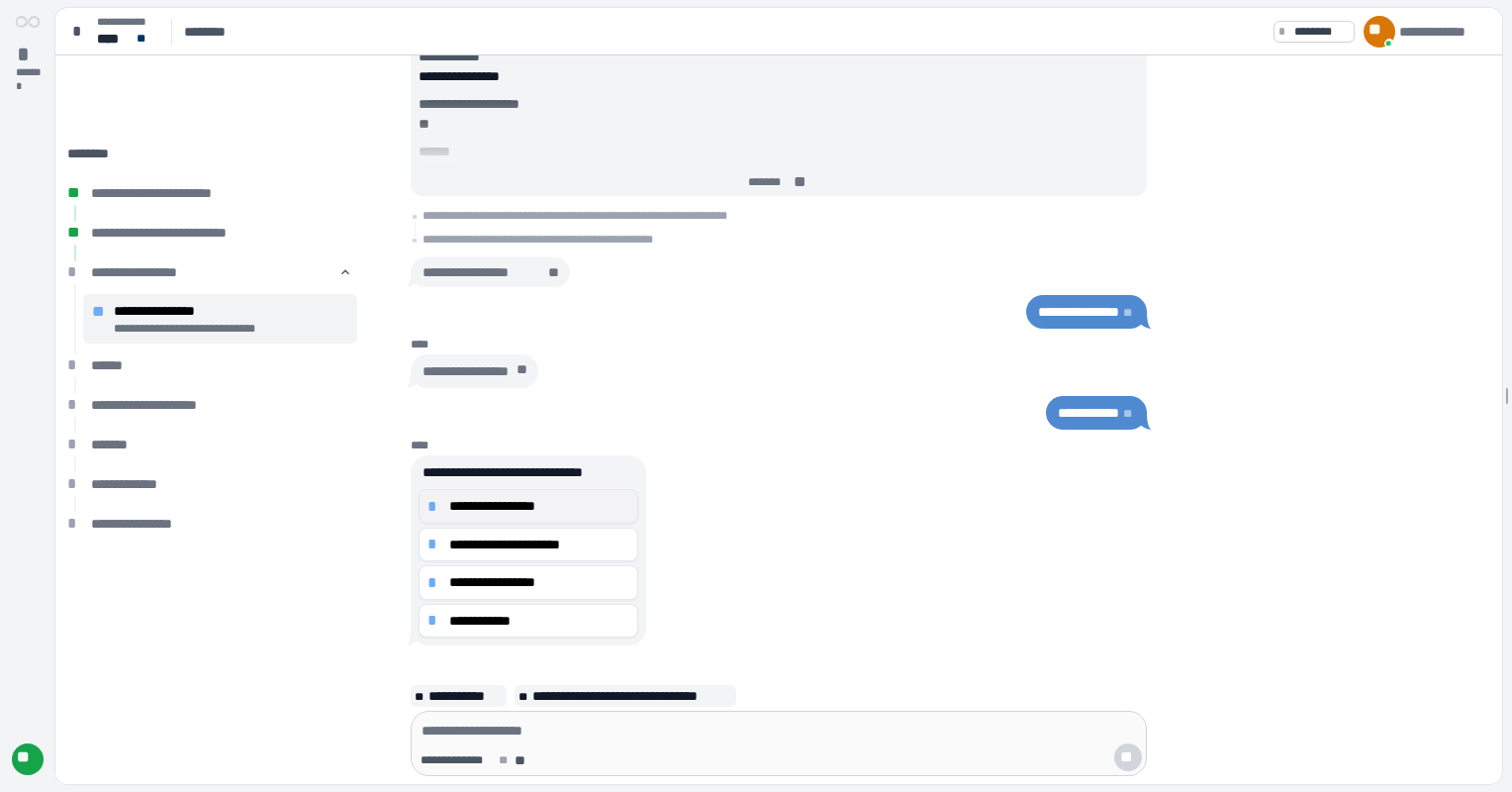 click on "**********" at bounding box center (539, 506) 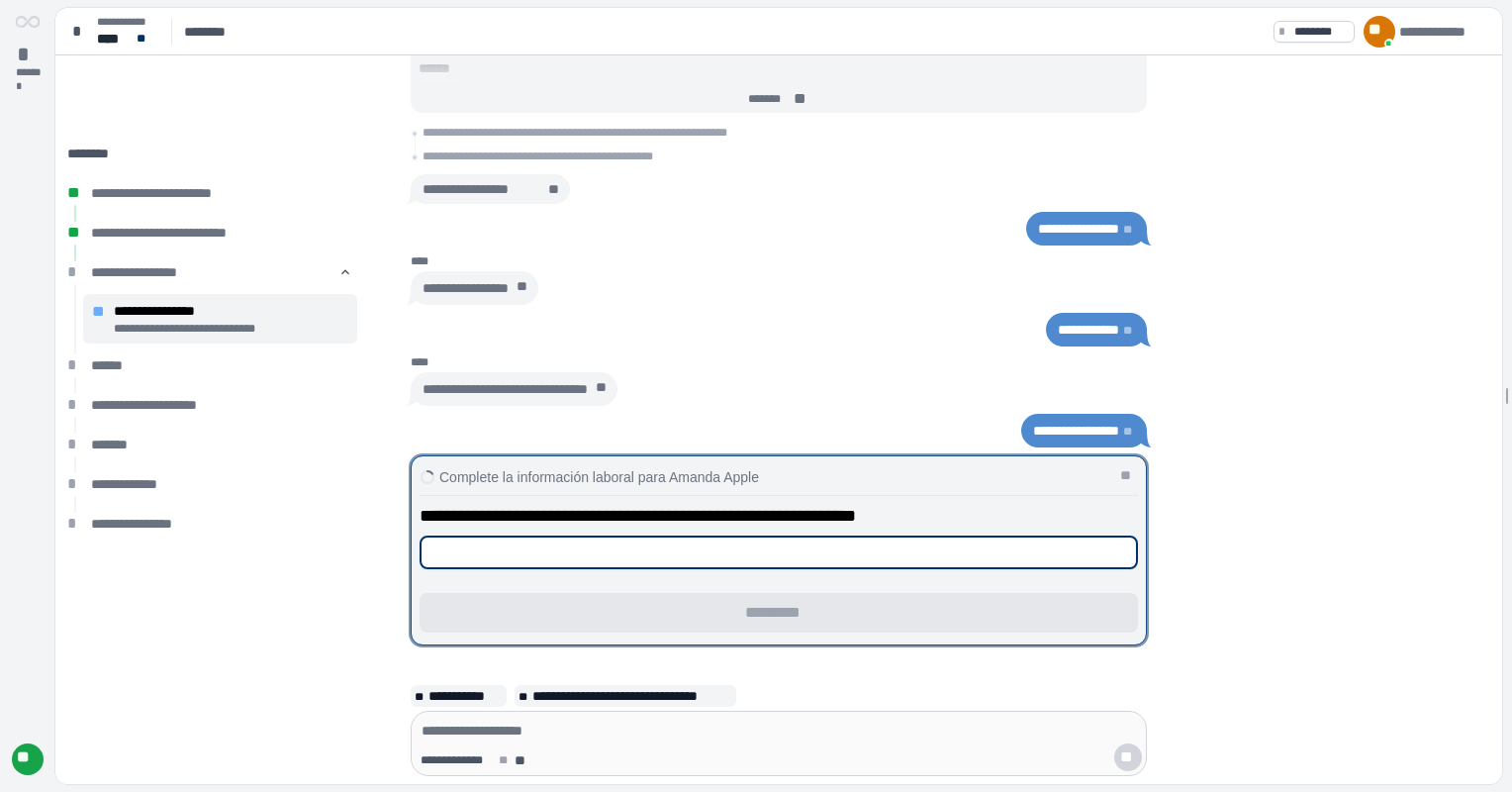 click at bounding box center (779, 552) 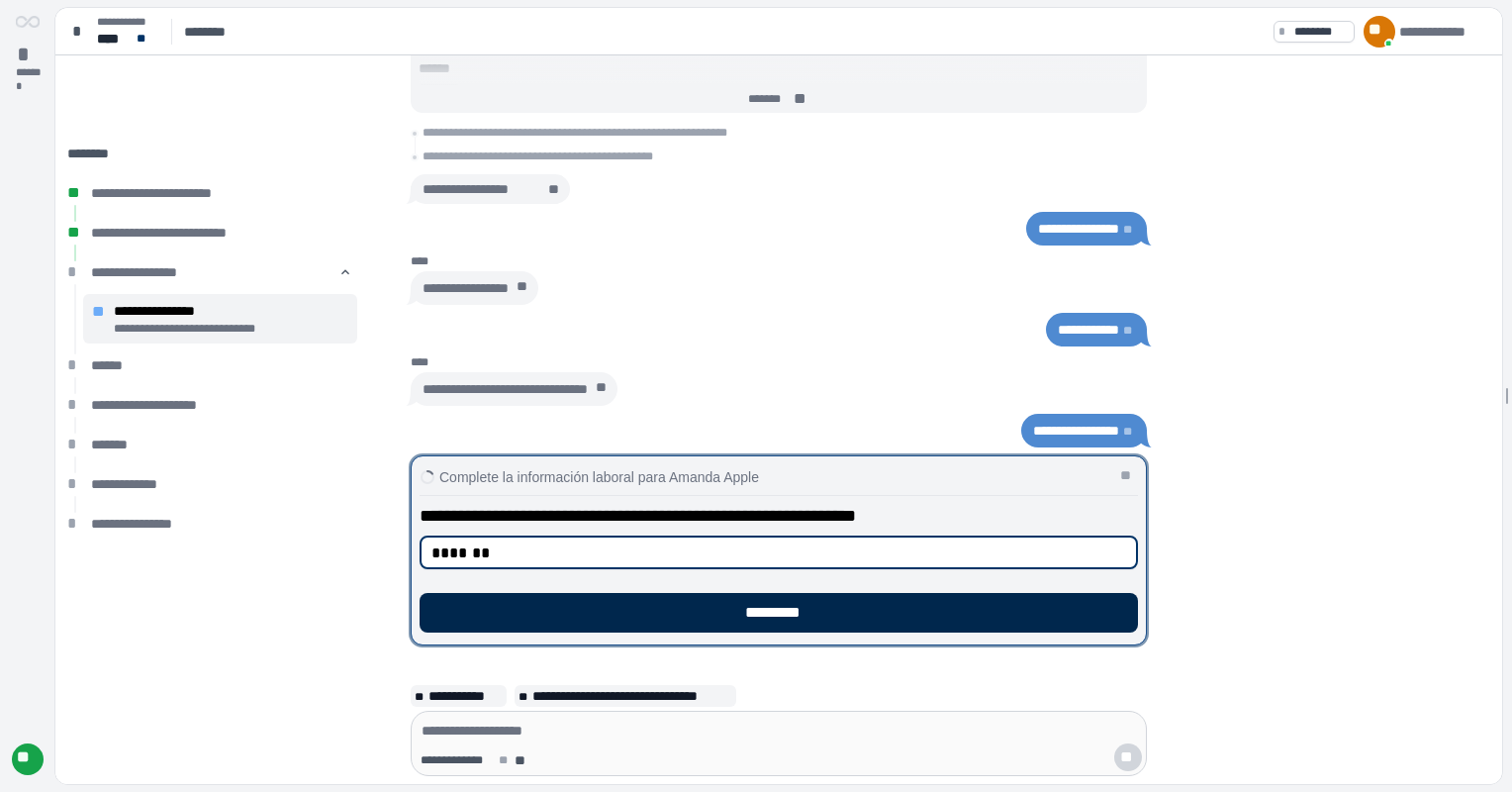 type on "*******" 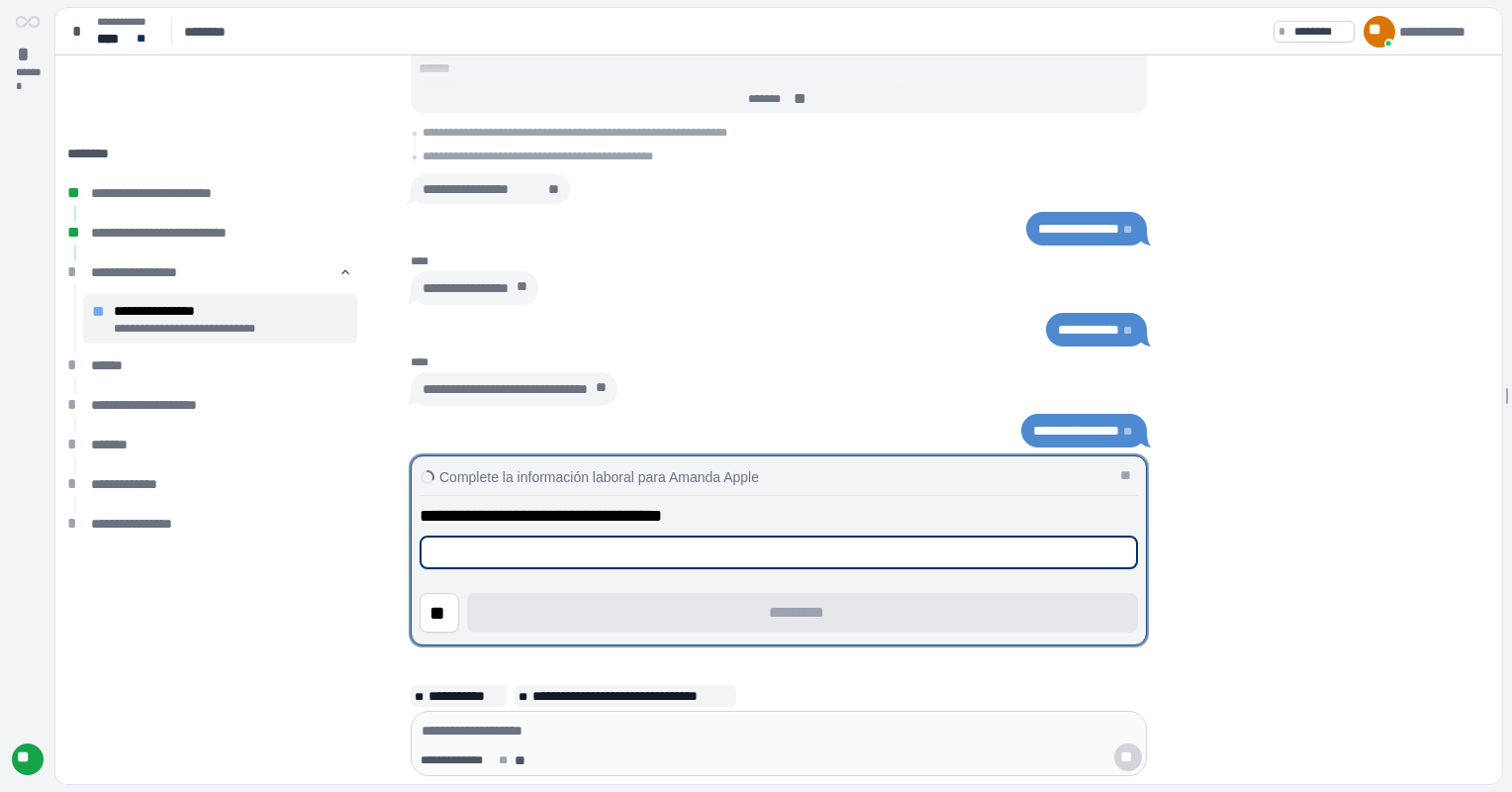 click at bounding box center (779, 552) 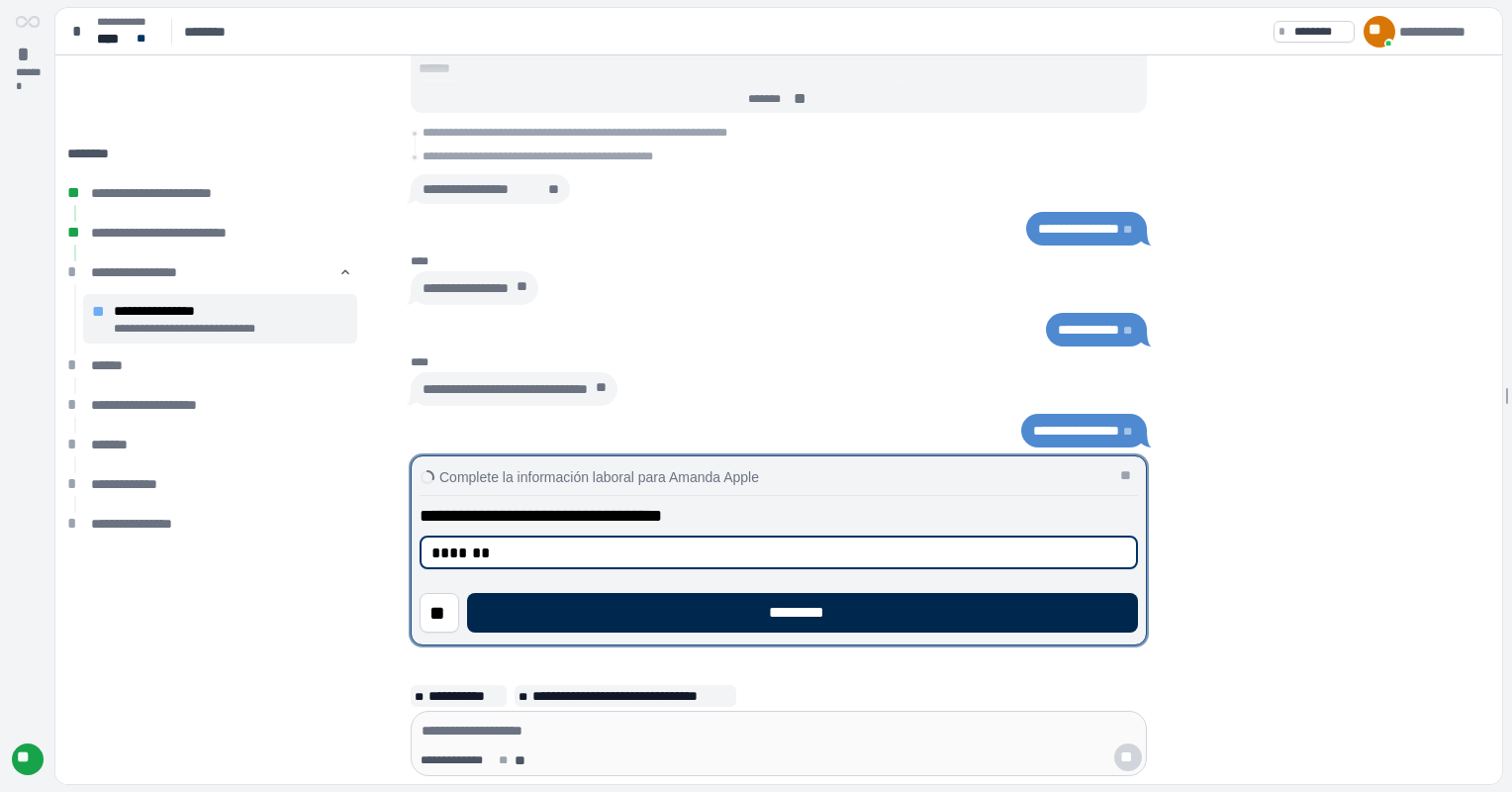 type on "*******" 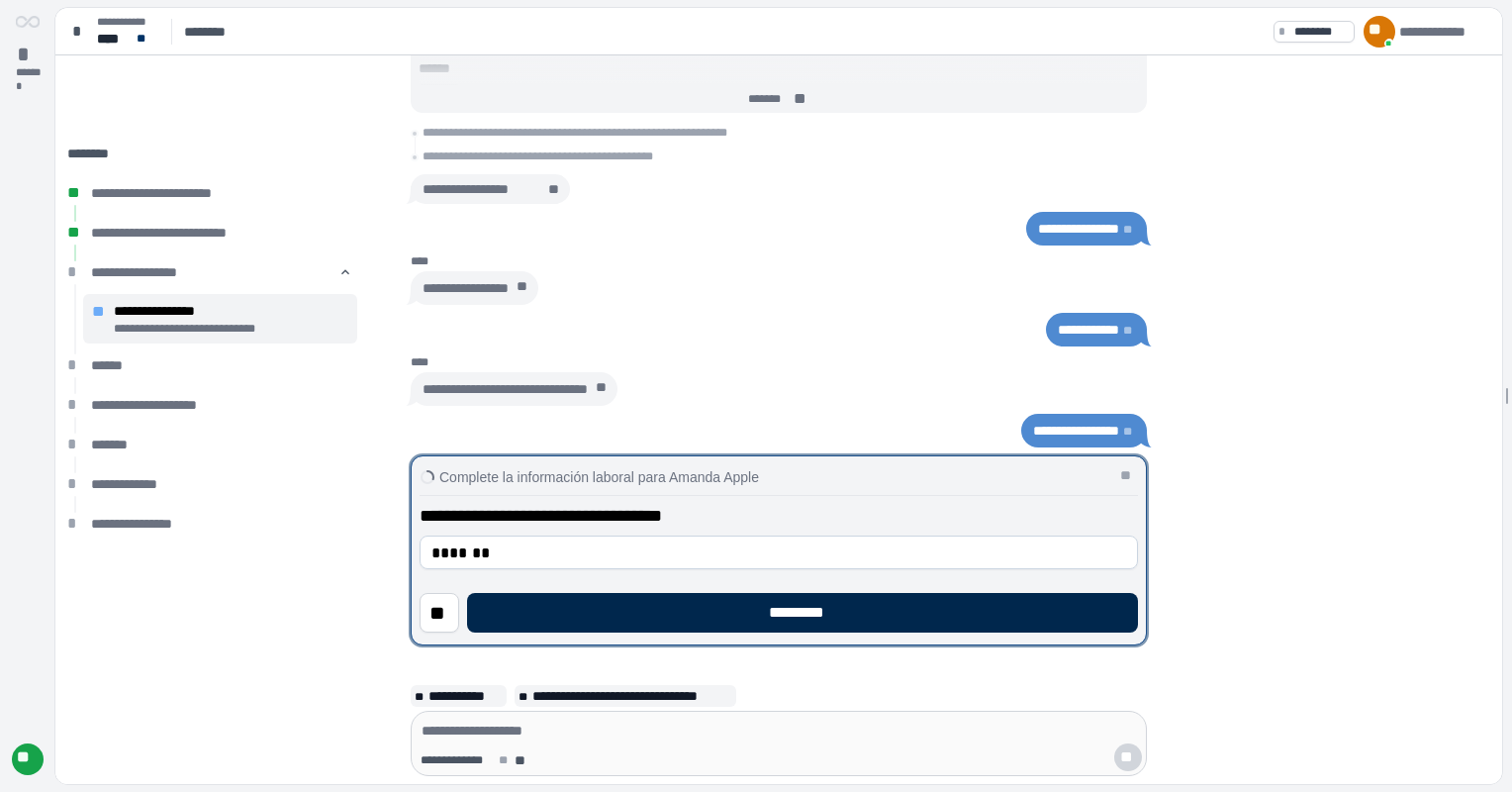 click on "*********" at bounding box center (803, 613) 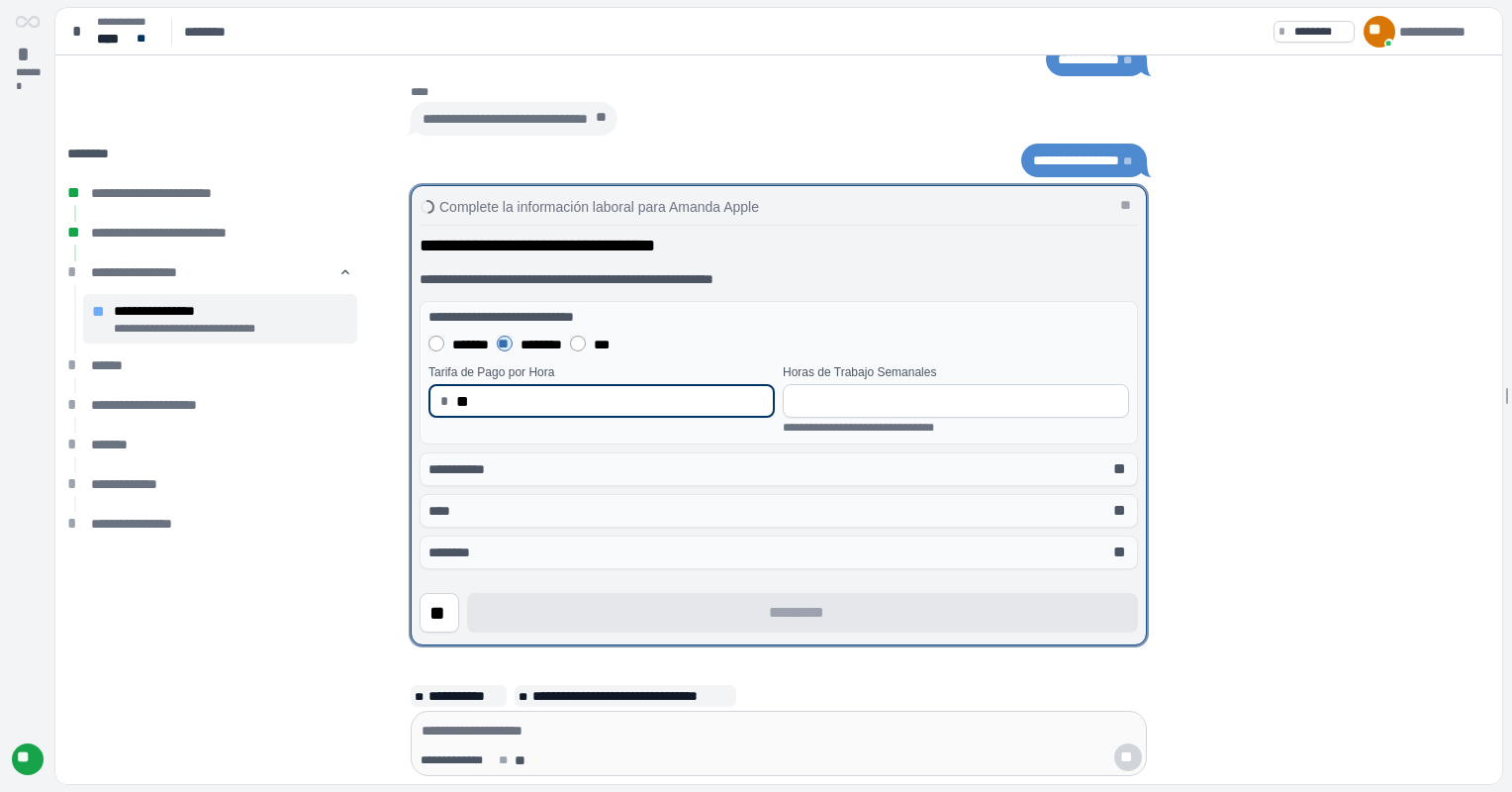 type on "*****" 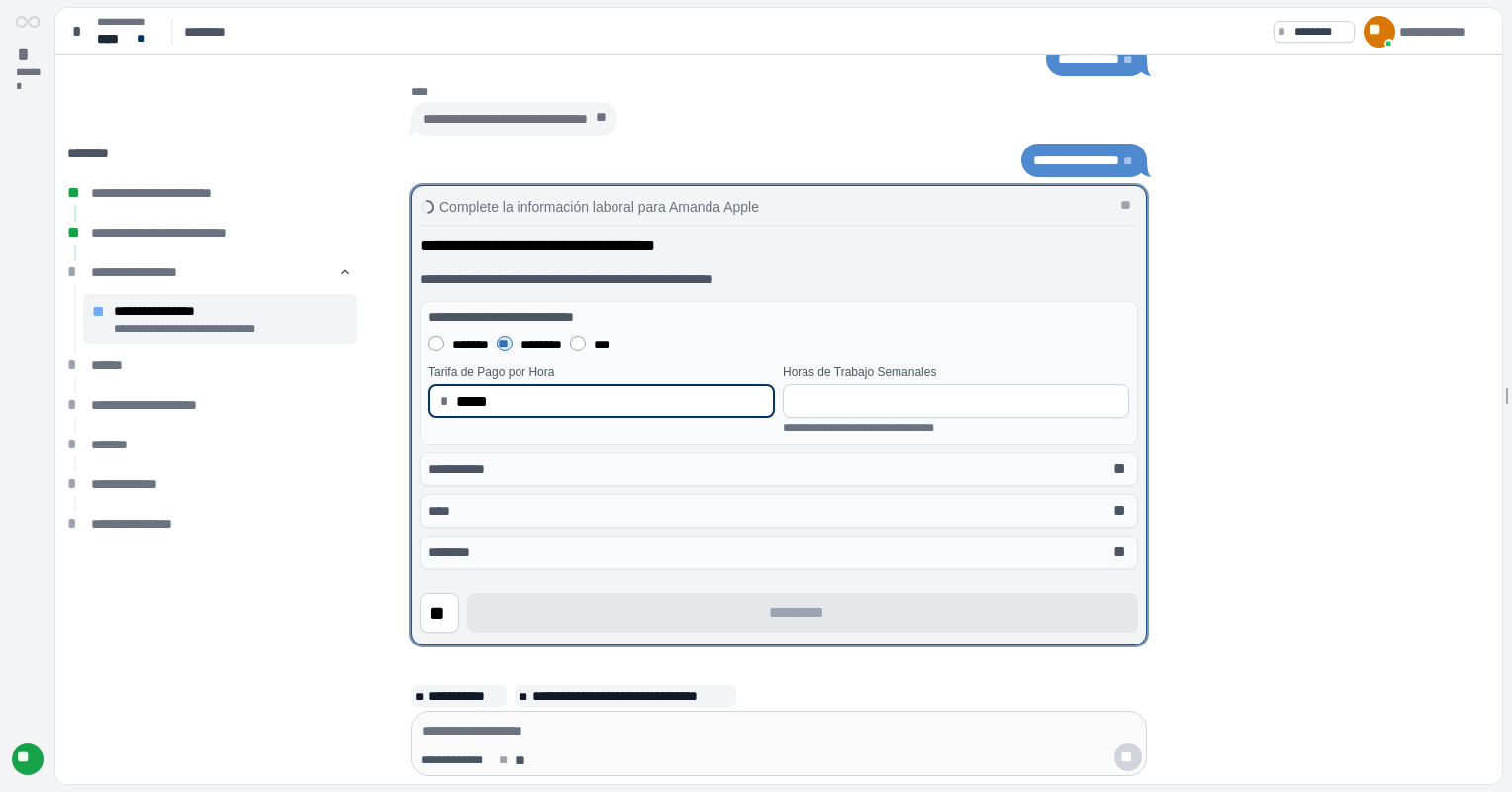 click at bounding box center (956, 401) 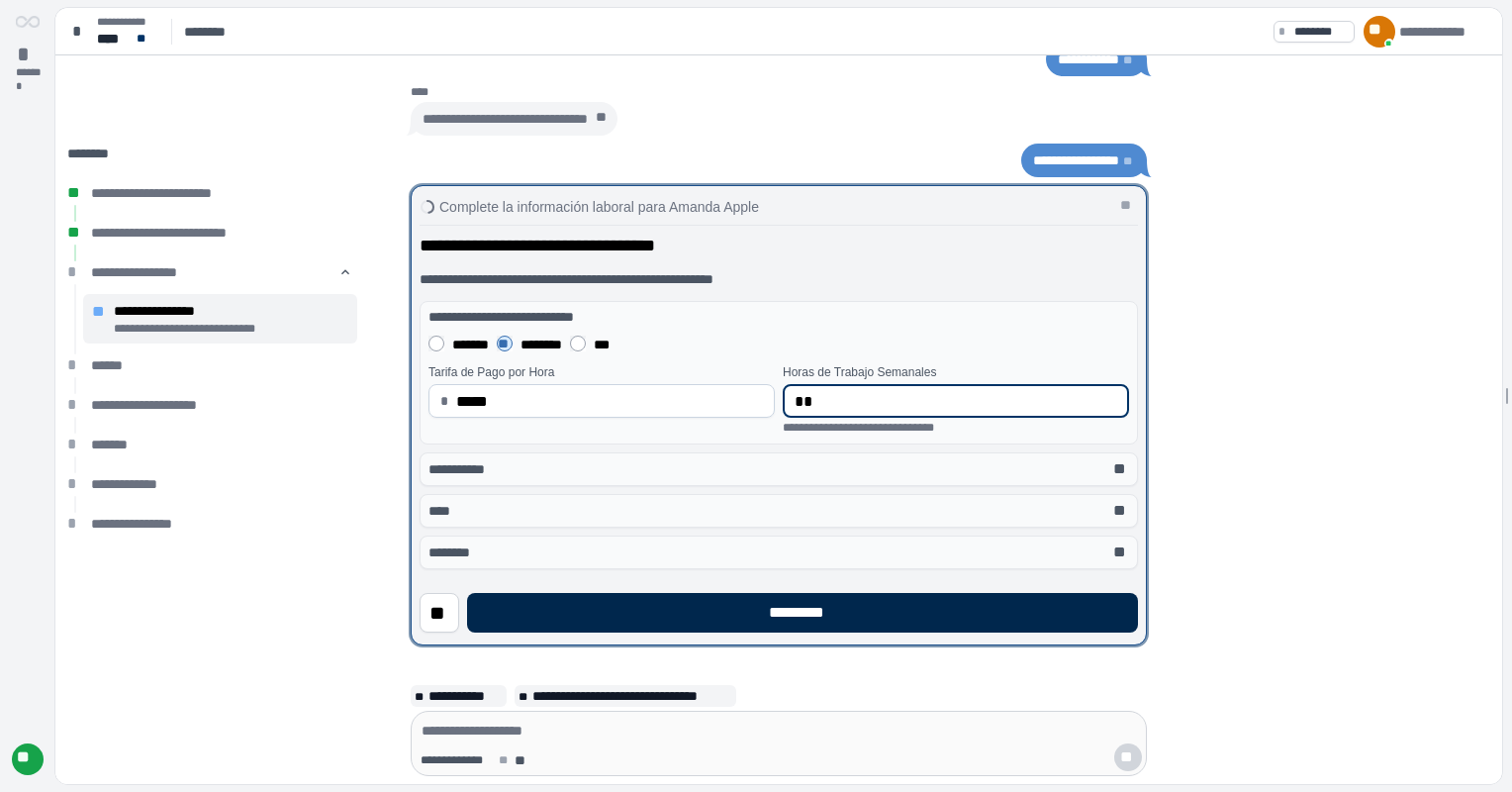 type on "**" 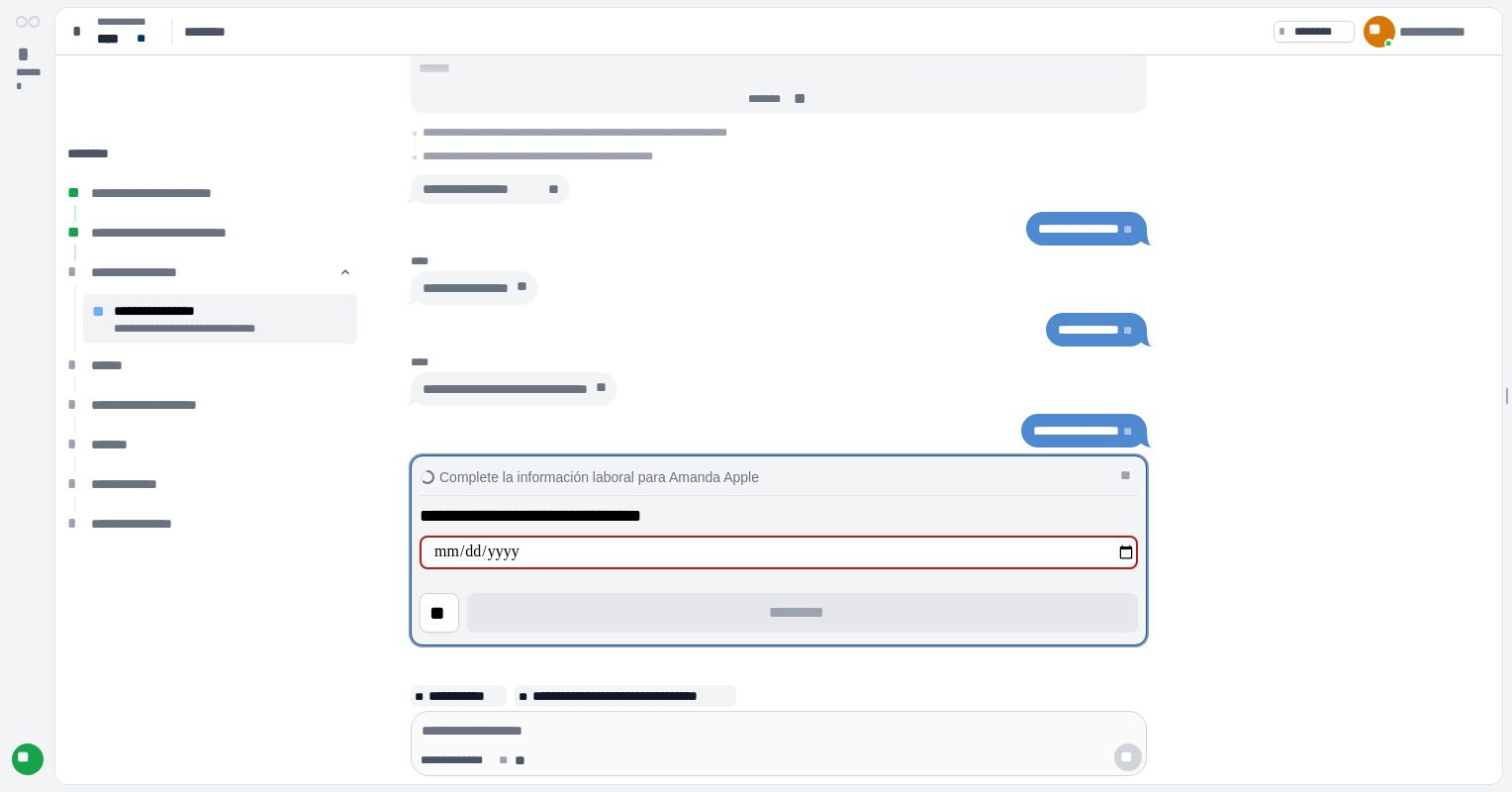 type on "**********" 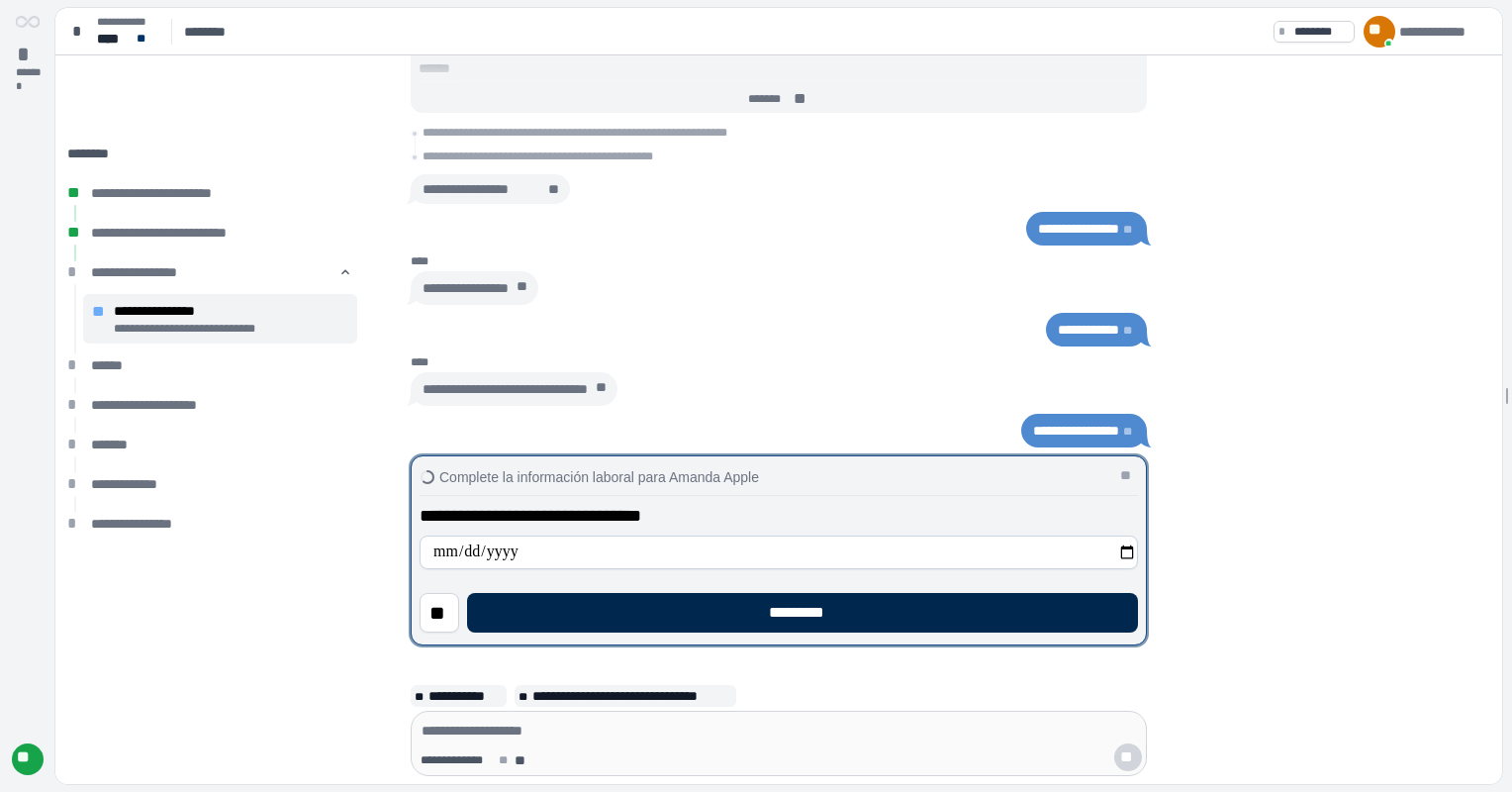 click on "*********" at bounding box center (803, 613) 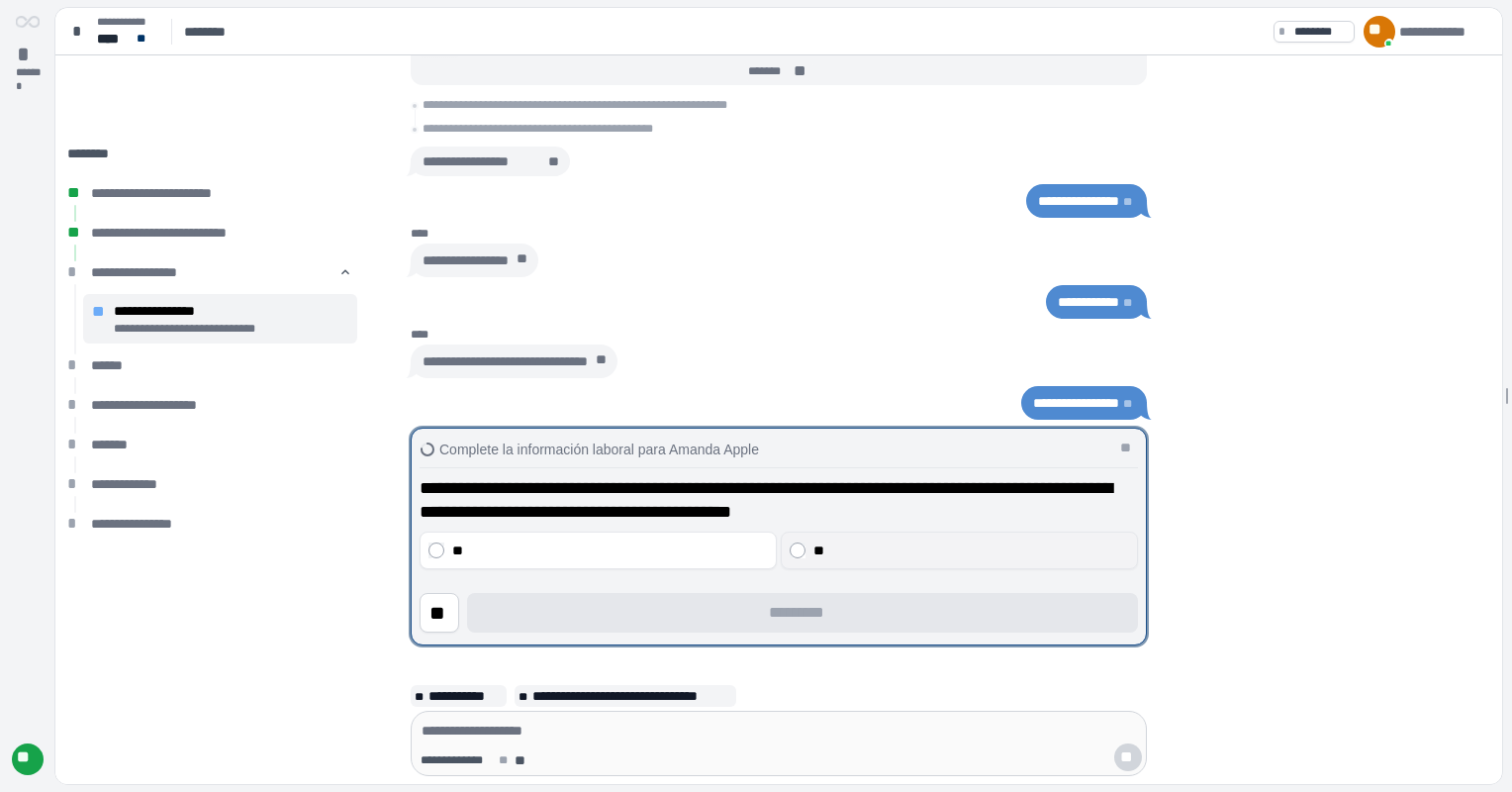 click on "**" at bounding box center (972, 550) 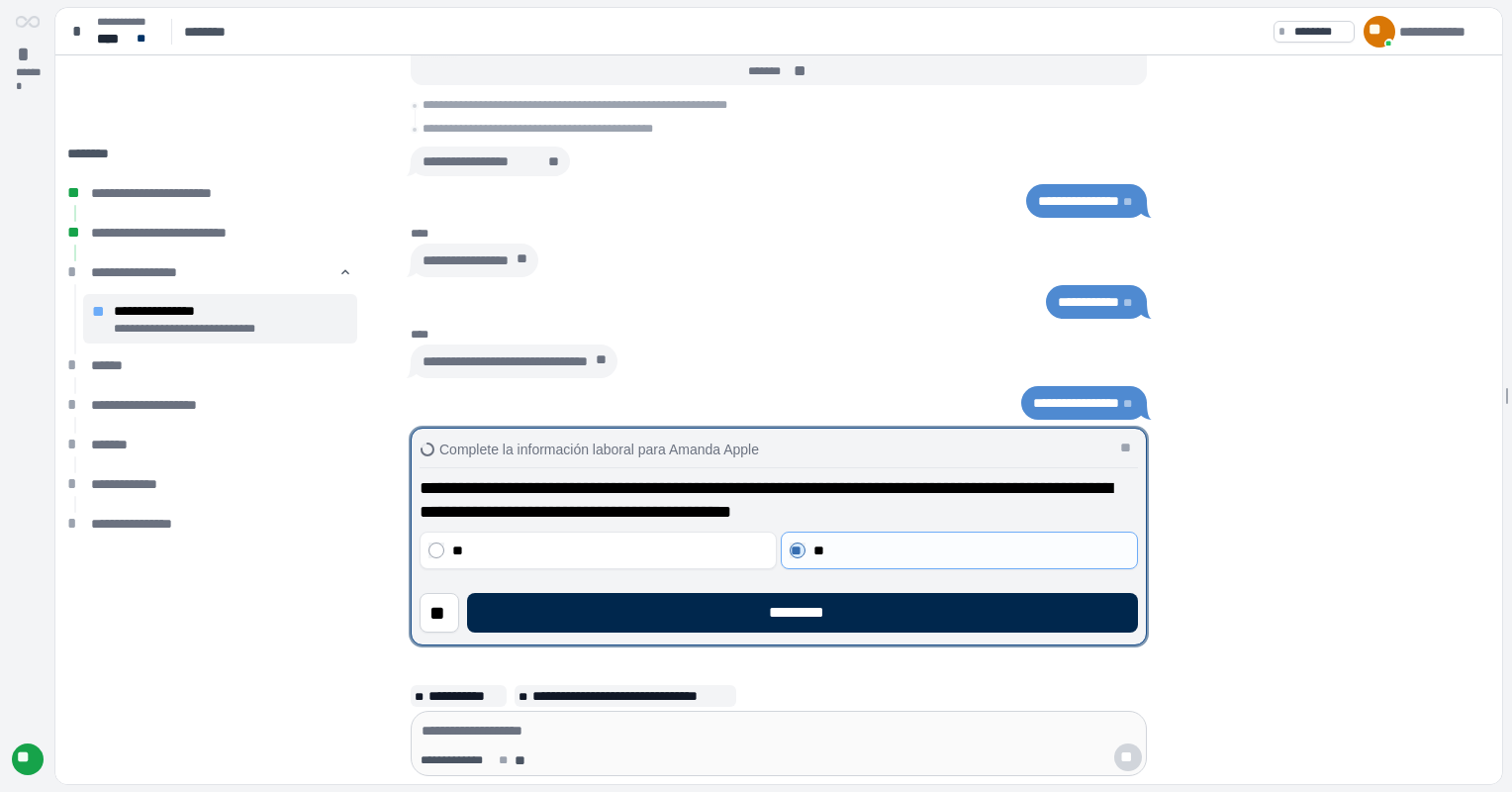 click on "*********" at bounding box center (803, 613) 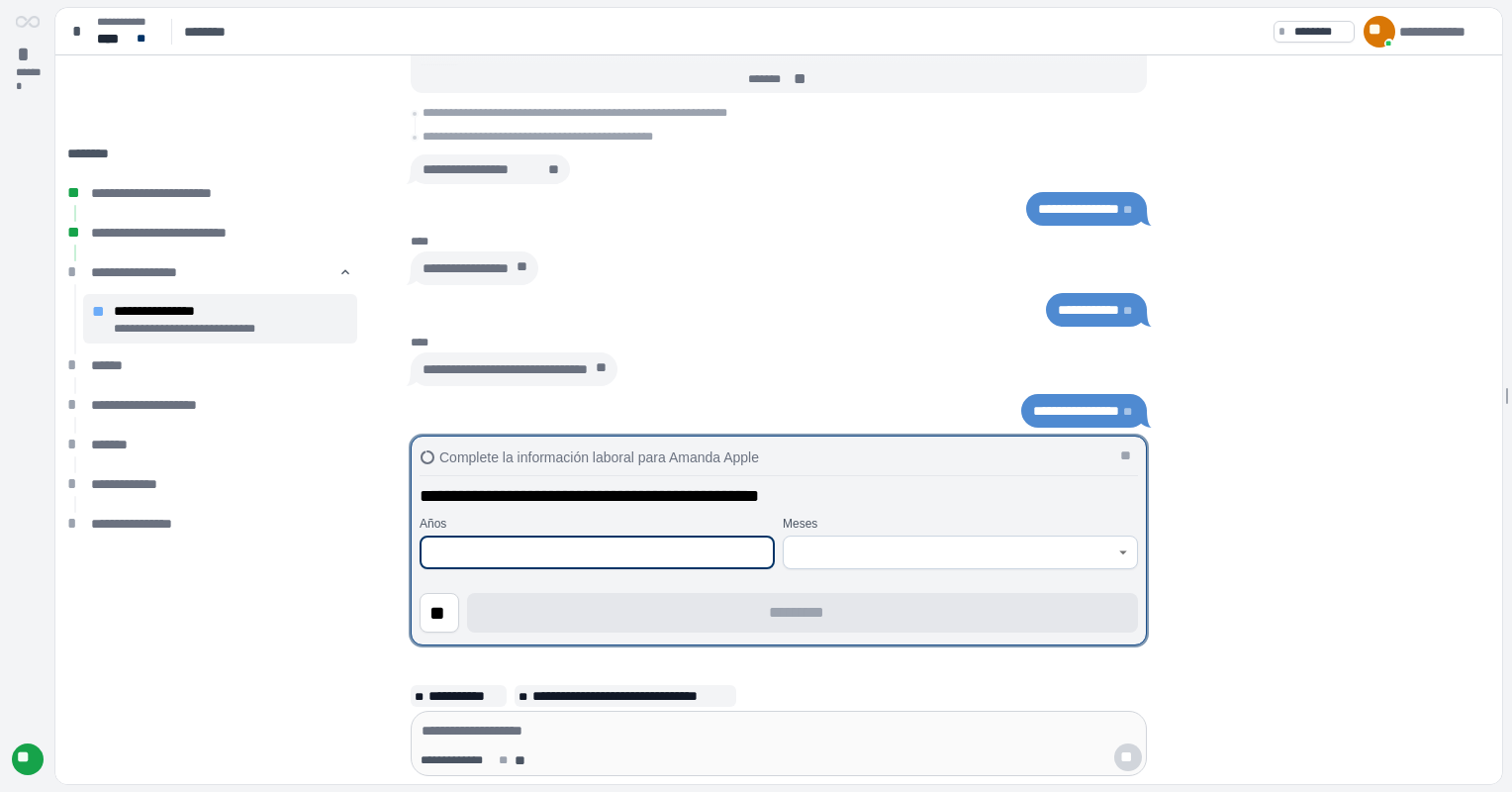 click at bounding box center (597, 552) 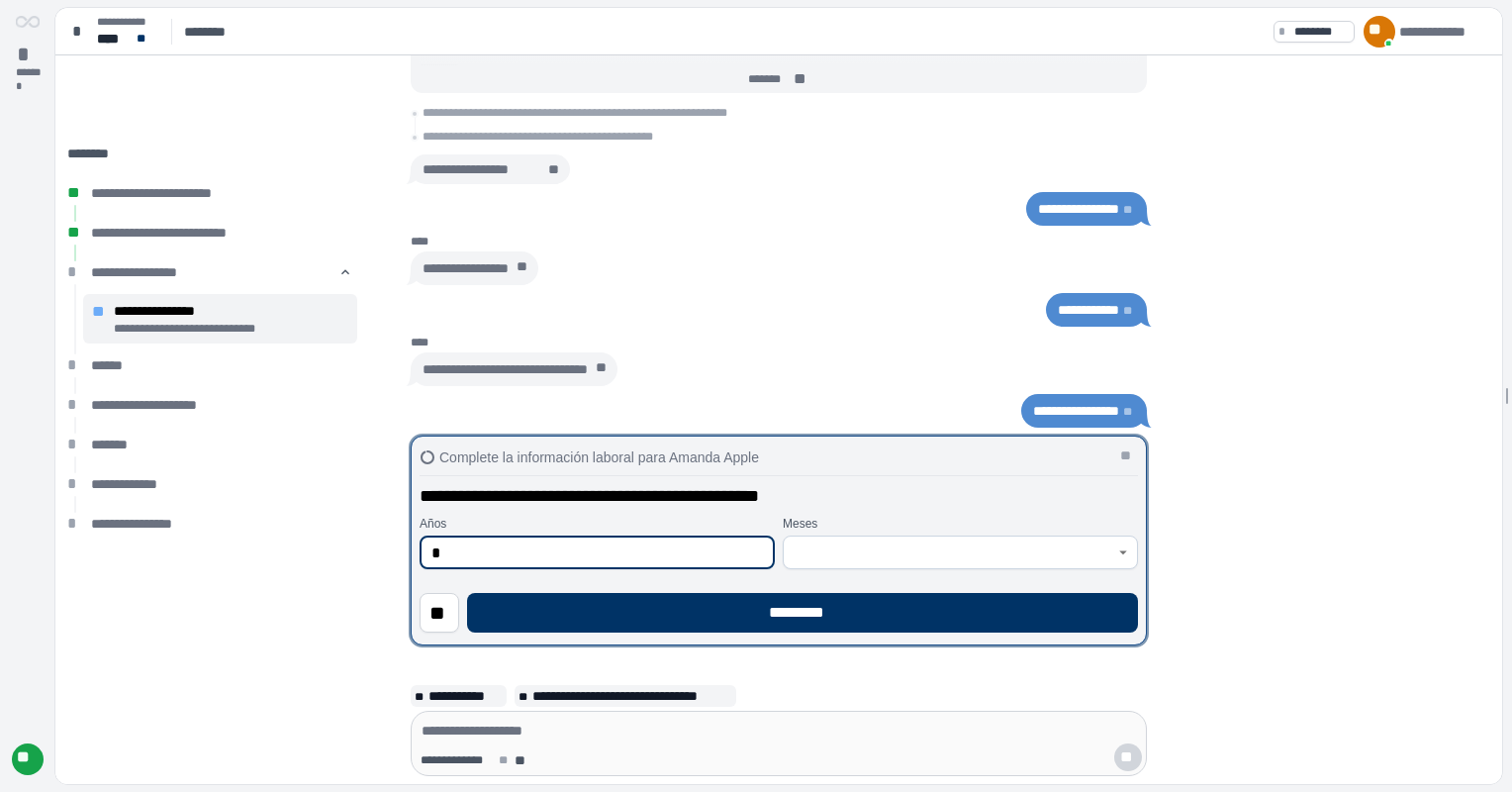 type on "*" 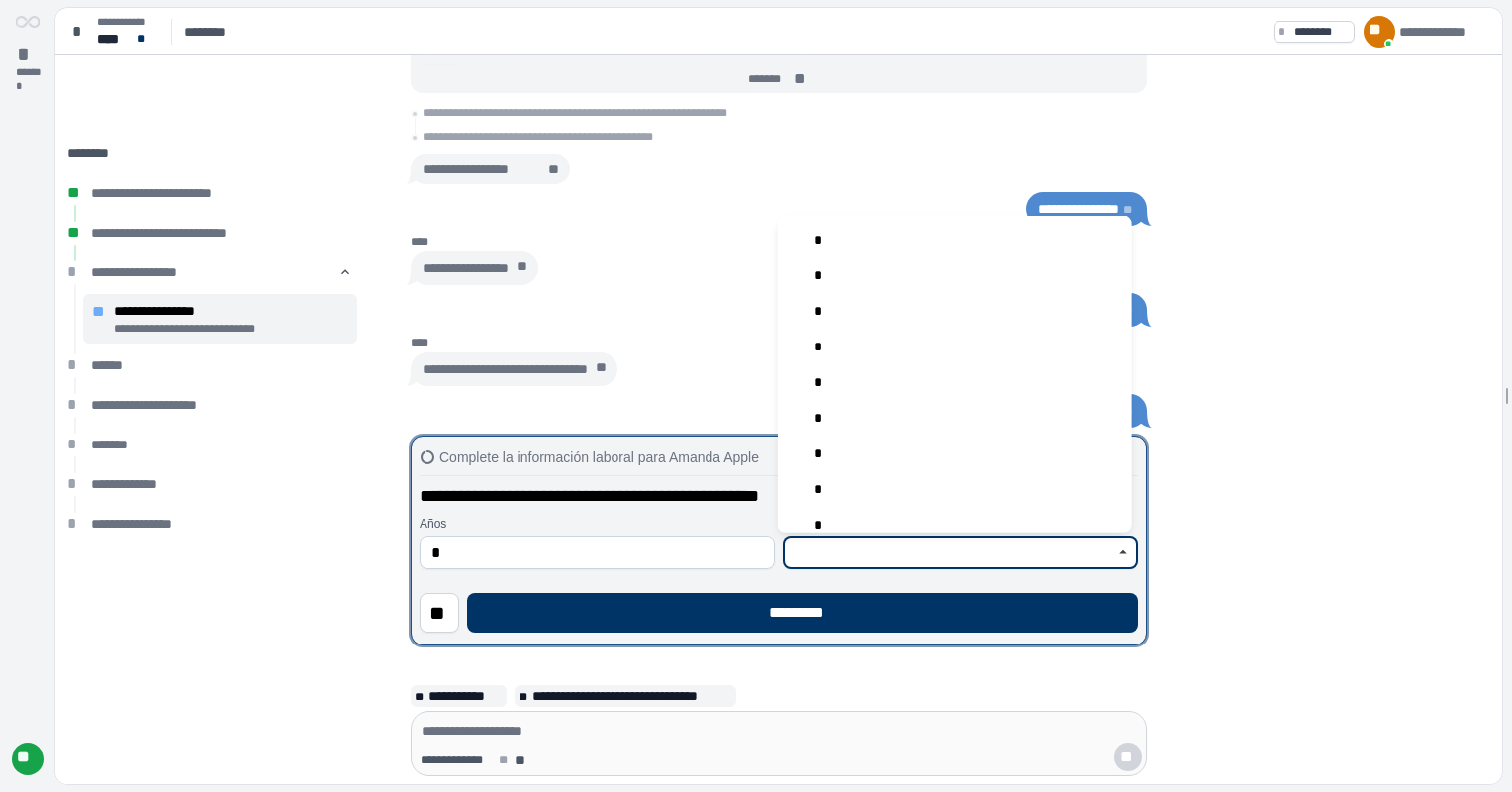 click at bounding box center (949, 552) 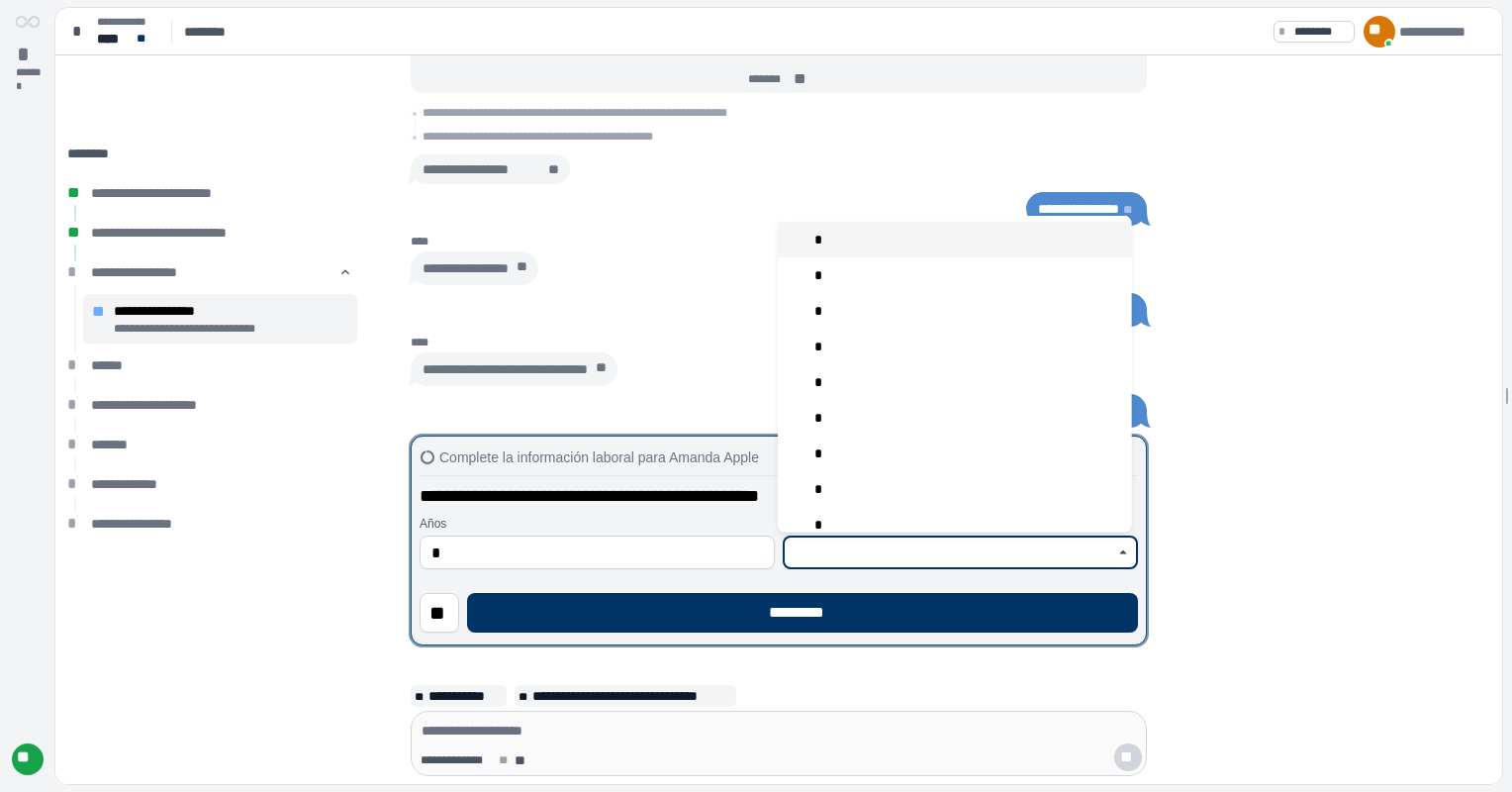 click on "*" at bounding box center (955, 240) 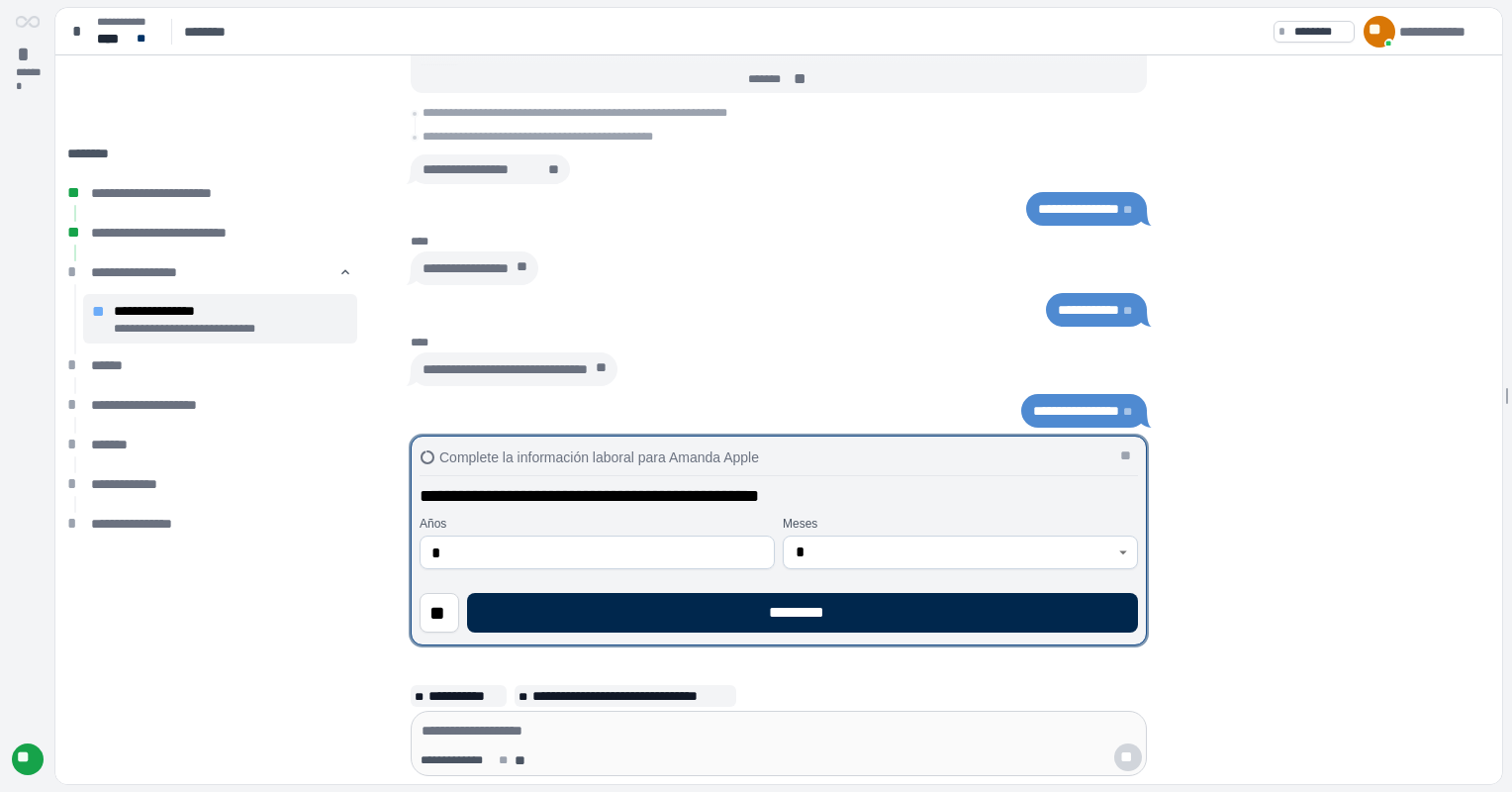 click on "*********" at bounding box center (803, 613) 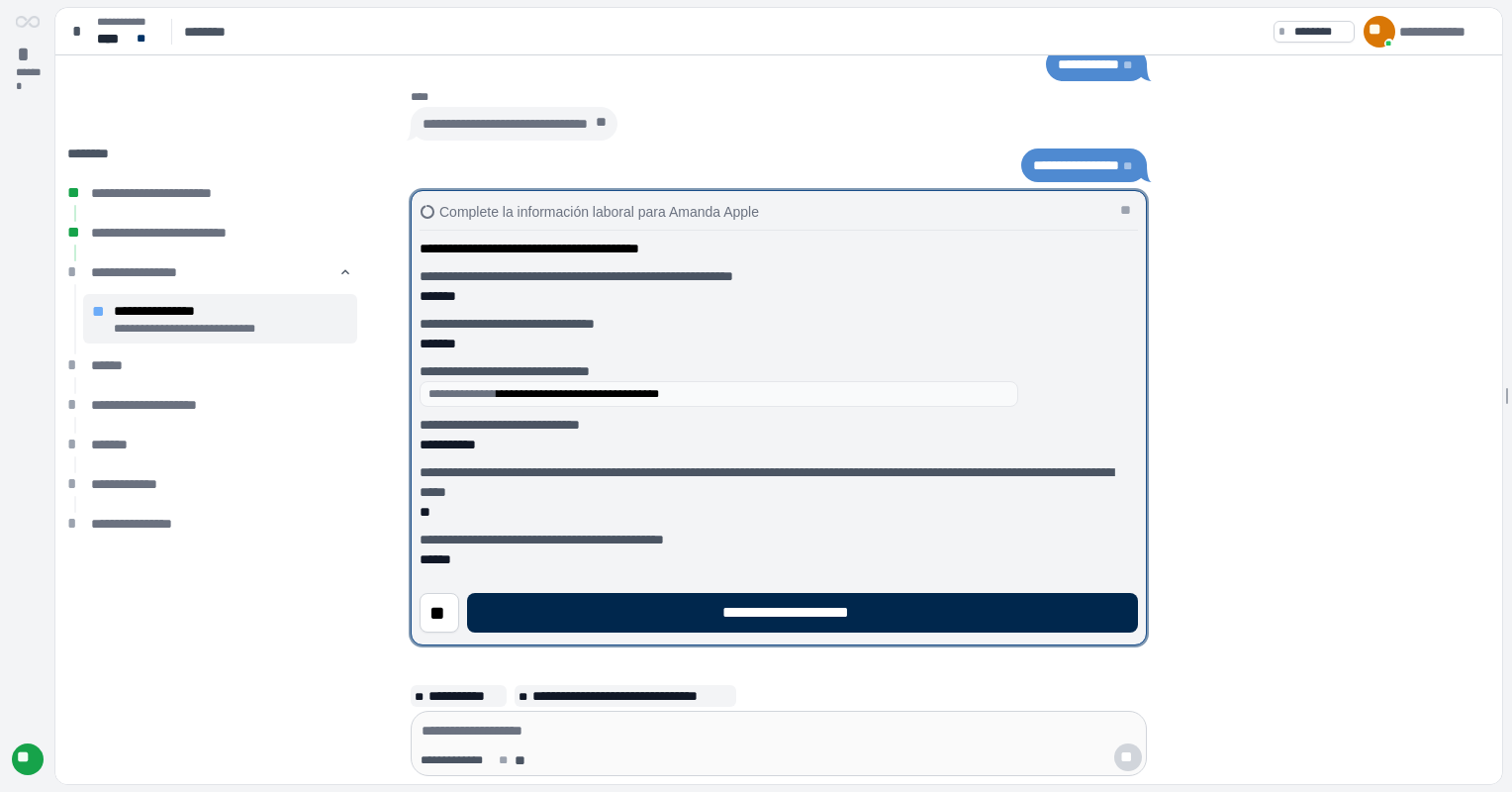 click on "**********" at bounding box center [803, 613] 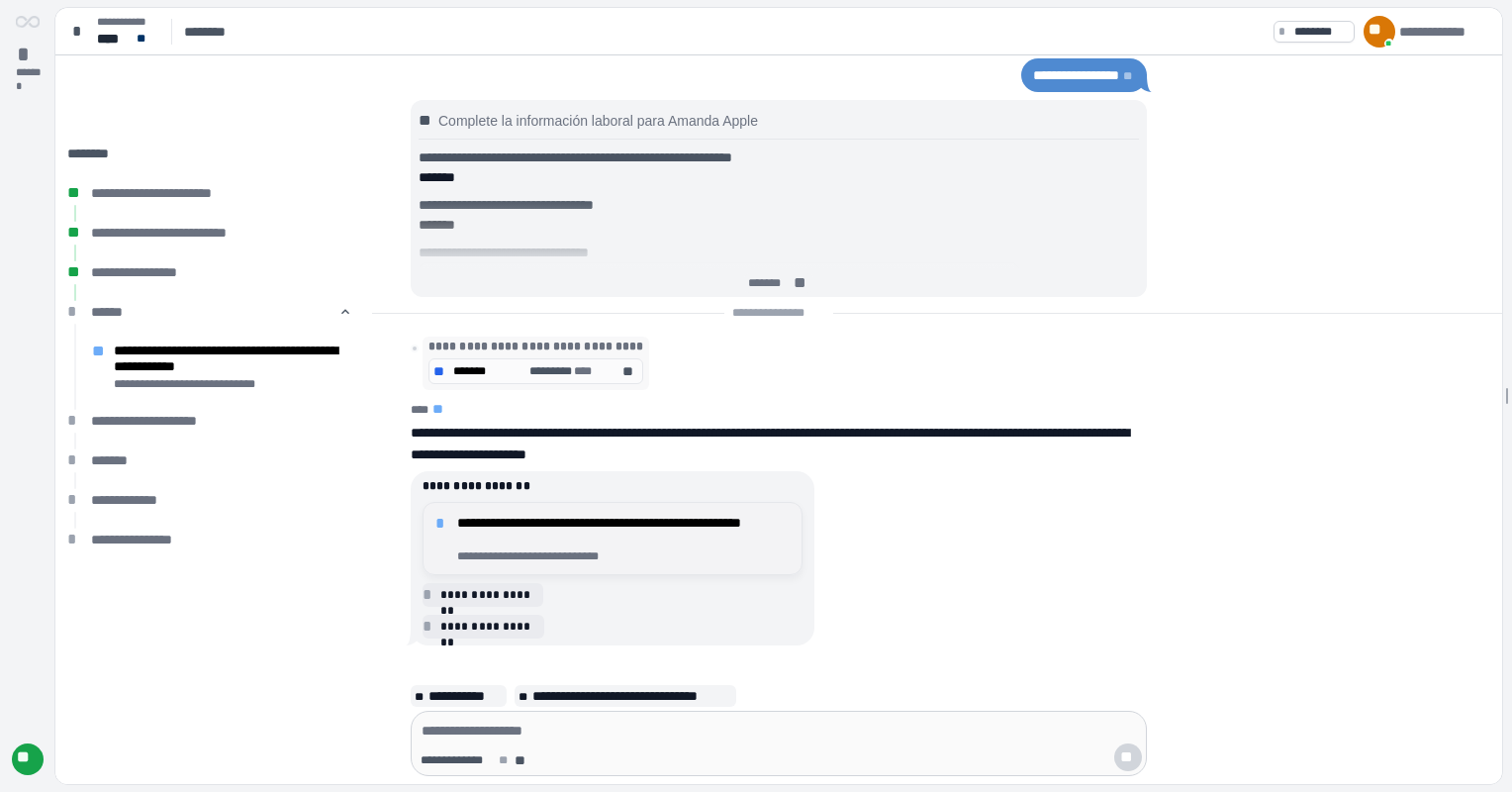 click on "**********" at bounding box center (623, 531) 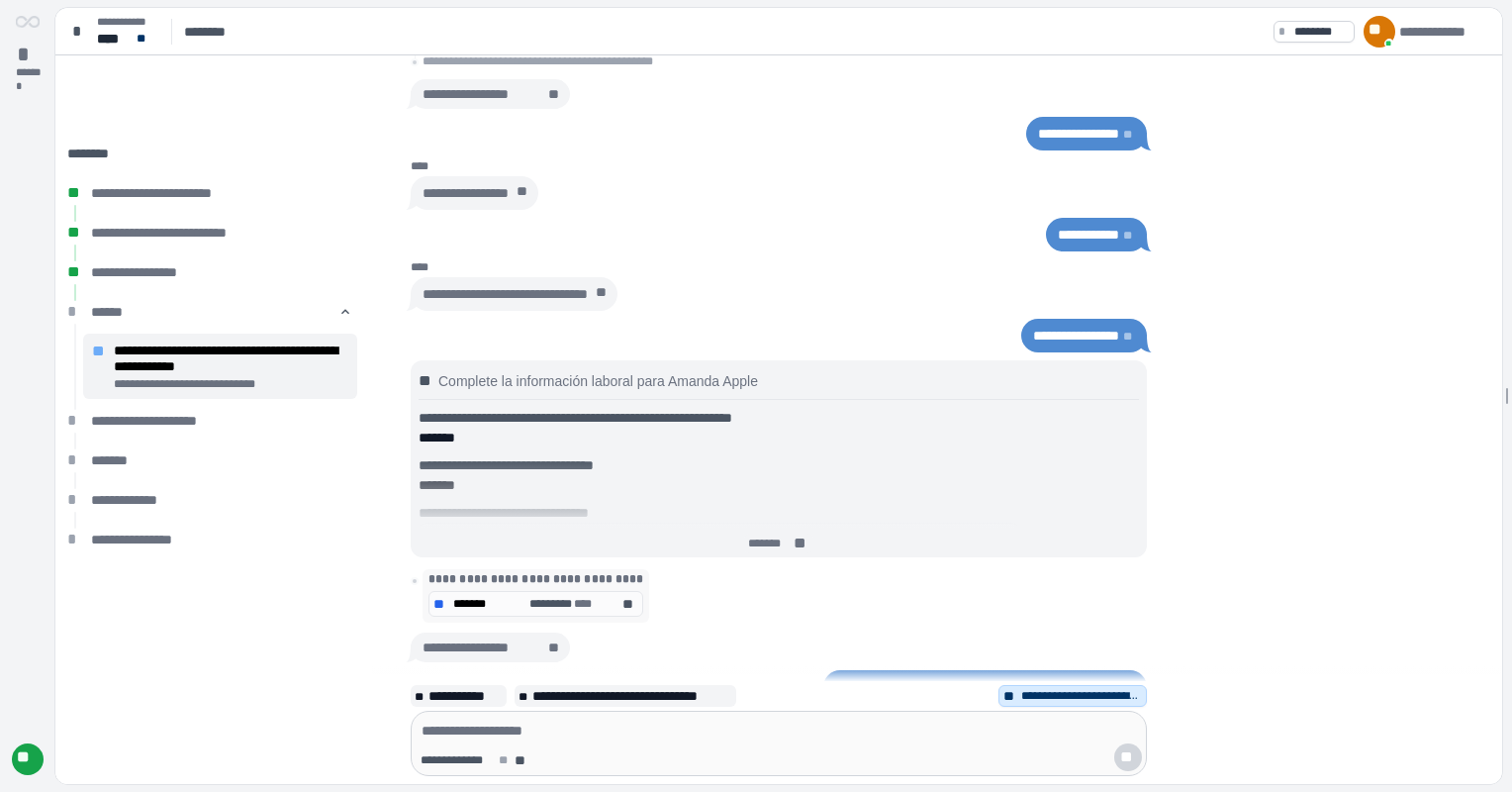 scroll, scrollTop: 297, scrollLeft: 0, axis: vertical 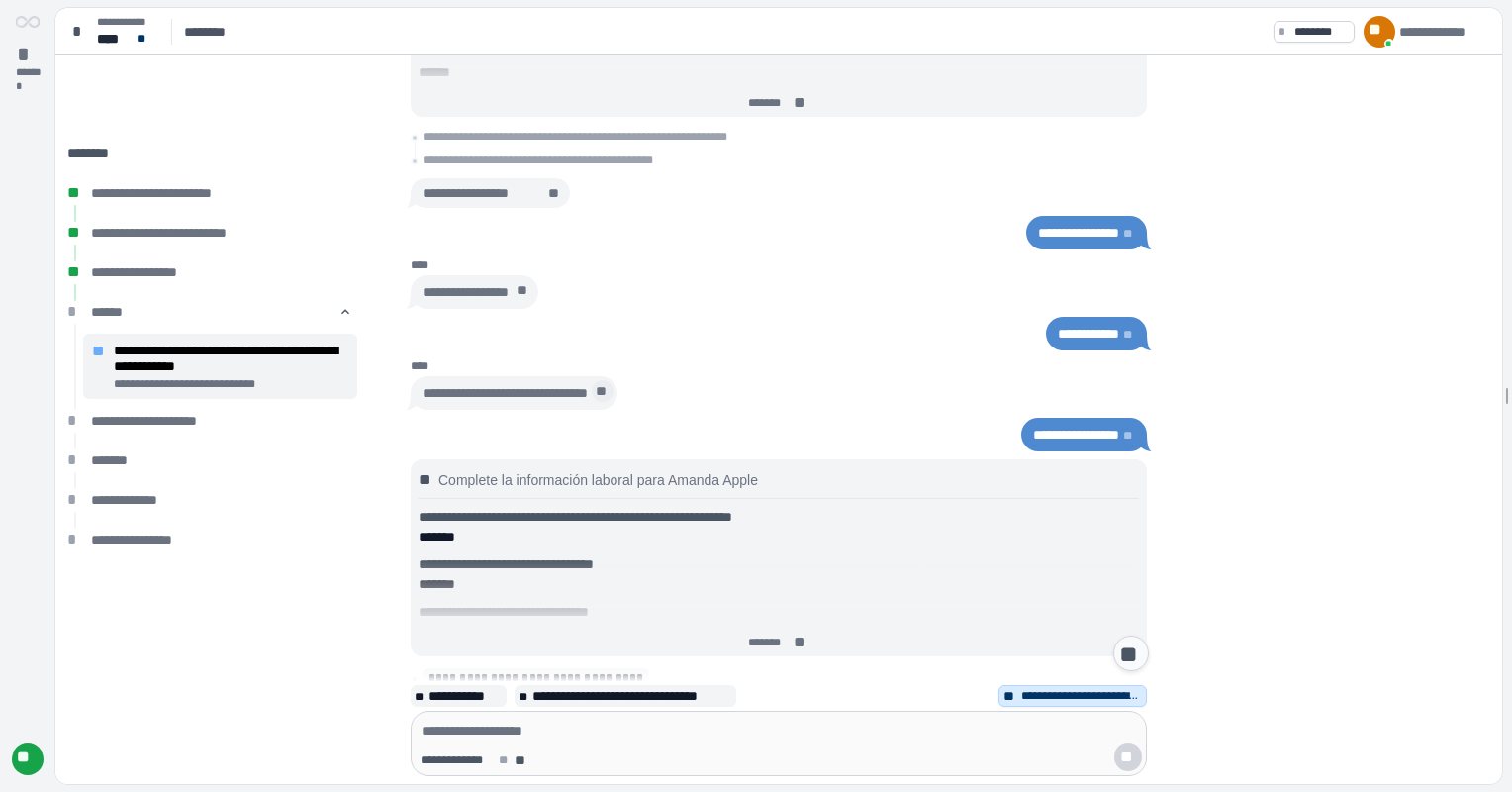 click on "**" at bounding box center (603, 391) 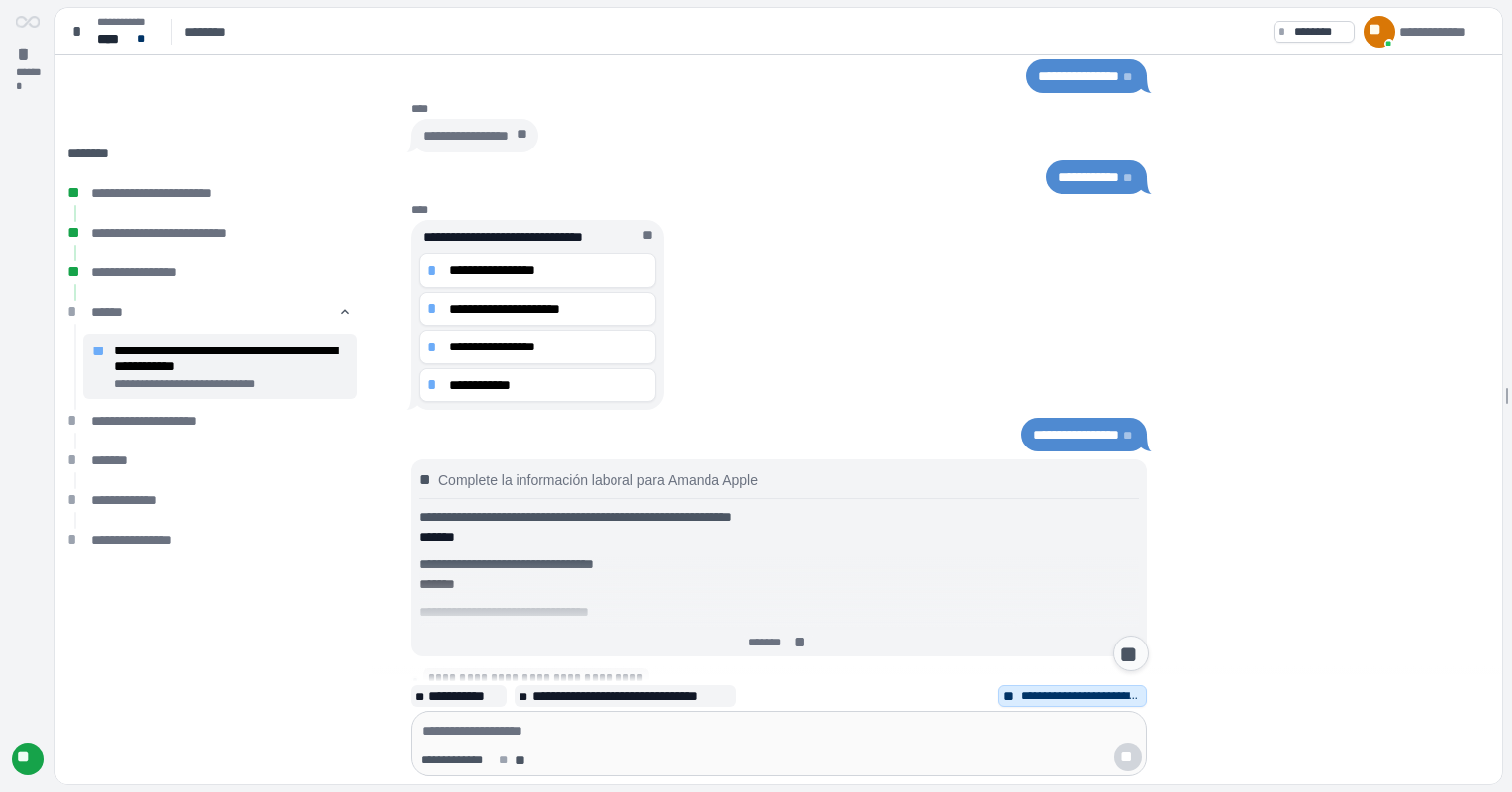 click on "**********" at bounding box center [567, 315] 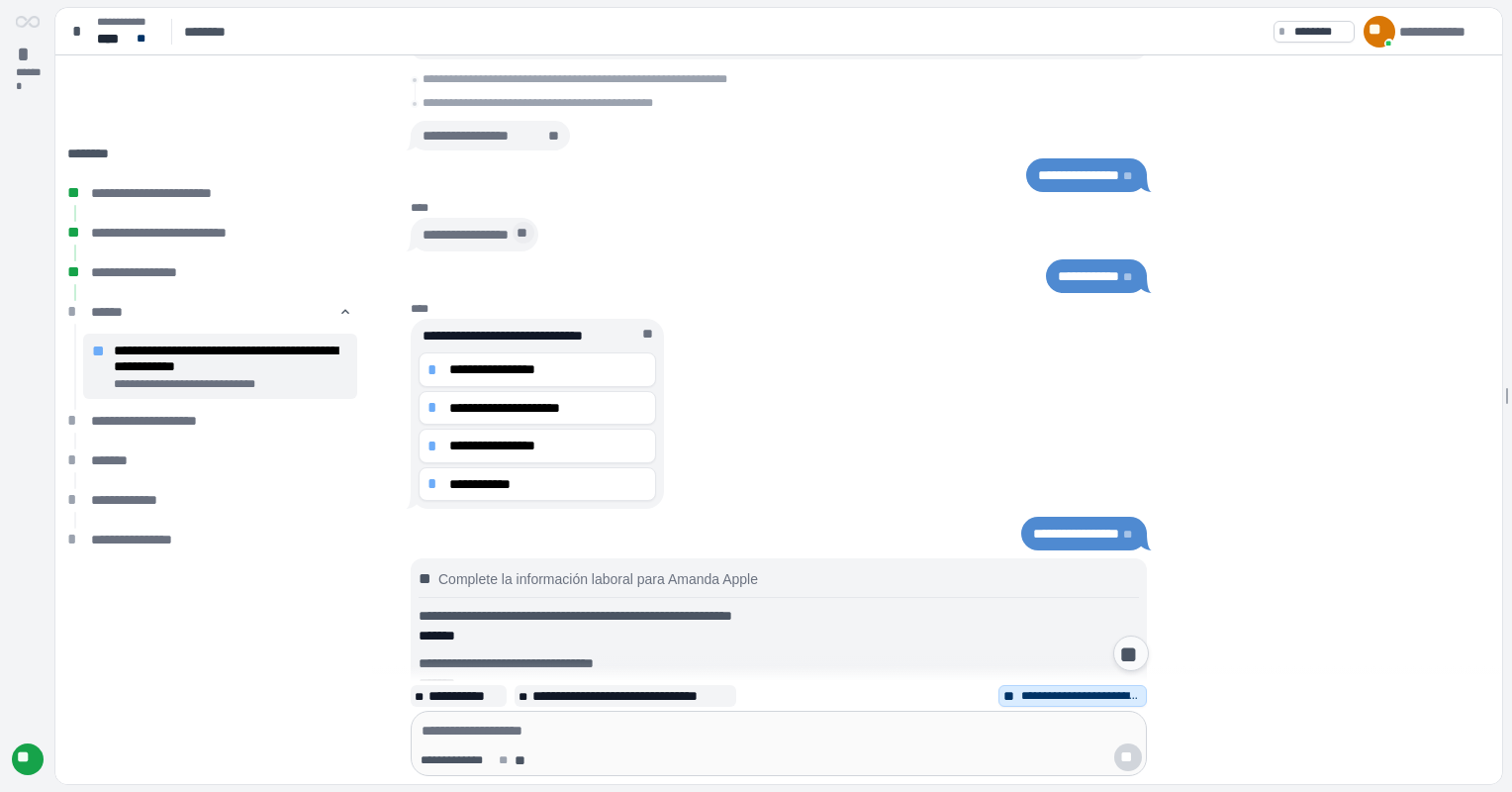 click on "**" at bounding box center [523, 233] 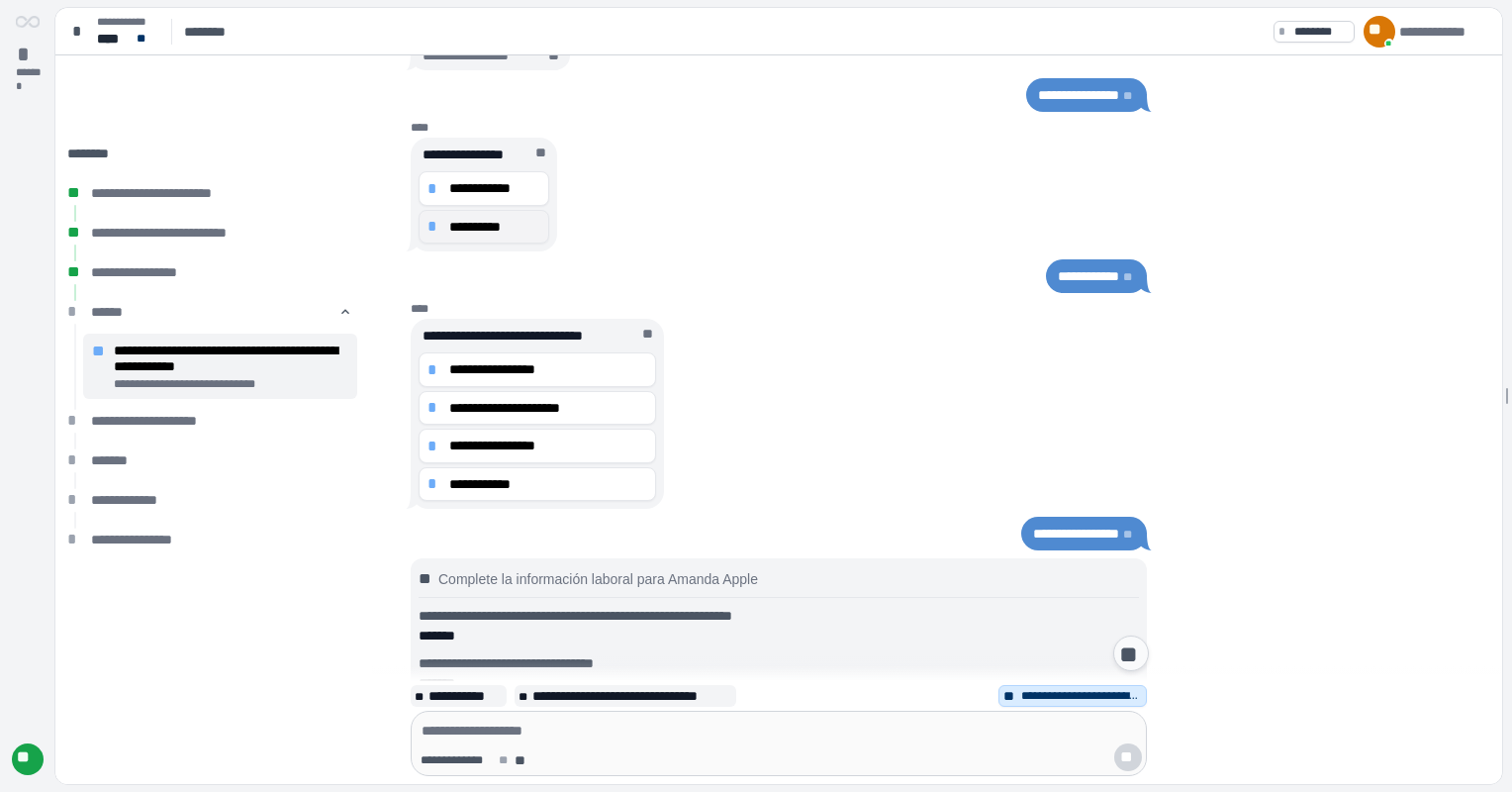 click on "**********" at bounding box center (495, 227) 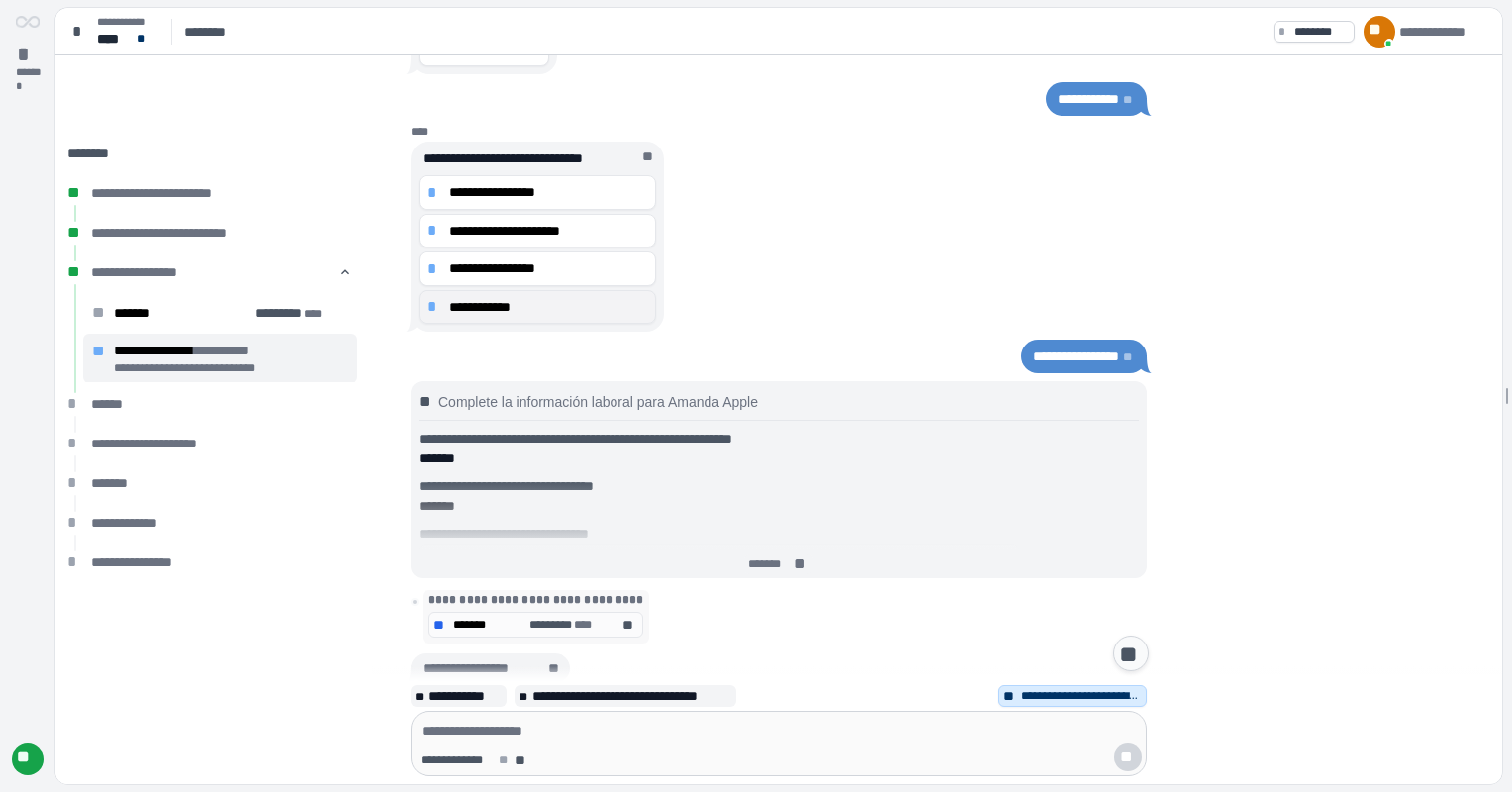 scroll, scrollTop: 495, scrollLeft: 0, axis: vertical 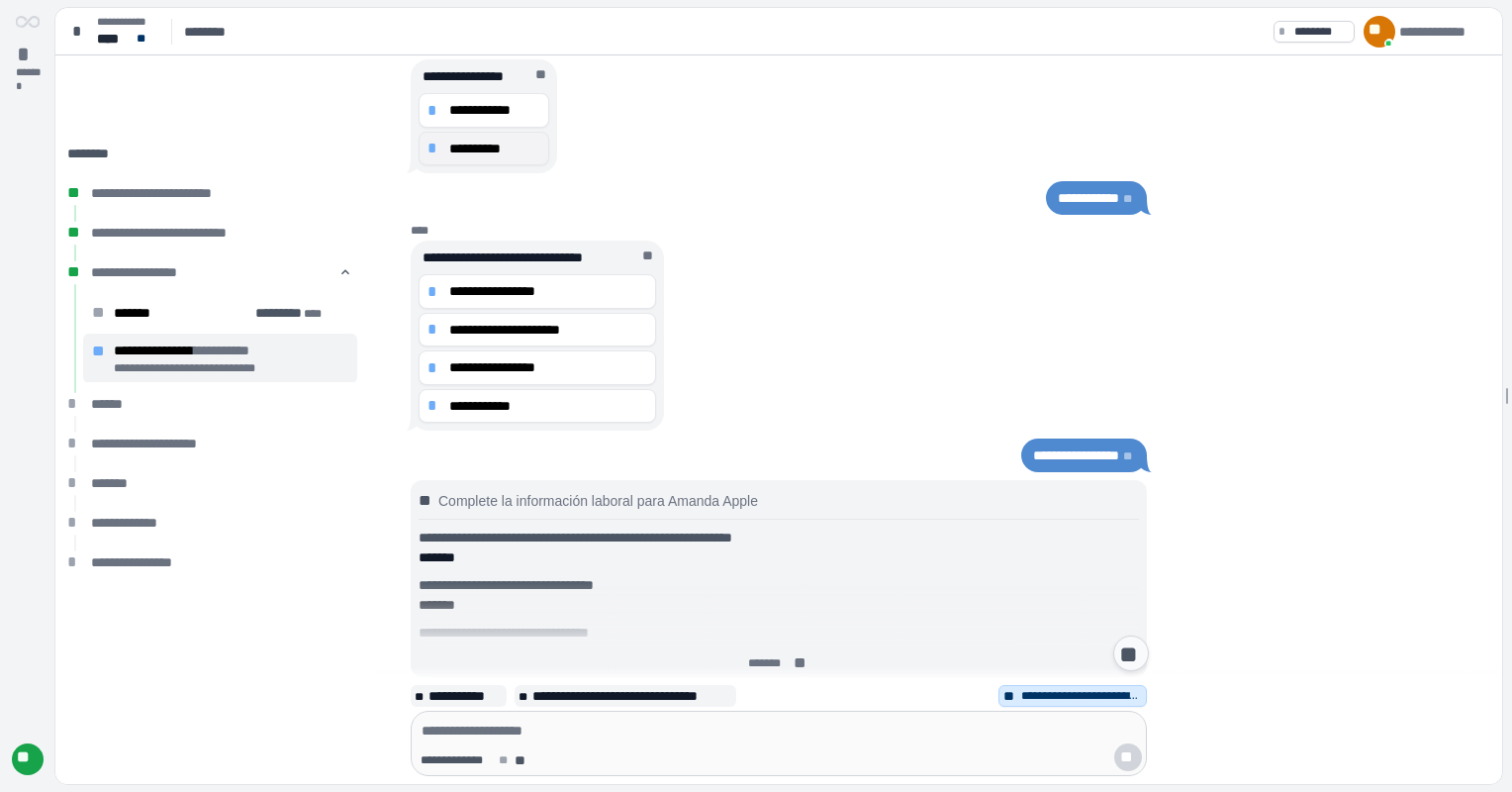 click on "**********" at bounding box center (495, 148) 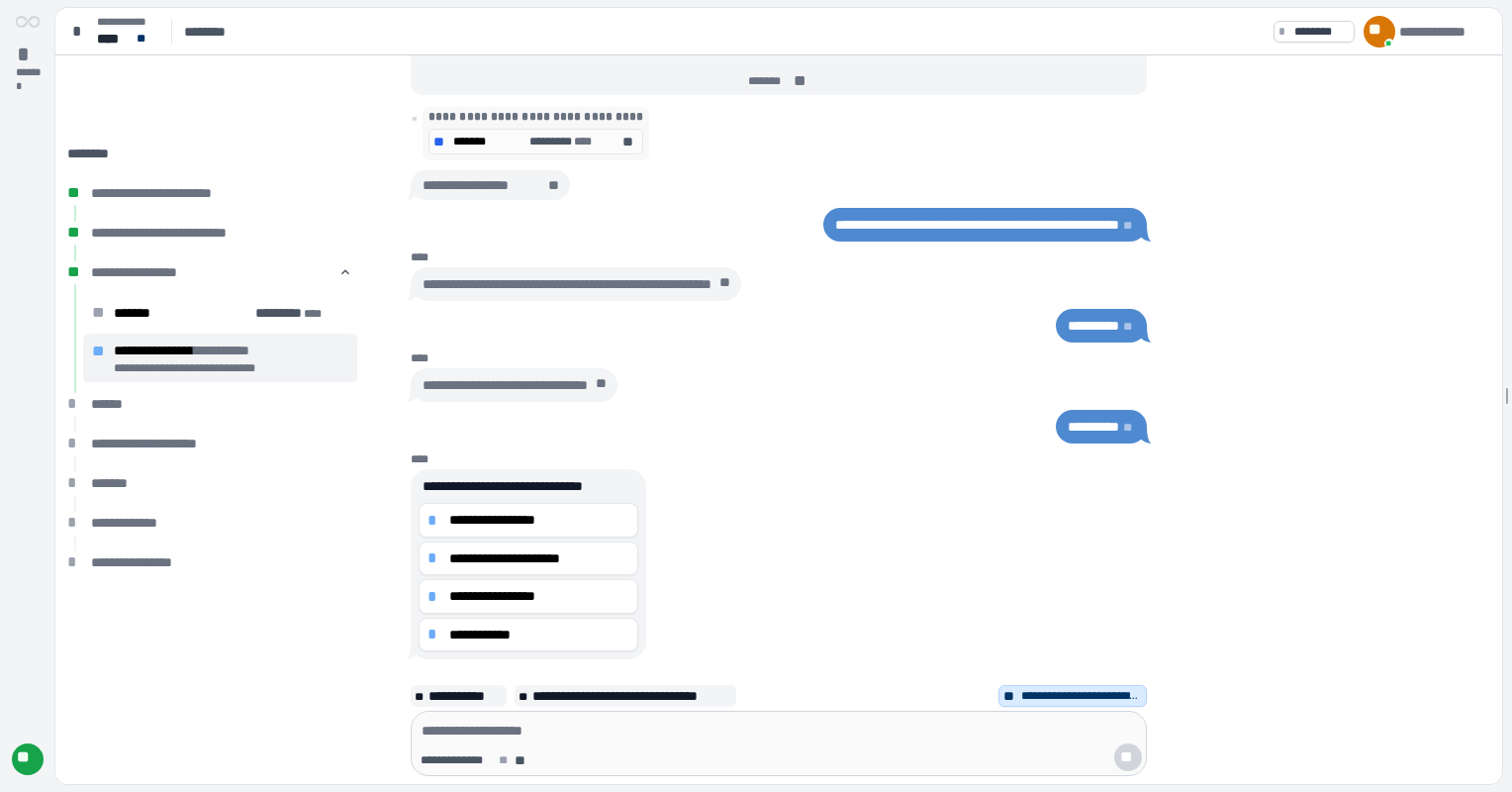 scroll, scrollTop: 0, scrollLeft: 0, axis: both 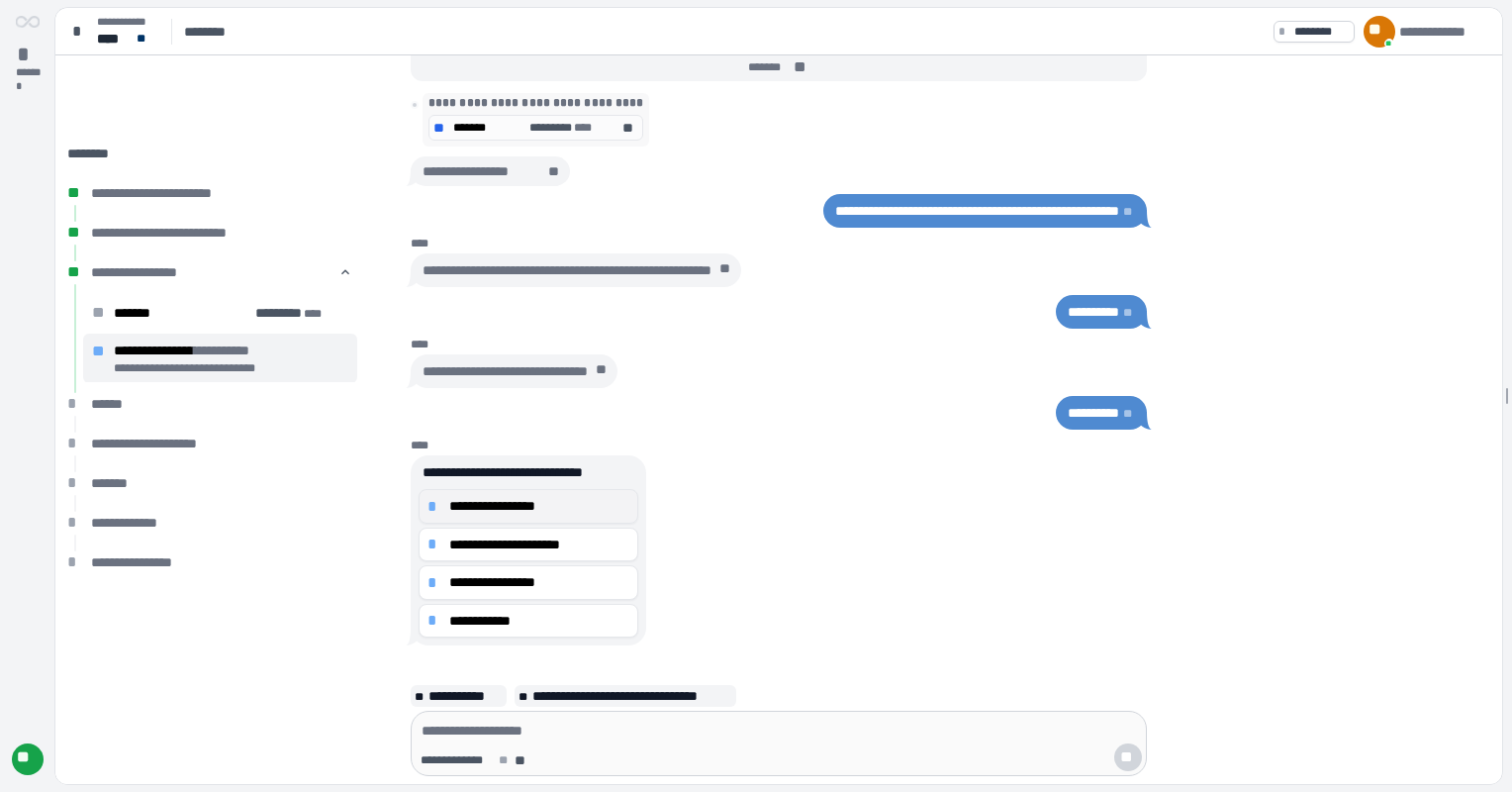click on "**********" at bounding box center (539, 506) 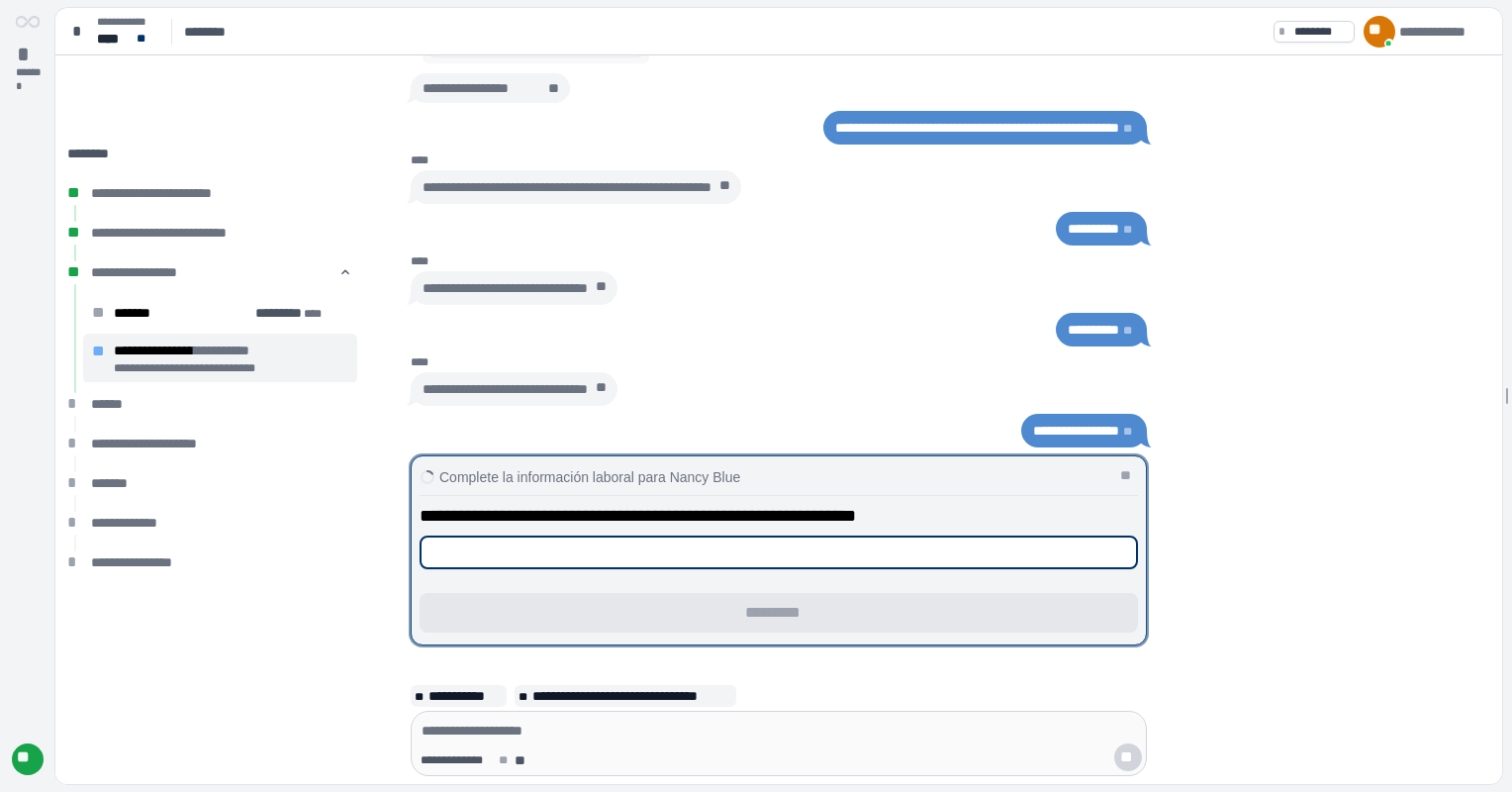 click at bounding box center (779, 552) 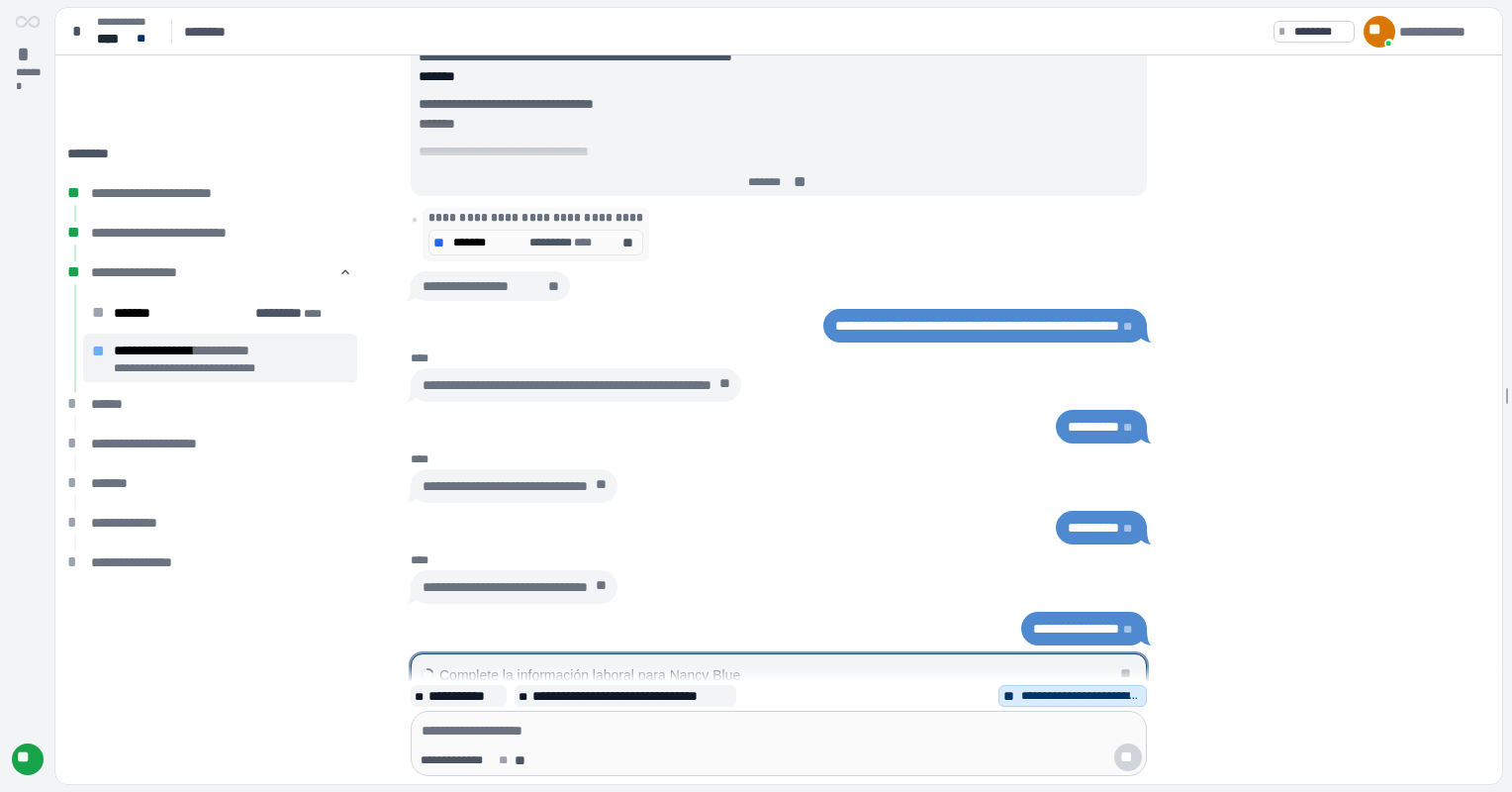 scroll, scrollTop: 0, scrollLeft: 0, axis: both 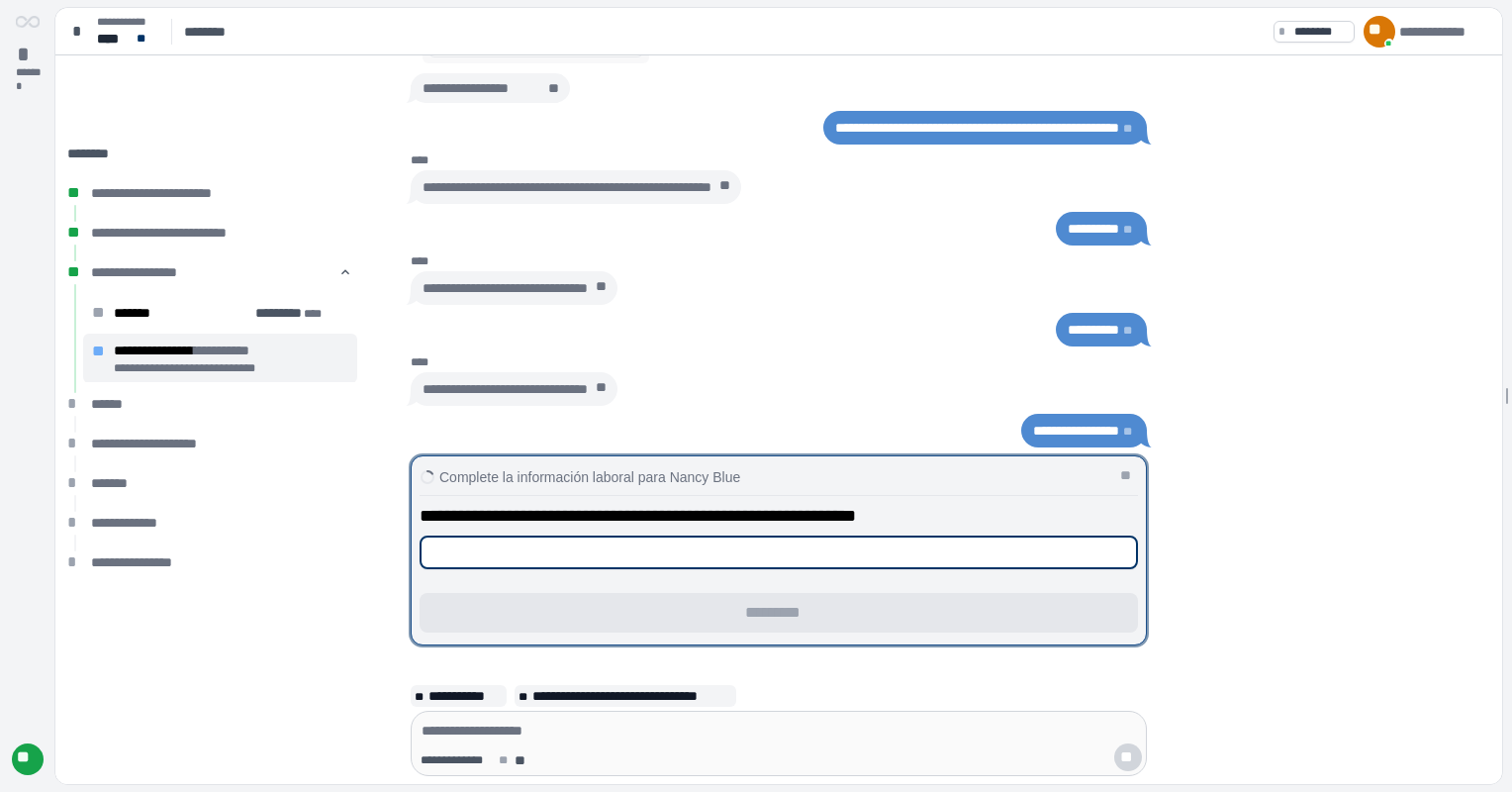 click at bounding box center [779, 552] 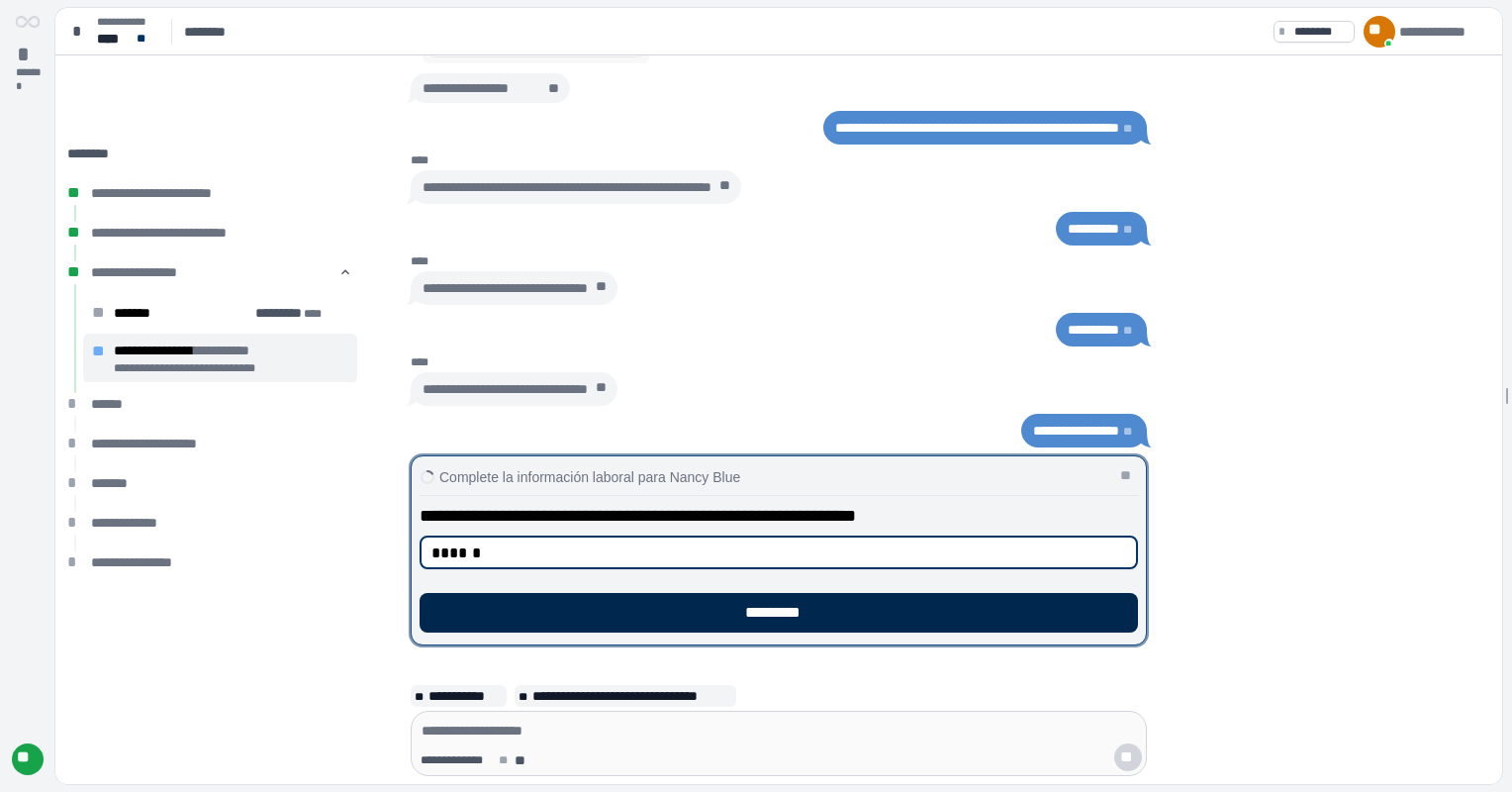 type on "******" 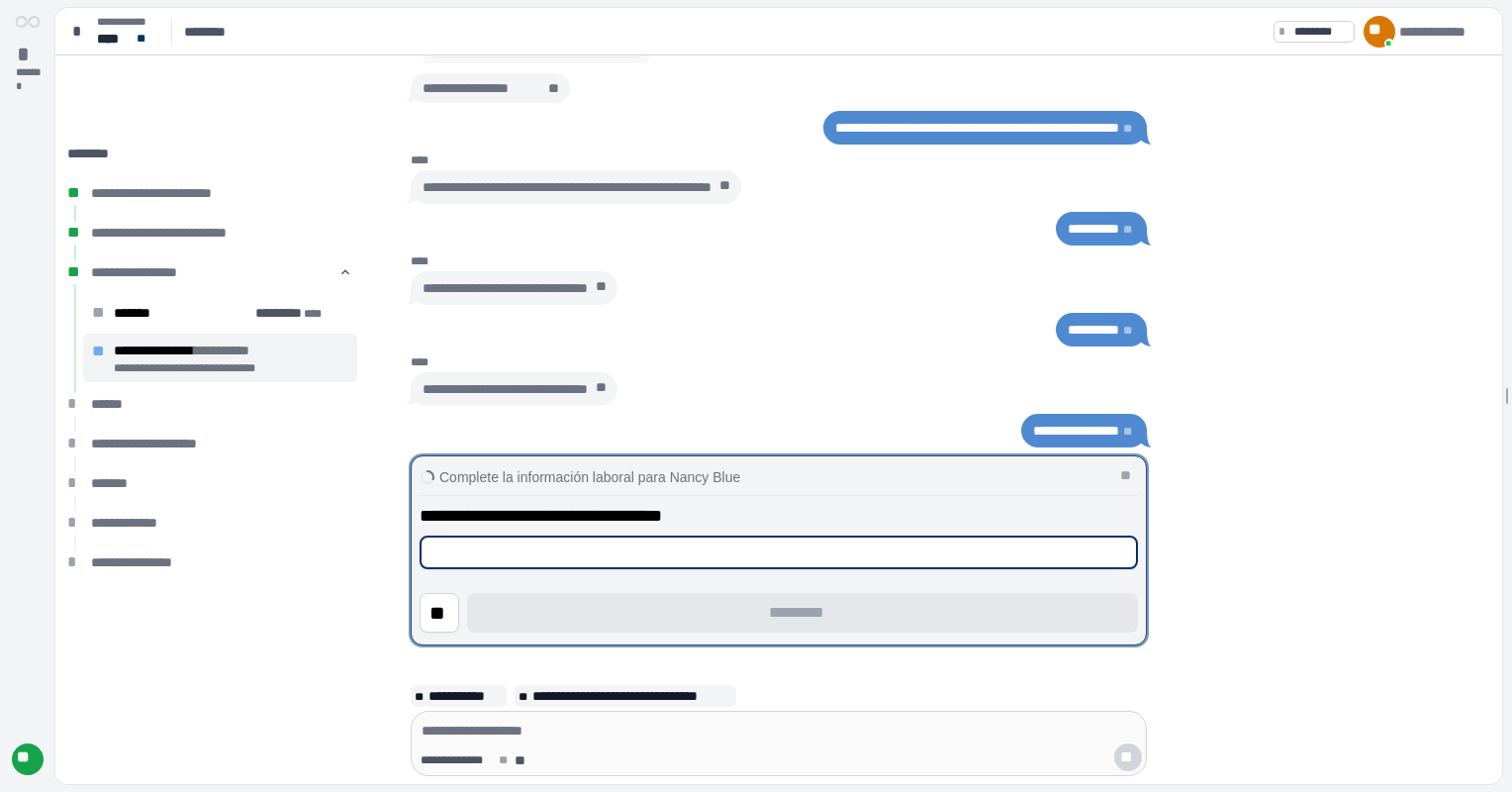 click at bounding box center [779, 552] 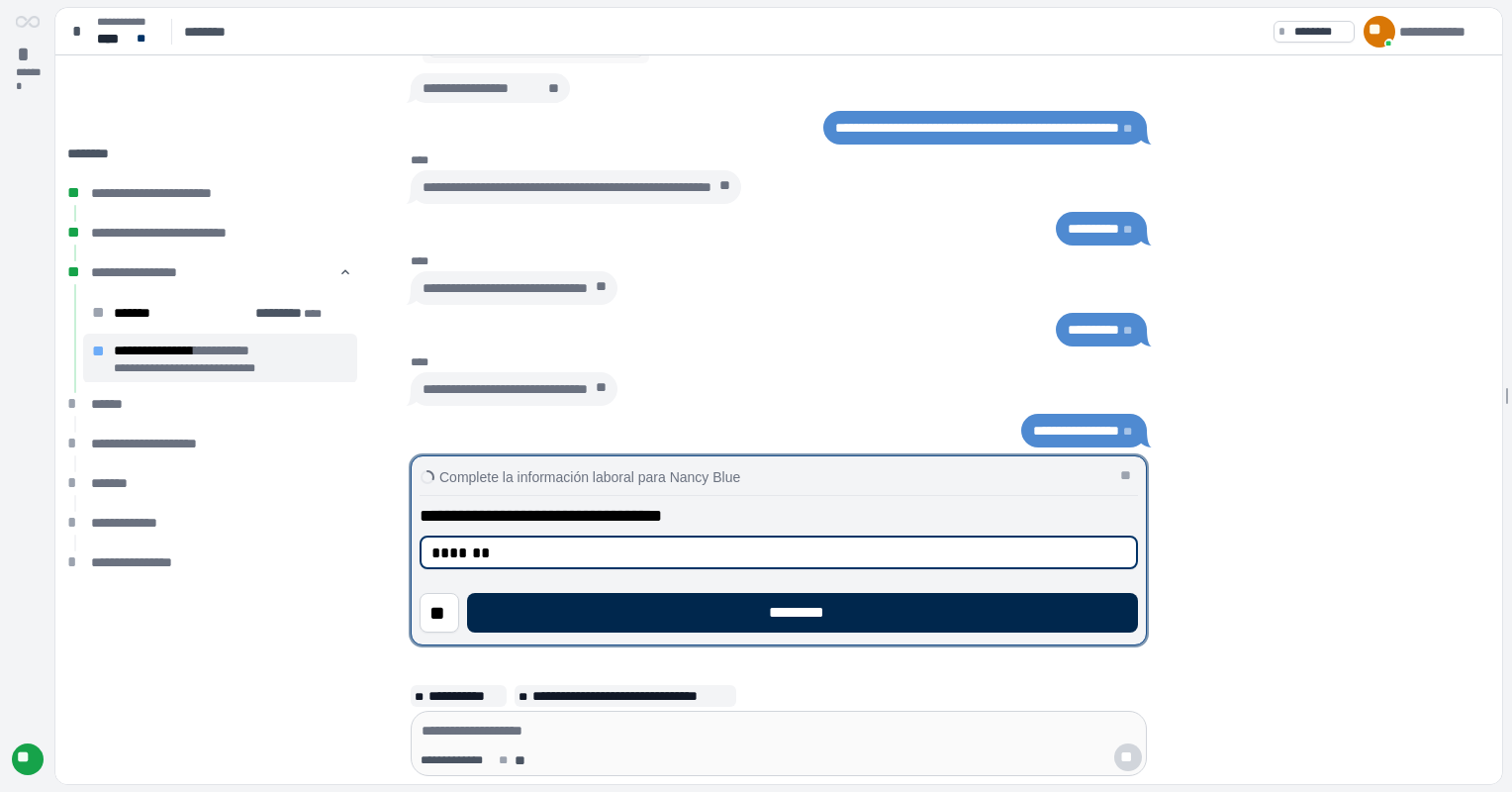 type on "*******" 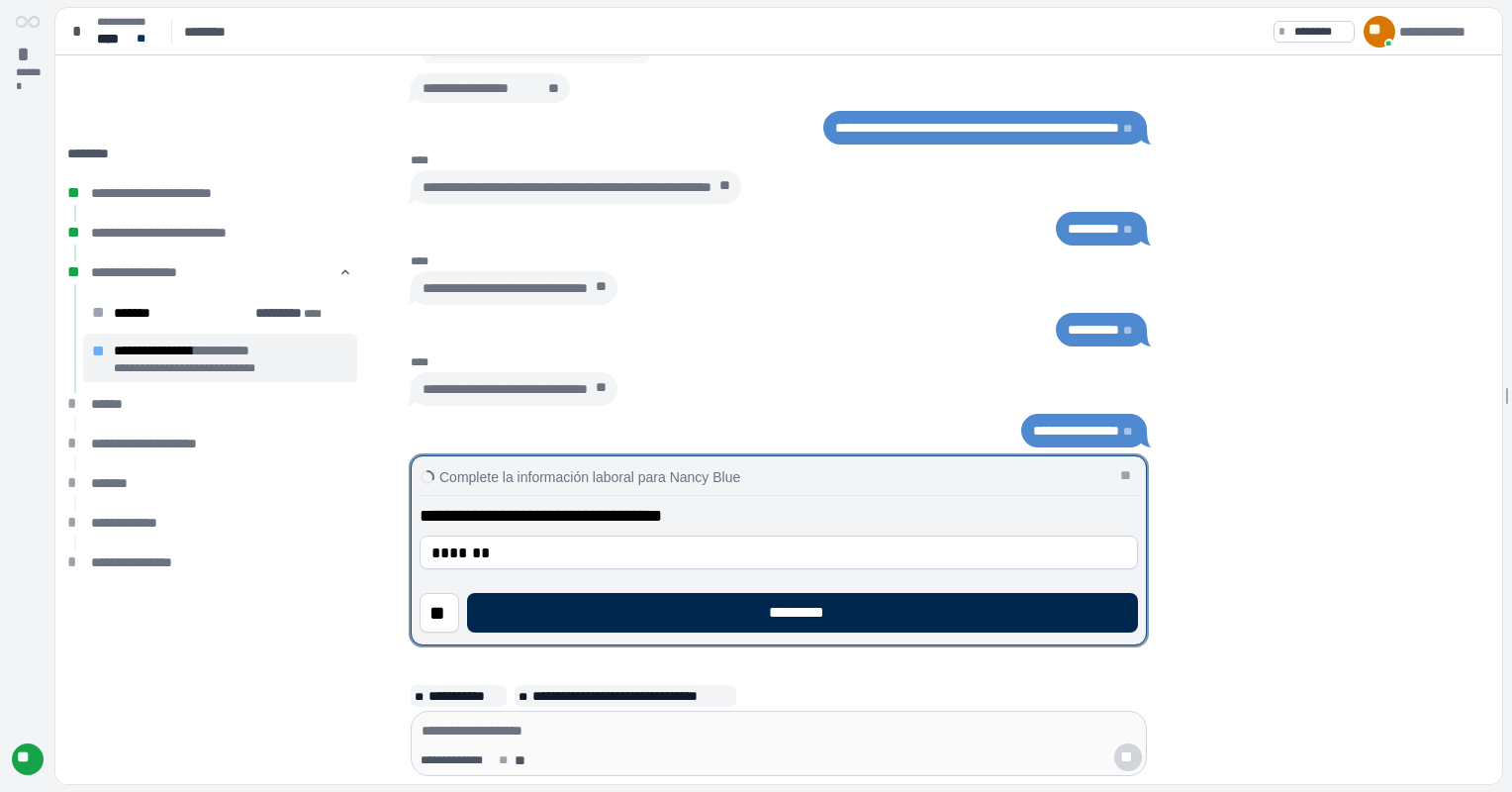 click on "*********" at bounding box center [803, 613] 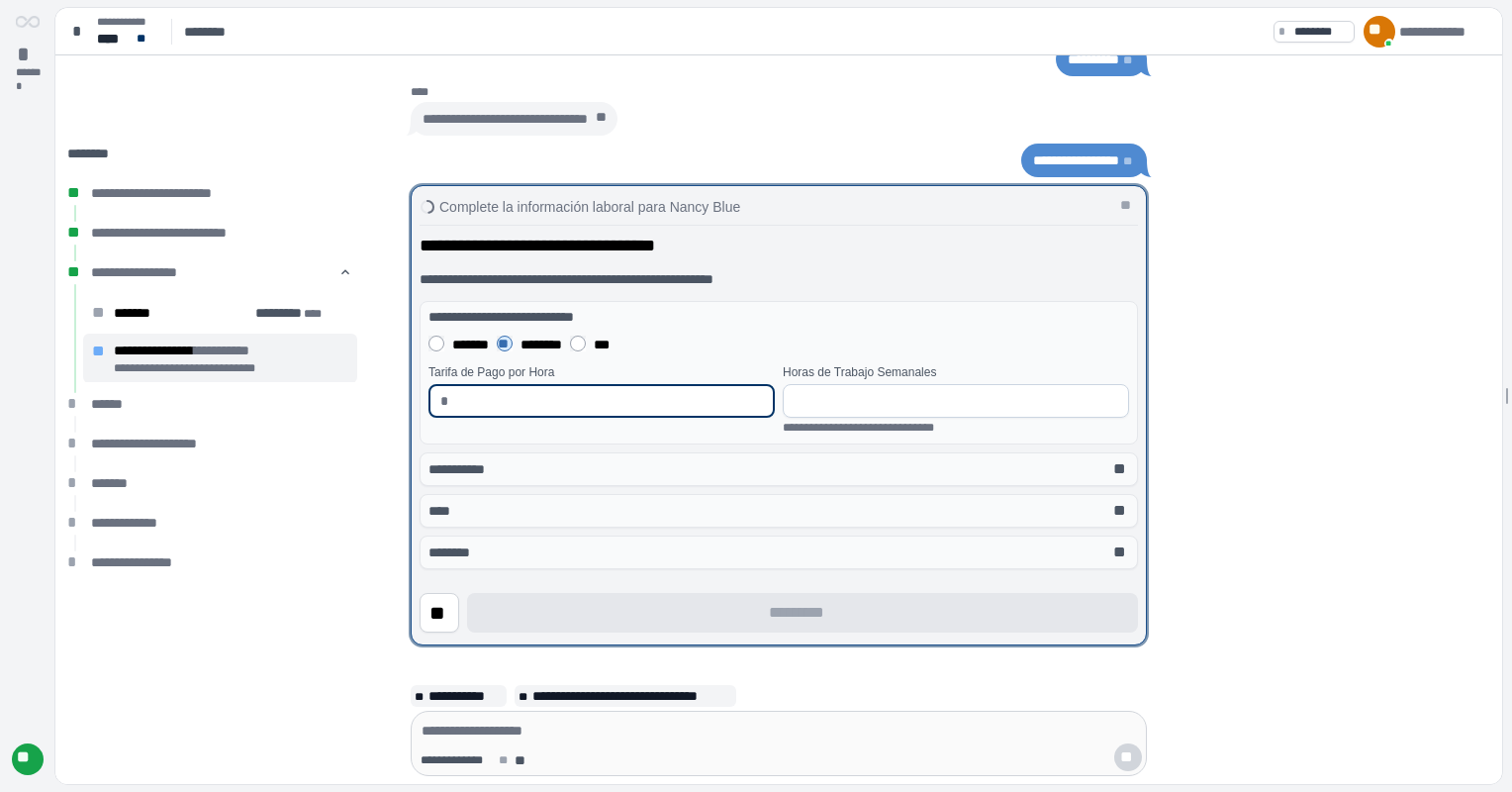 click at bounding box center [610, 401] 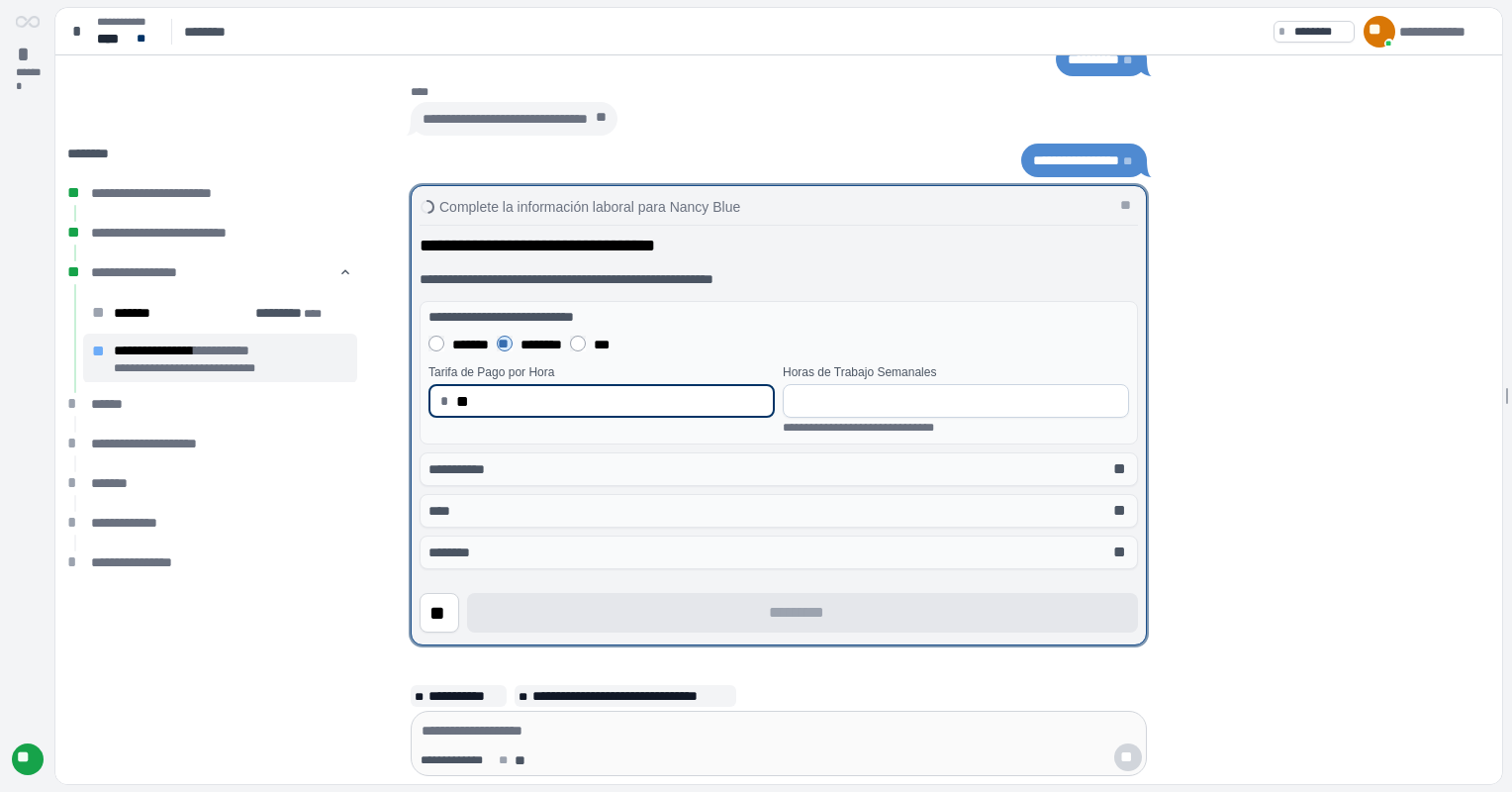 type on "*****" 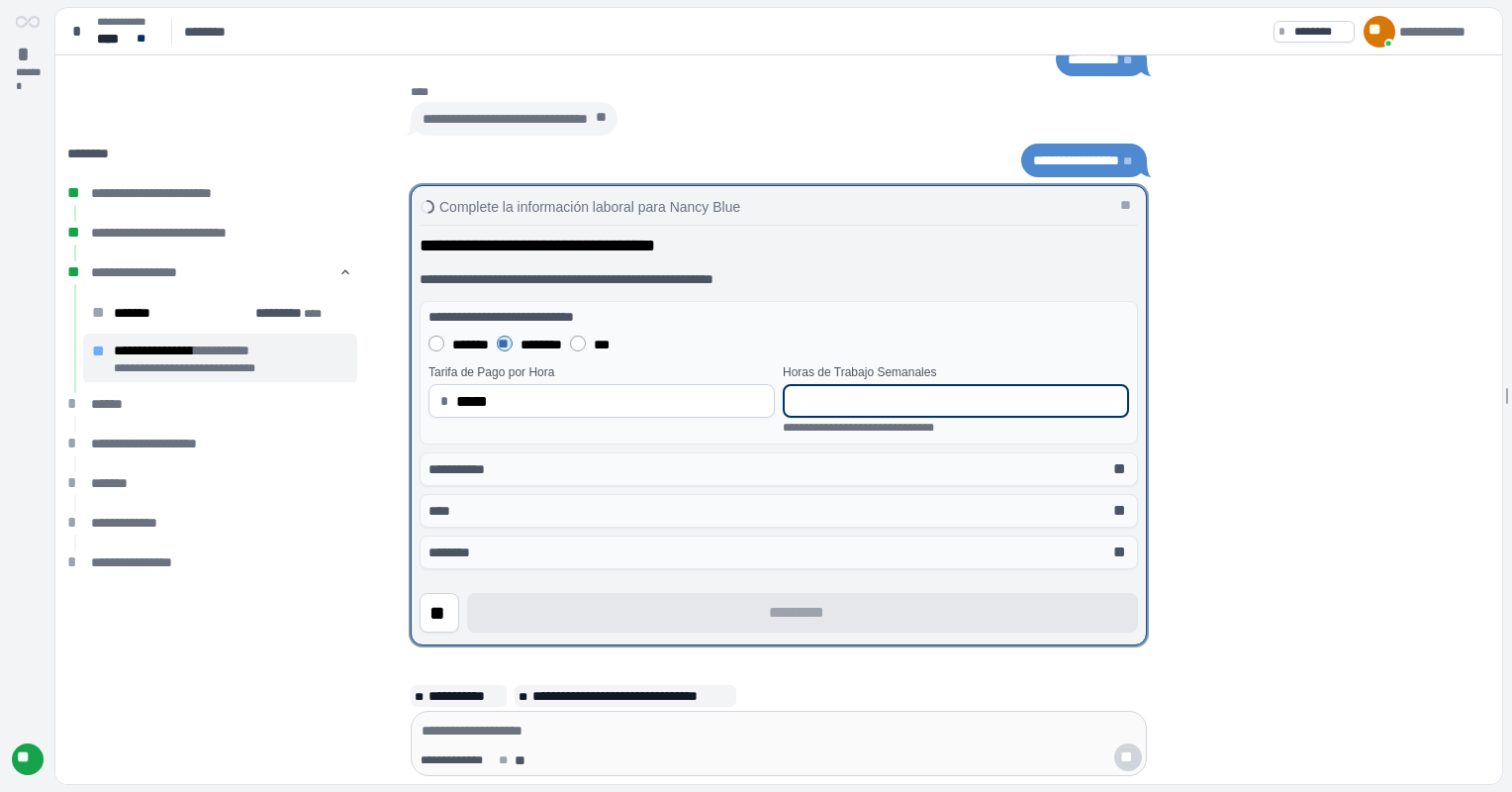 click at bounding box center (956, 401) 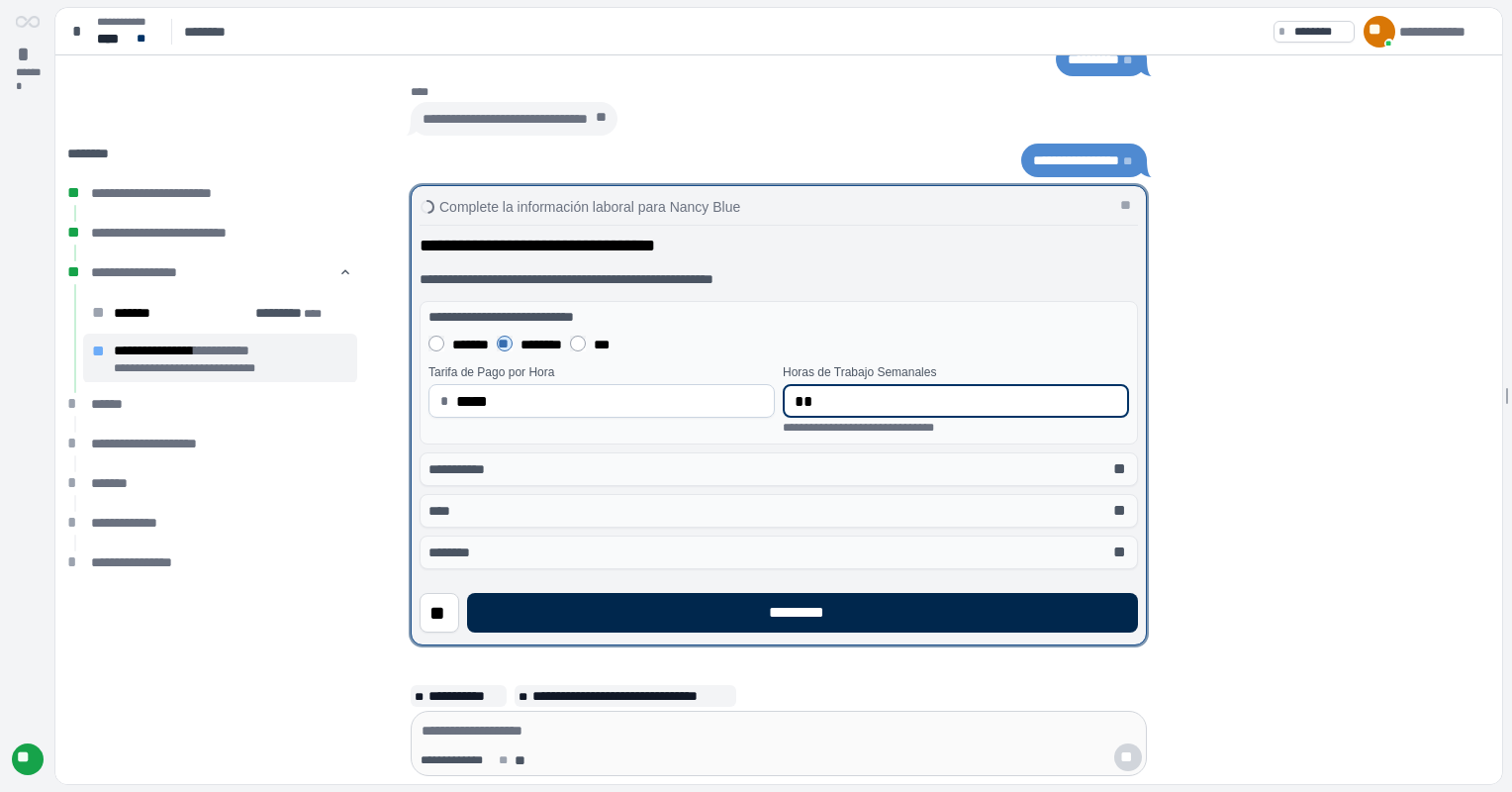 type on "**" 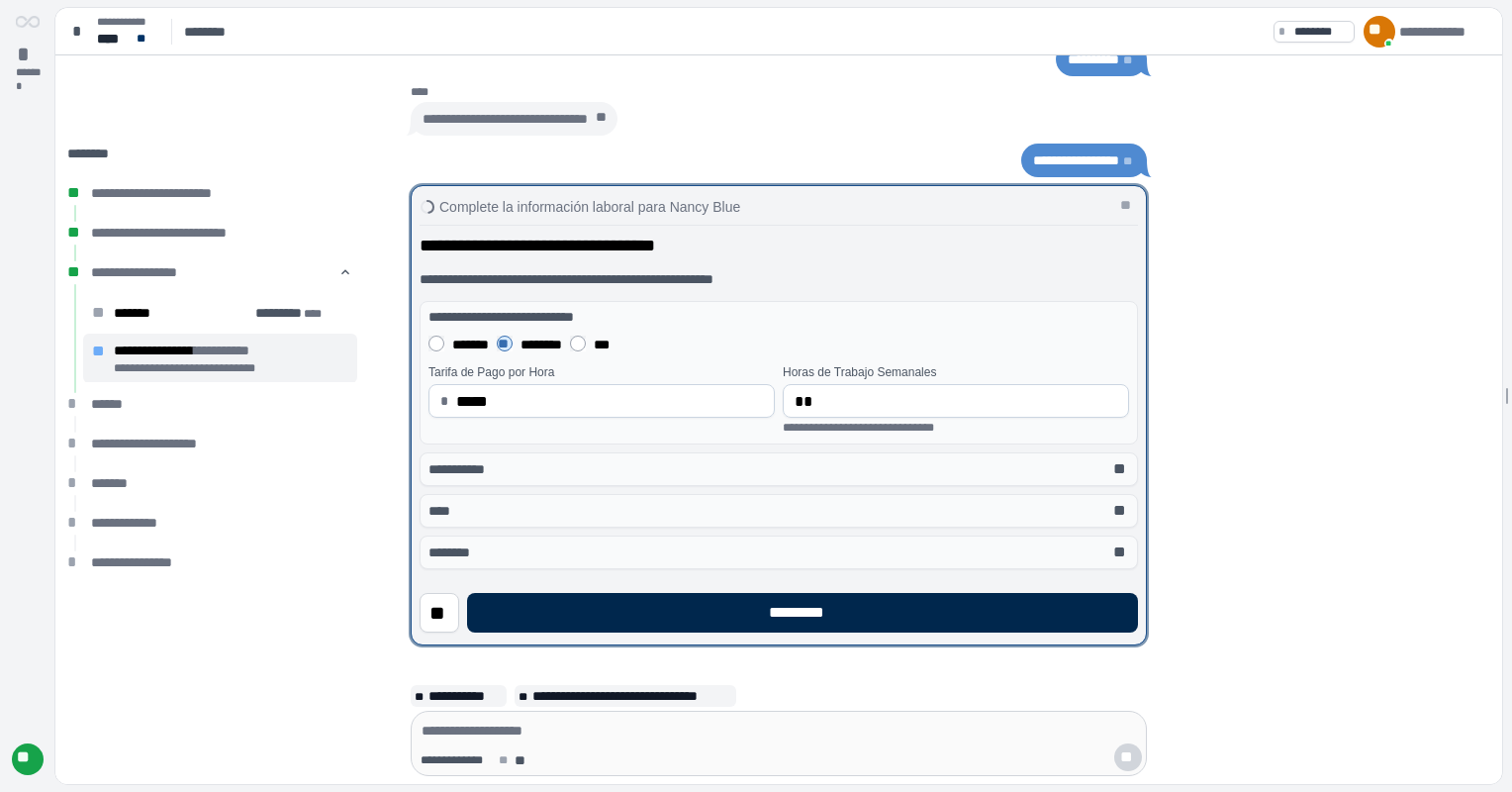 click on "*********" at bounding box center [803, 613] 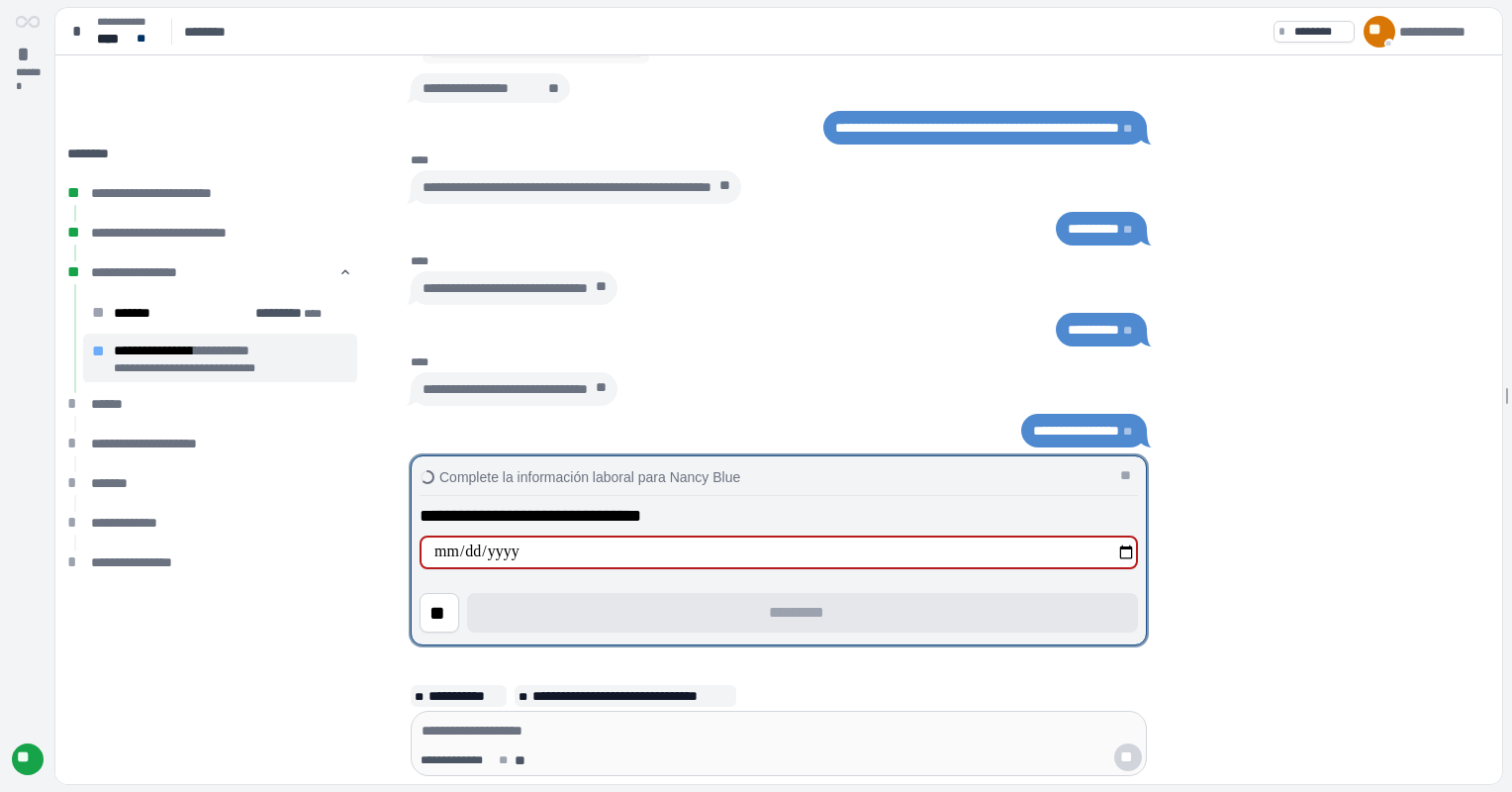 type on "**********" 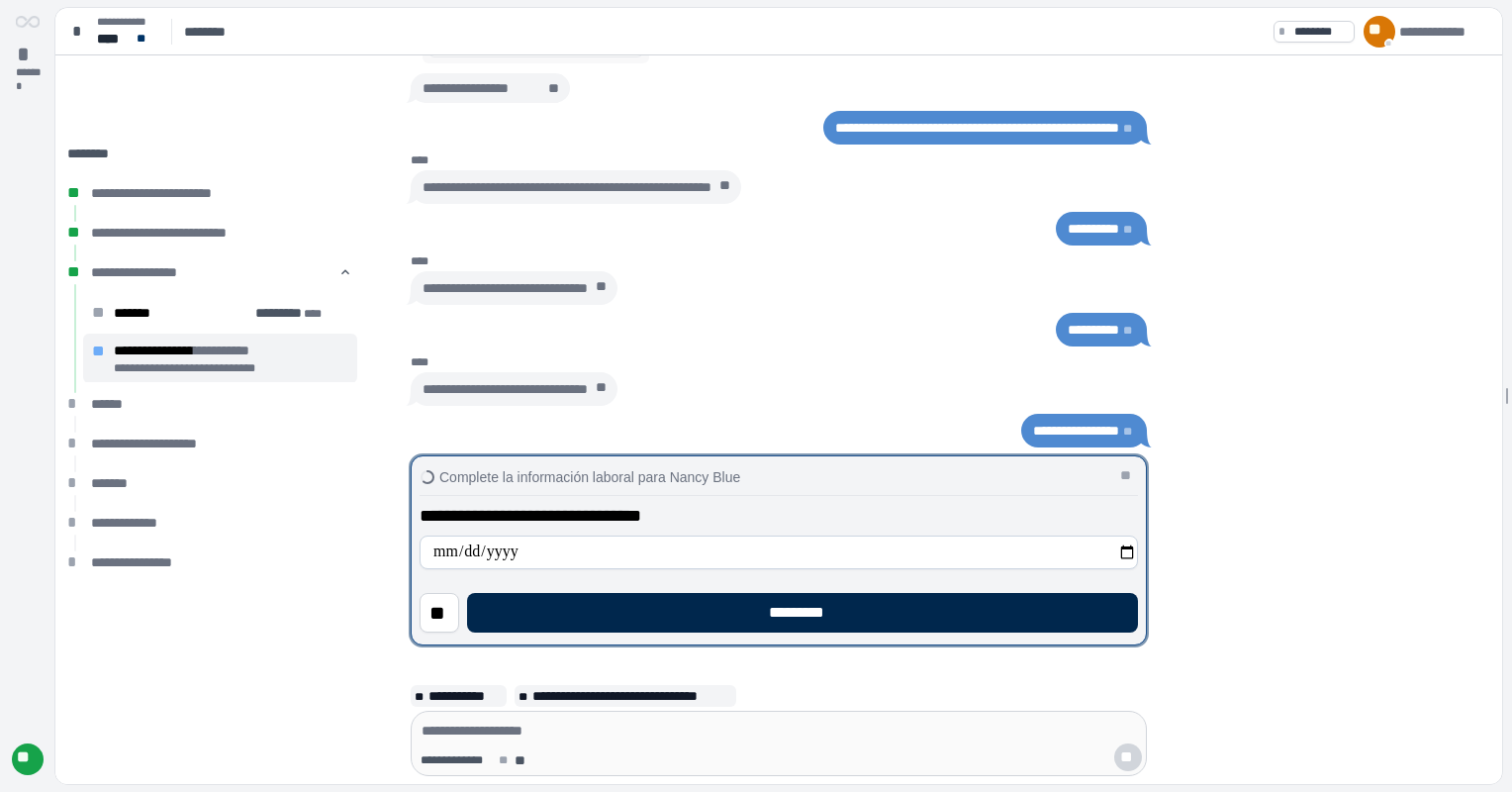 click on "*********" at bounding box center [803, 613] 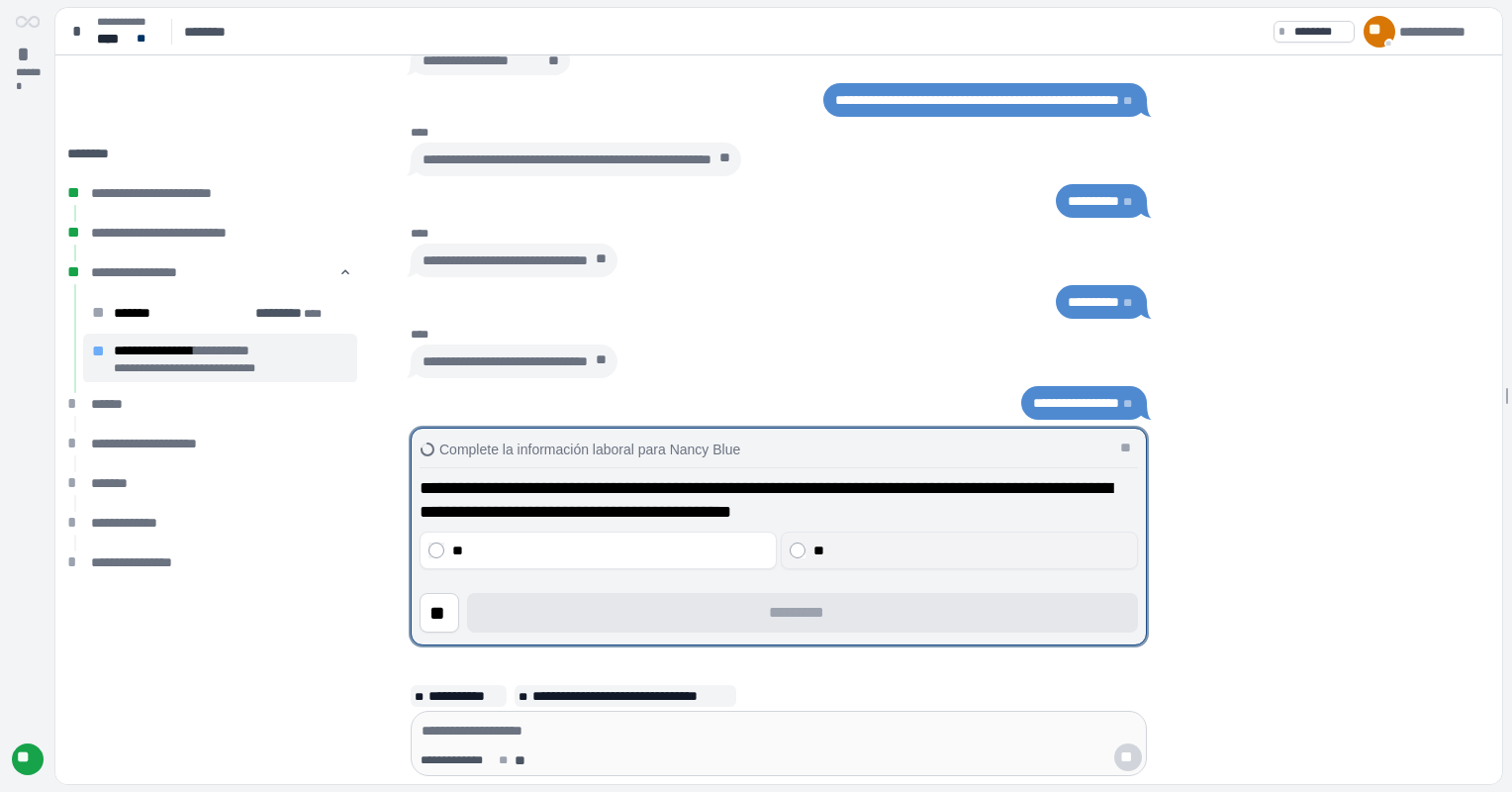 click on "**" at bounding box center [972, 550] 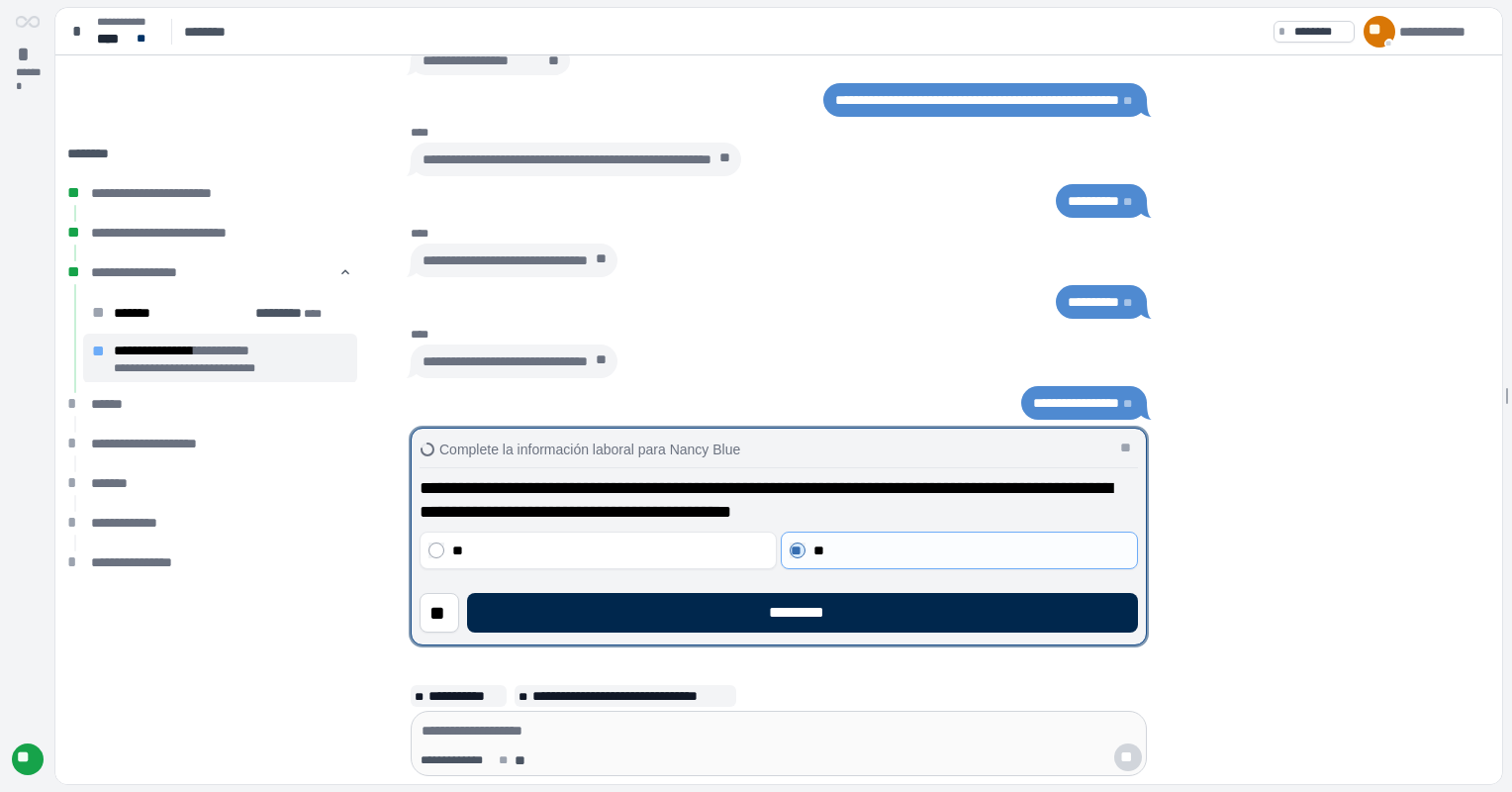 click on "*********" at bounding box center (803, 613) 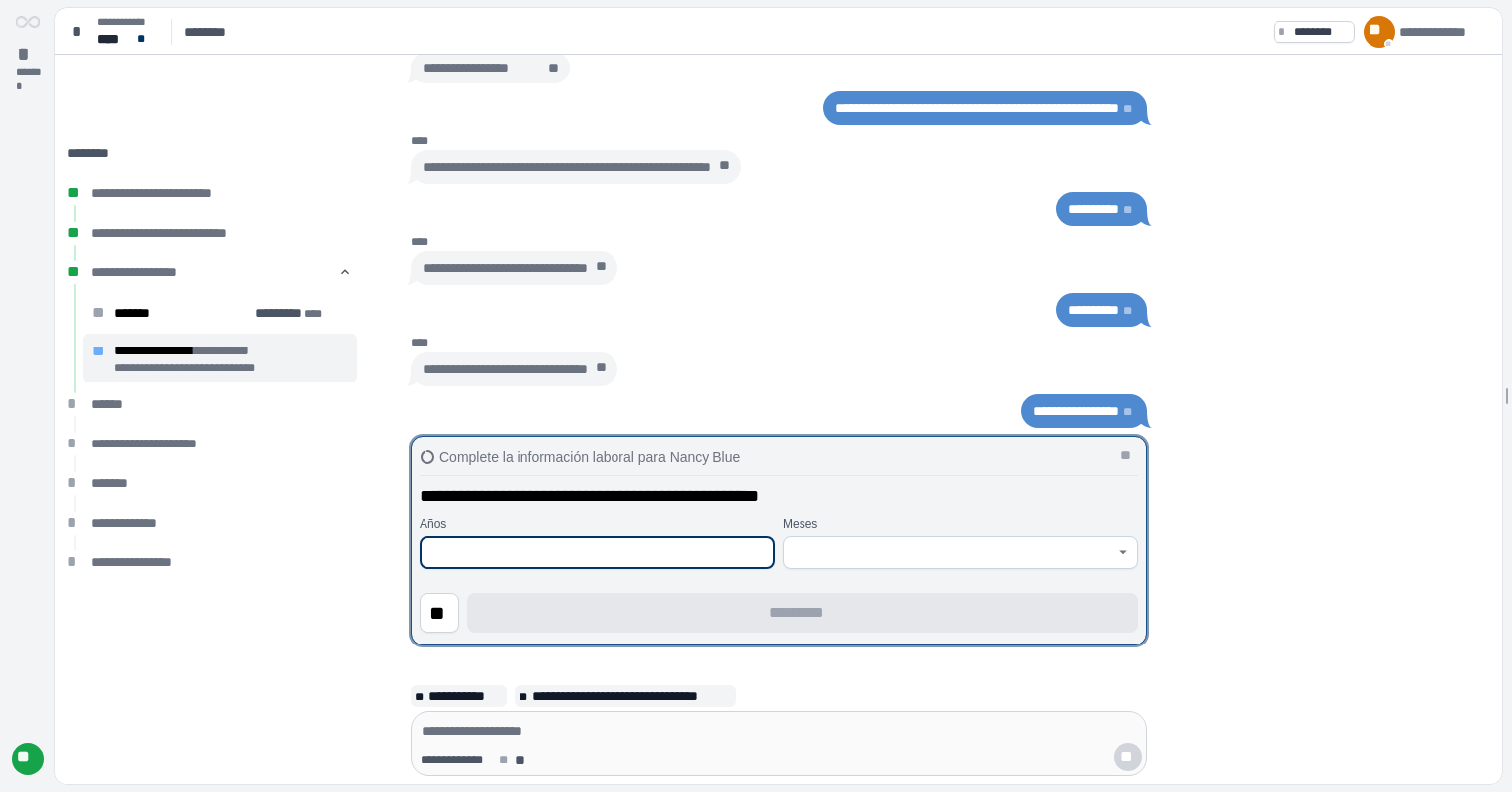 click at bounding box center (597, 552) 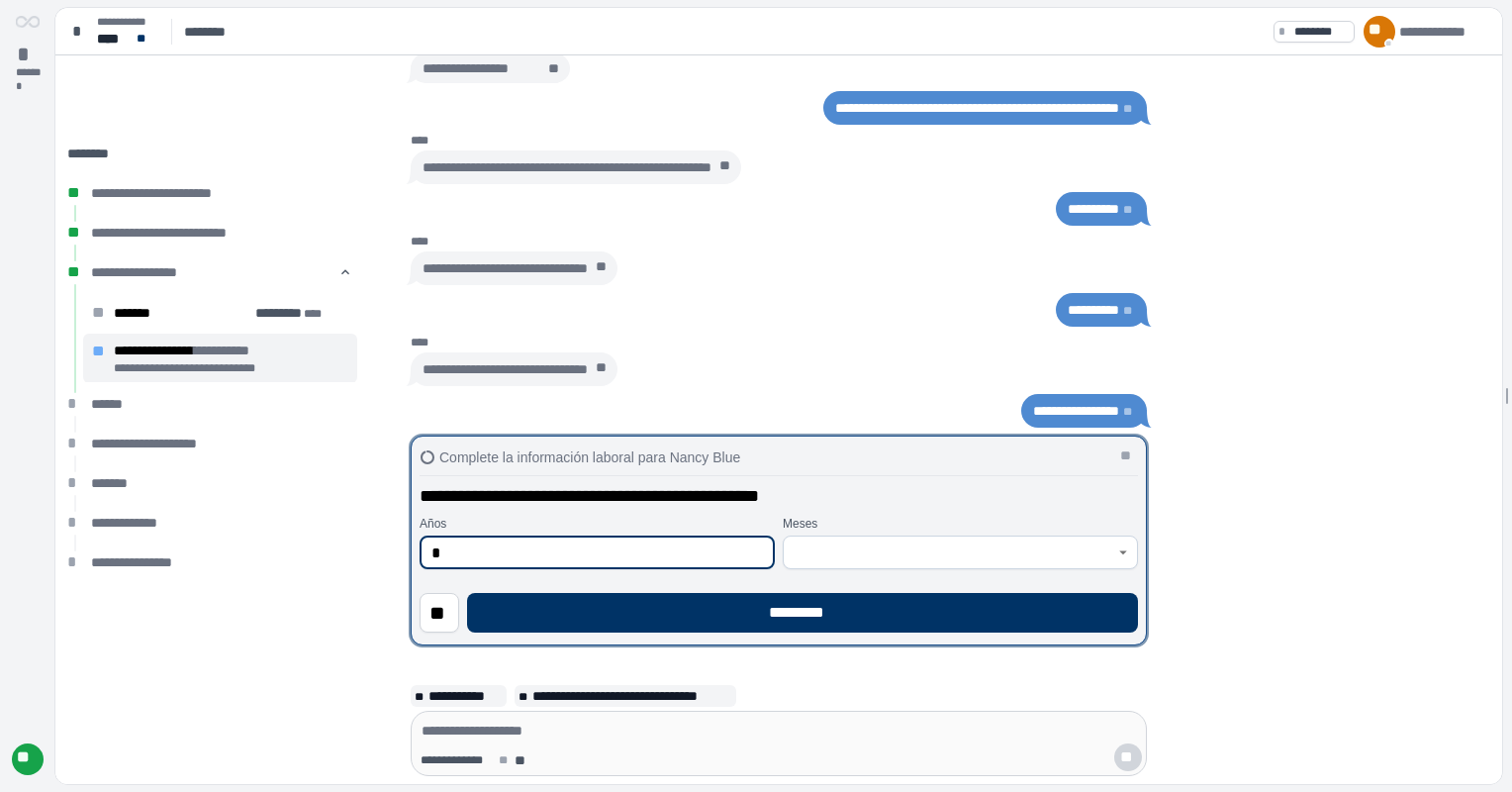type on "*" 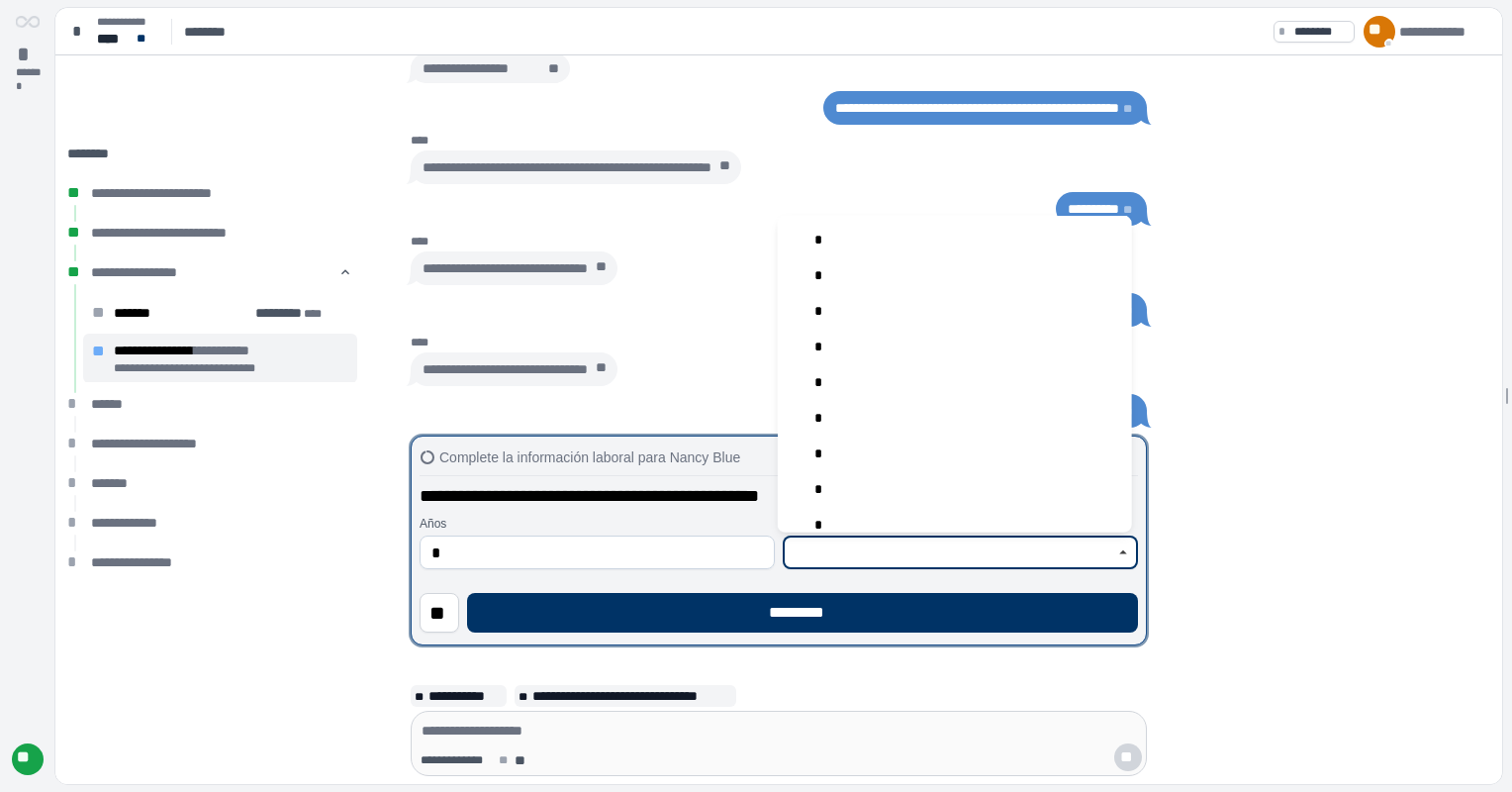 click at bounding box center (949, 552) 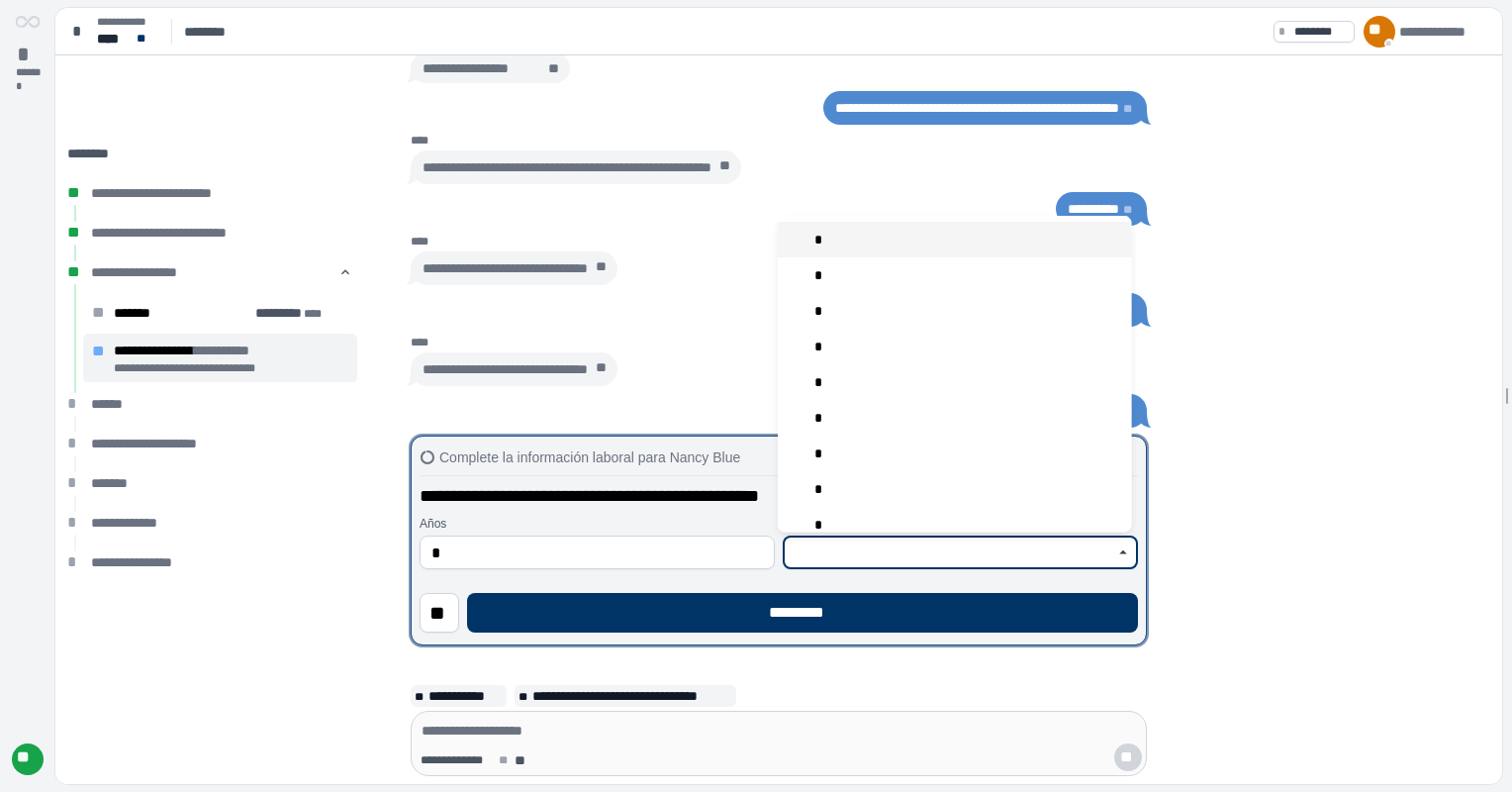 click on "*" at bounding box center [955, 240] 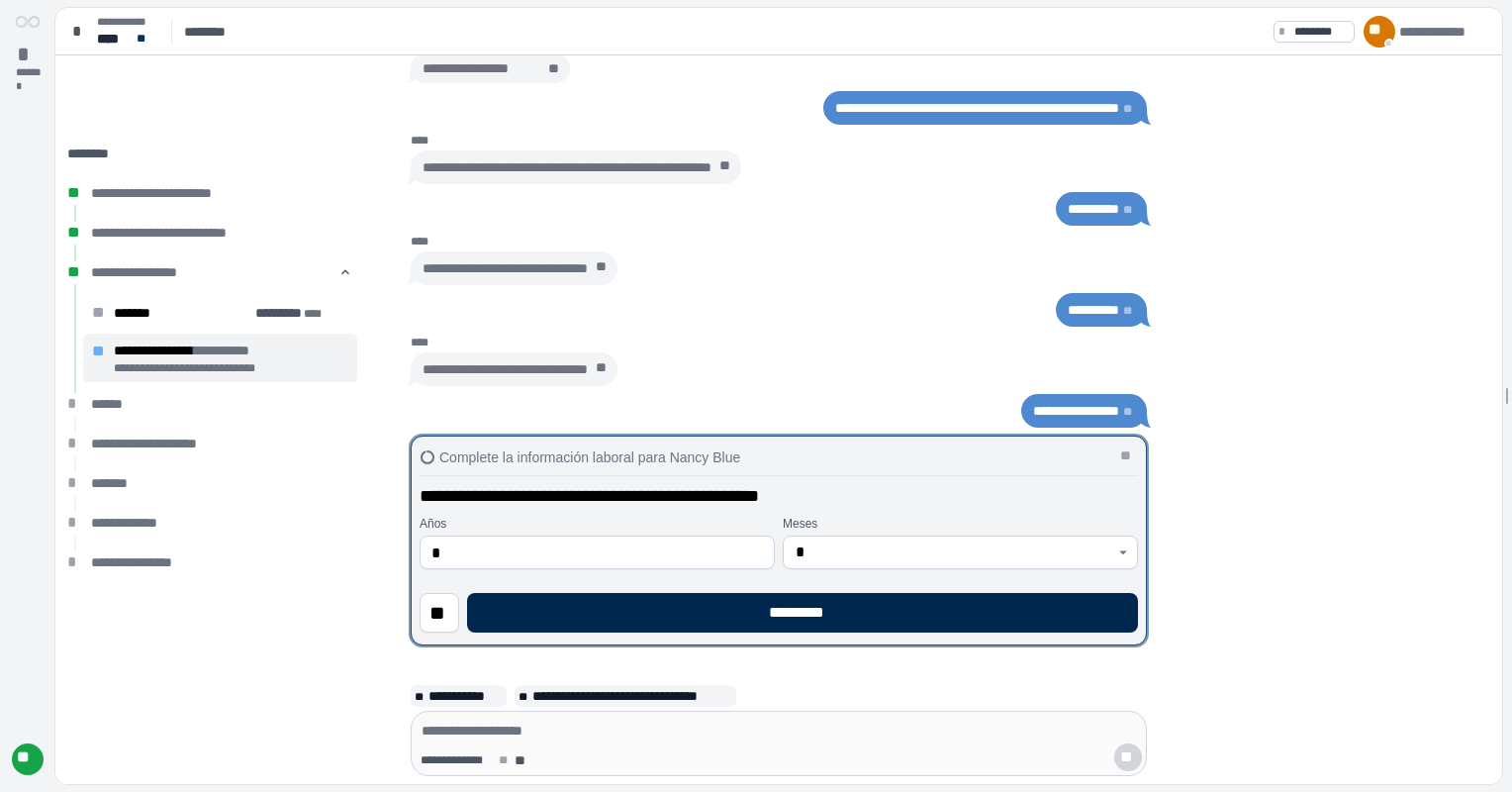 click on "*********" at bounding box center (803, 613) 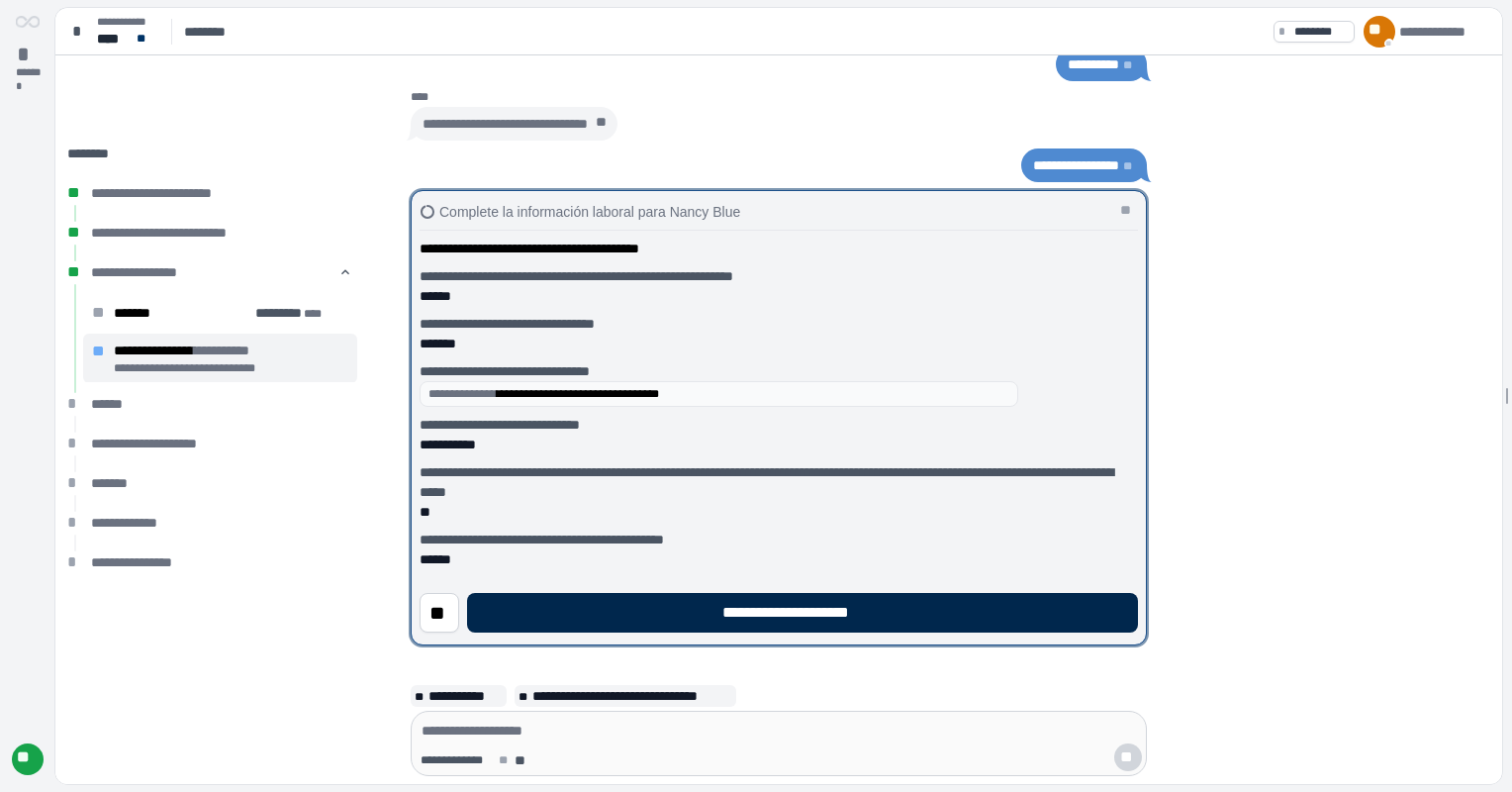 click on "**********" at bounding box center [803, 613] 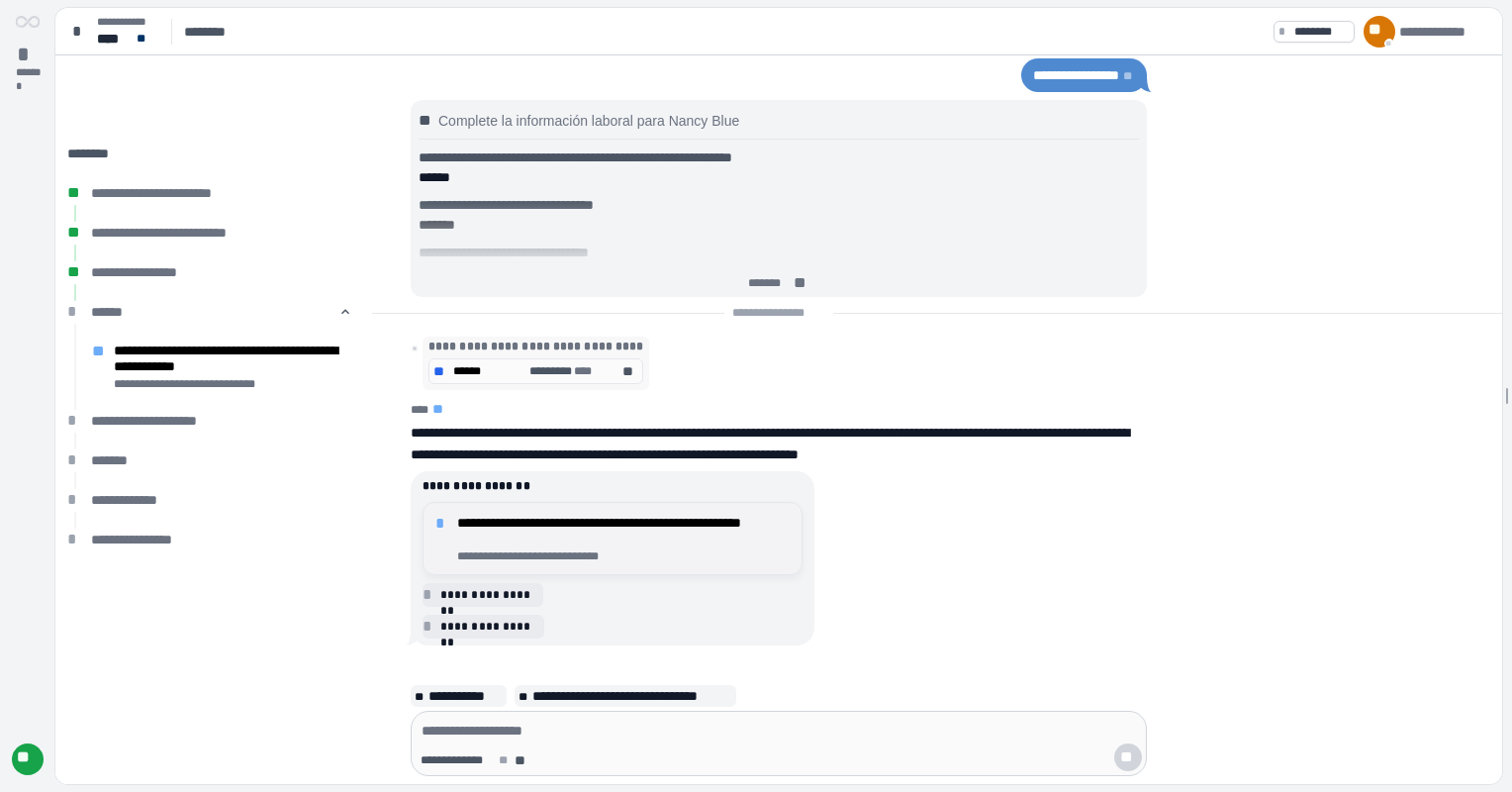 click on "**********" at bounding box center [623, 531] 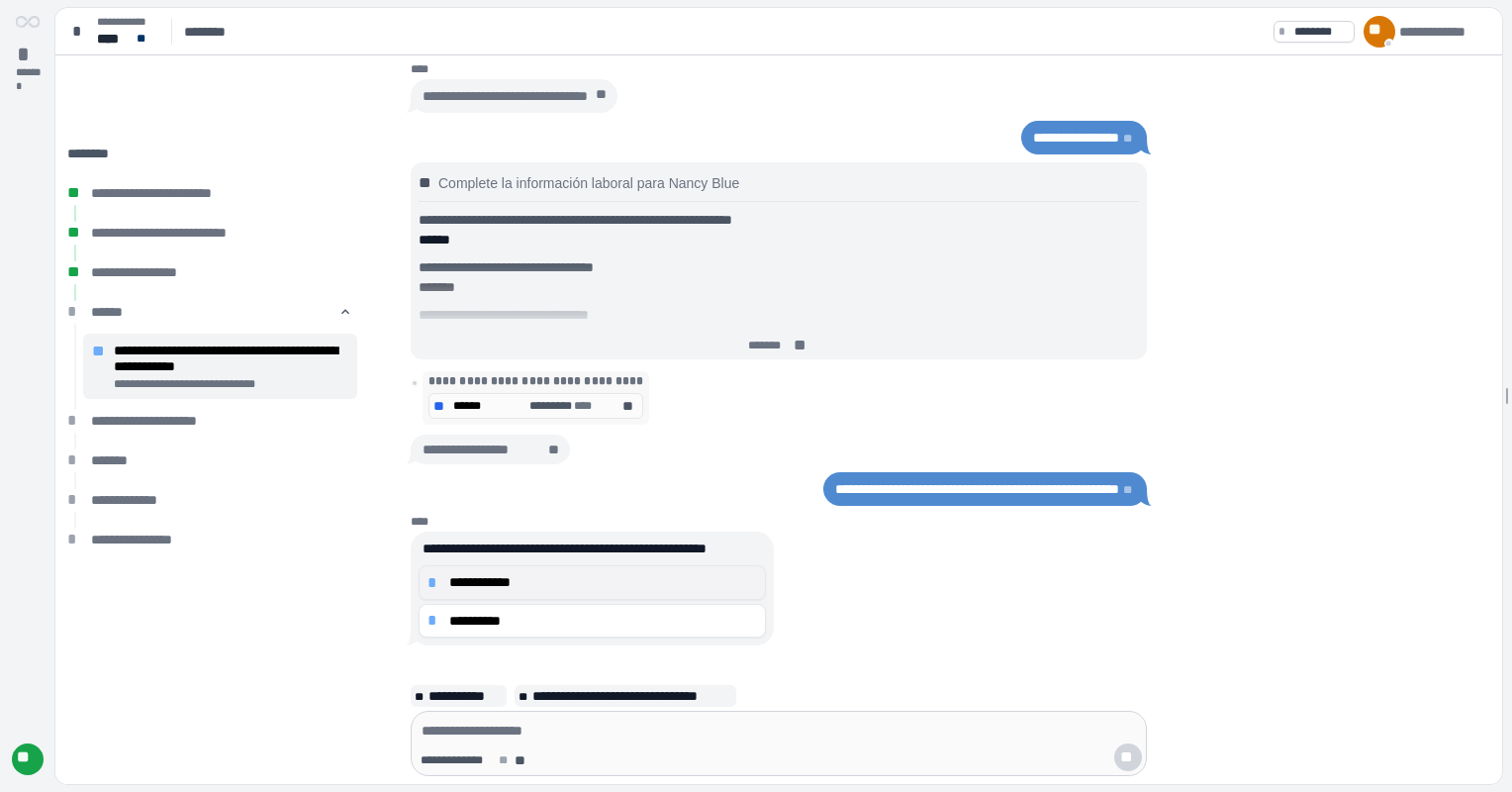click on "**********" at bounding box center [603, 582] 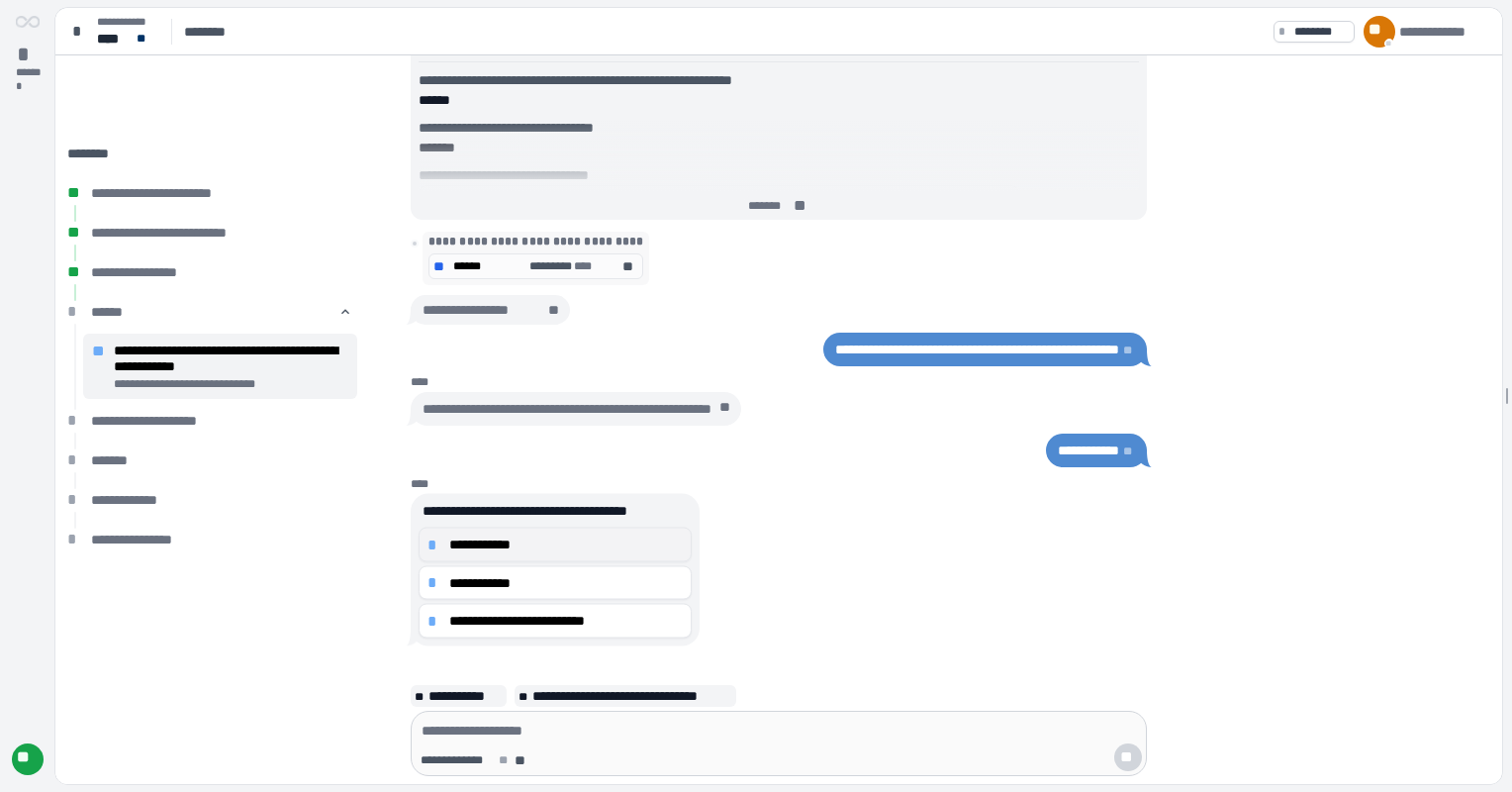 click on "**********" at bounding box center (555, 544) 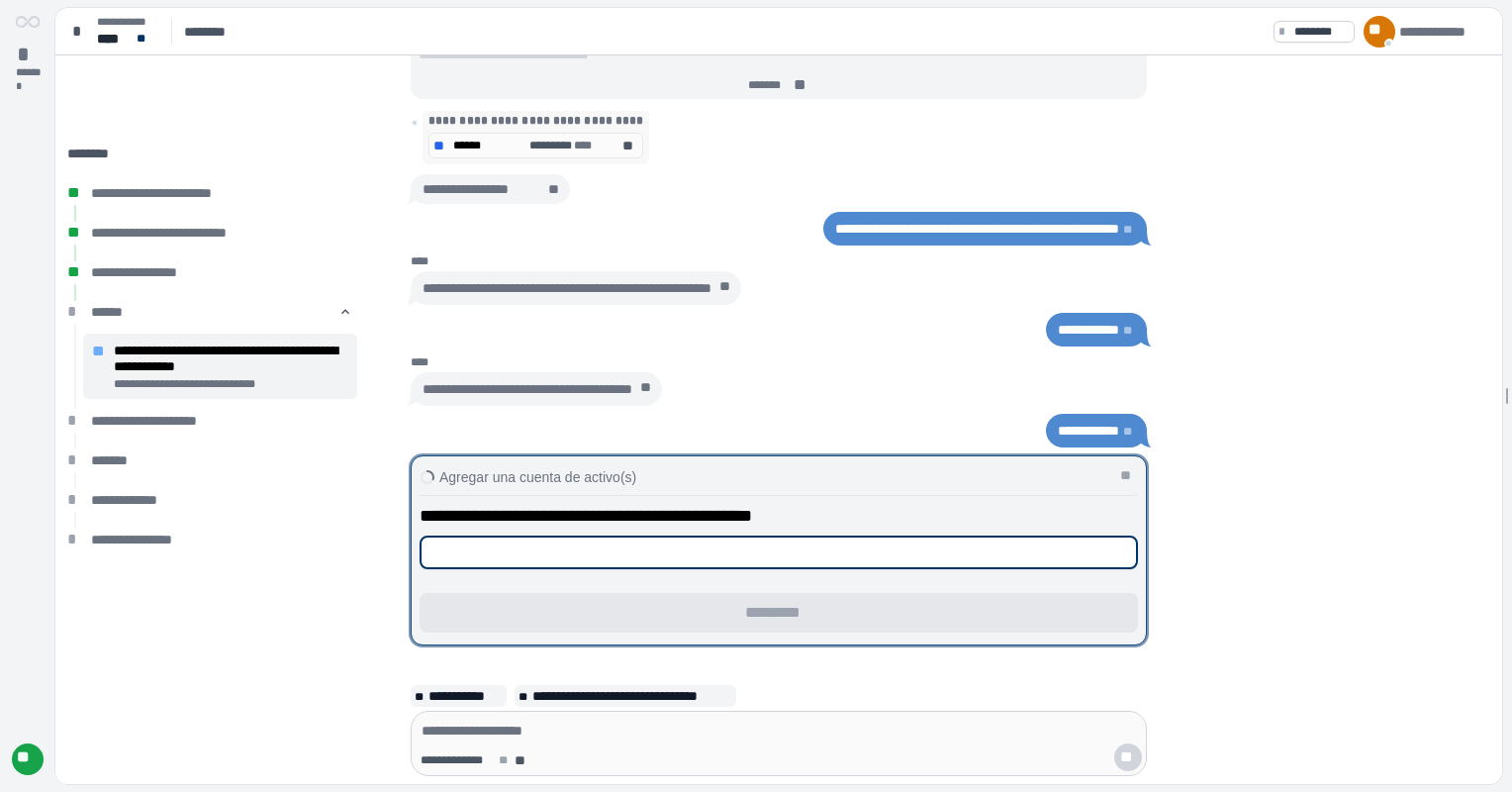click at bounding box center [779, 552] 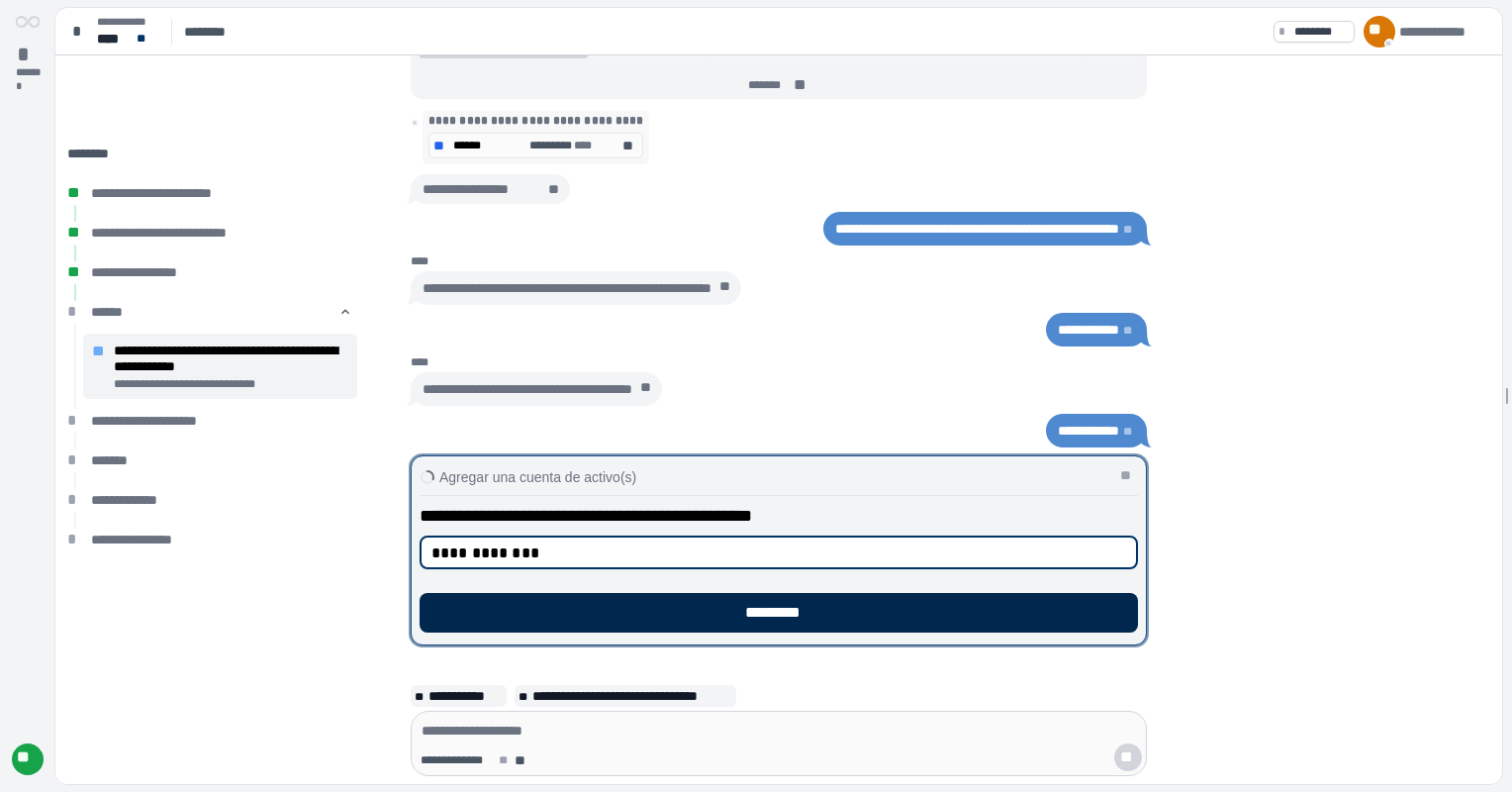 type on "**********" 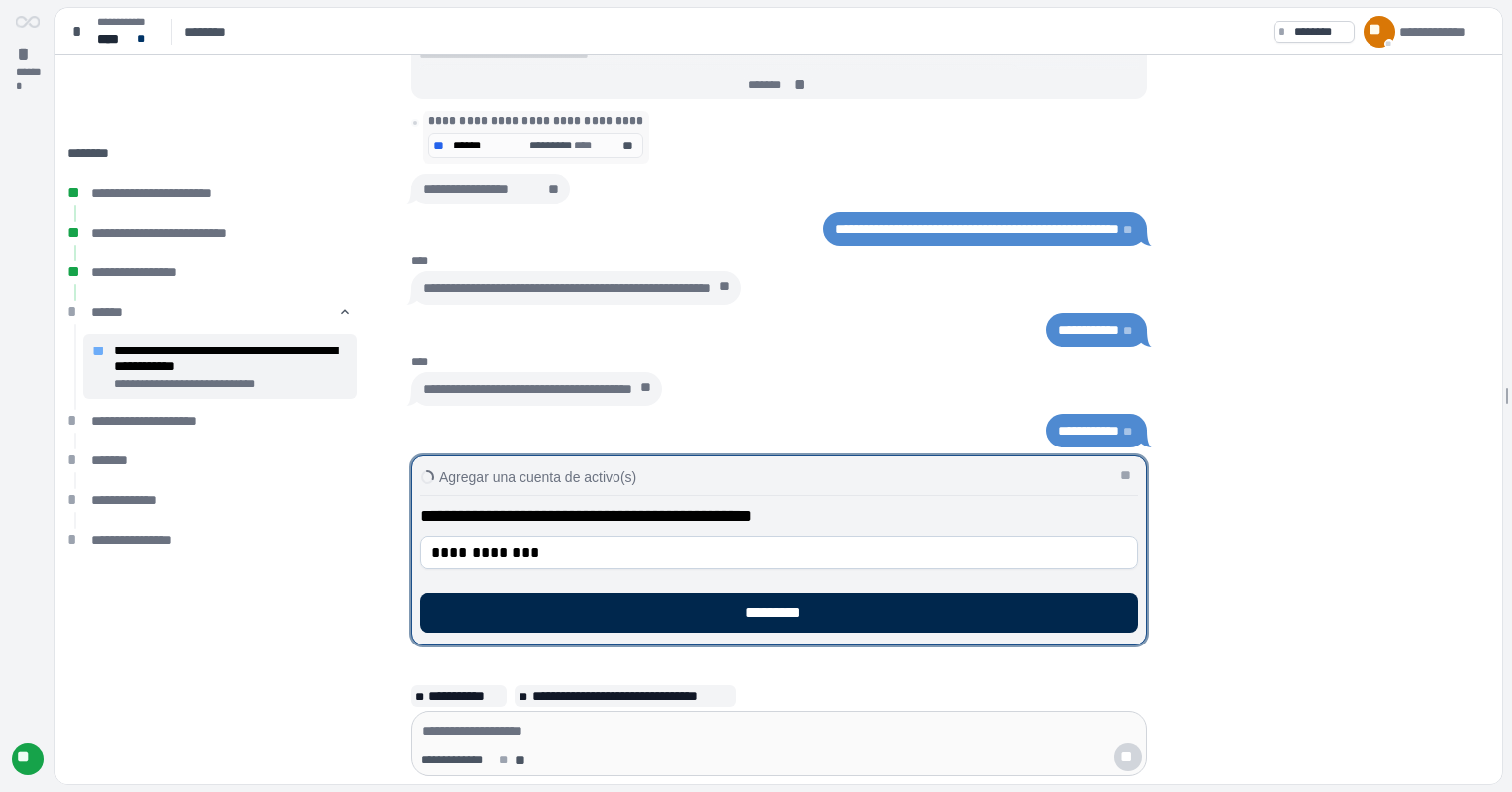 click on "*********" at bounding box center (779, 613) 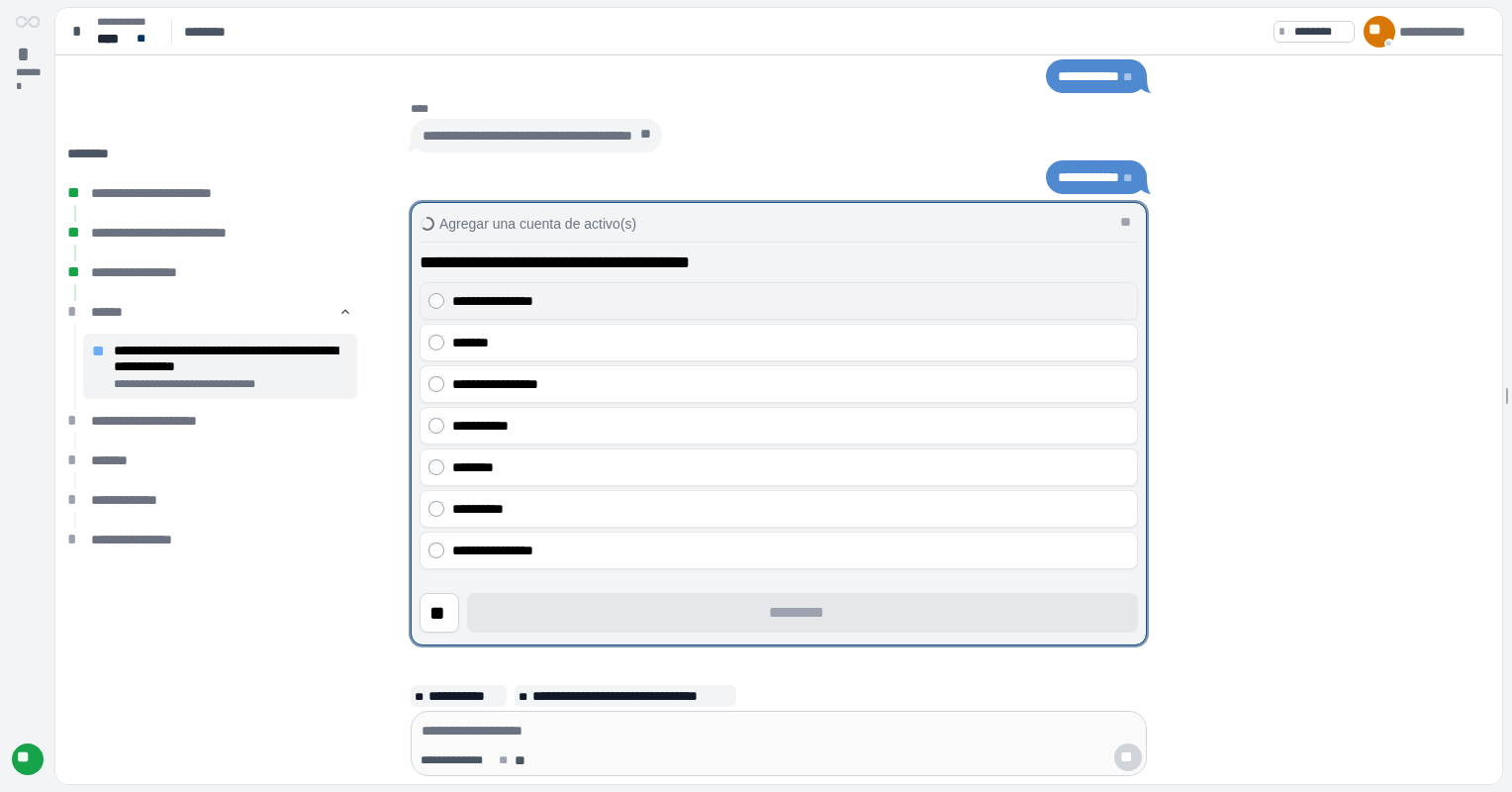 click on "**********" at bounding box center [791, 301] 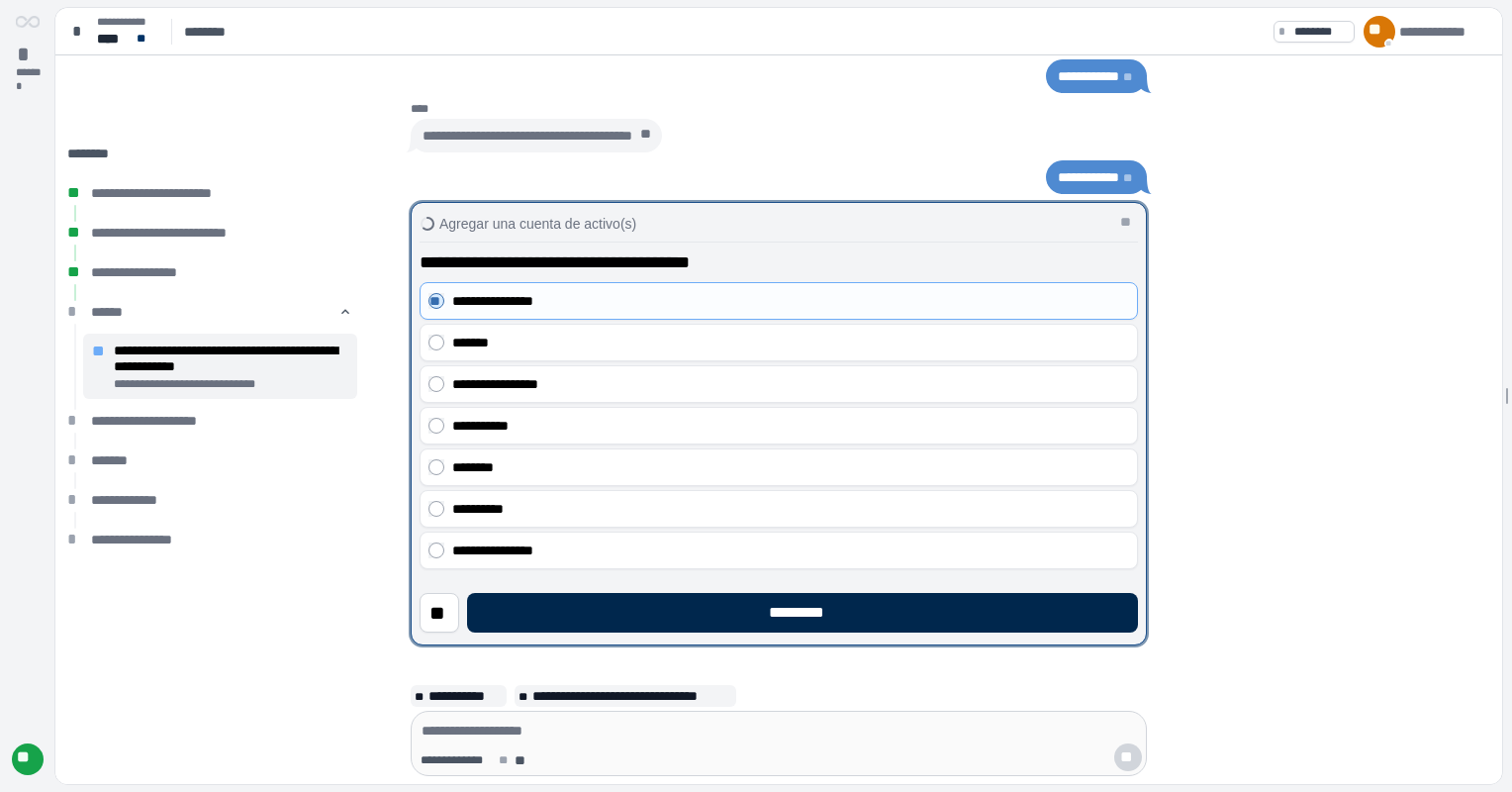 click on "*********" at bounding box center [803, 613] 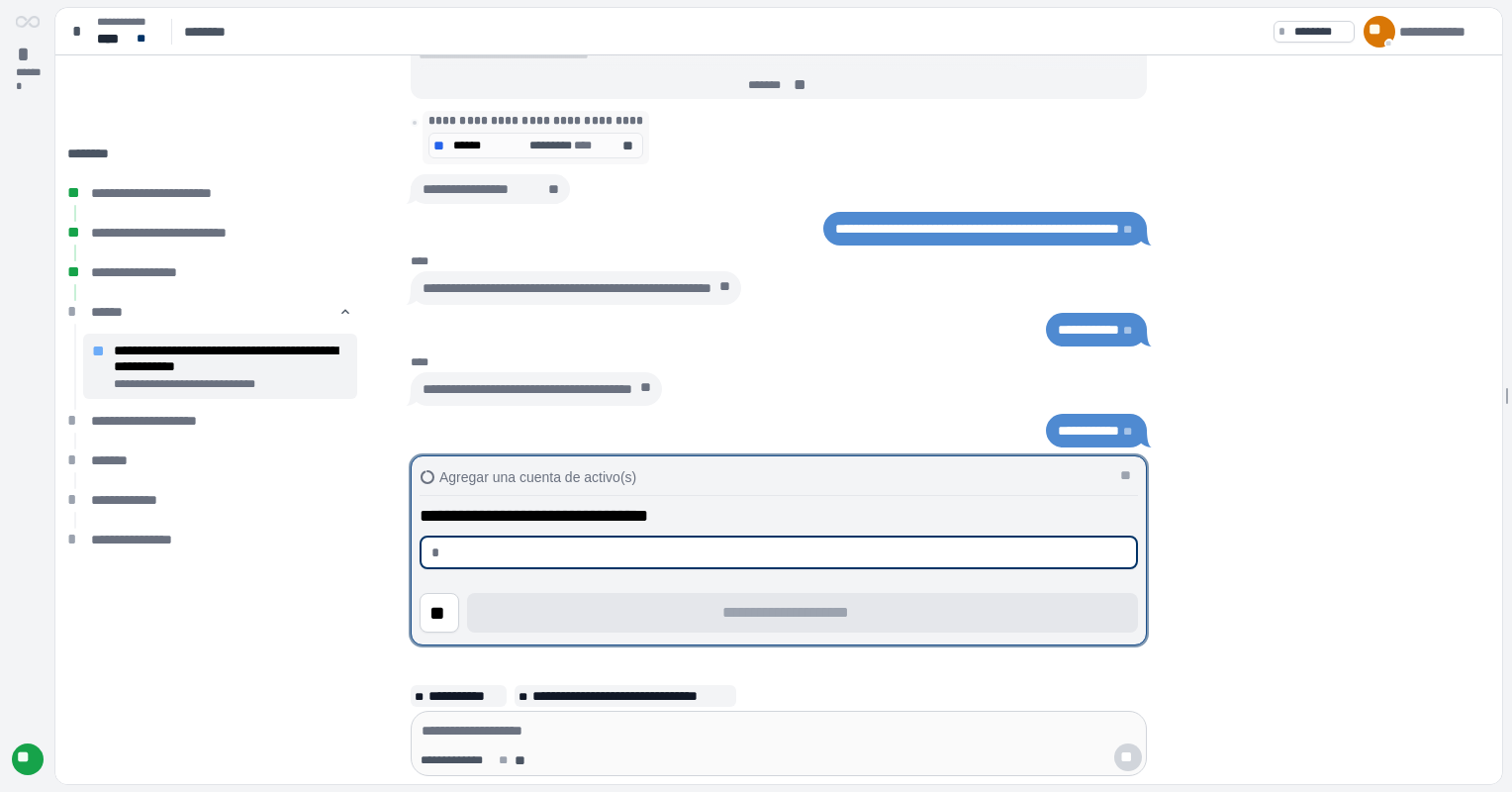 click at bounding box center [787, 552] 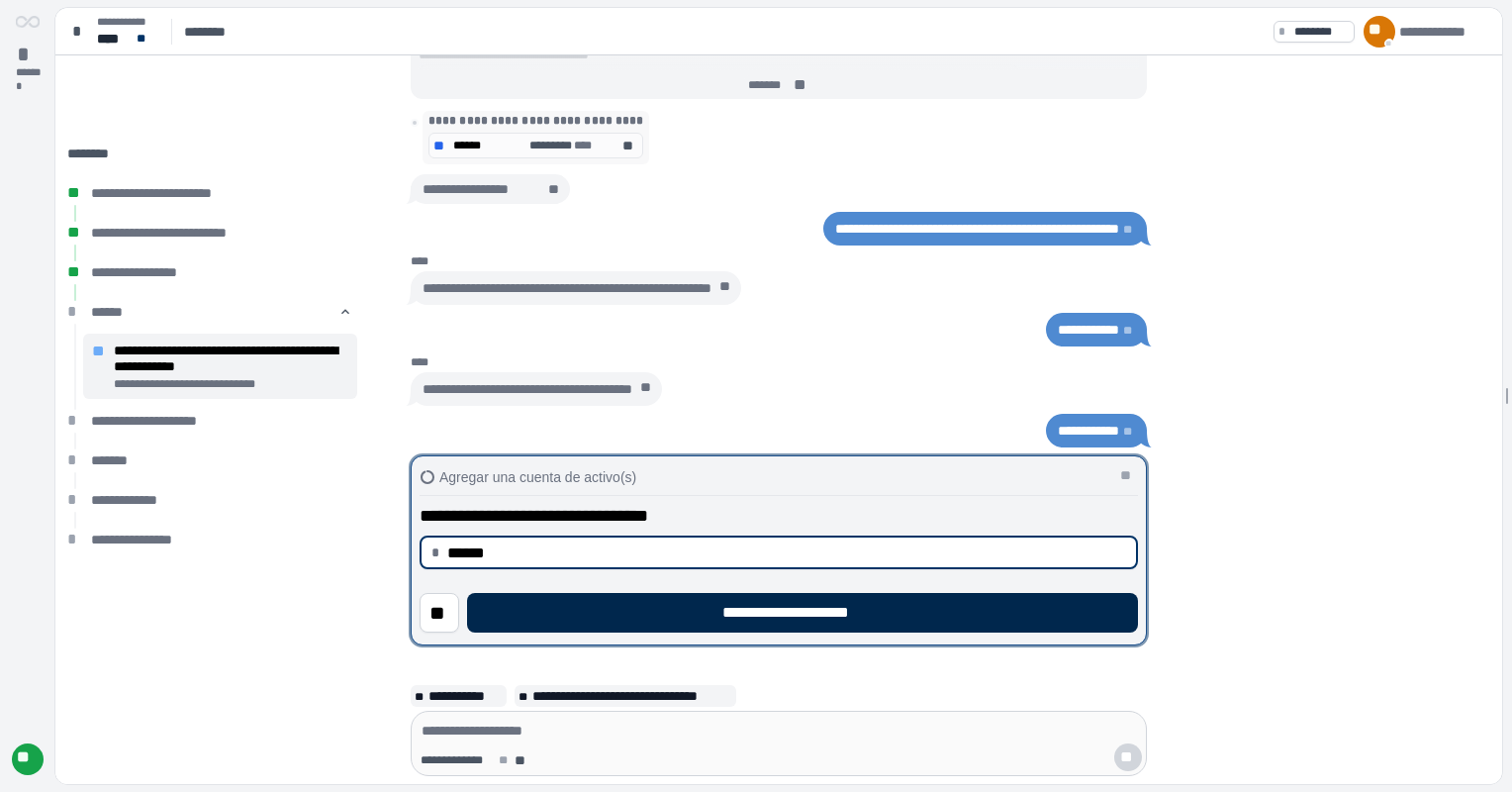 type on "*********" 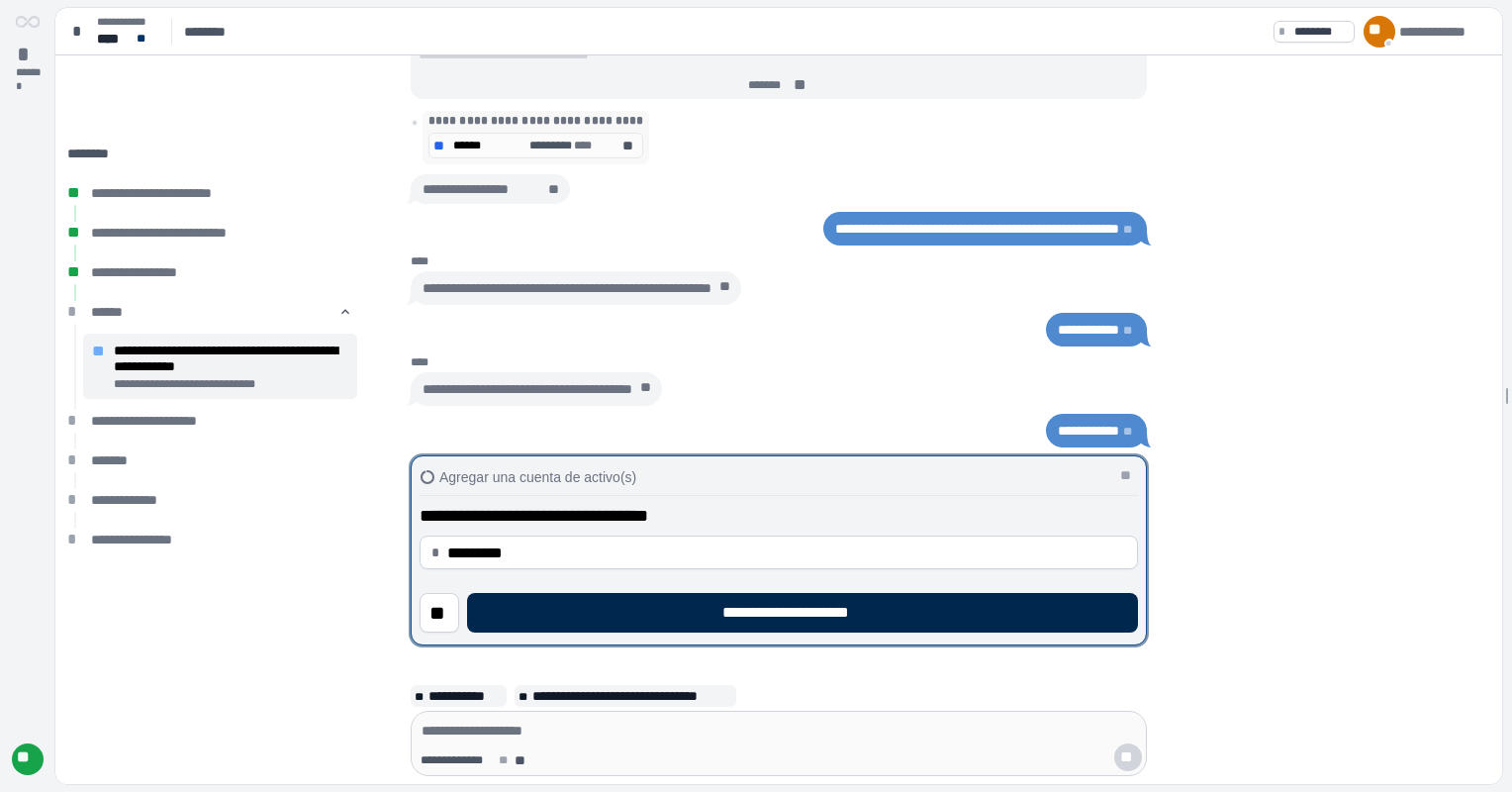 click on "**********" at bounding box center (803, 613) 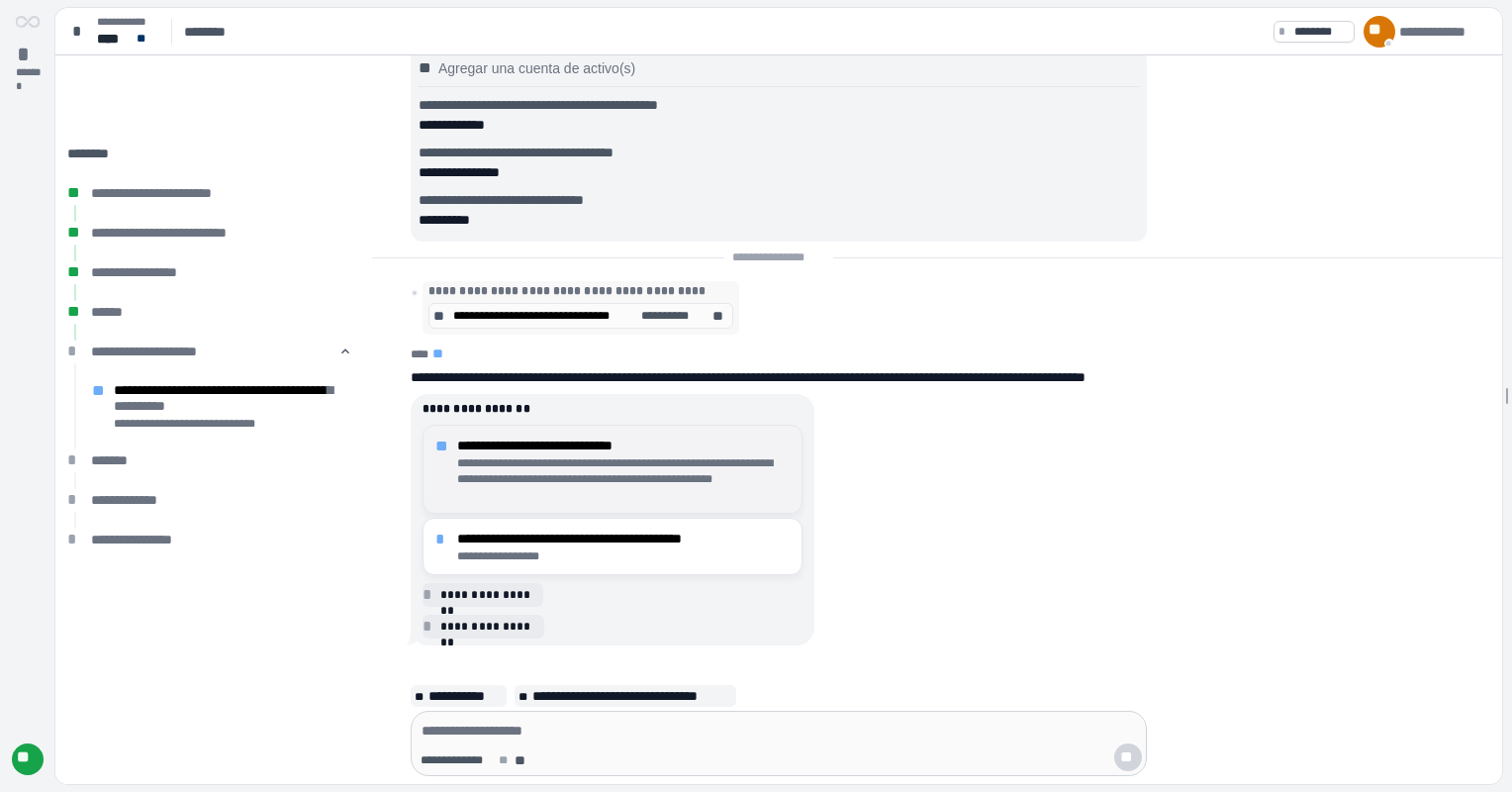 click on "**********" at bounding box center (623, 479) 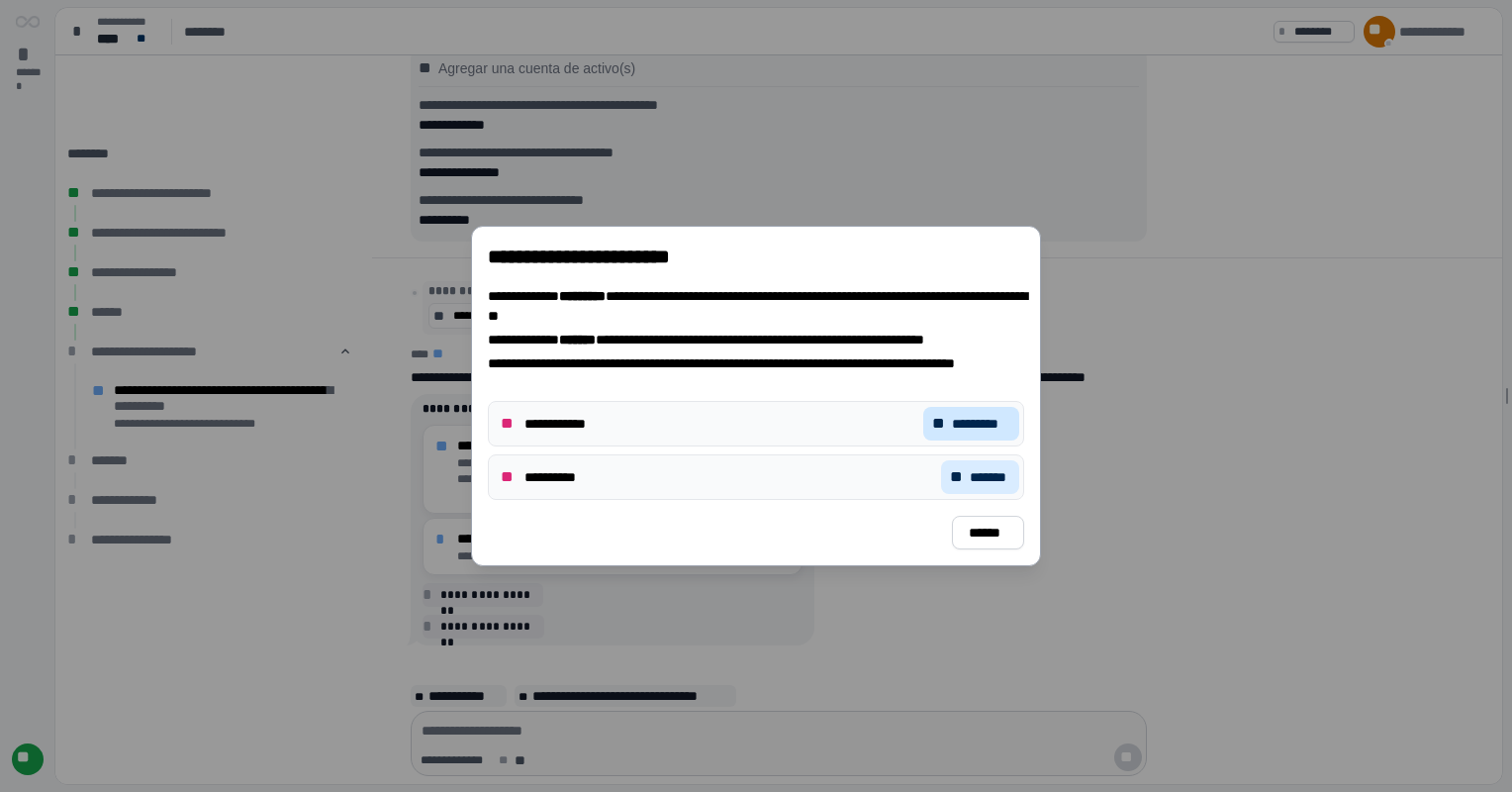 click on "*********" at bounding box center [981, 424] 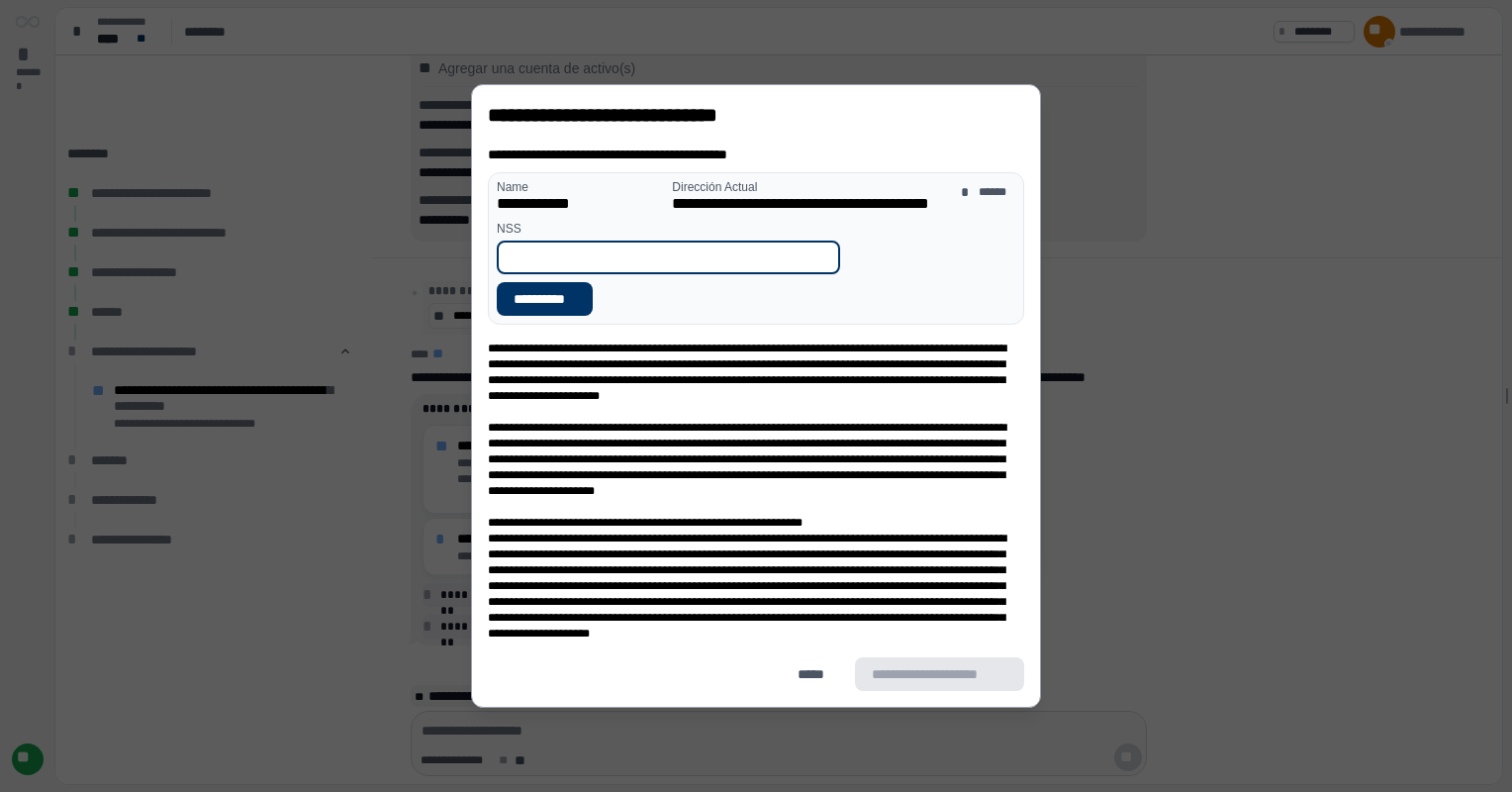 click at bounding box center [668, 257] 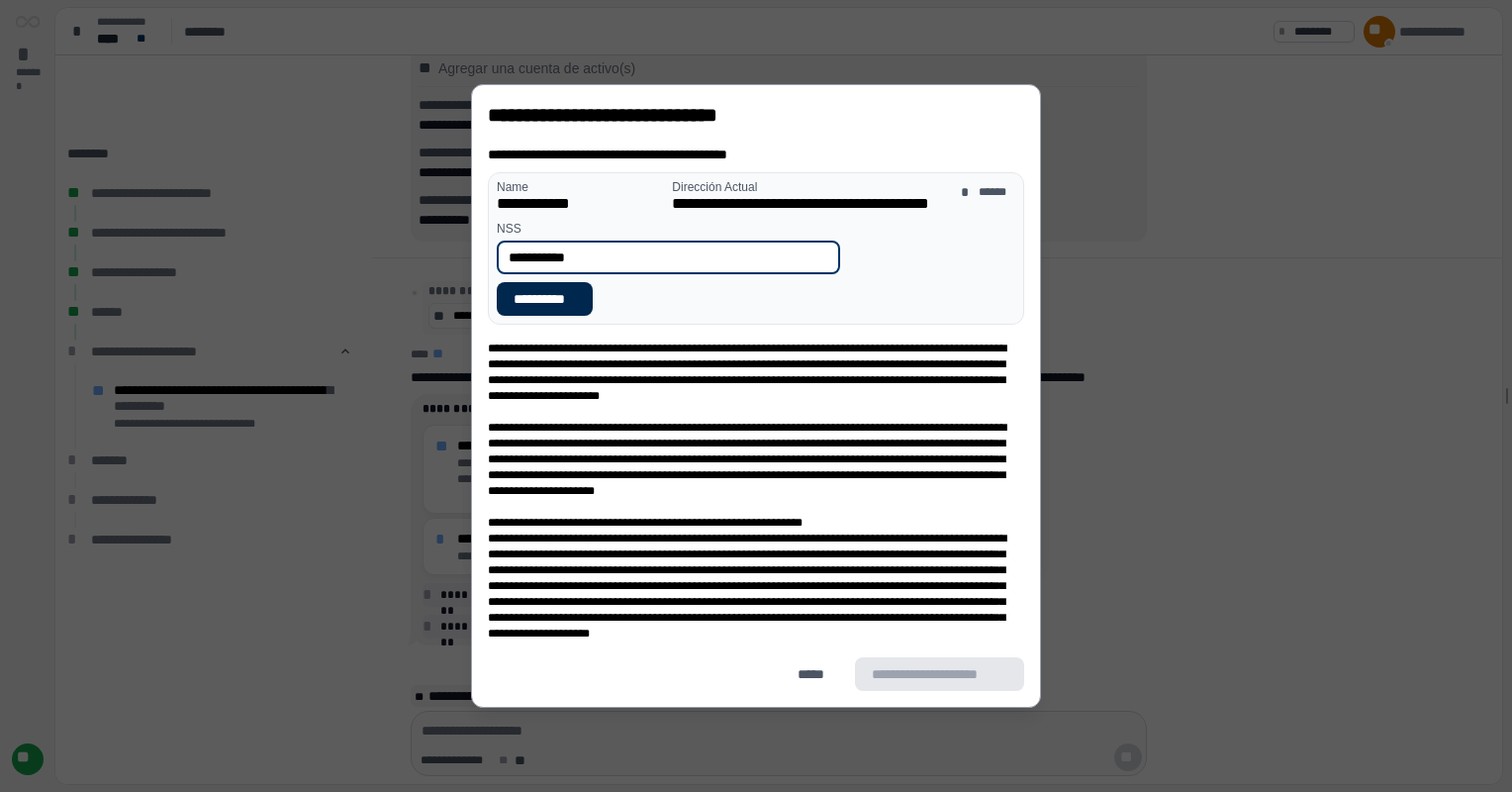 type on "**********" 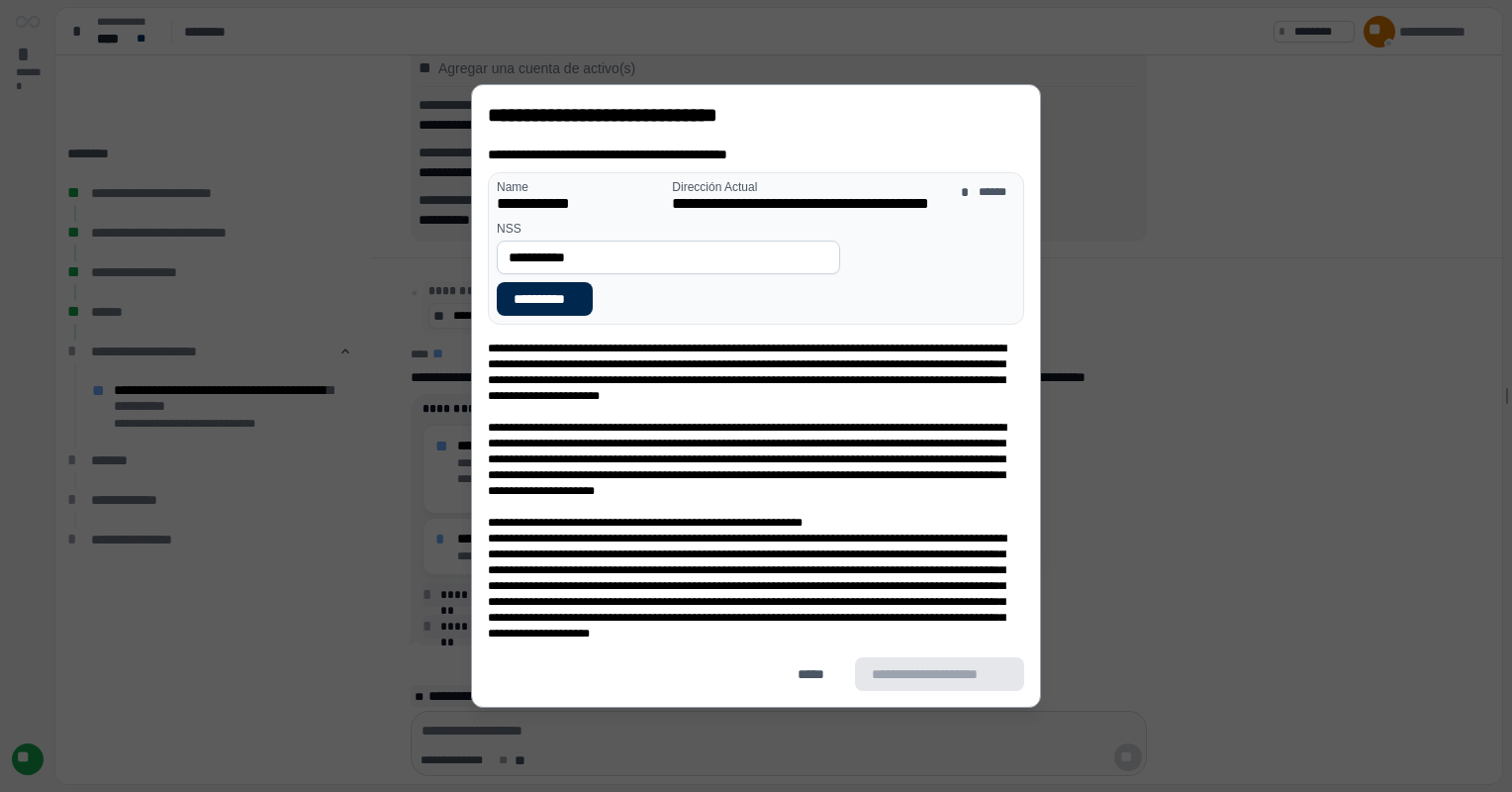 click on "**********" at bounding box center [544, 299] 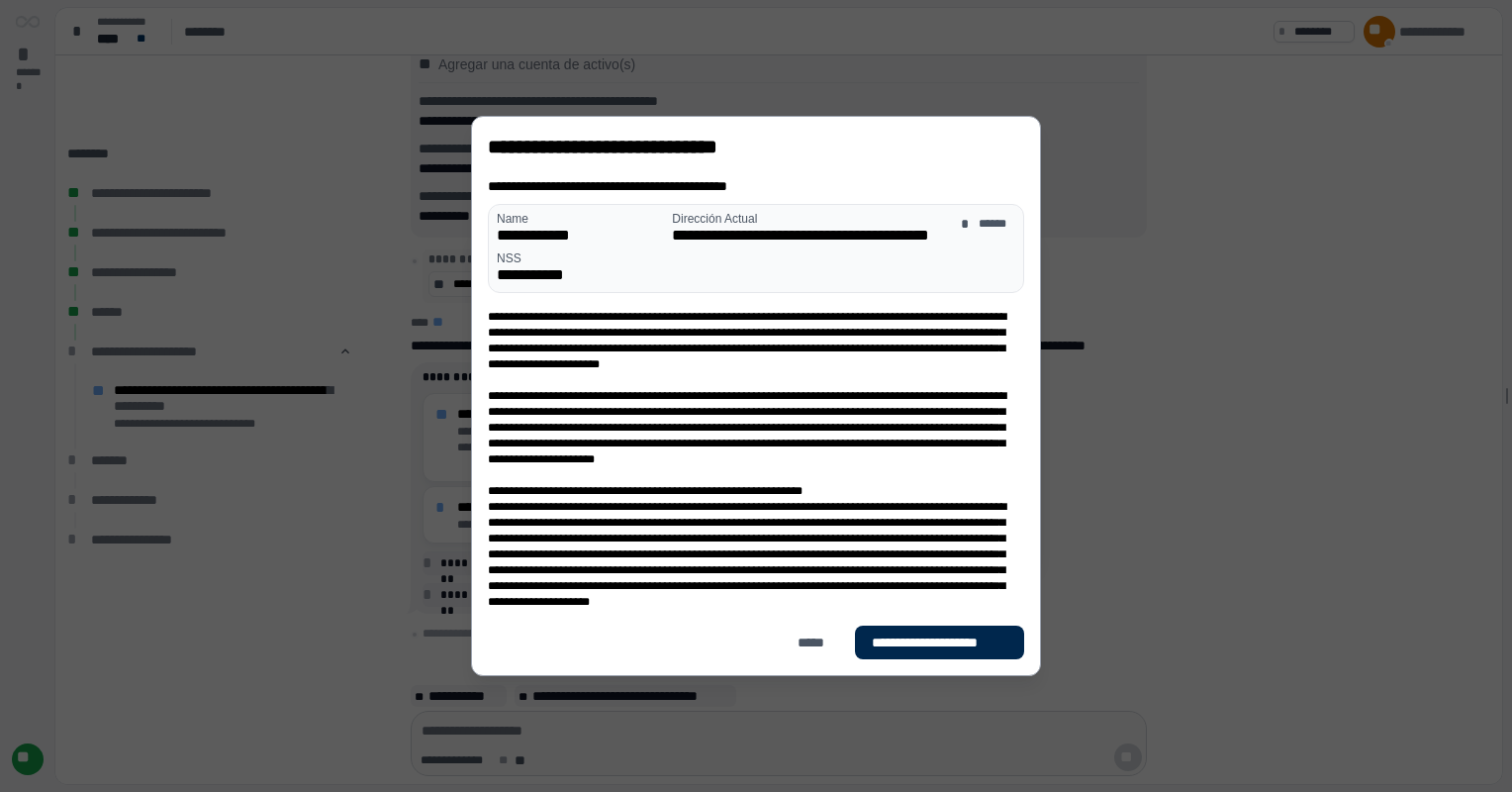 click on "**********" at bounding box center (939, 643) 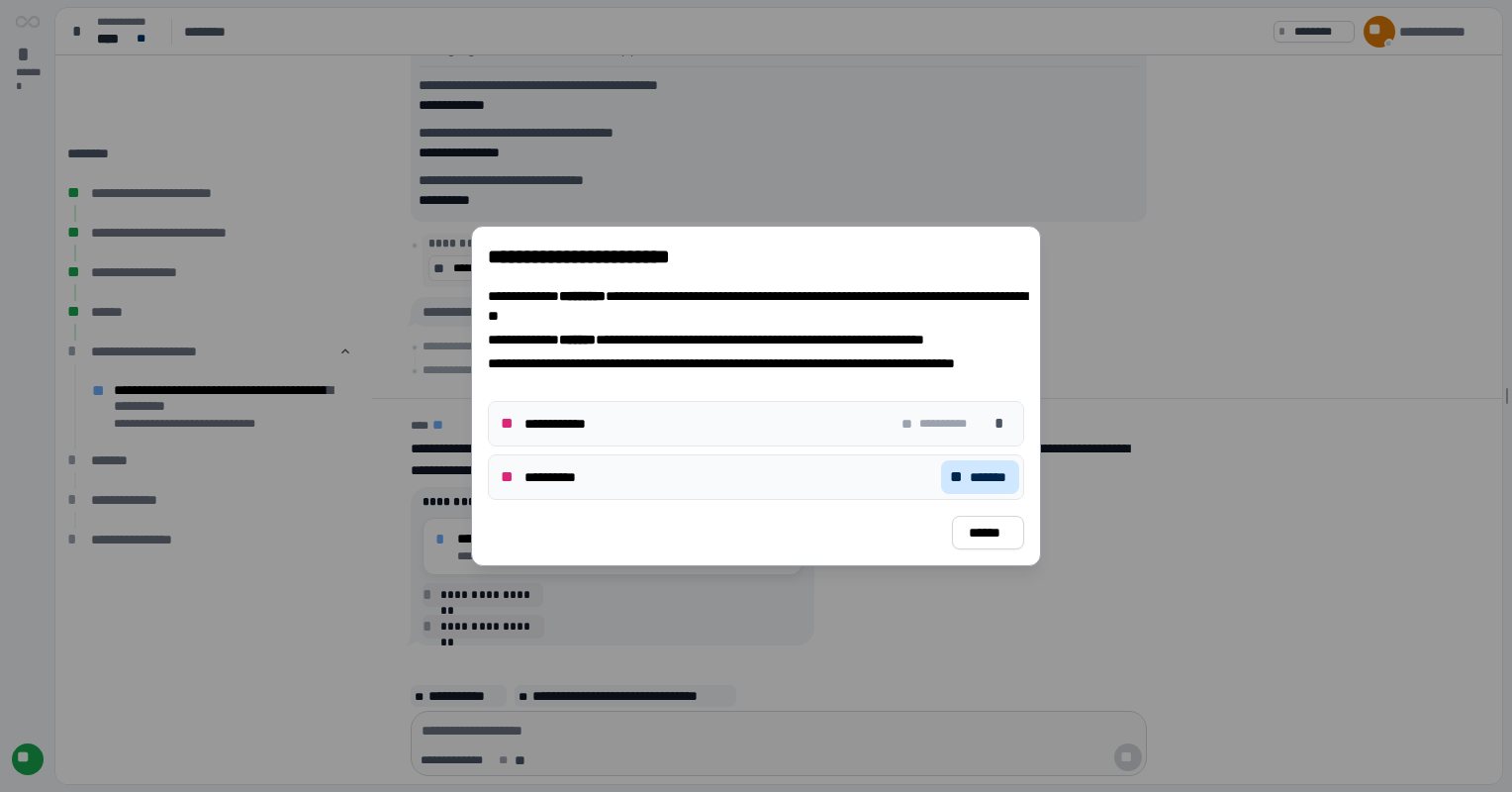 click on "*******" at bounding box center [990, 477] 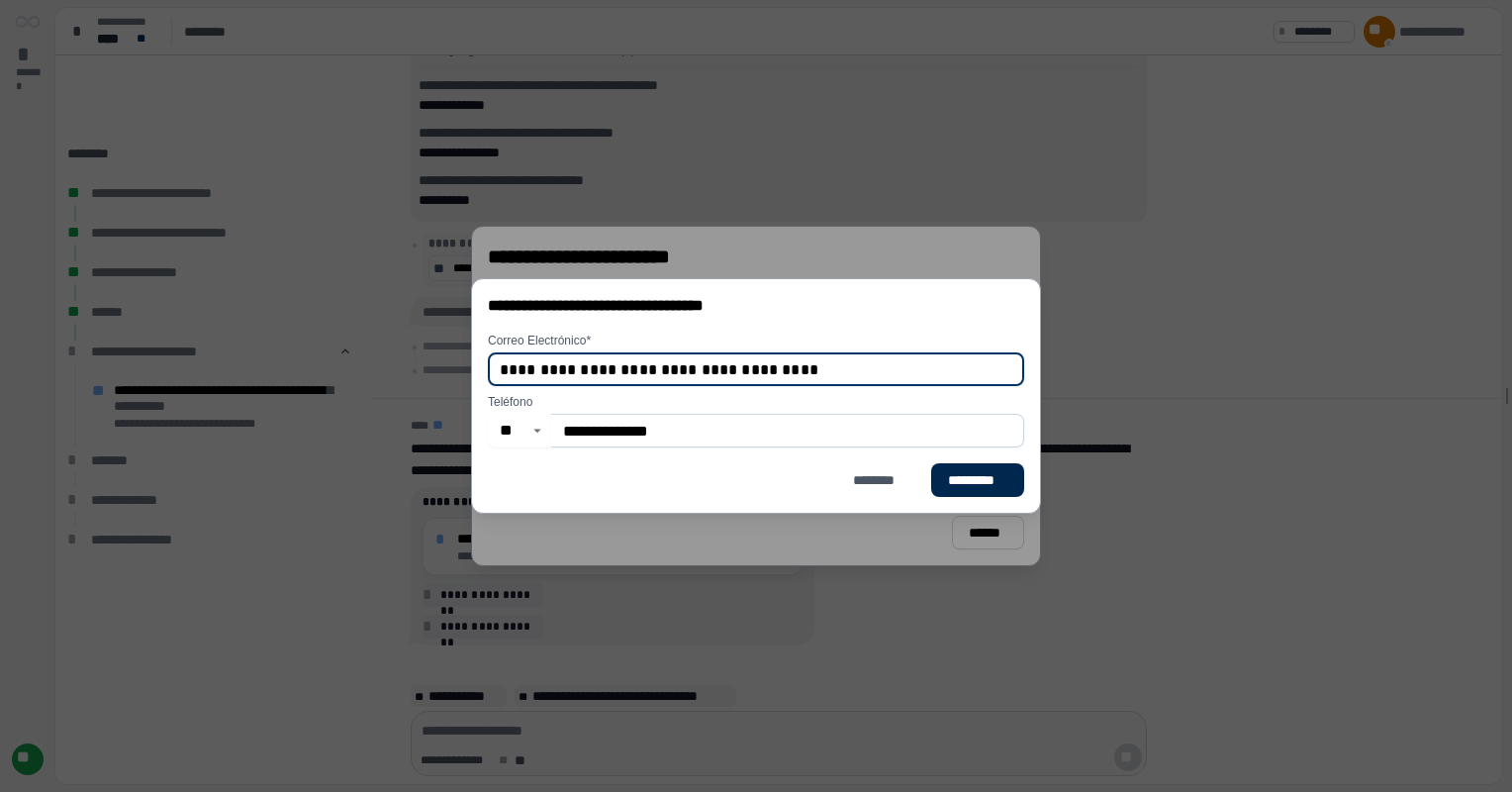 click on "*********" at bounding box center (978, 480) 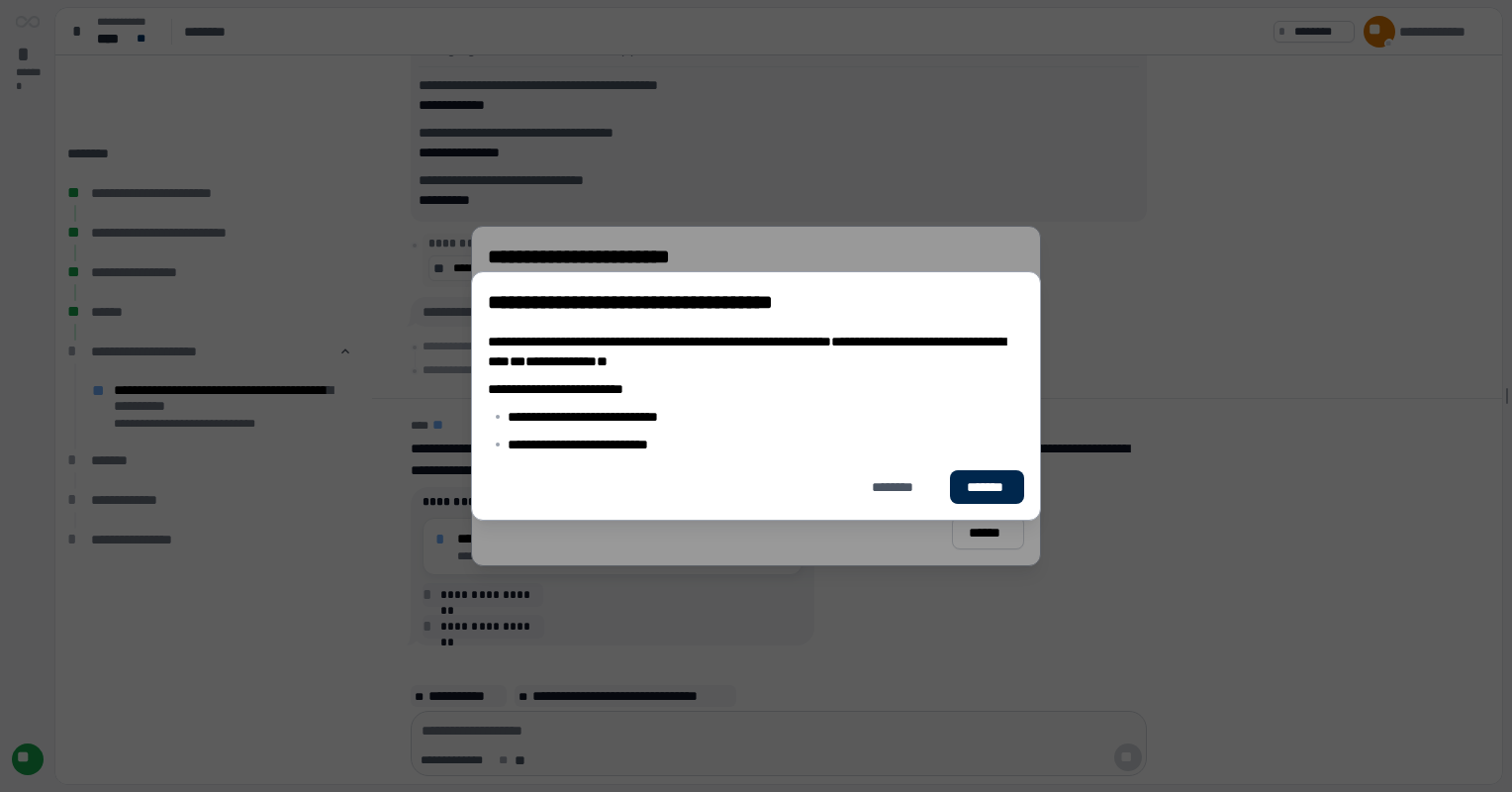 click on "*******" at bounding box center [987, 487] 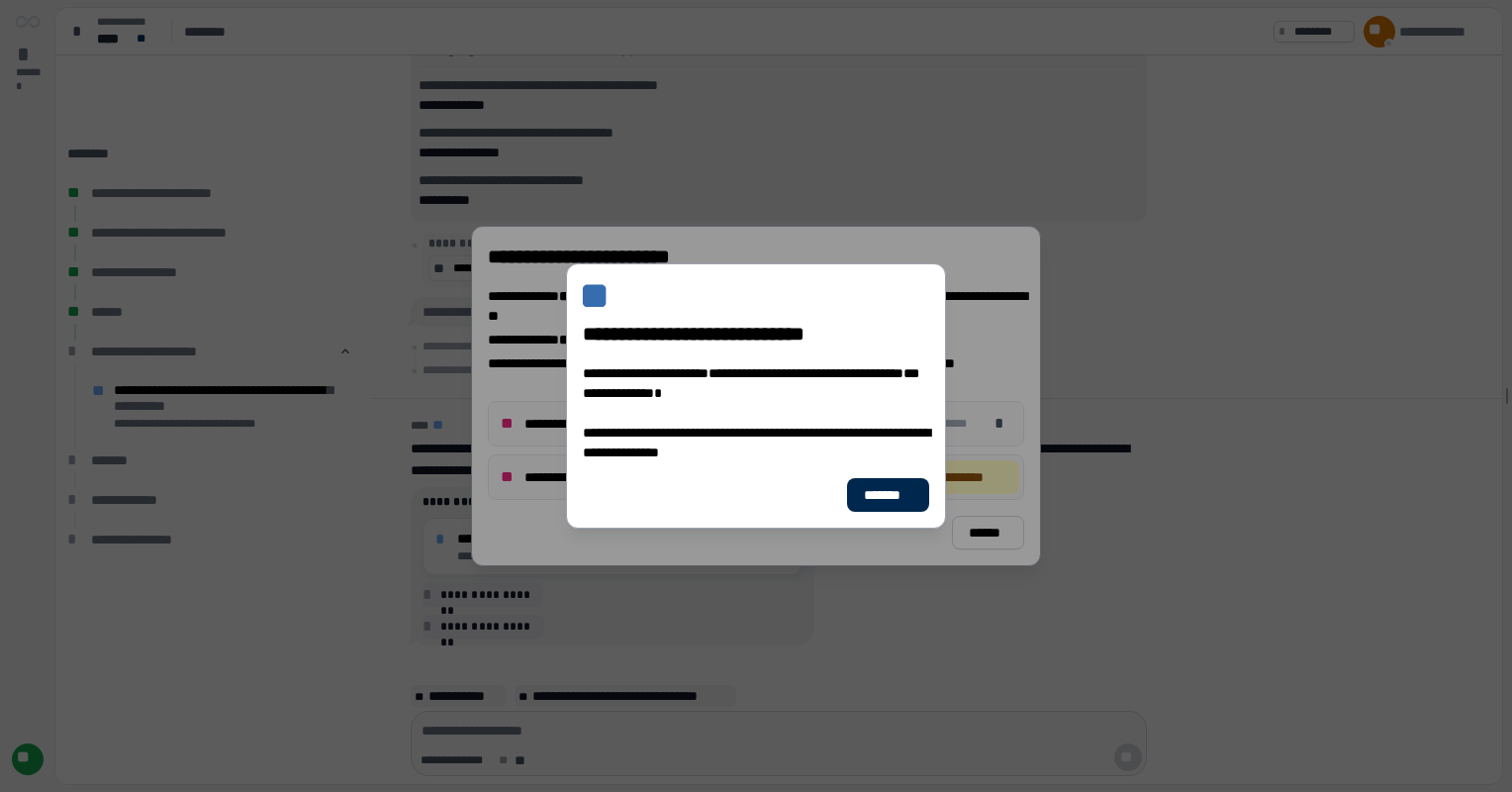 click on "*******" at bounding box center [888, 495] 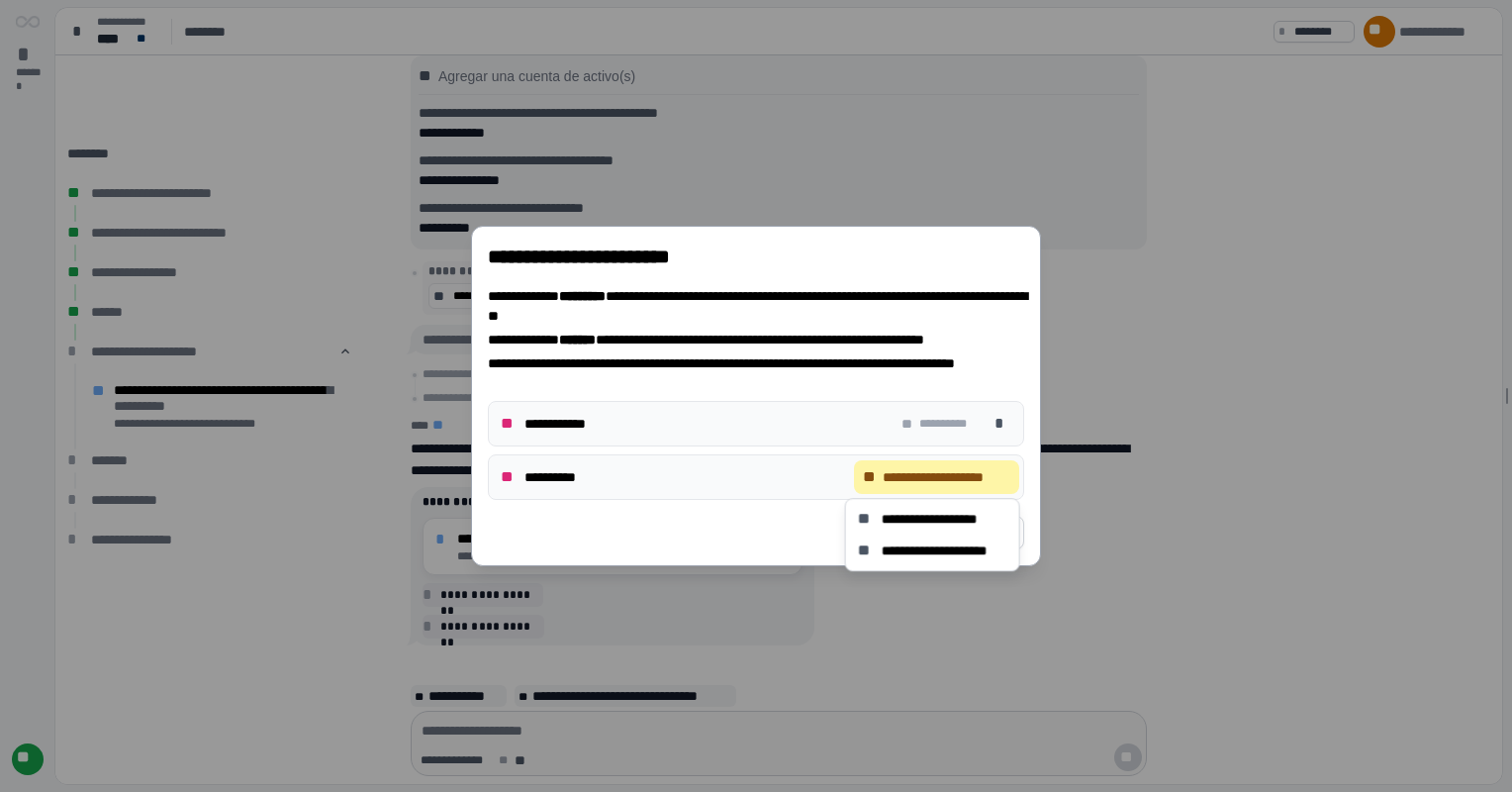 click on "**********" at bounding box center (946, 477) 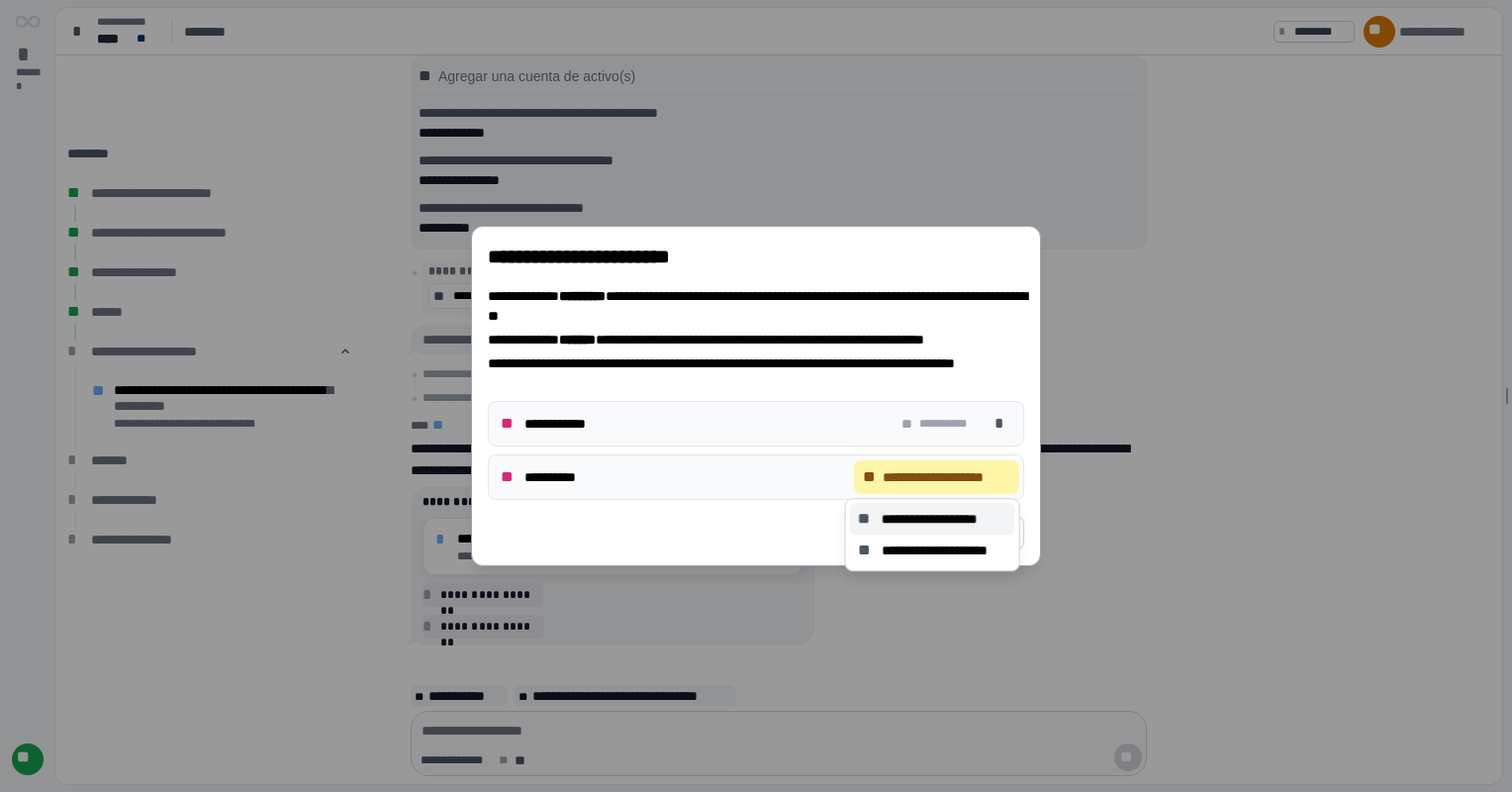 click on "**********" at bounding box center [939, 519] 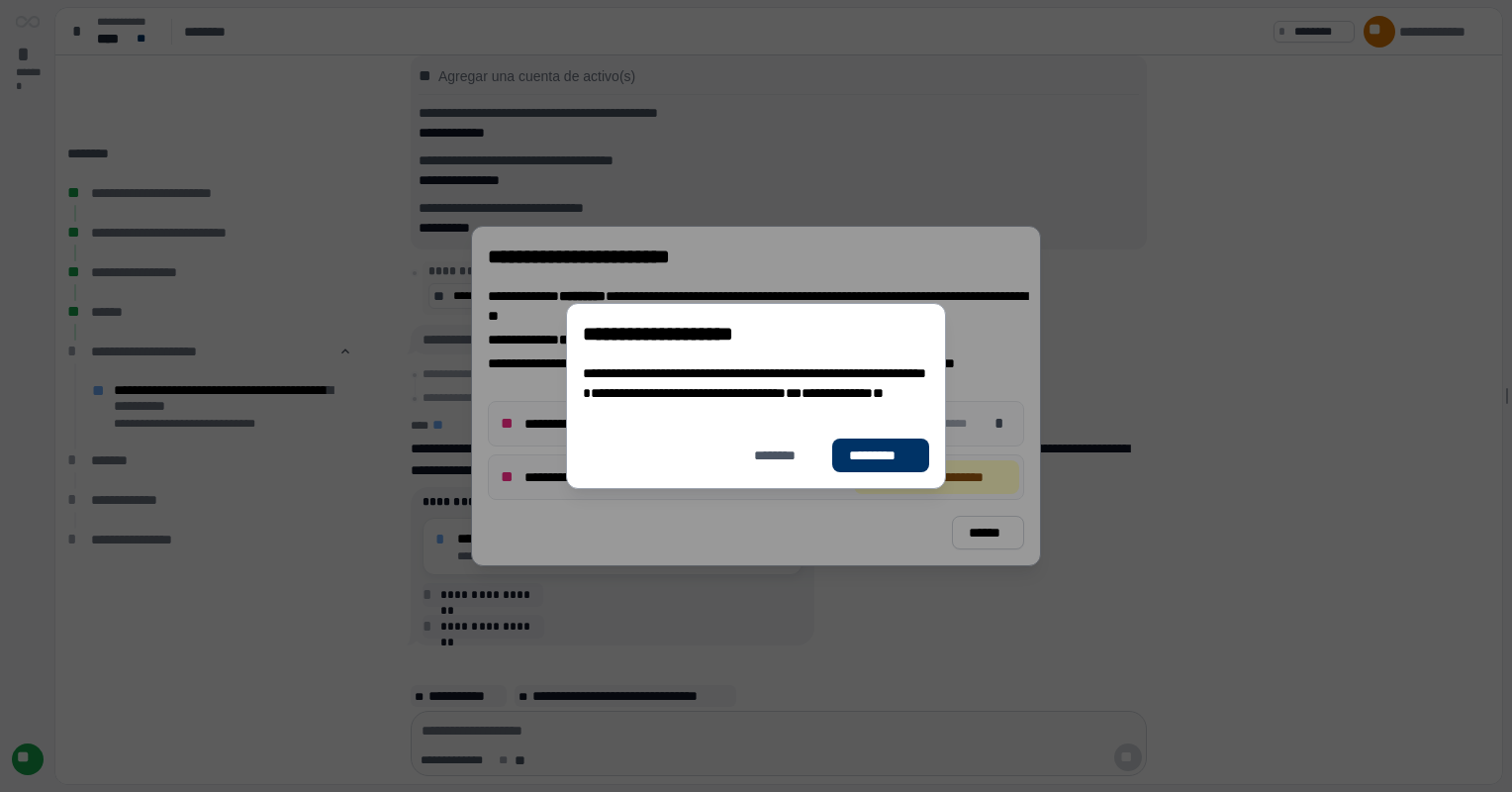 click on "**********" at bounding box center (688, 393) 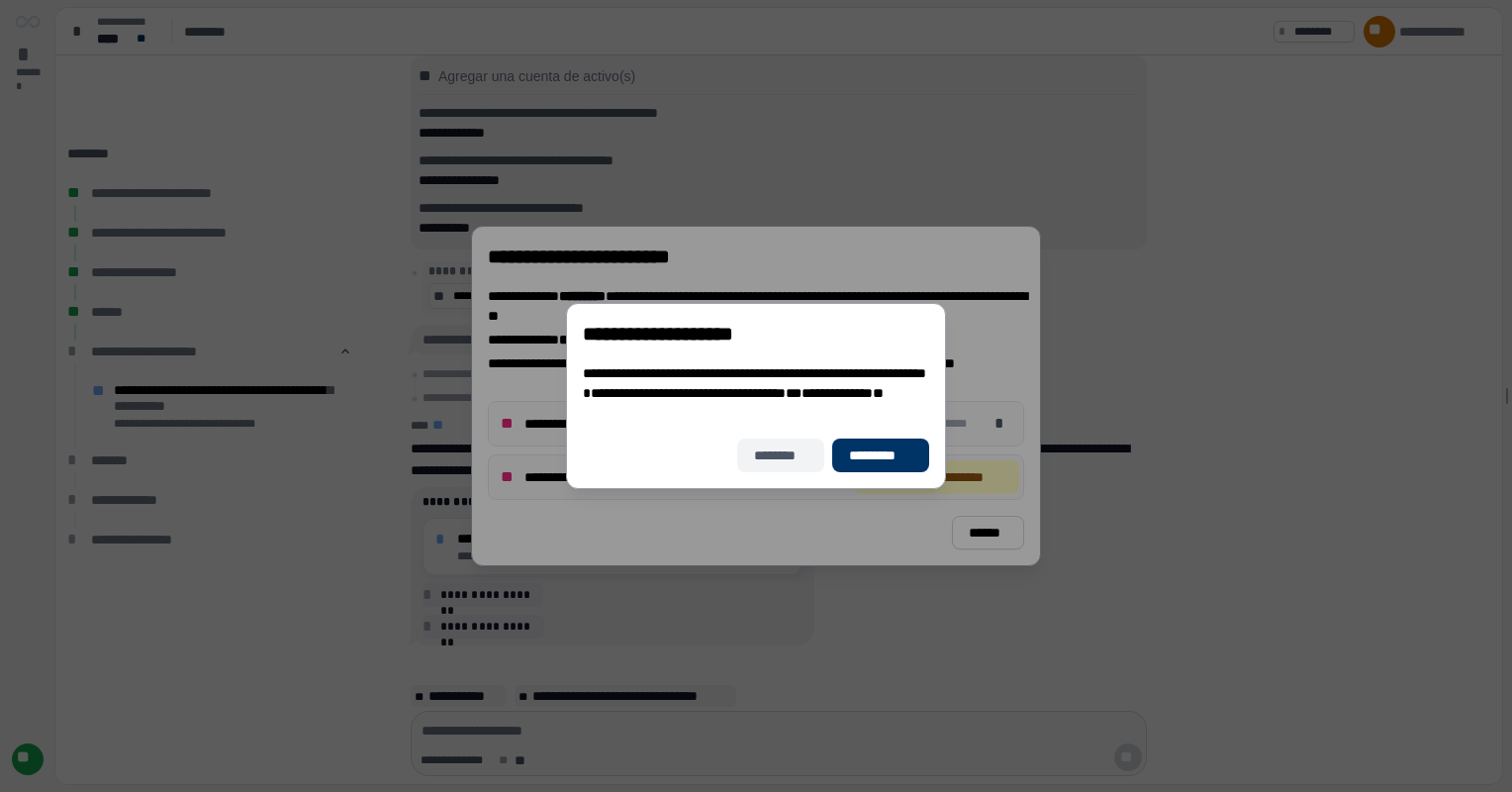 click on "********" at bounding box center (781, 455) 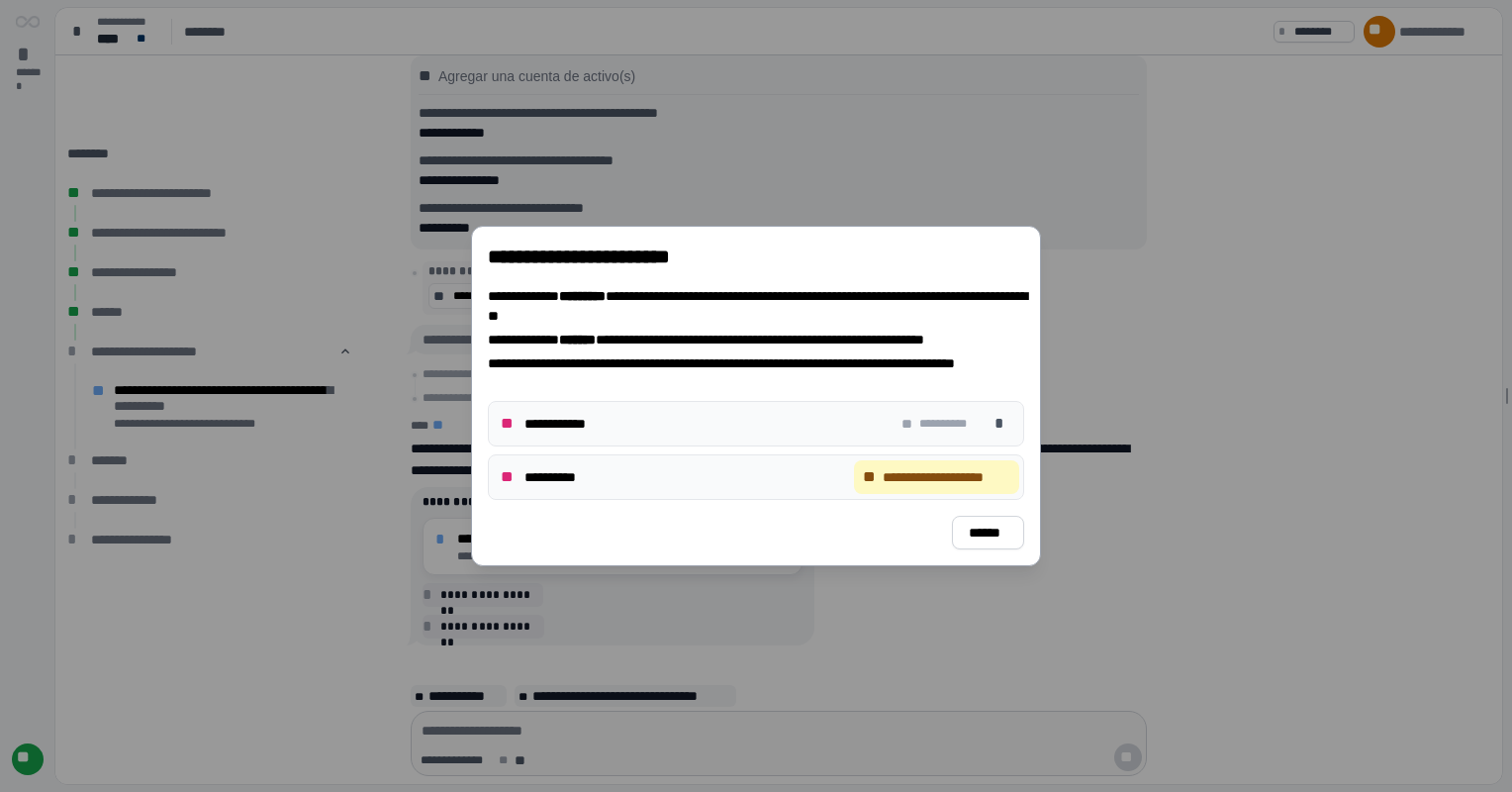 drag, startPoint x: 533, startPoint y: 475, endPoint x: 502, endPoint y: 487, distance: 33.24154 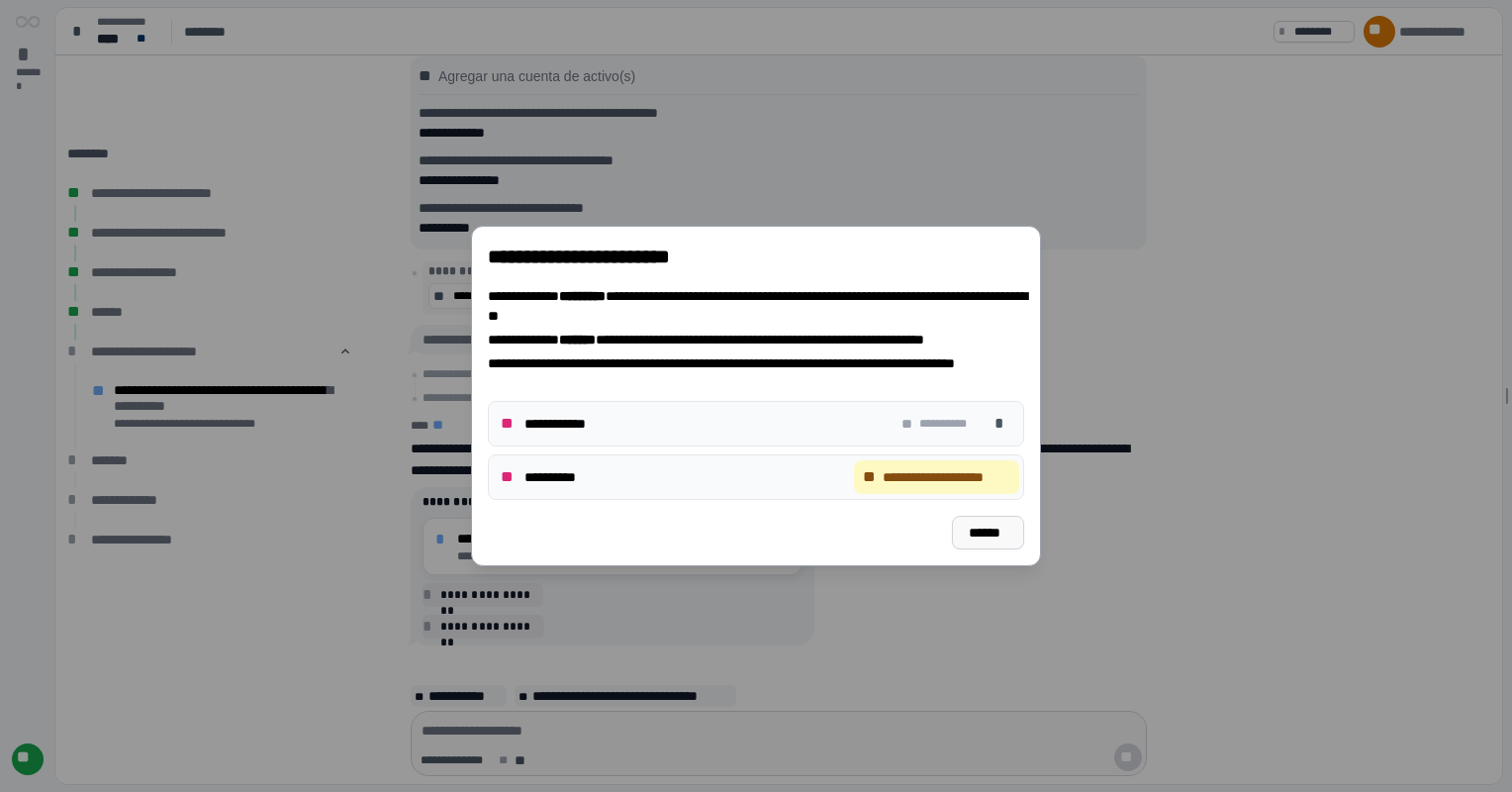 click on "******" at bounding box center [988, 533] 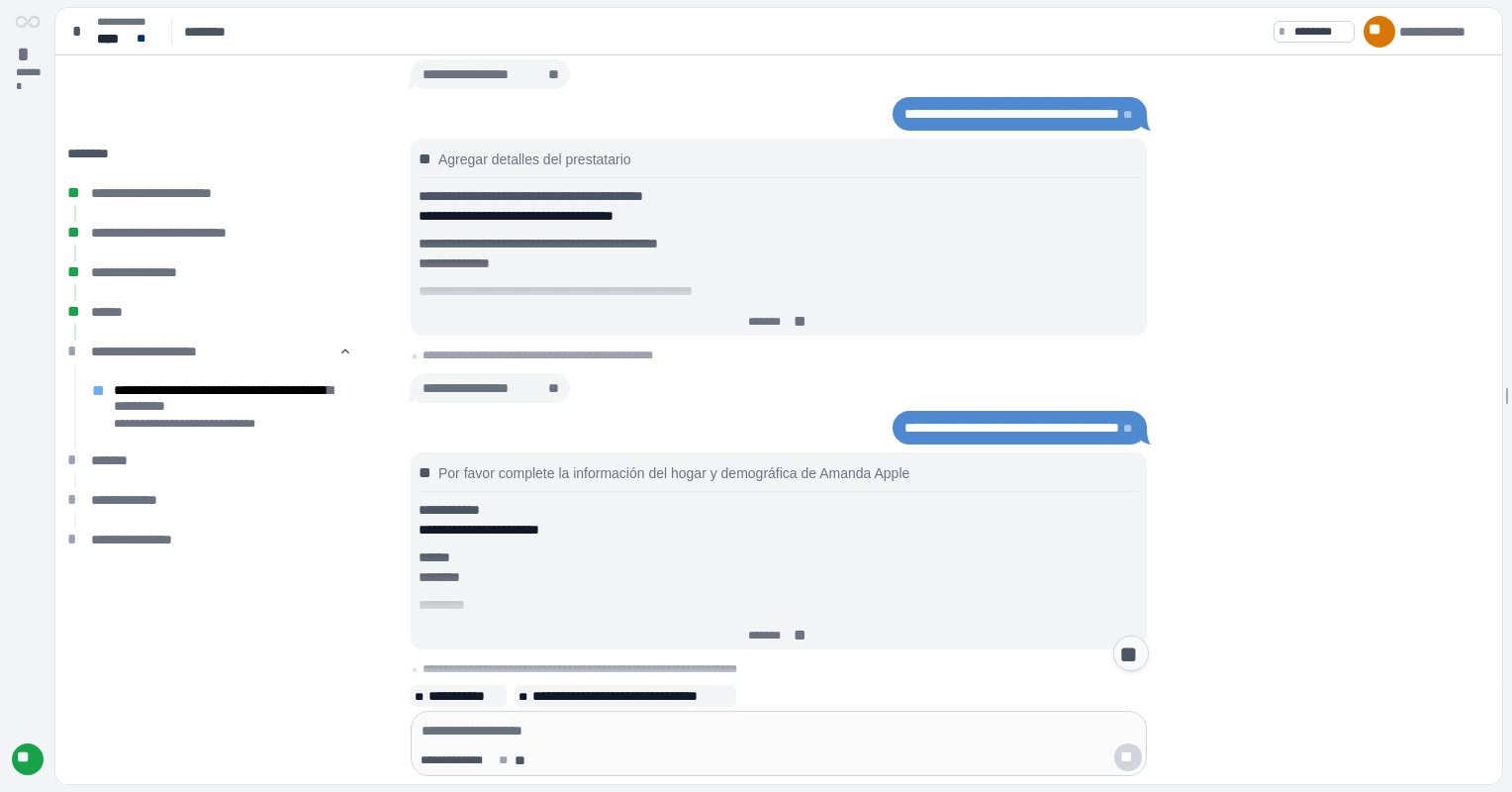 scroll, scrollTop: 2855, scrollLeft: 0, axis: vertical 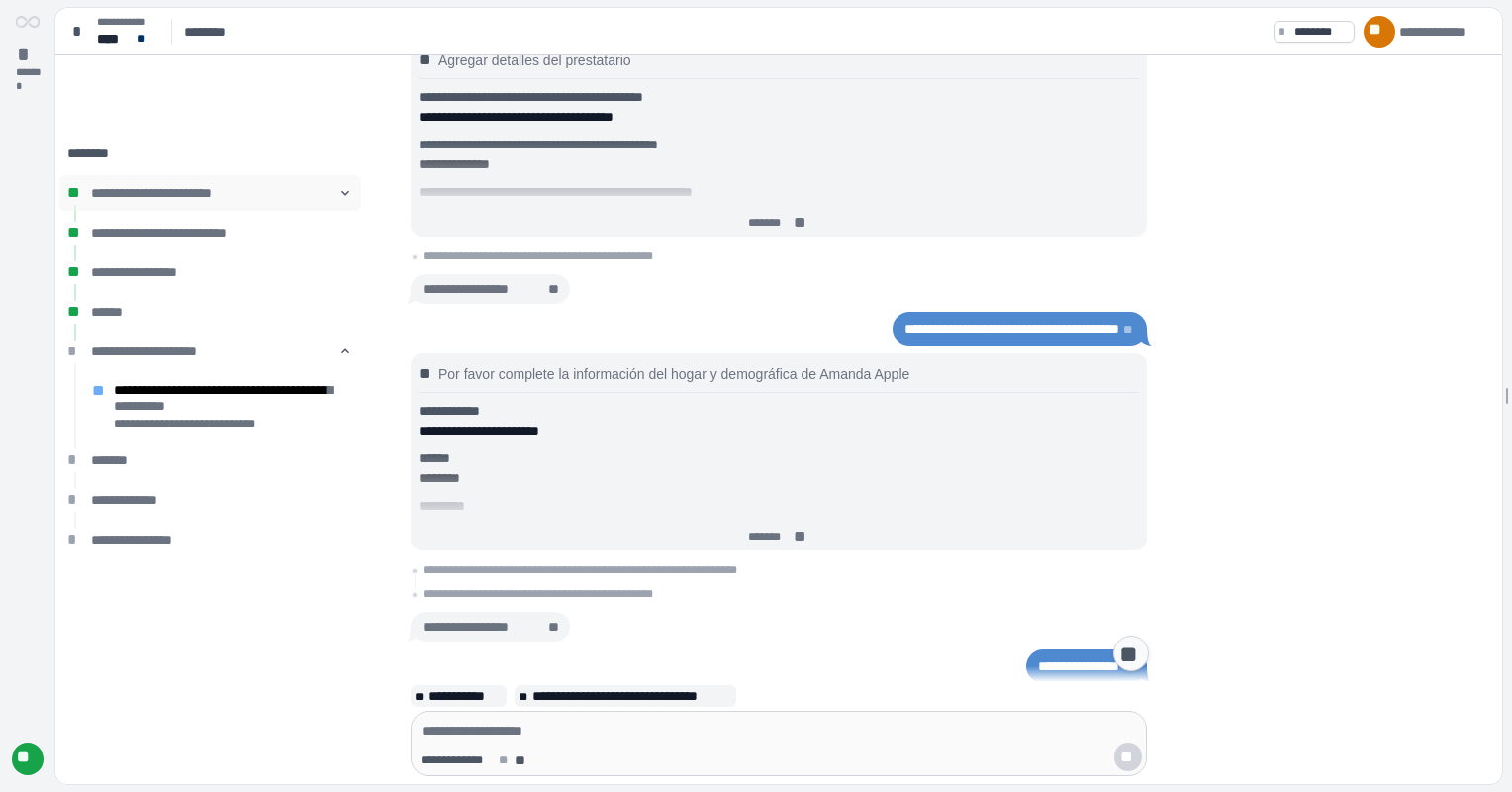 click on "**********" at bounding box center [210, 193] 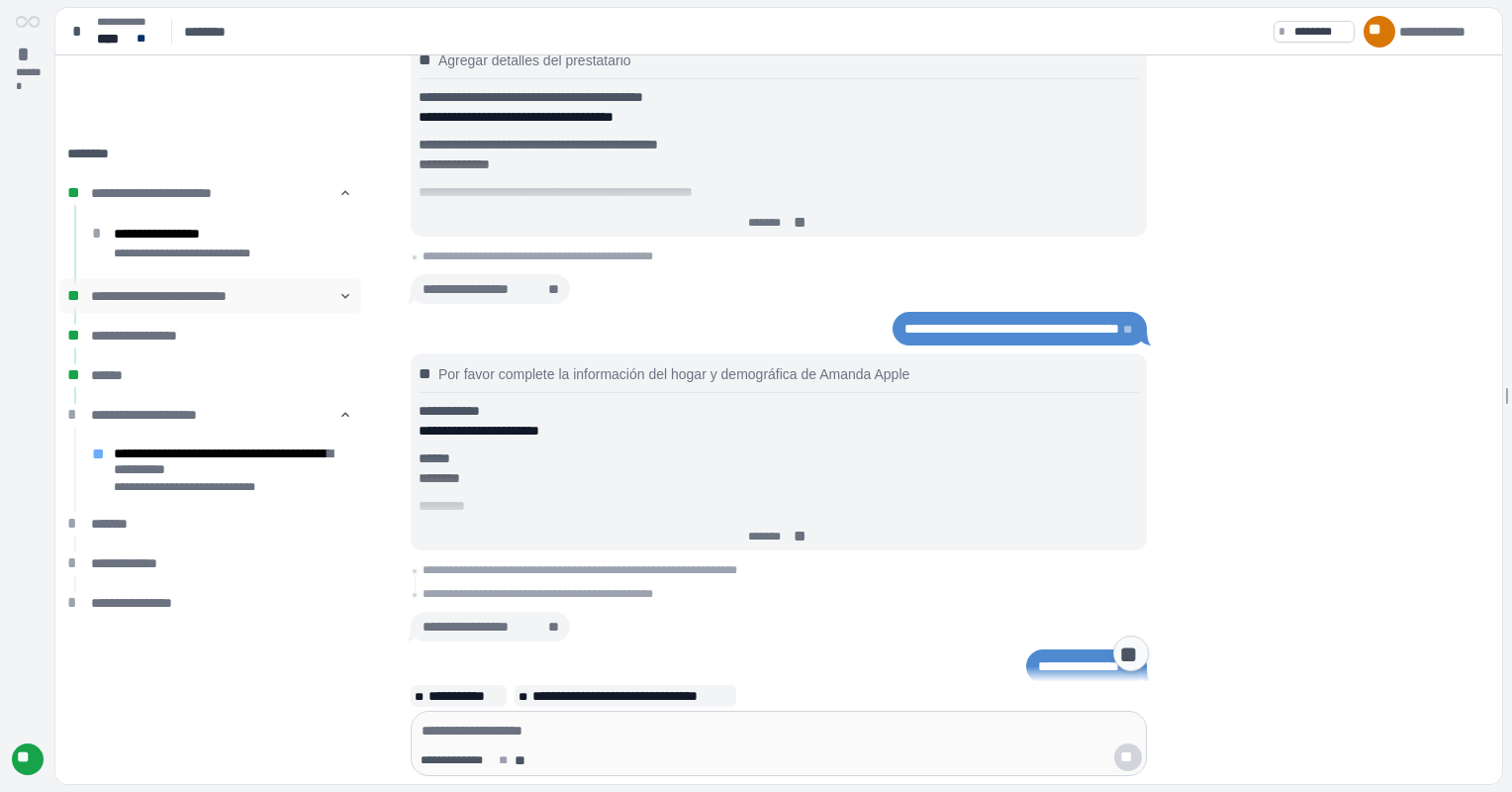 click on "**********" at bounding box center (210, 296) 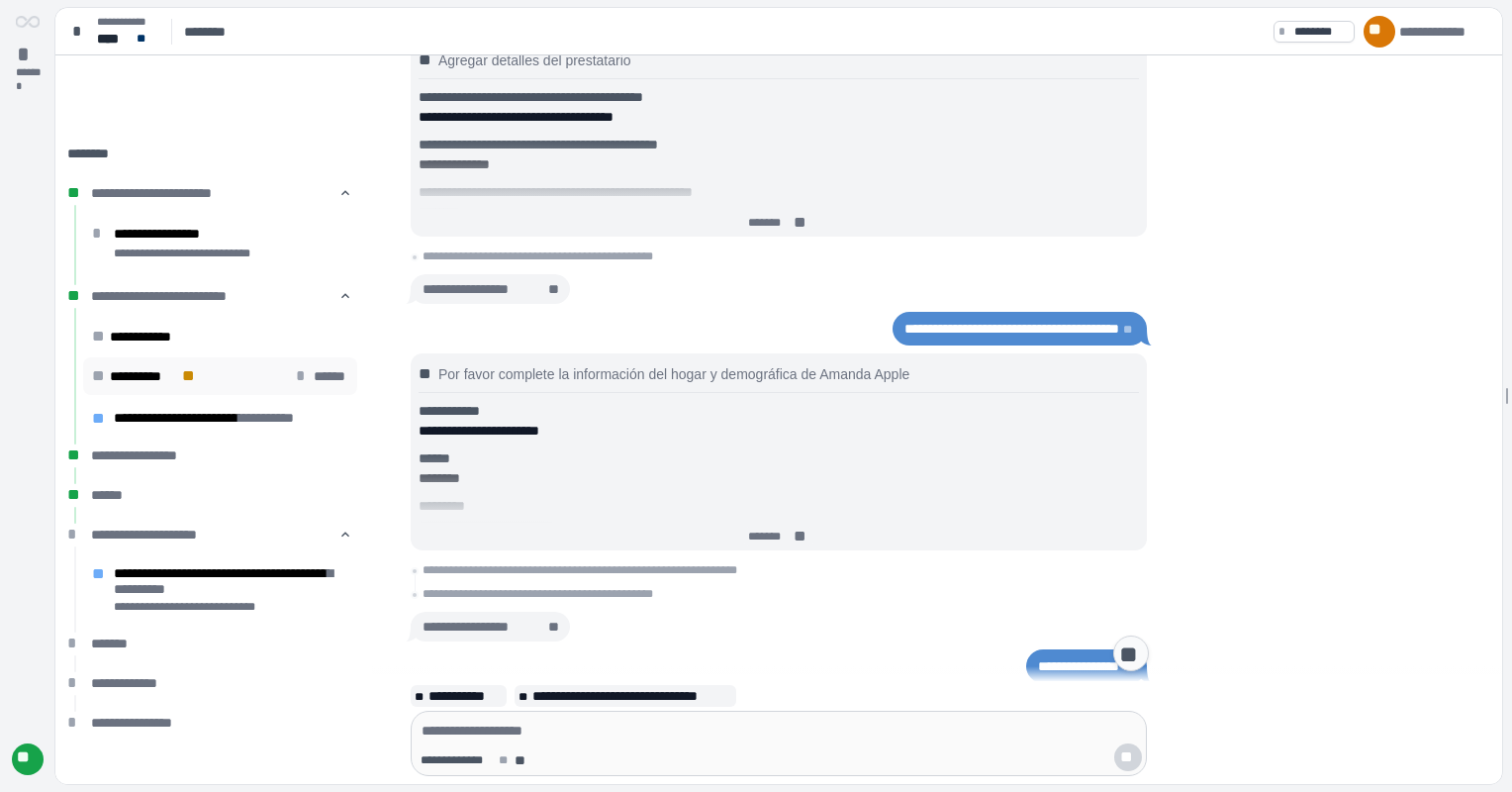 click on "**********" at bounding box center (143, 376) 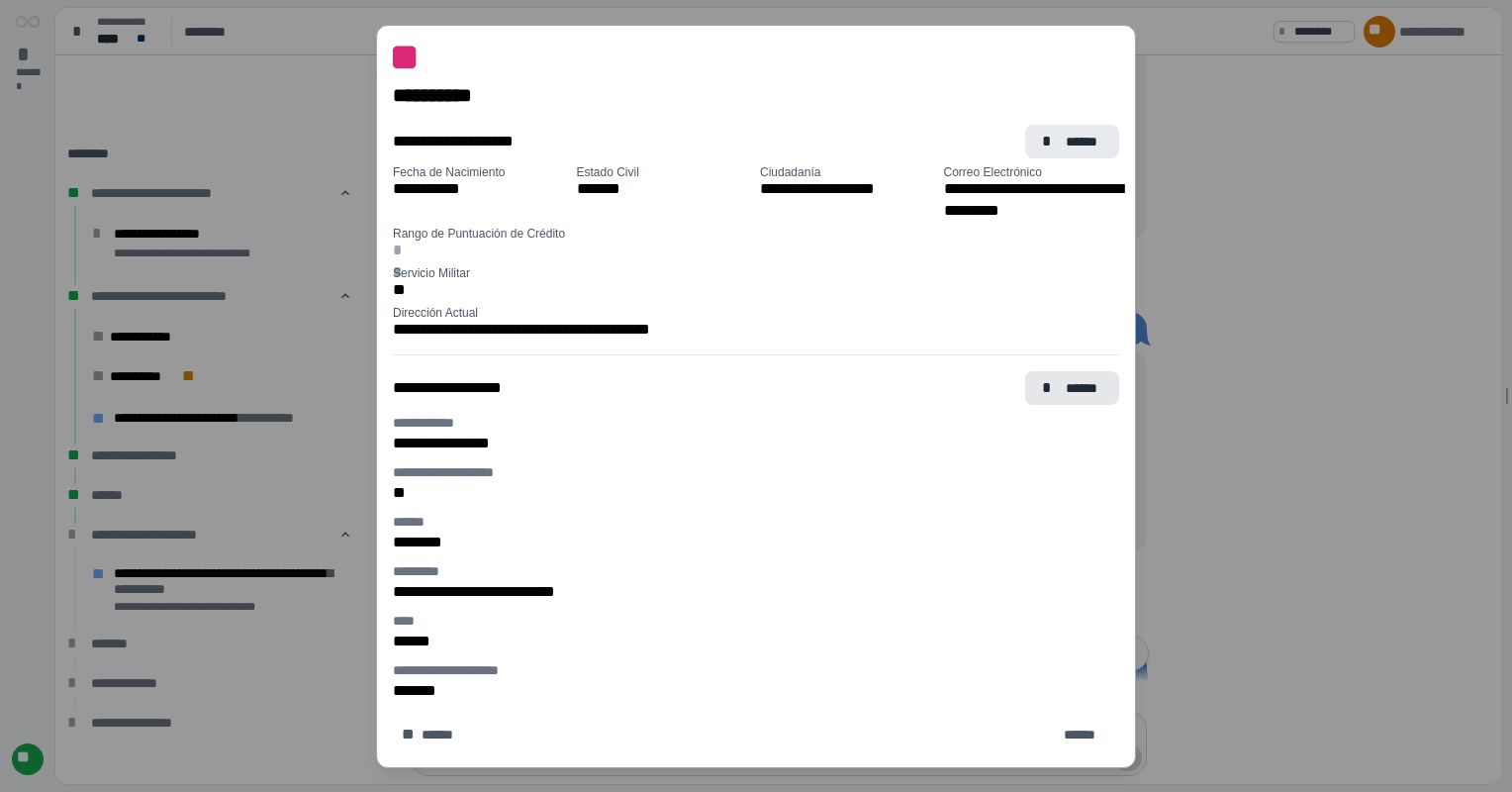 click on "******" at bounding box center (1084, 142) 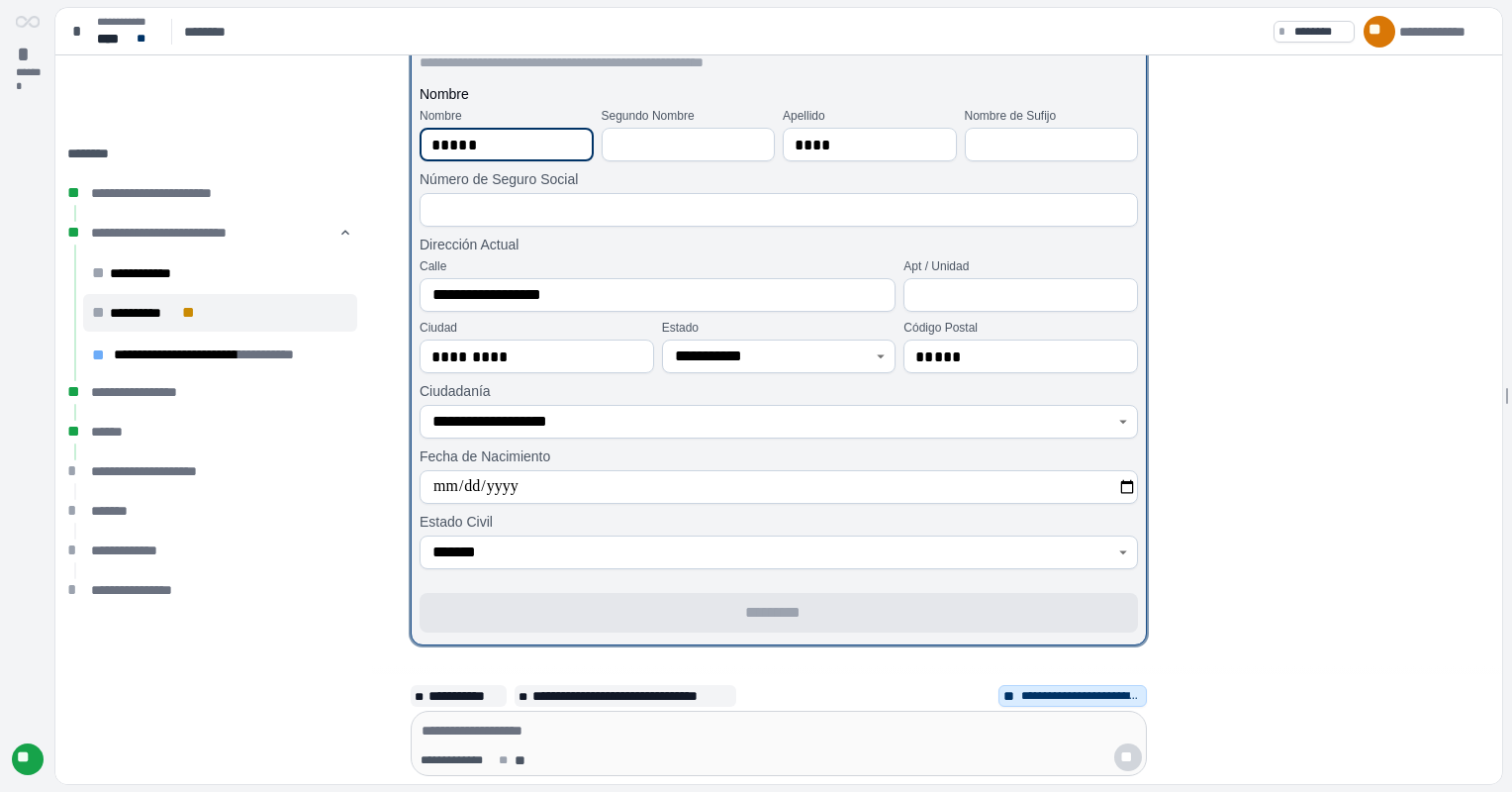 scroll, scrollTop: 495, scrollLeft: 0, axis: vertical 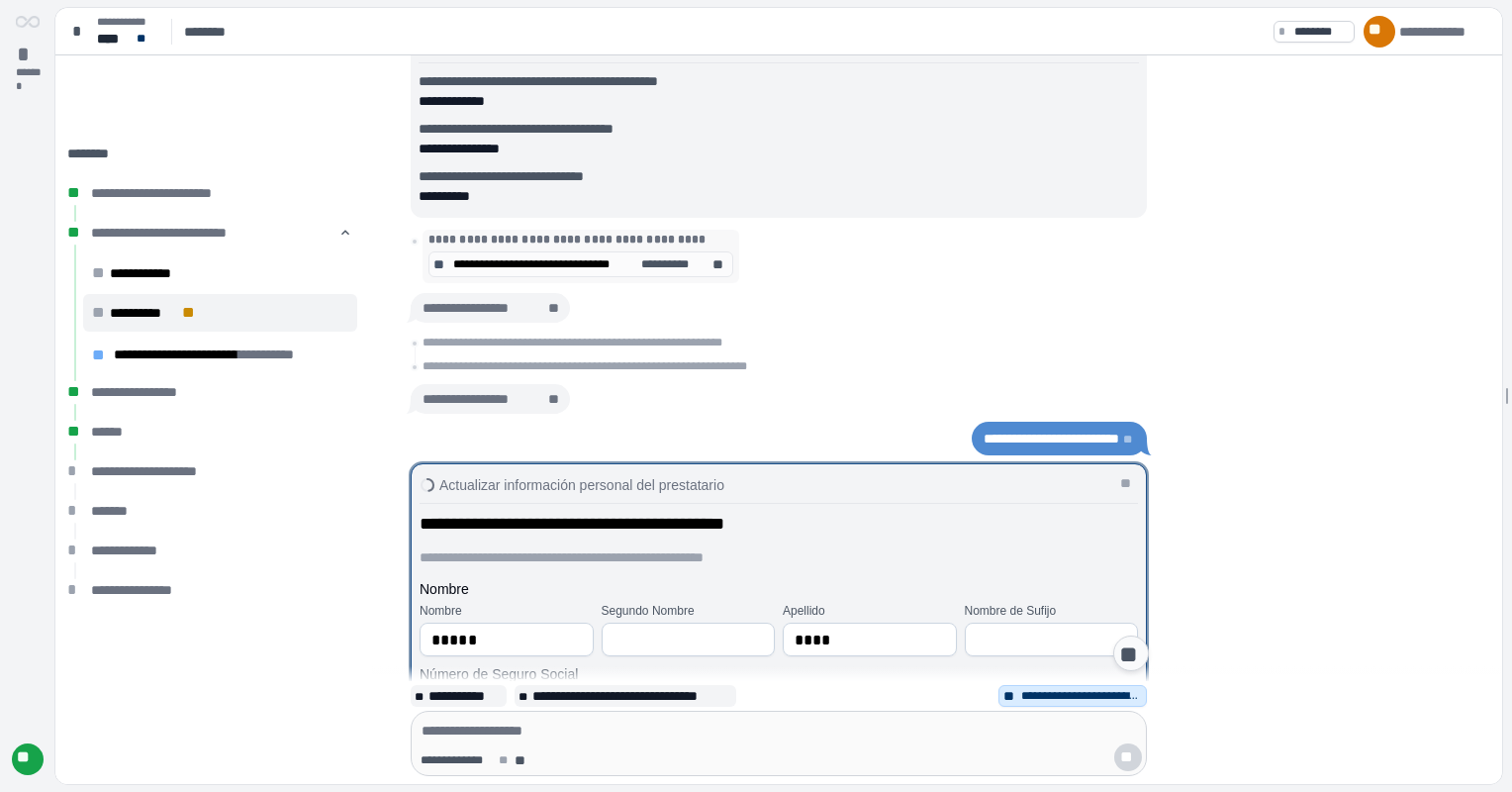 click on "**********" at bounding box center [779, 802] 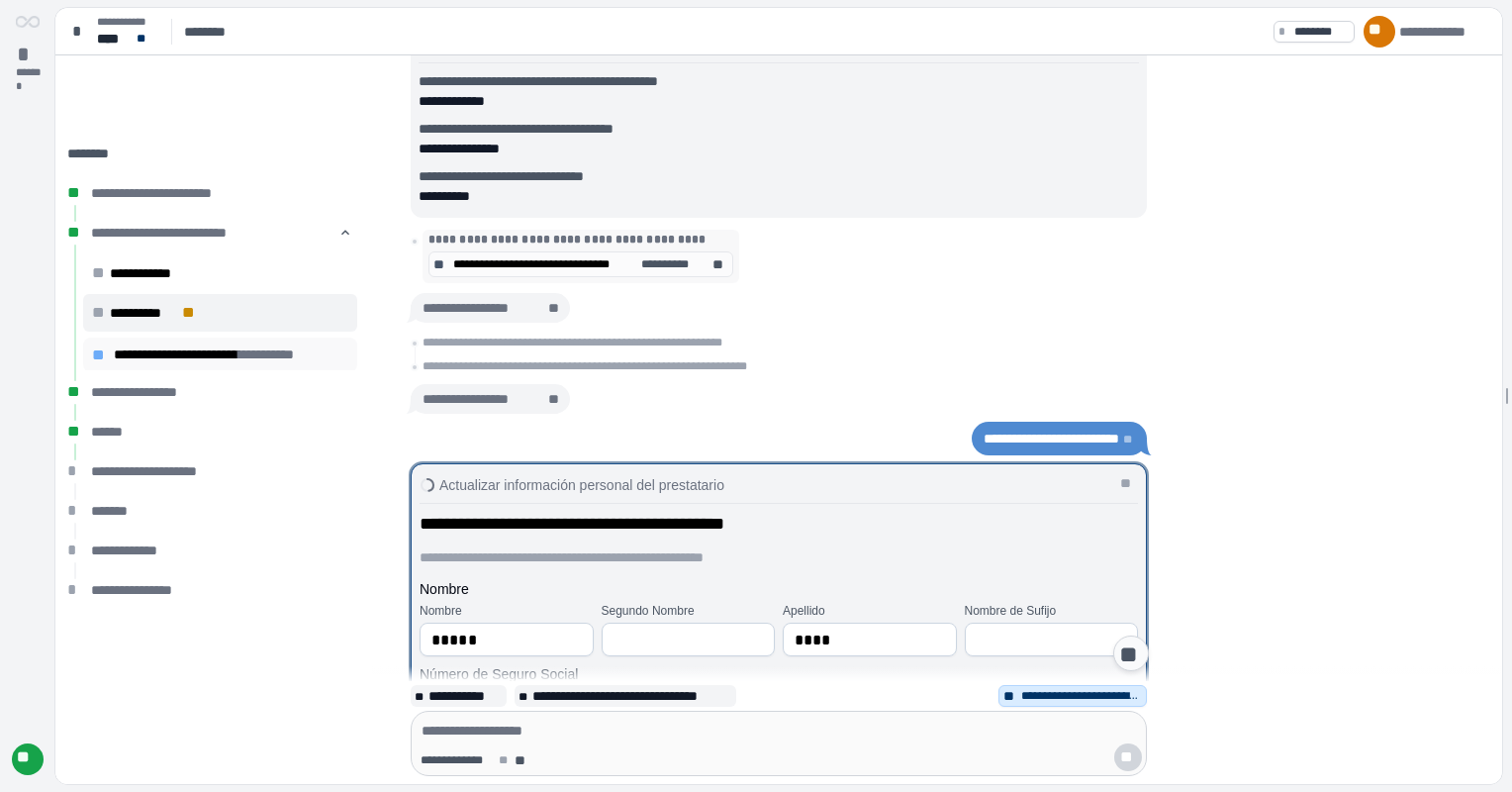click on "**********" at bounding box center (231, 354) 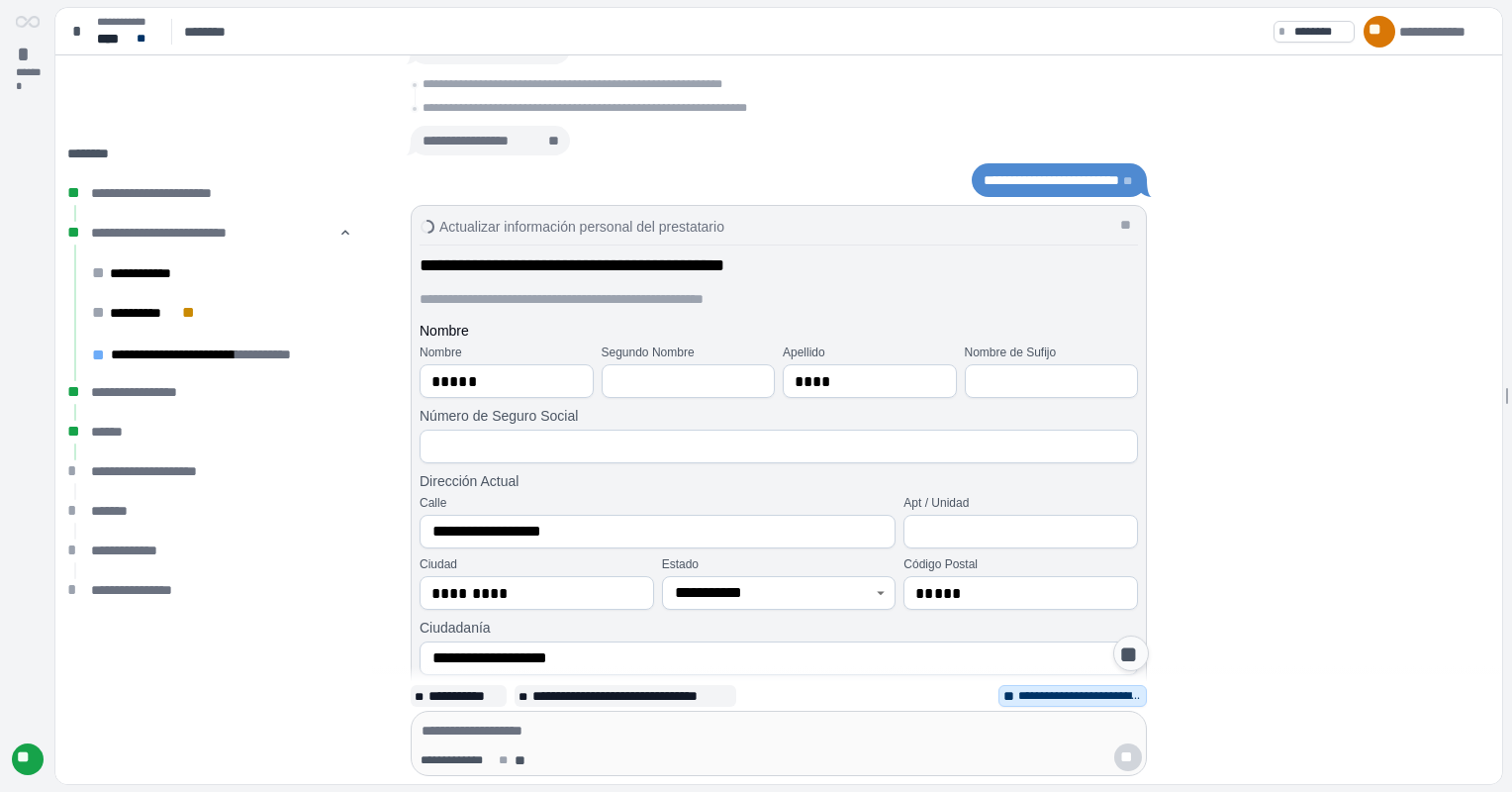scroll, scrollTop: 0, scrollLeft: 0, axis: both 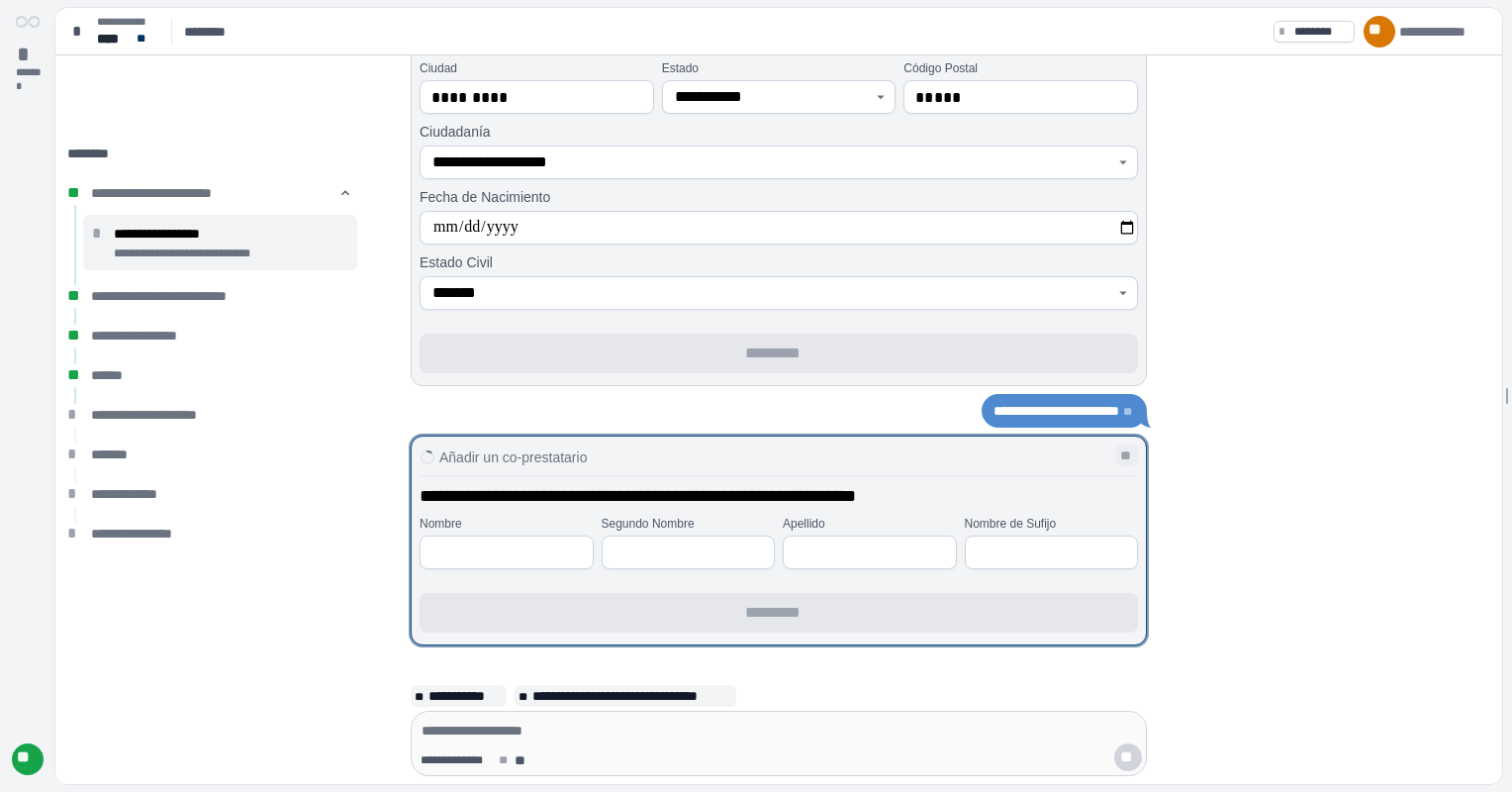 click on "**" at bounding box center [1127, 455] 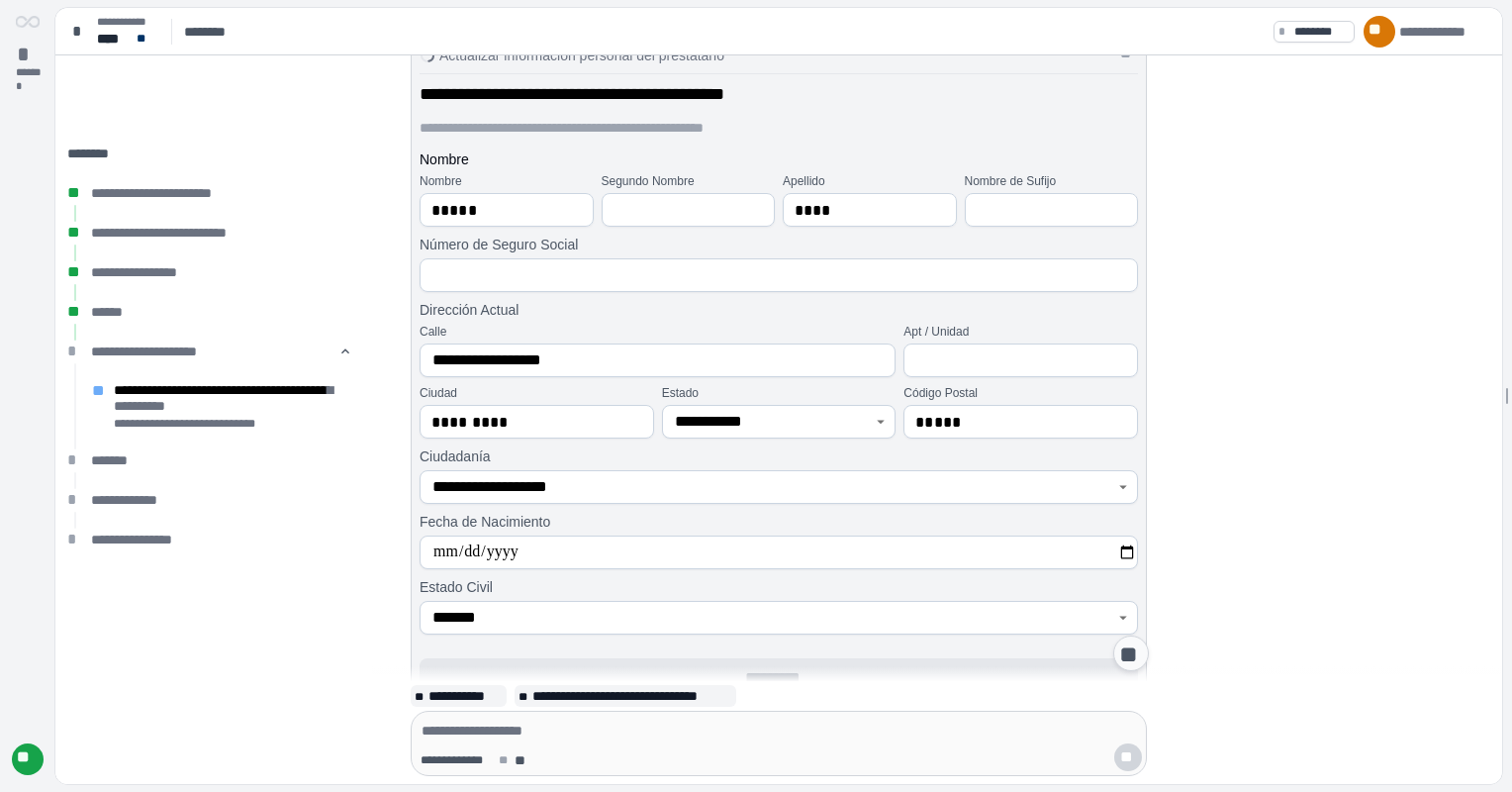 scroll, scrollTop: 692, scrollLeft: 0, axis: vertical 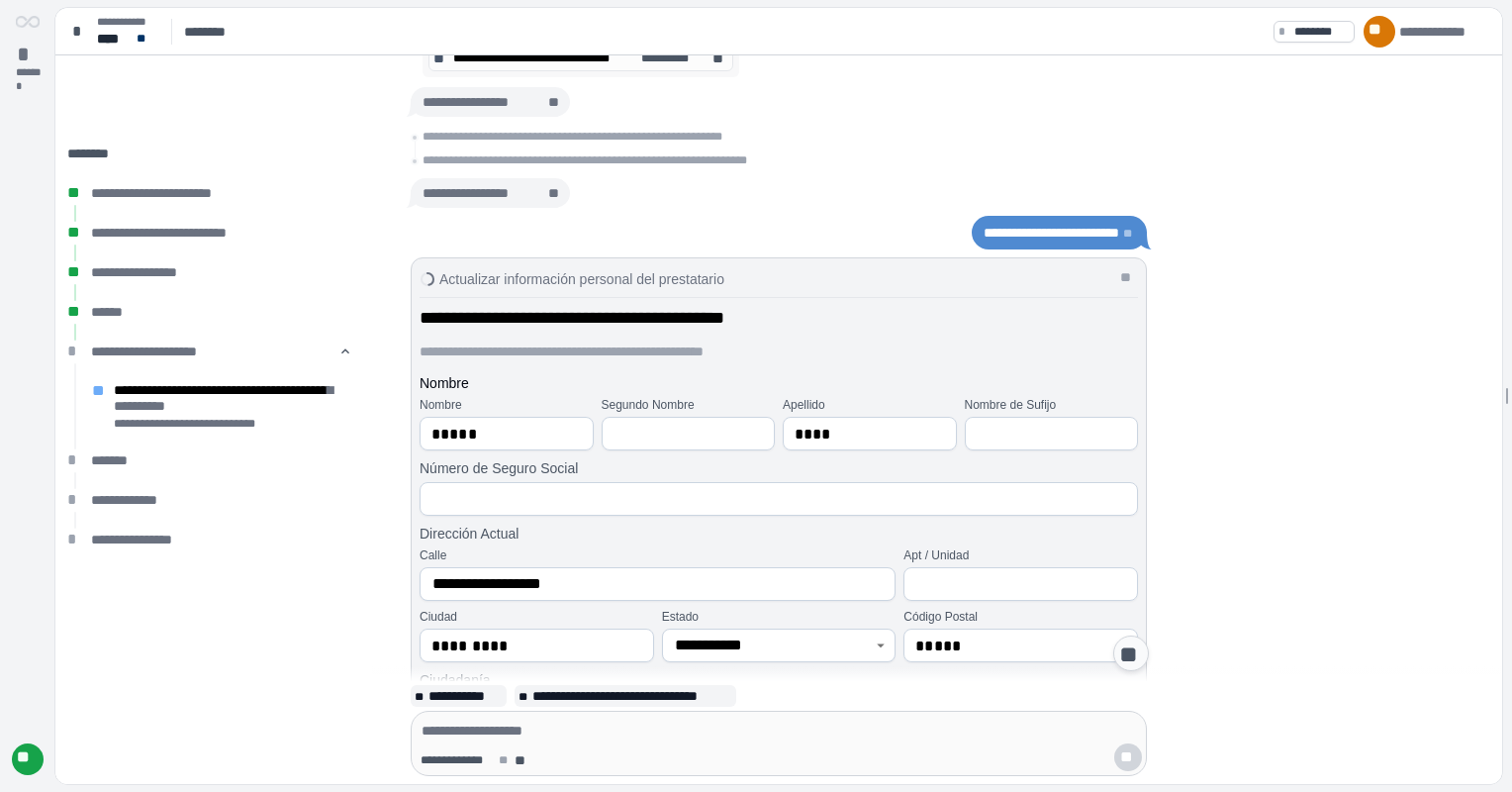 drag, startPoint x: 1140, startPoint y: 30, endPoint x: 1176, endPoint y: 15, distance: 39 